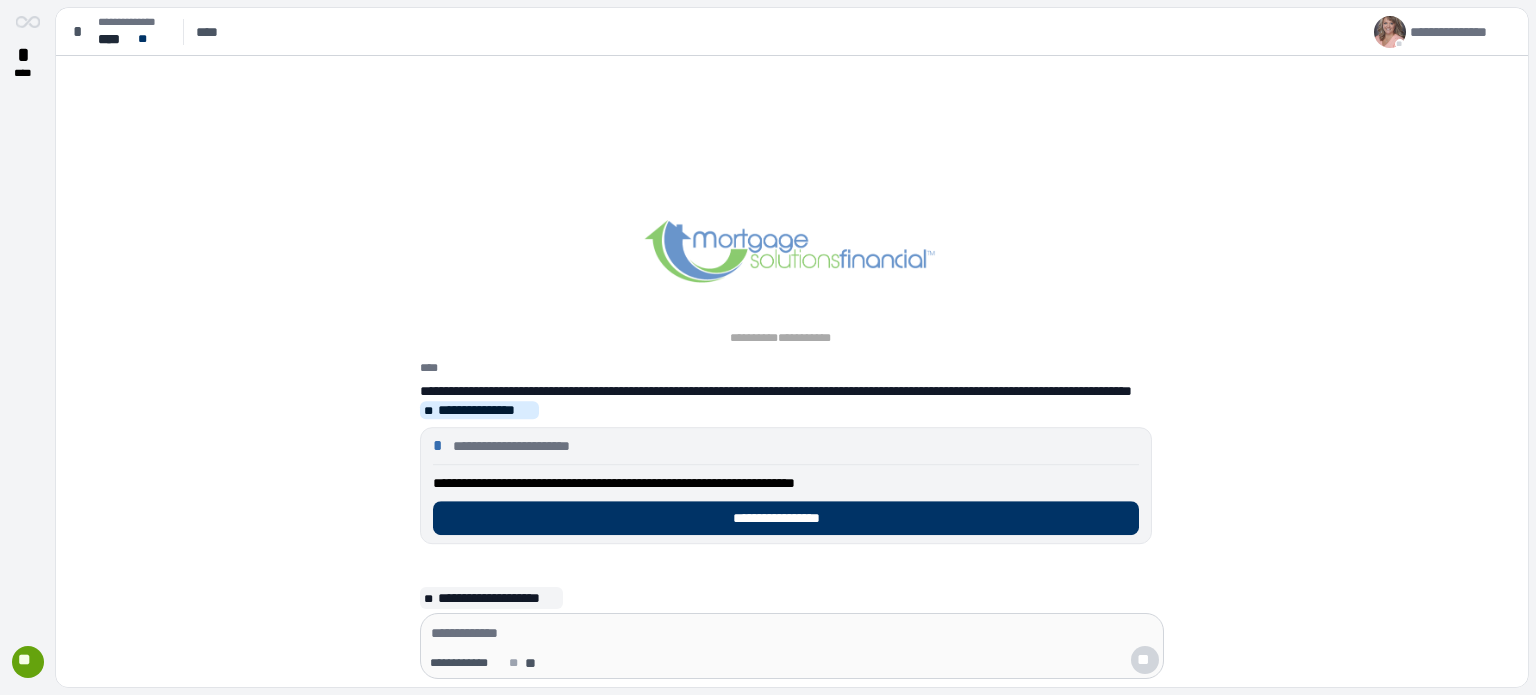scroll, scrollTop: 0, scrollLeft: 0, axis: both 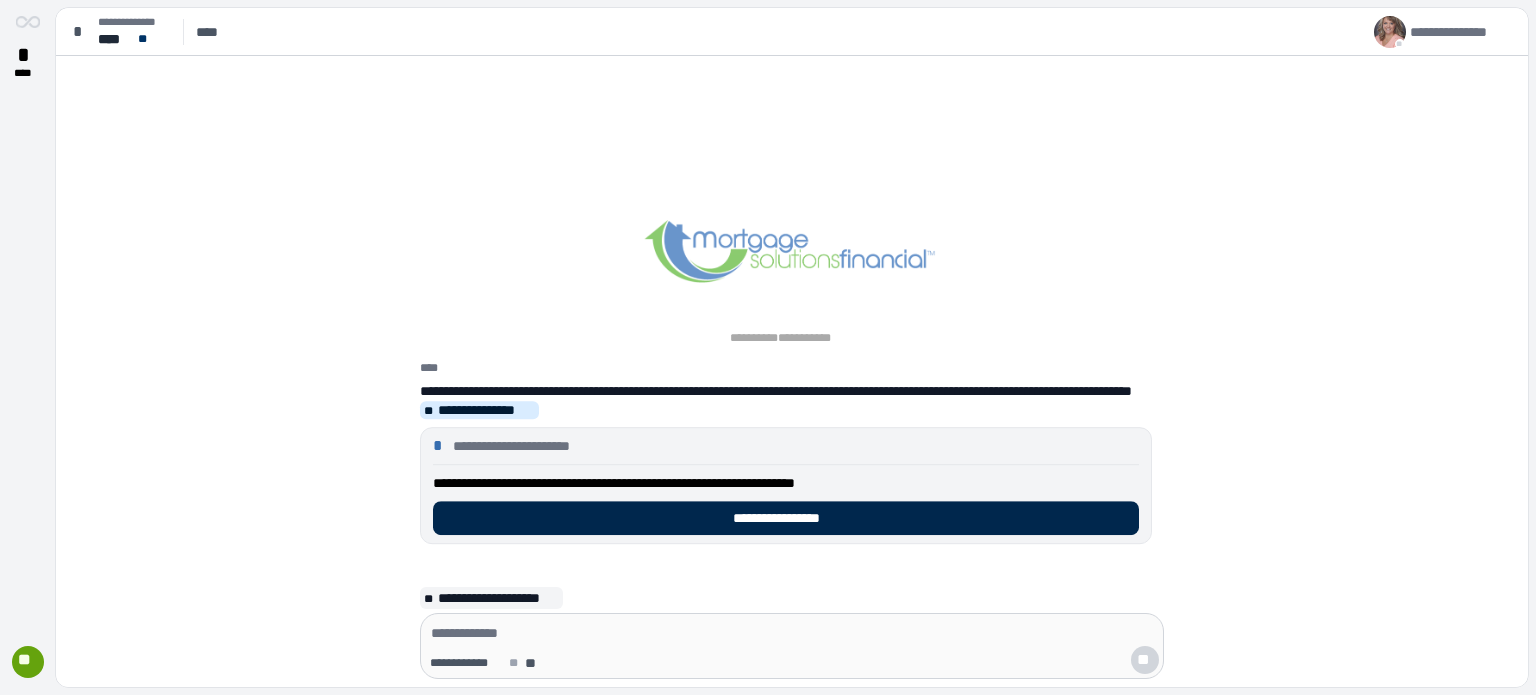 click on "**********" at bounding box center [786, 518] 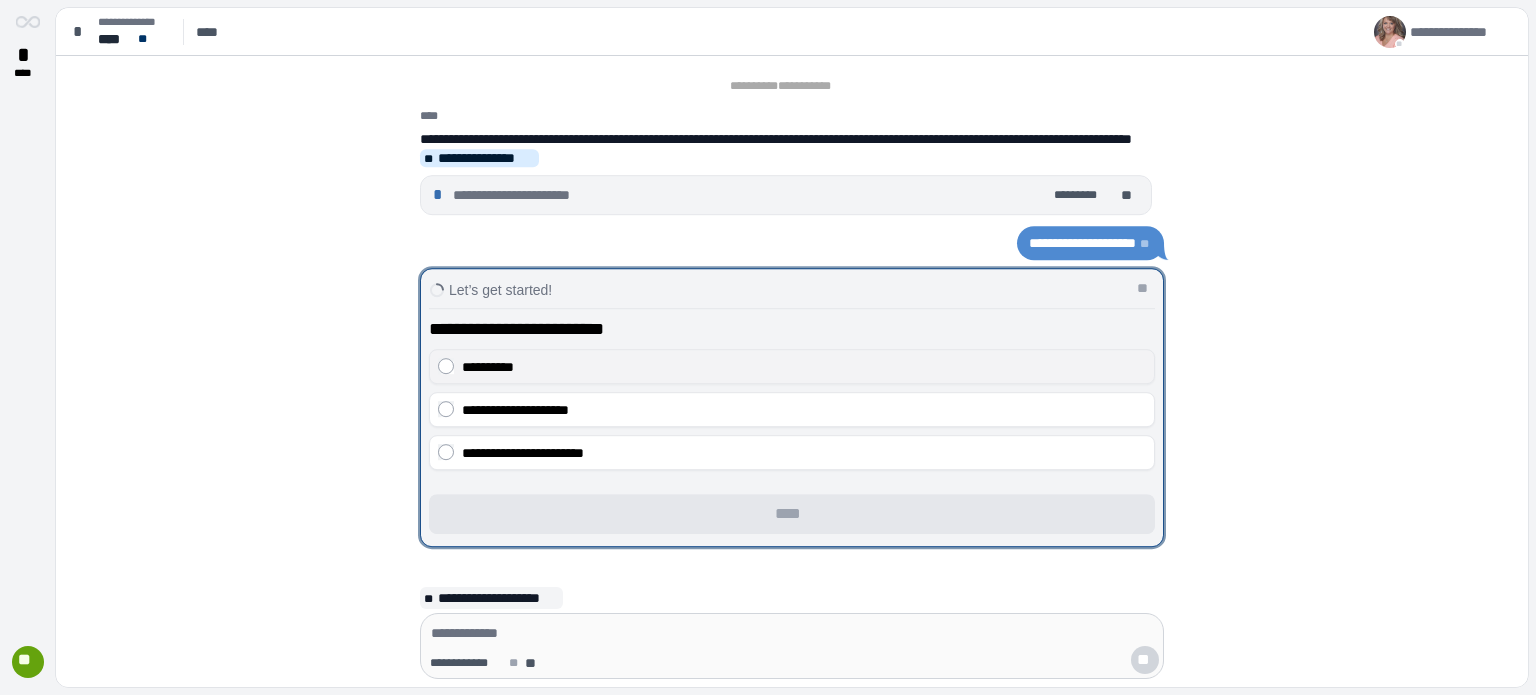 click on "**********" at bounding box center (804, 367) 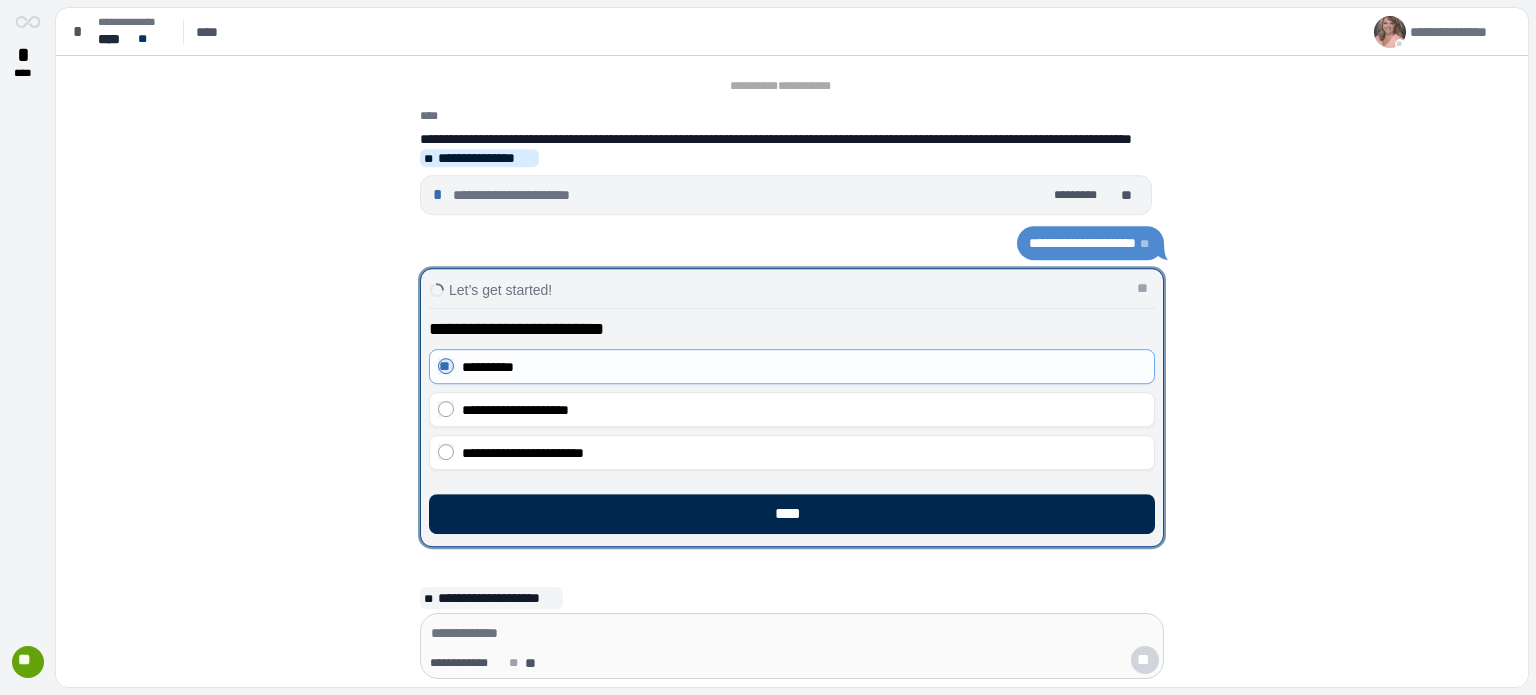 click on "****" at bounding box center [792, 514] 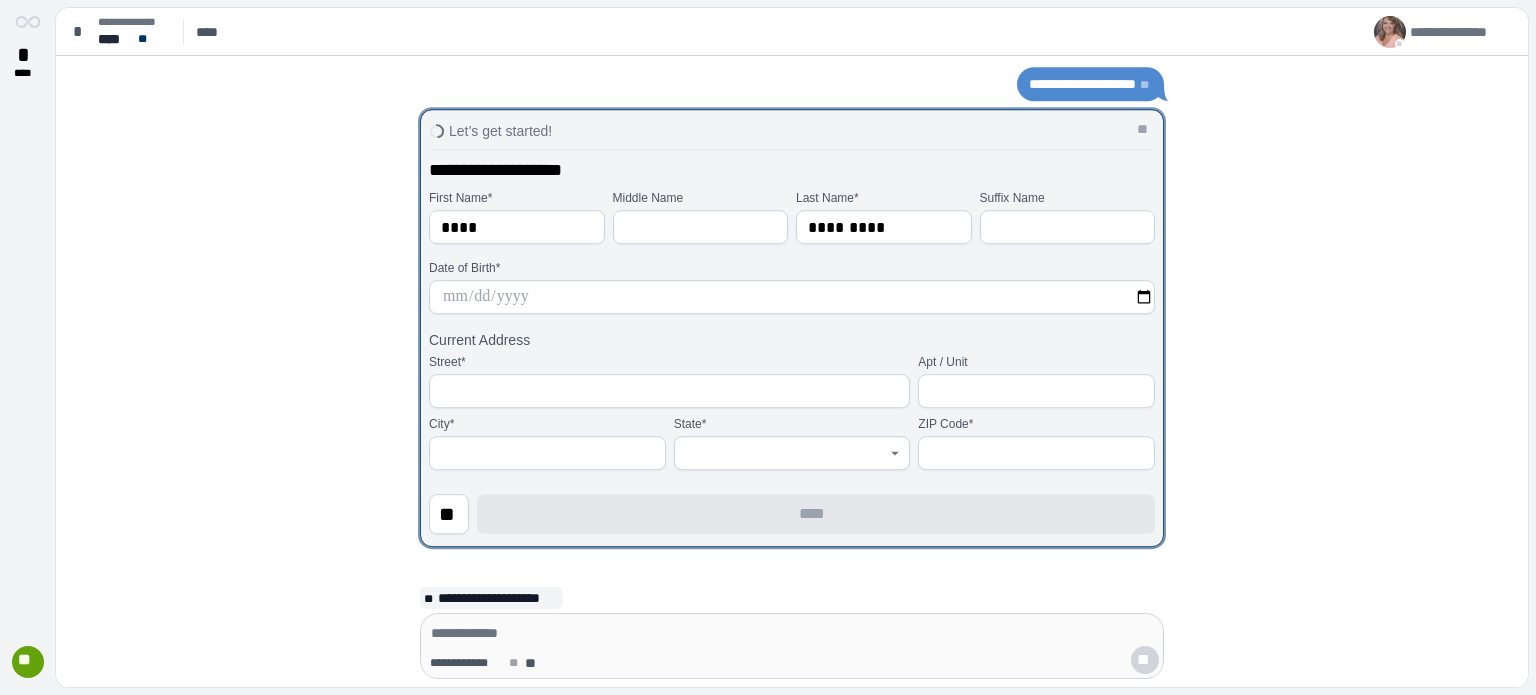 click at bounding box center [792, 297] 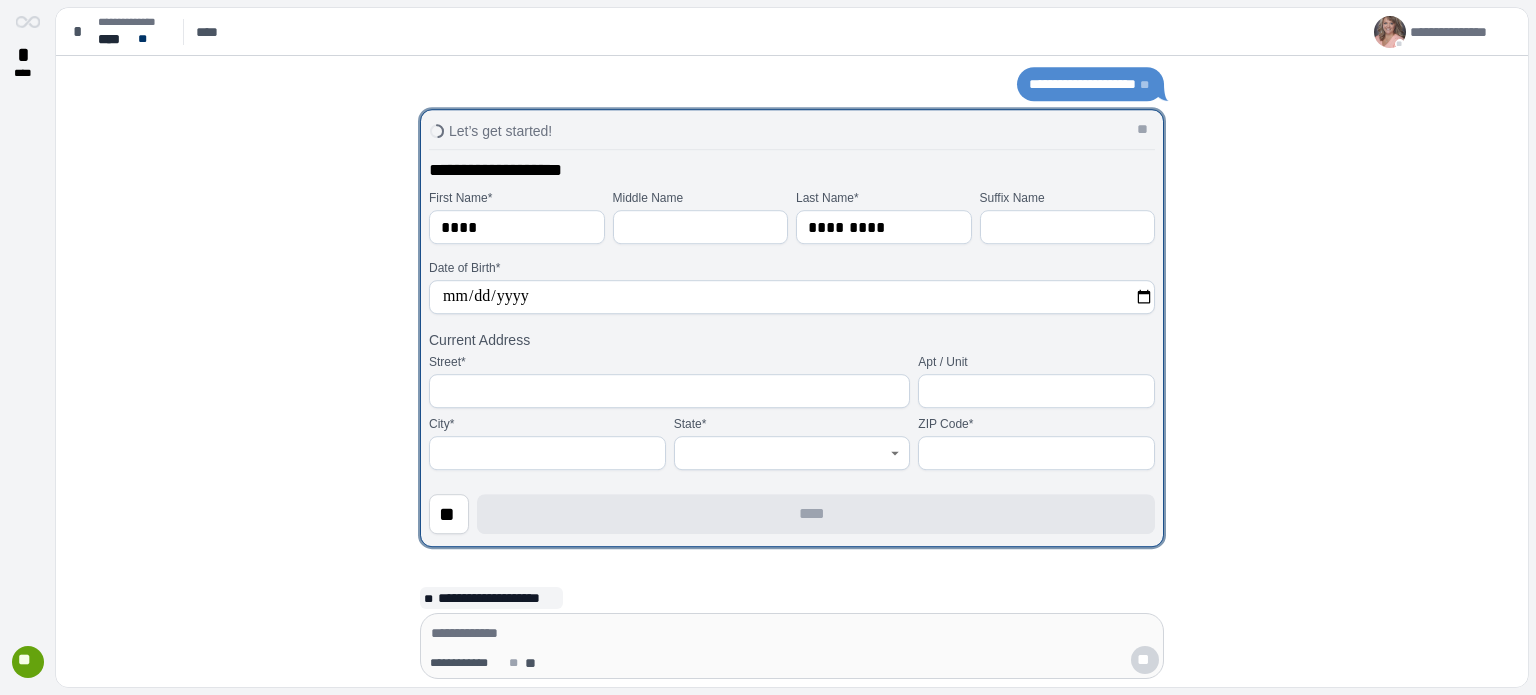 type on "**********" 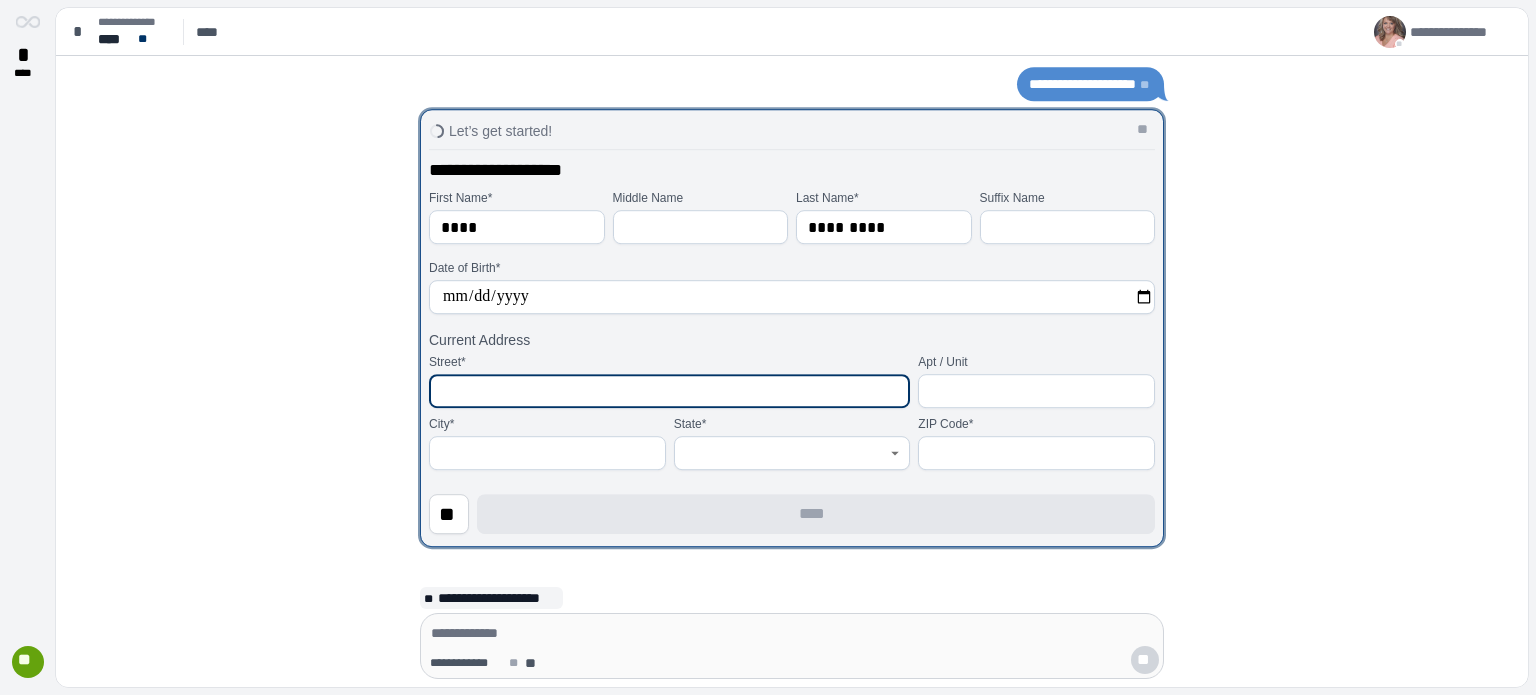 click at bounding box center (669, 391) 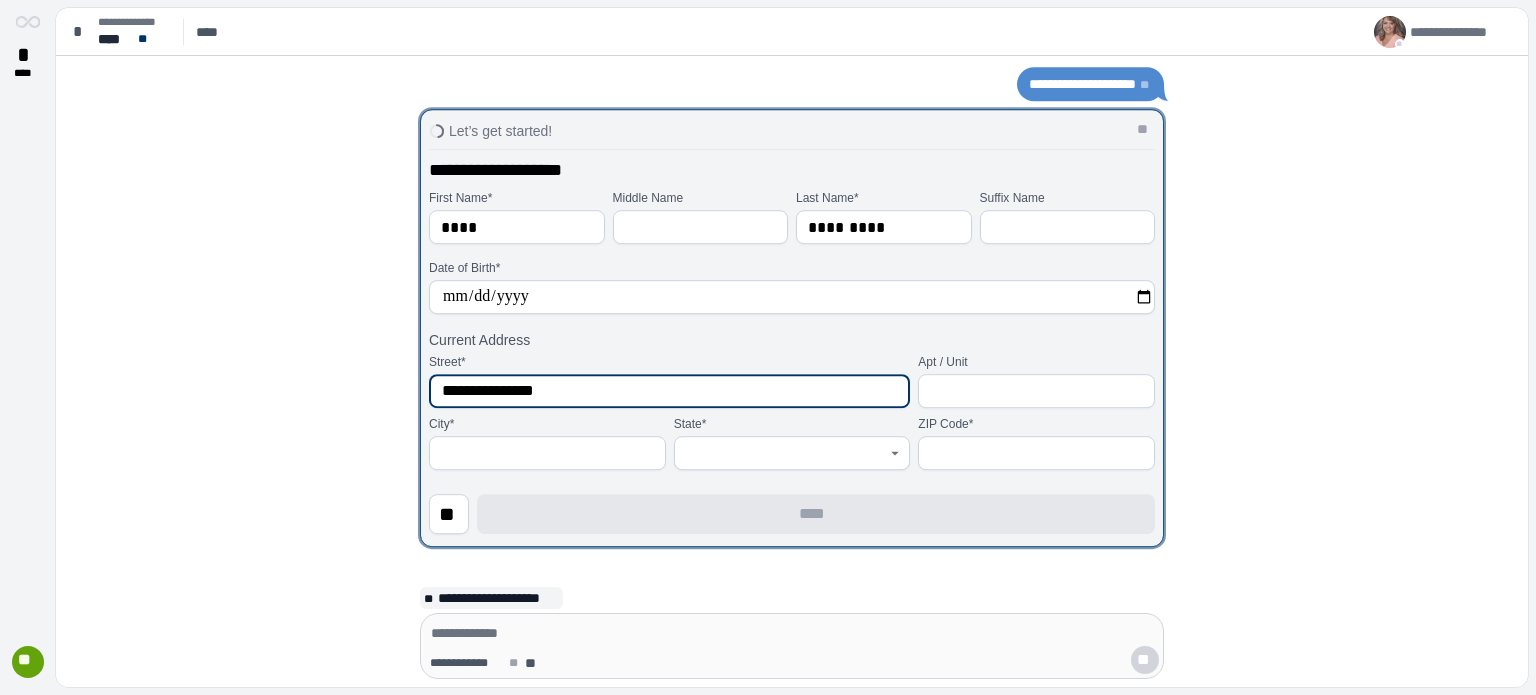 type on "**********" 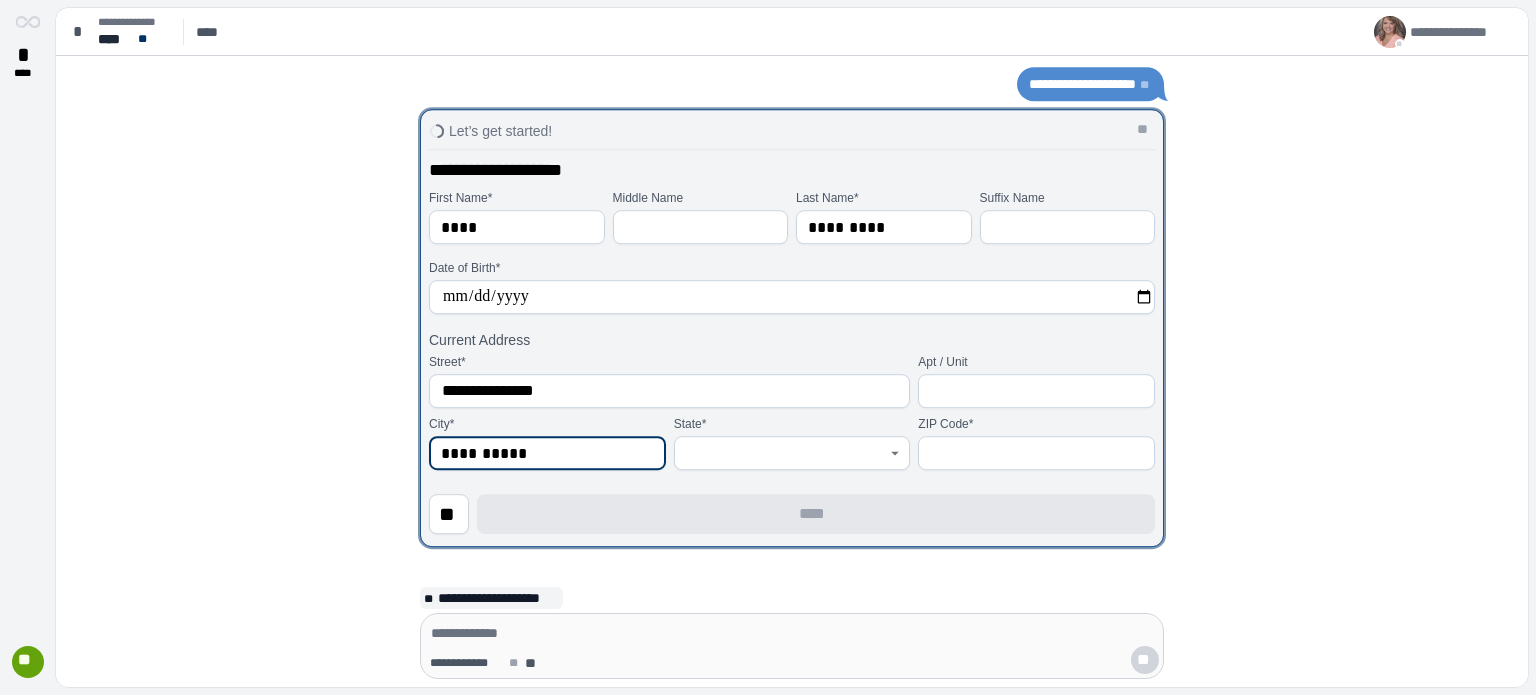 type on "**********" 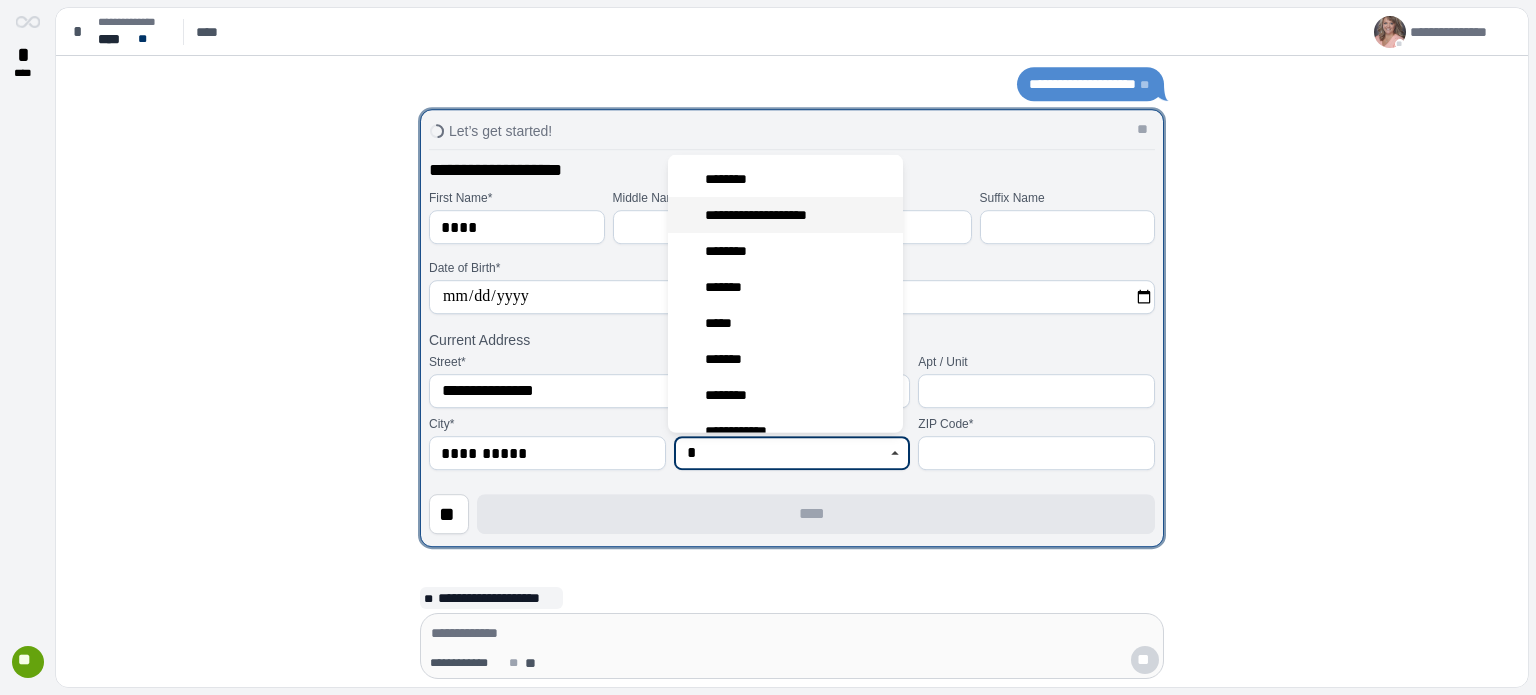 click on "**********" at bounding box center (766, 215) 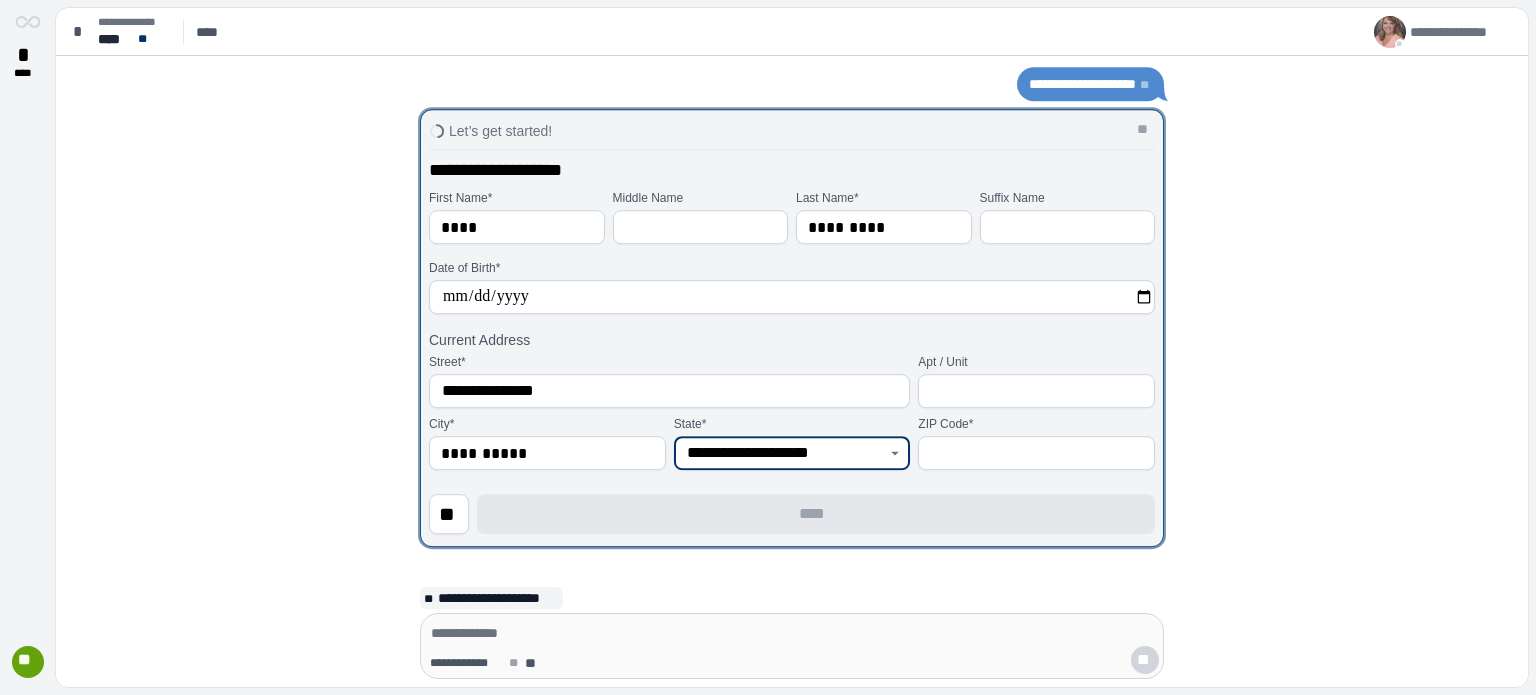 type on "**********" 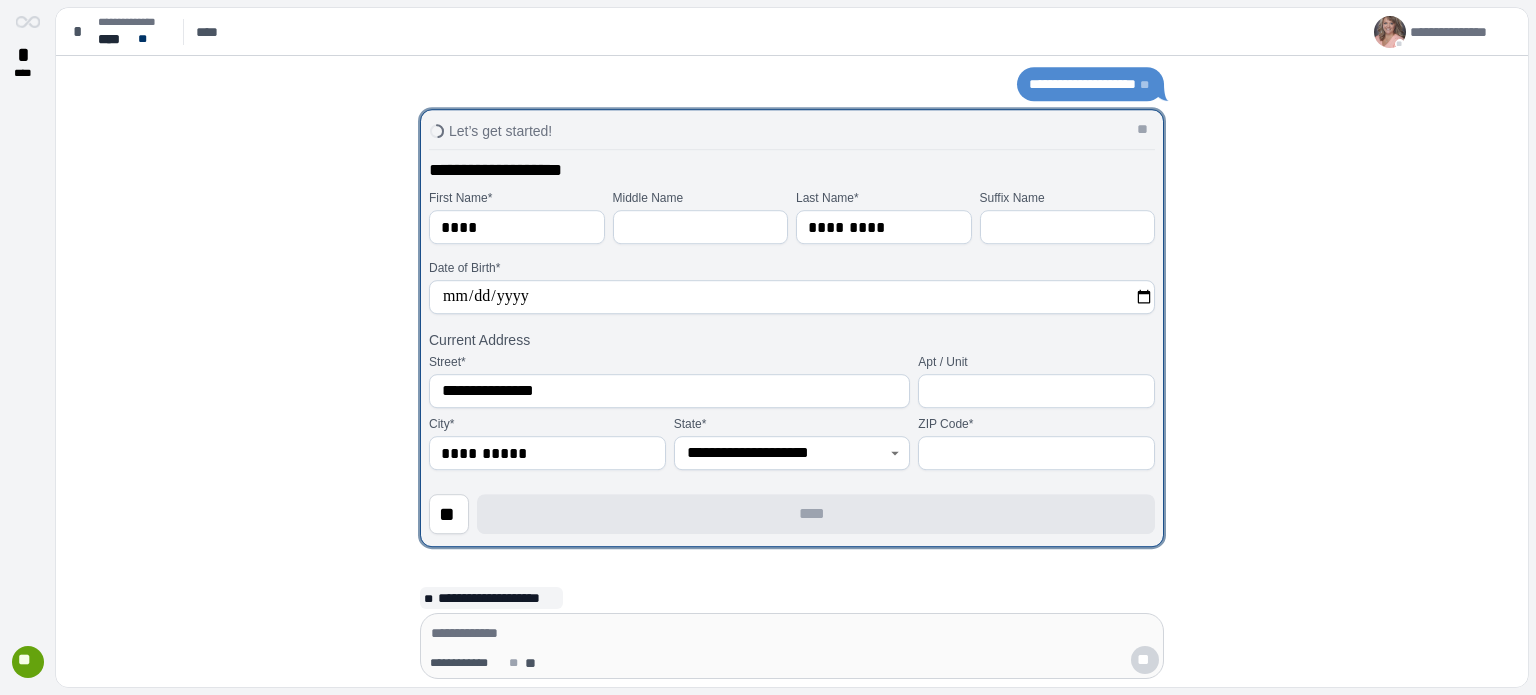 click at bounding box center (1036, 453) 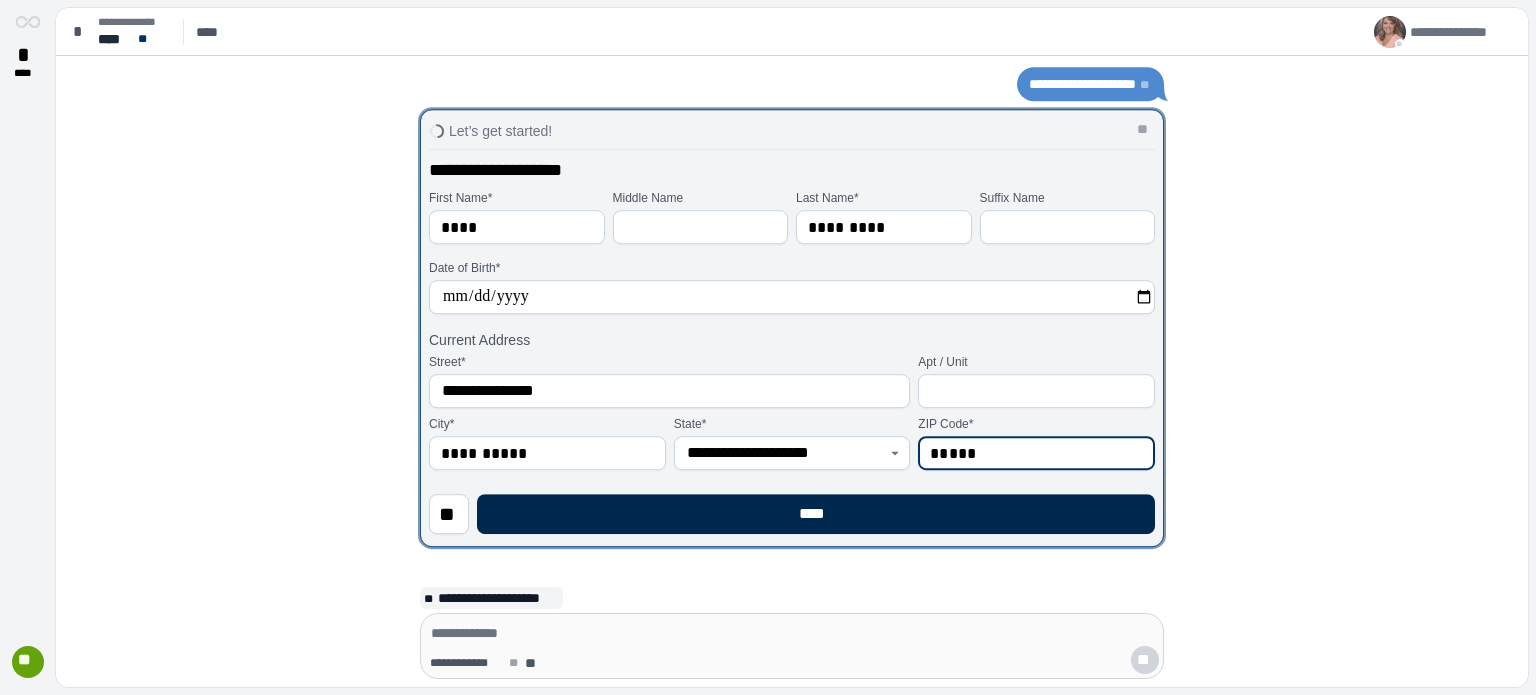 type on "*****" 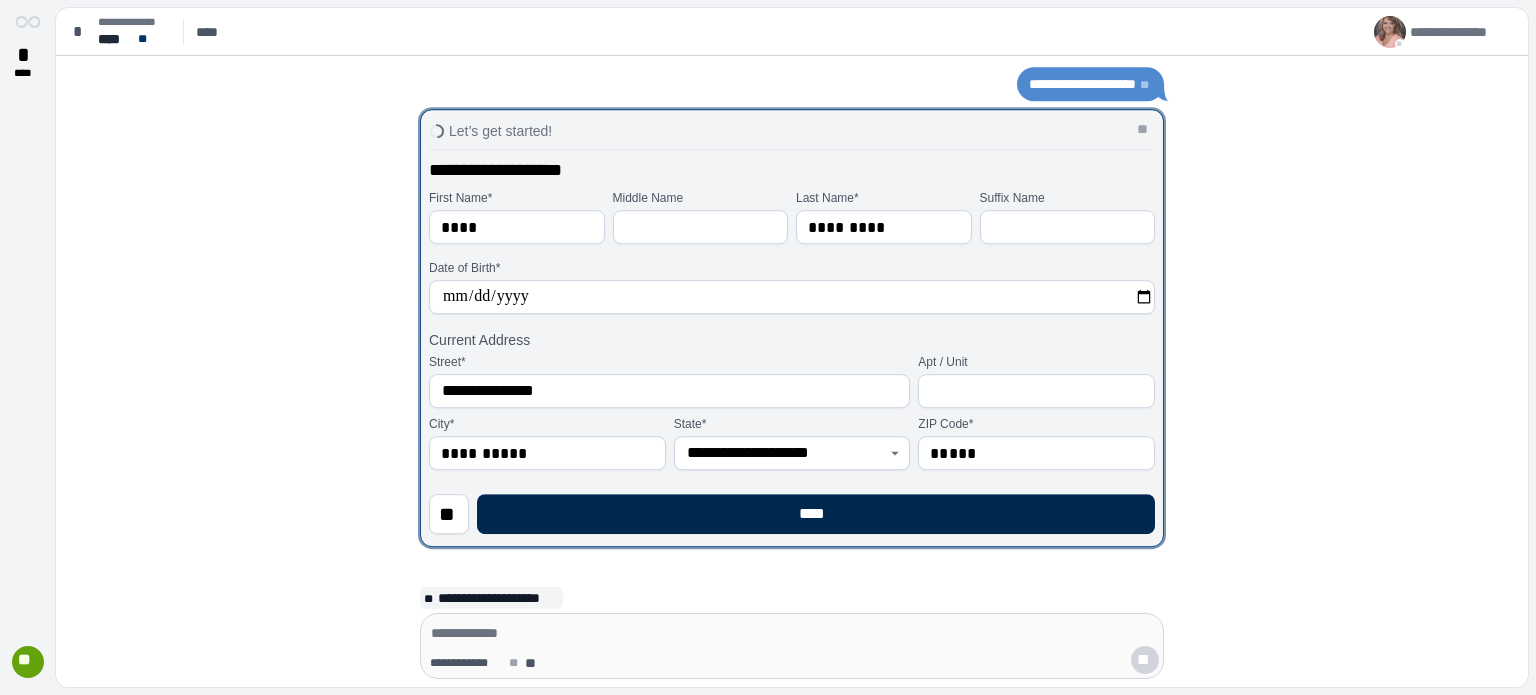 click on "****" at bounding box center [816, 514] 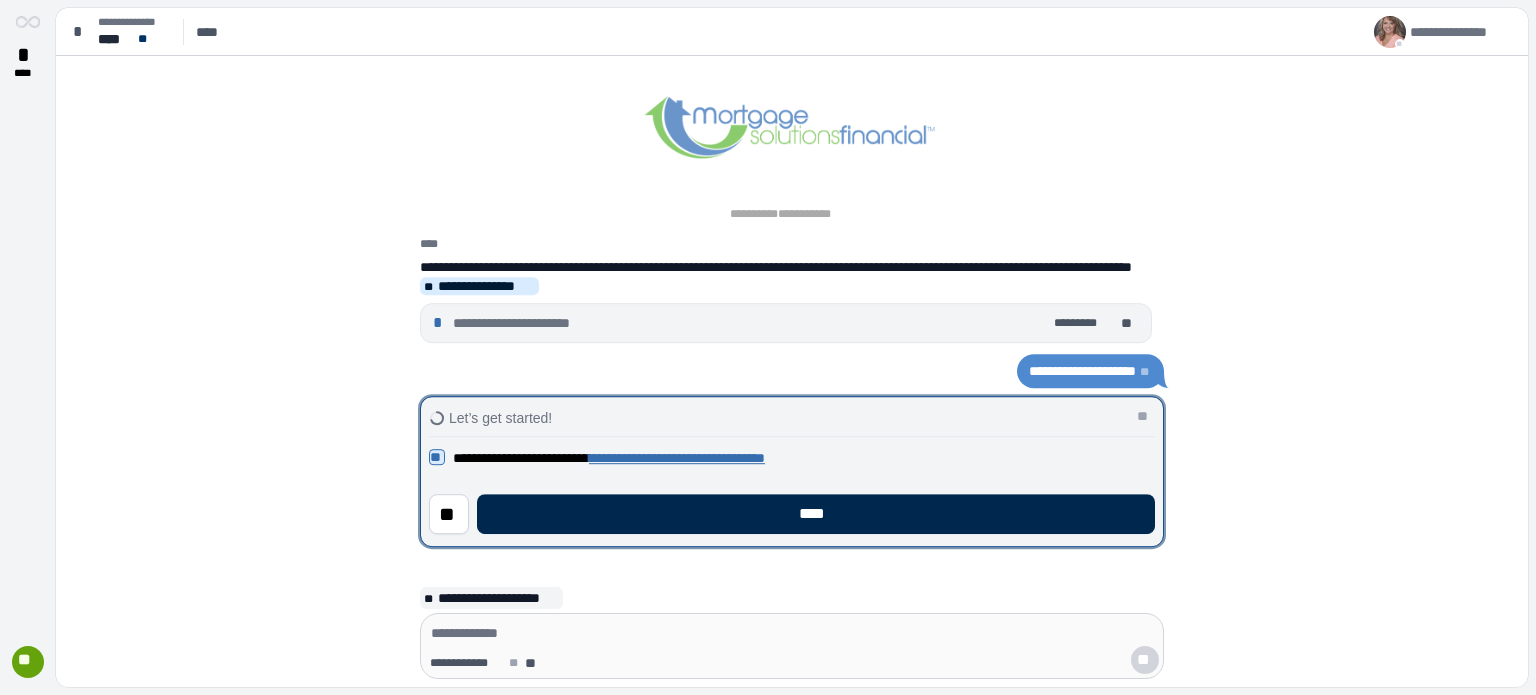 click on "****" at bounding box center (816, 514) 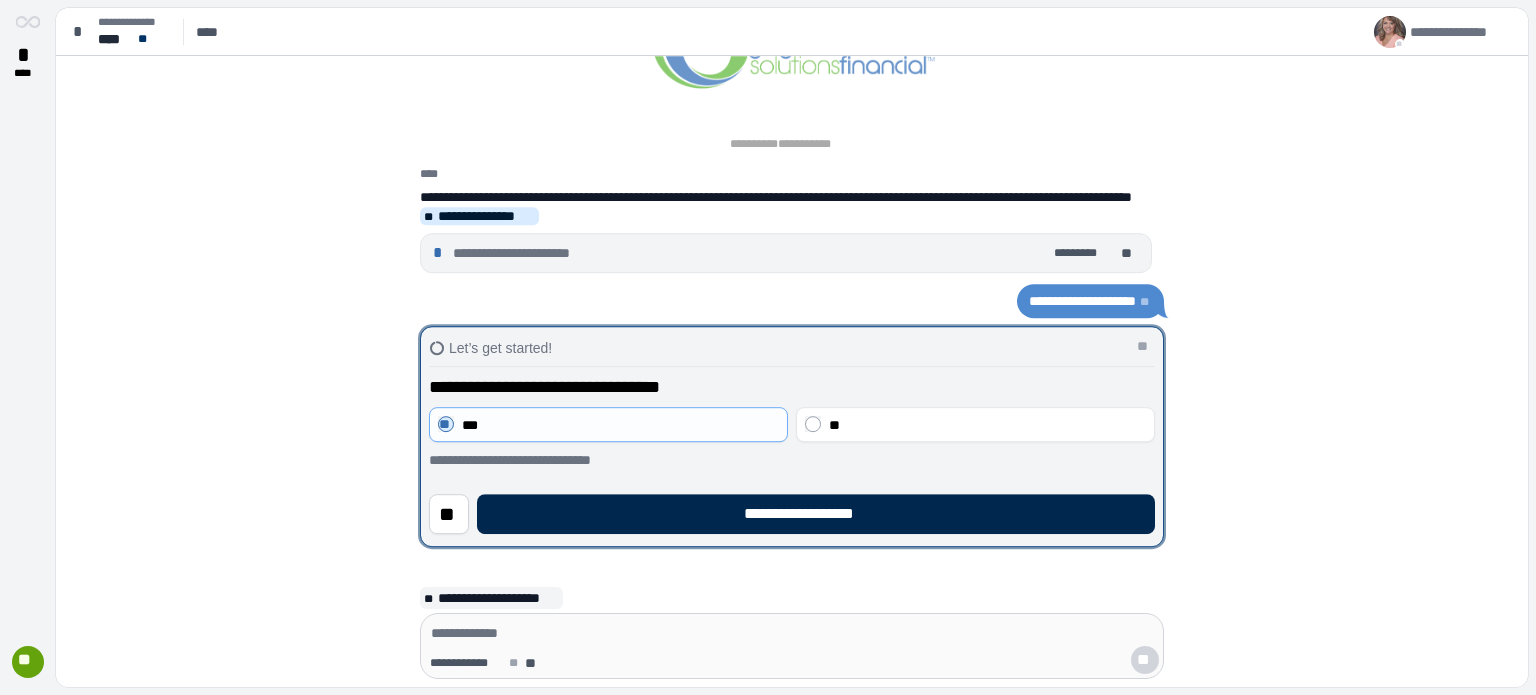 click on "**********" at bounding box center (816, 514) 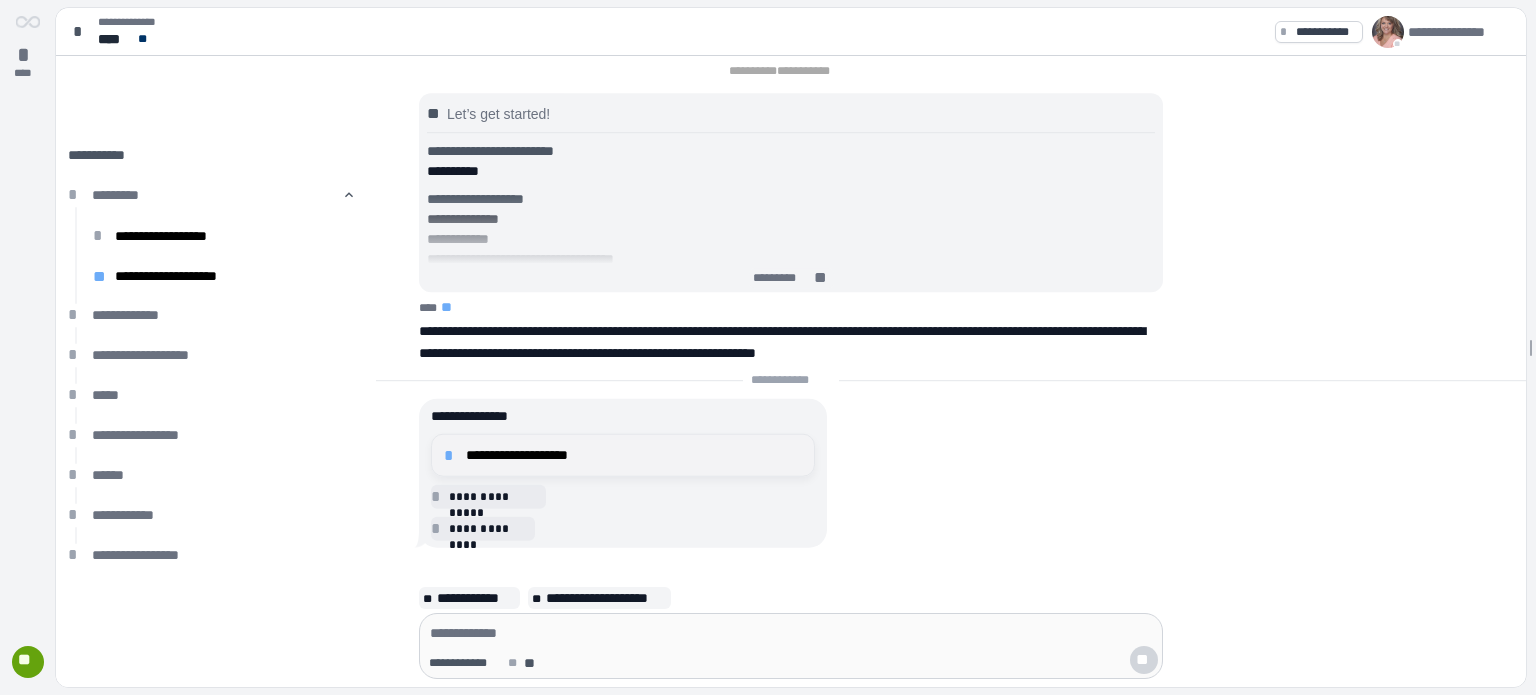 click on "**********" at bounding box center (623, 455) 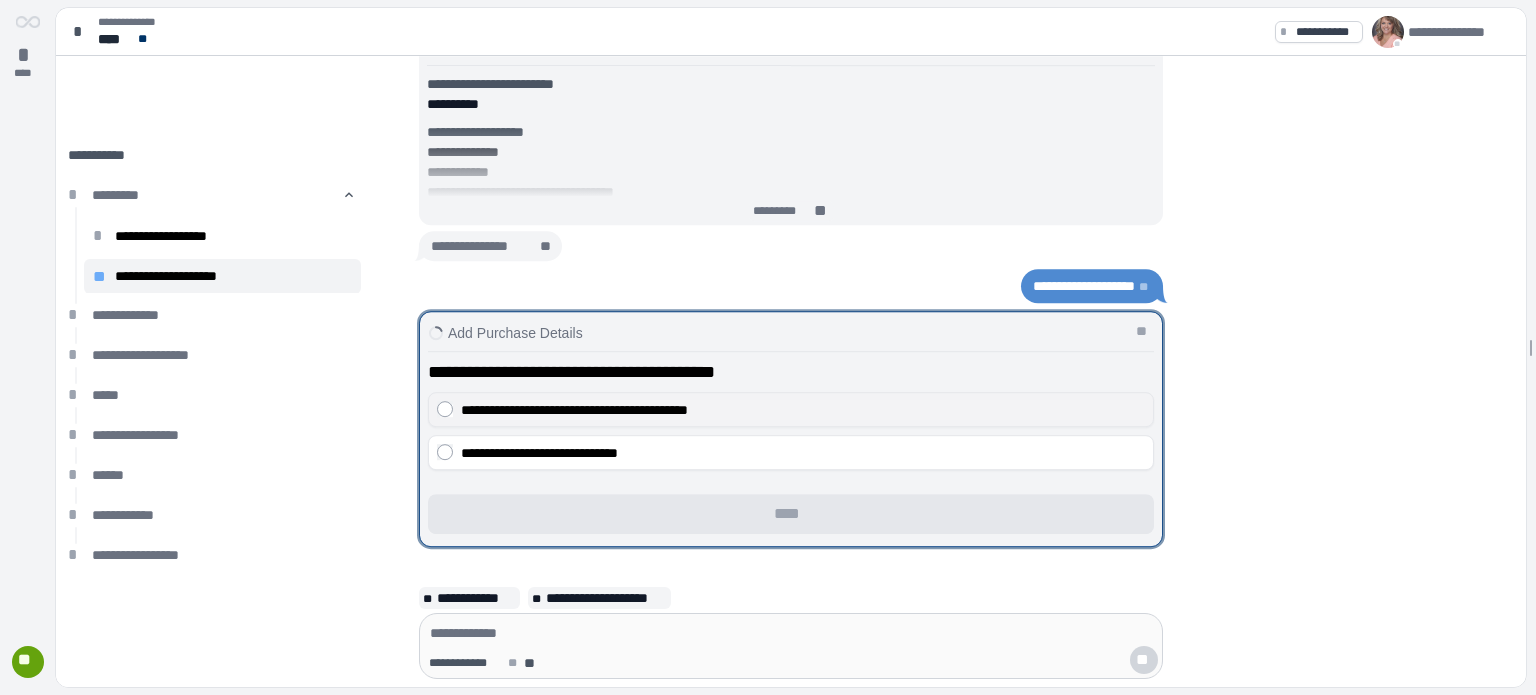 click on "**********" at bounding box center (574, 410) 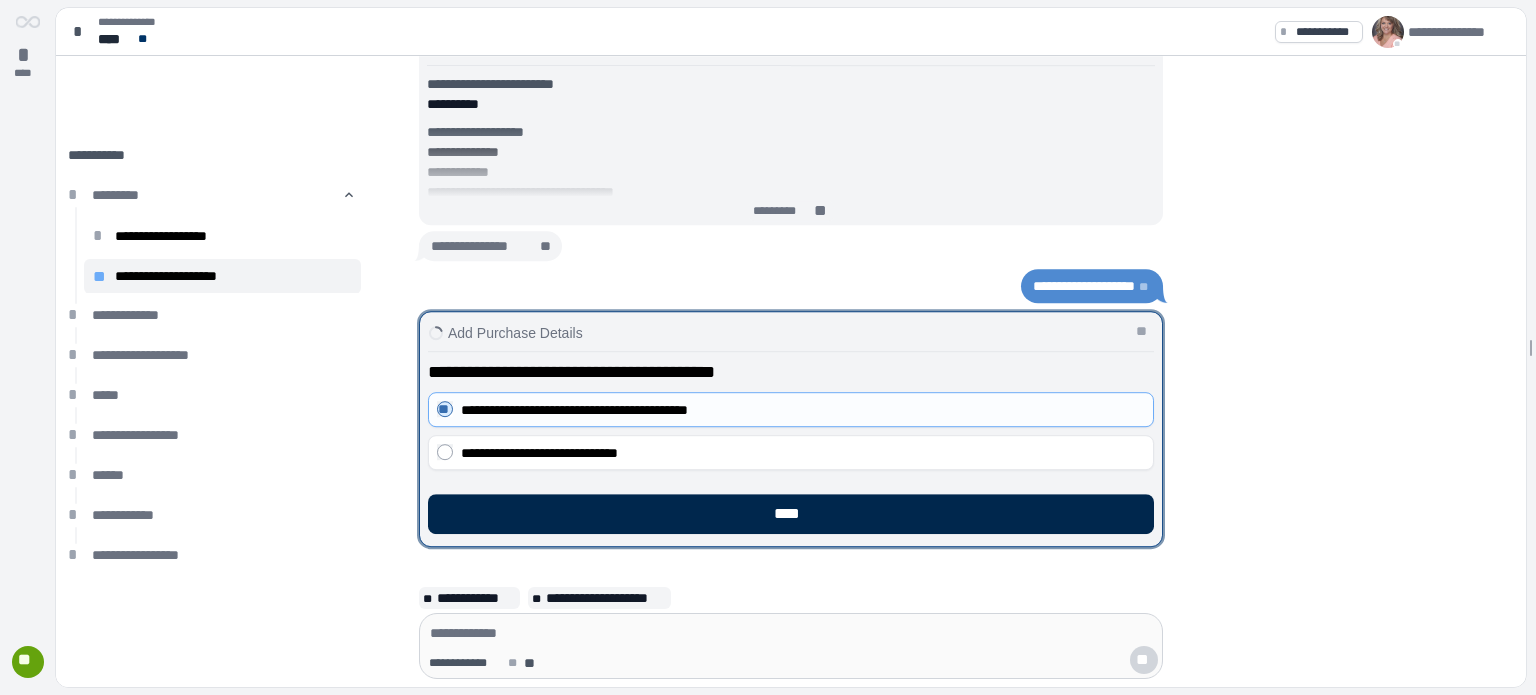 click on "****" at bounding box center (791, 514) 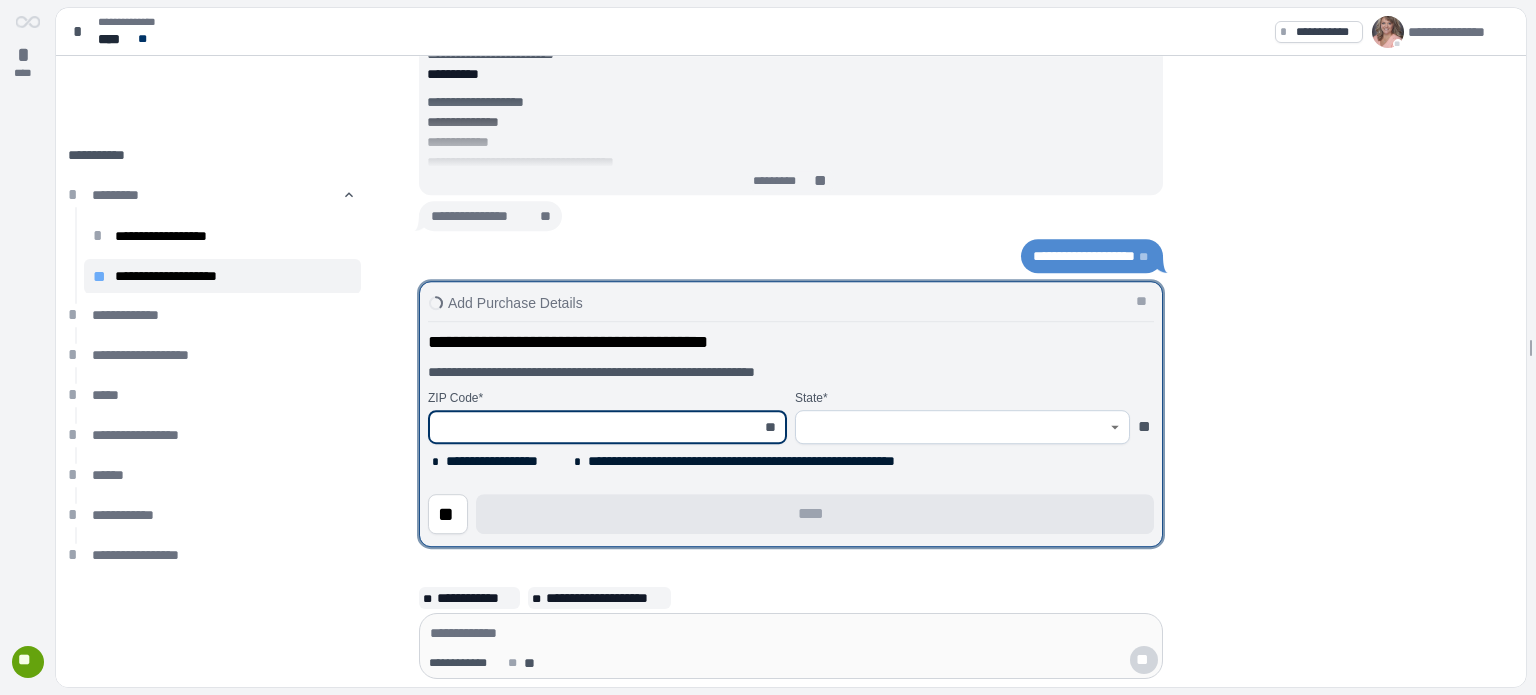 click at bounding box center (596, 427) 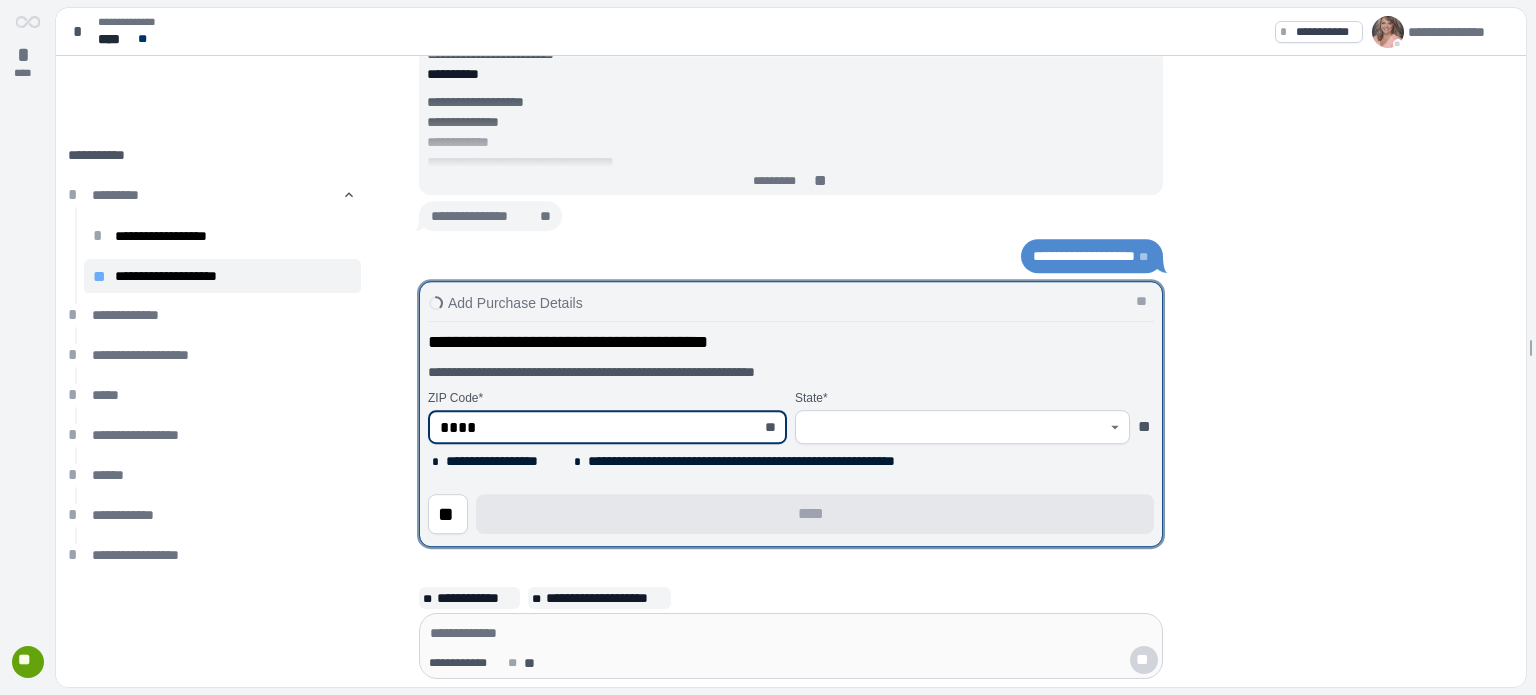 type on "*****" 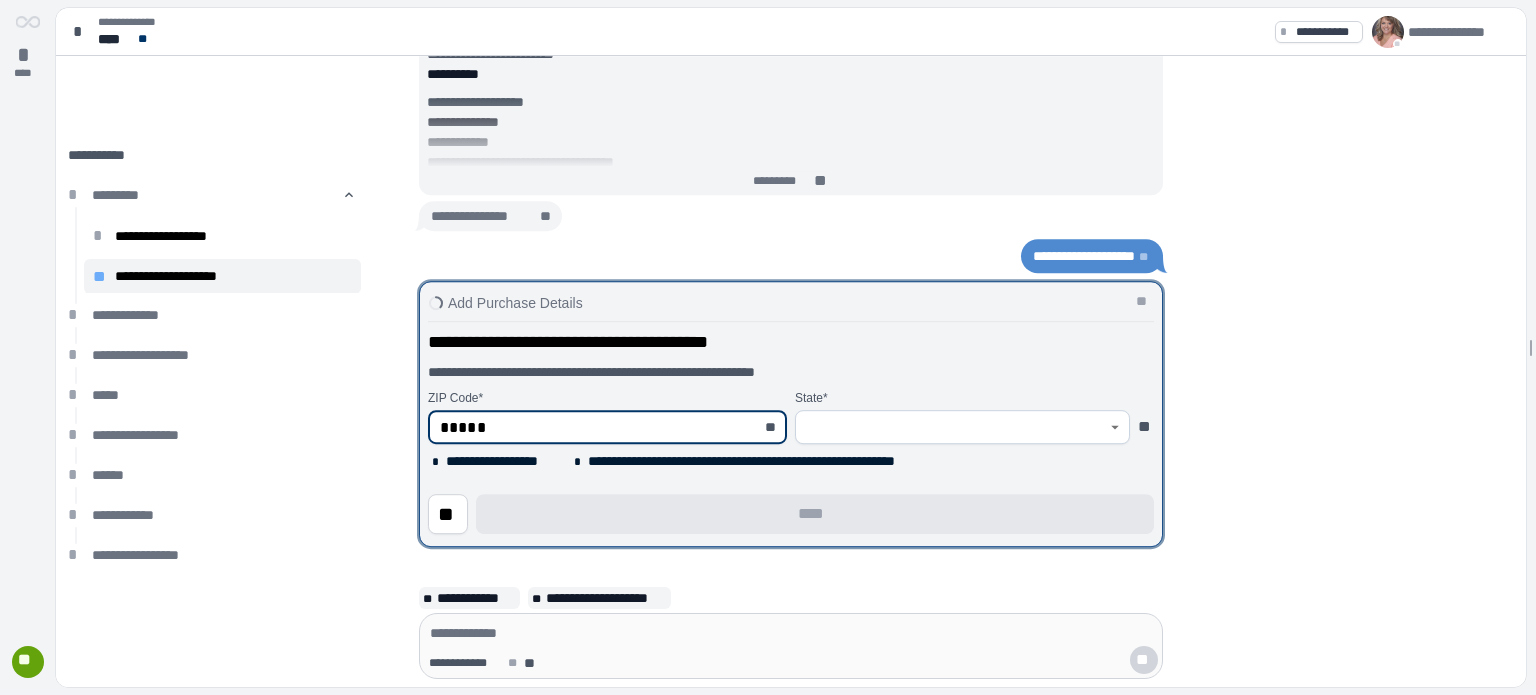 type on "********" 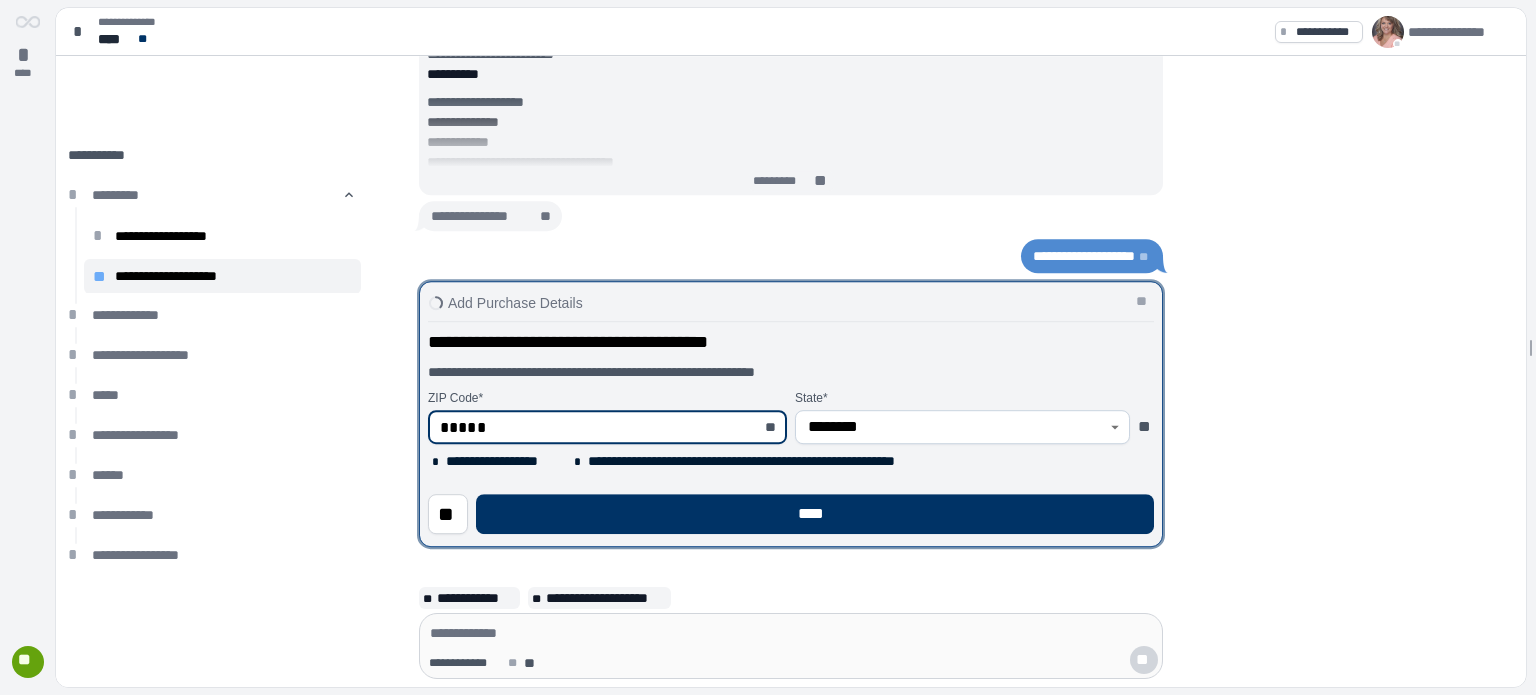 type on "*****" 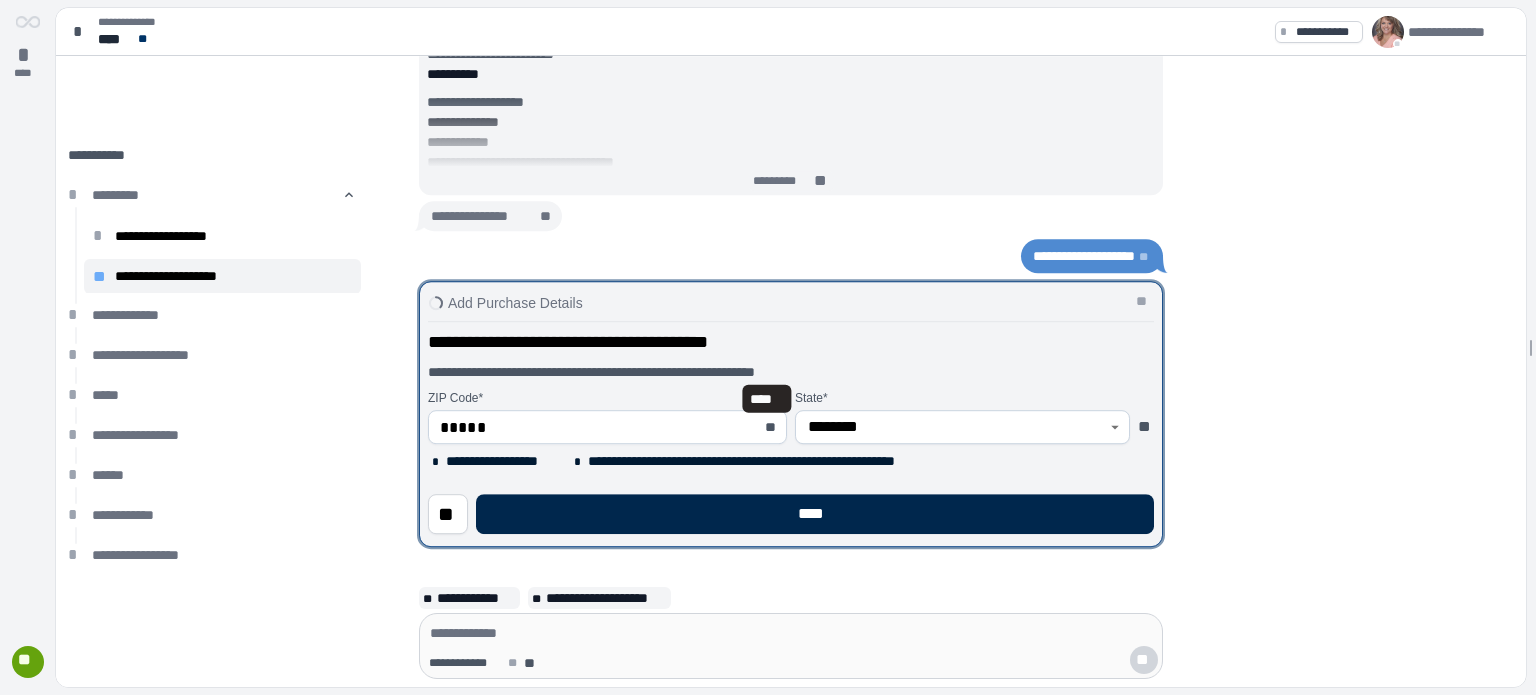 click on "****" at bounding box center (815, 514) 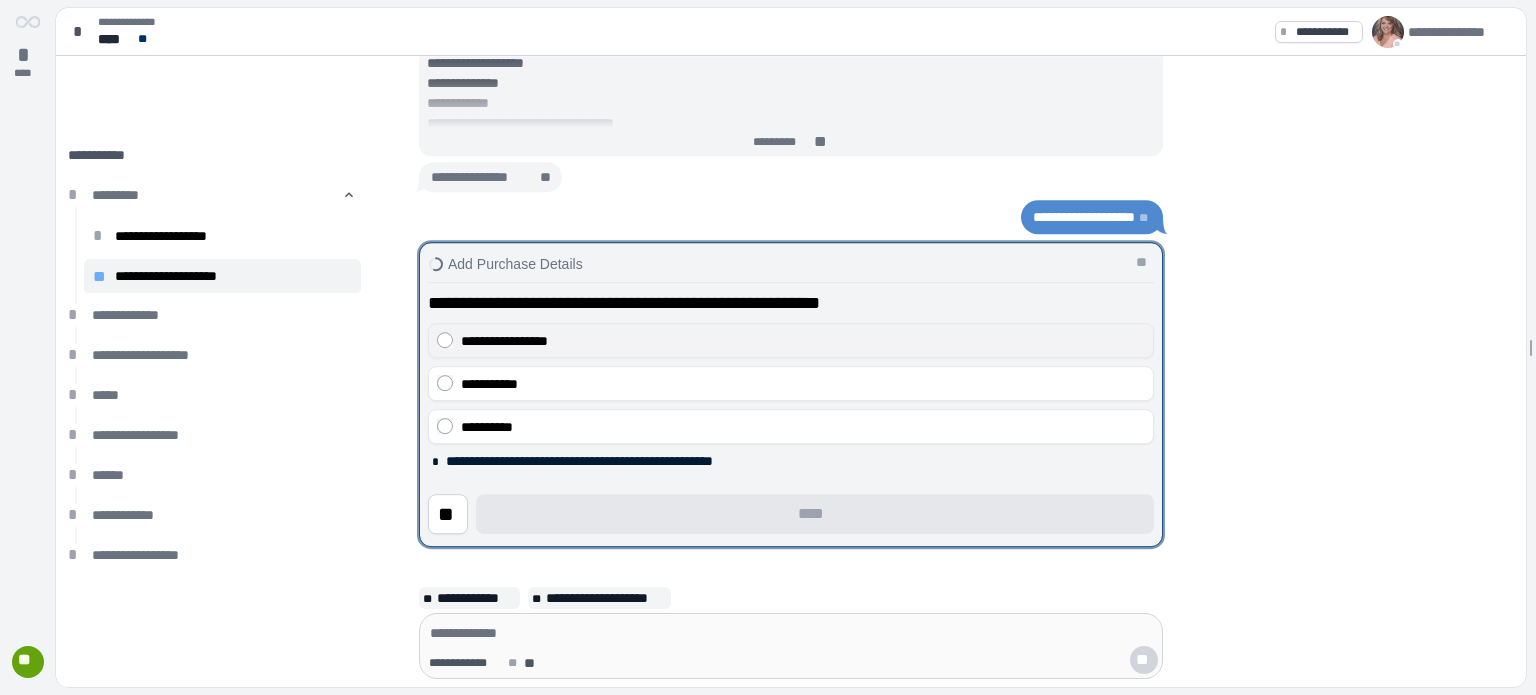 click on "**********" at bounding box center [504, 341] 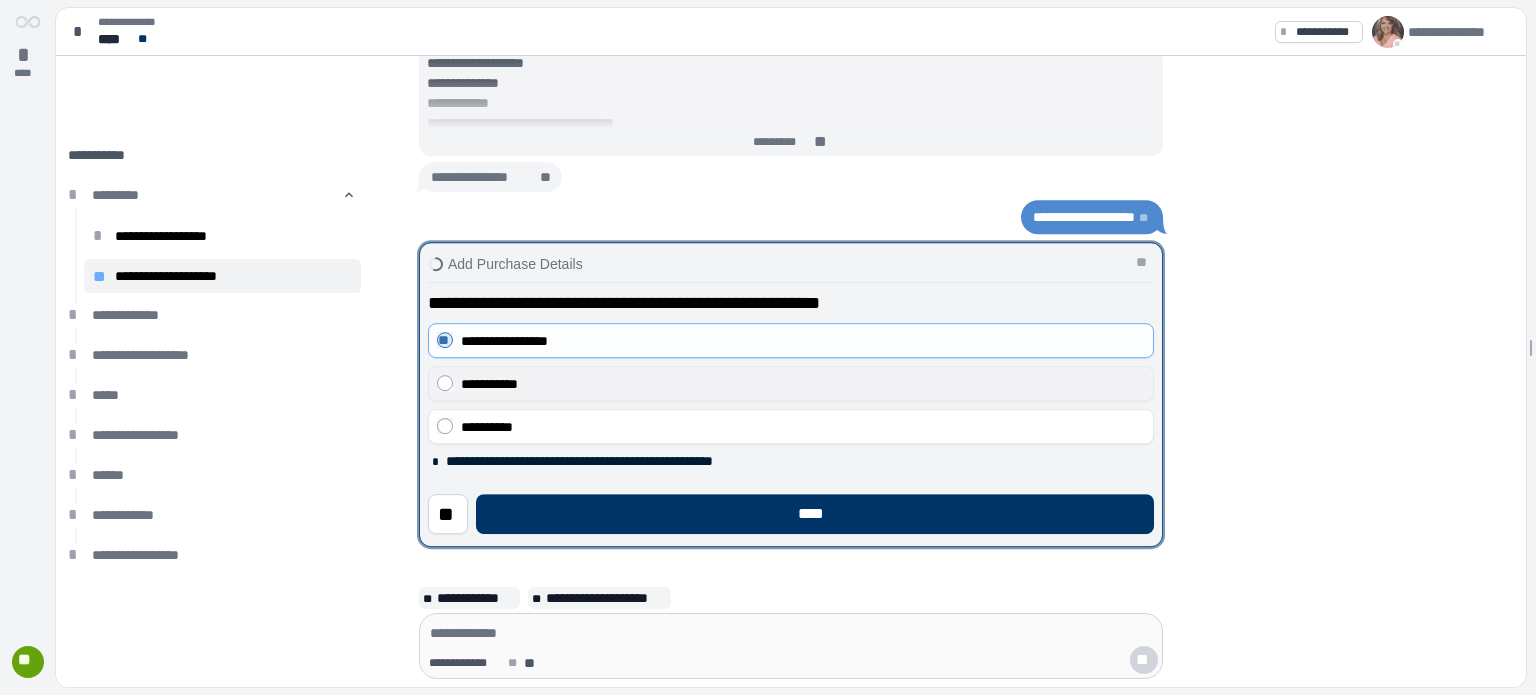click on "**********" at bounding box center (489, 384) 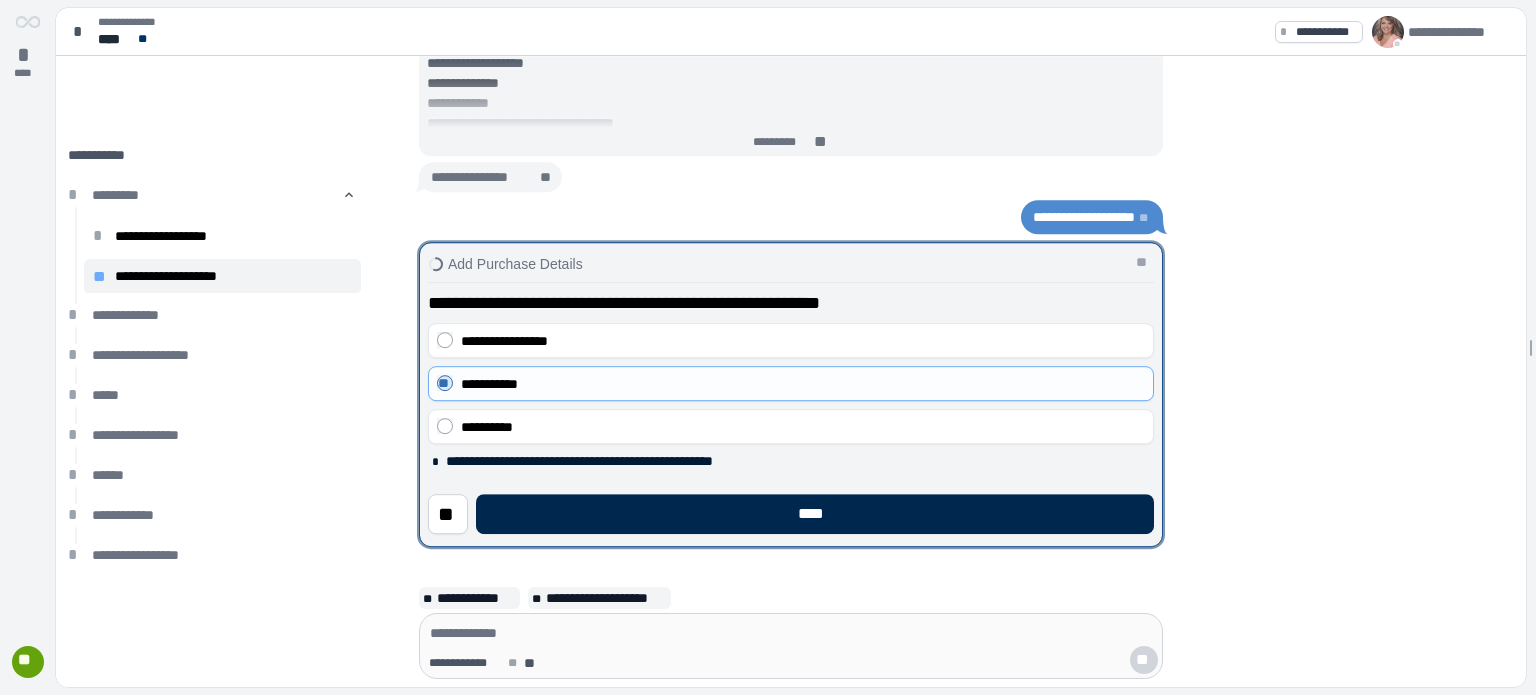 click on "****" at bounding box center [815, 514] 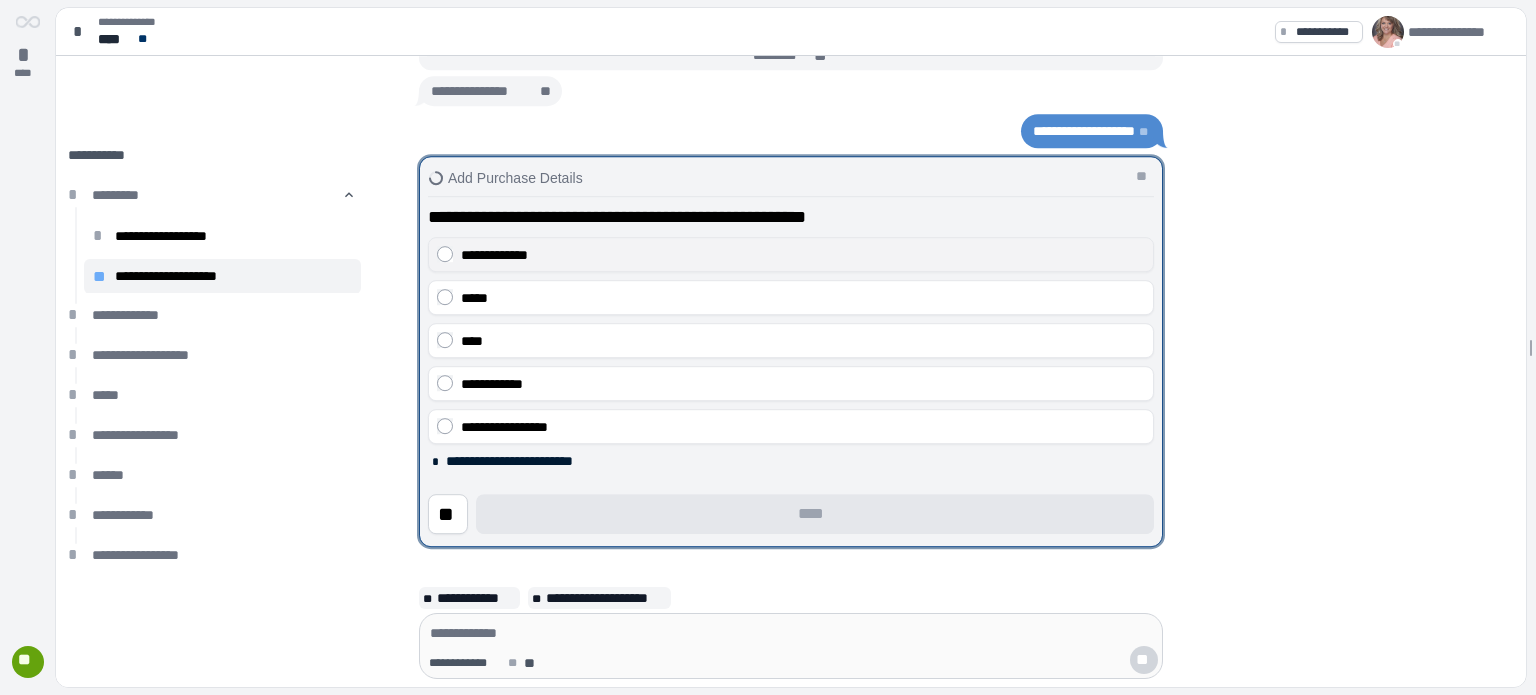 click on "**********" at bounding box center (803, 255) 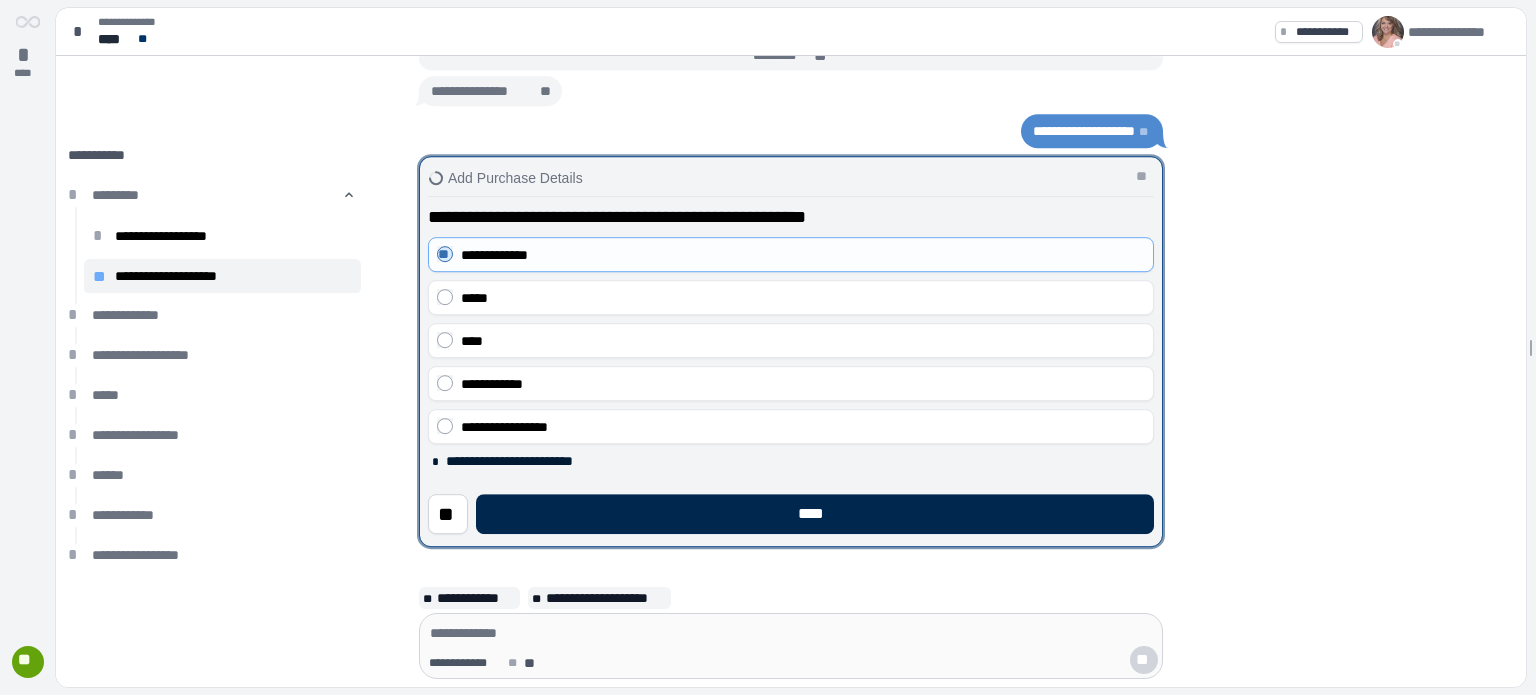 click on "****" at bounding box center [815, 514] 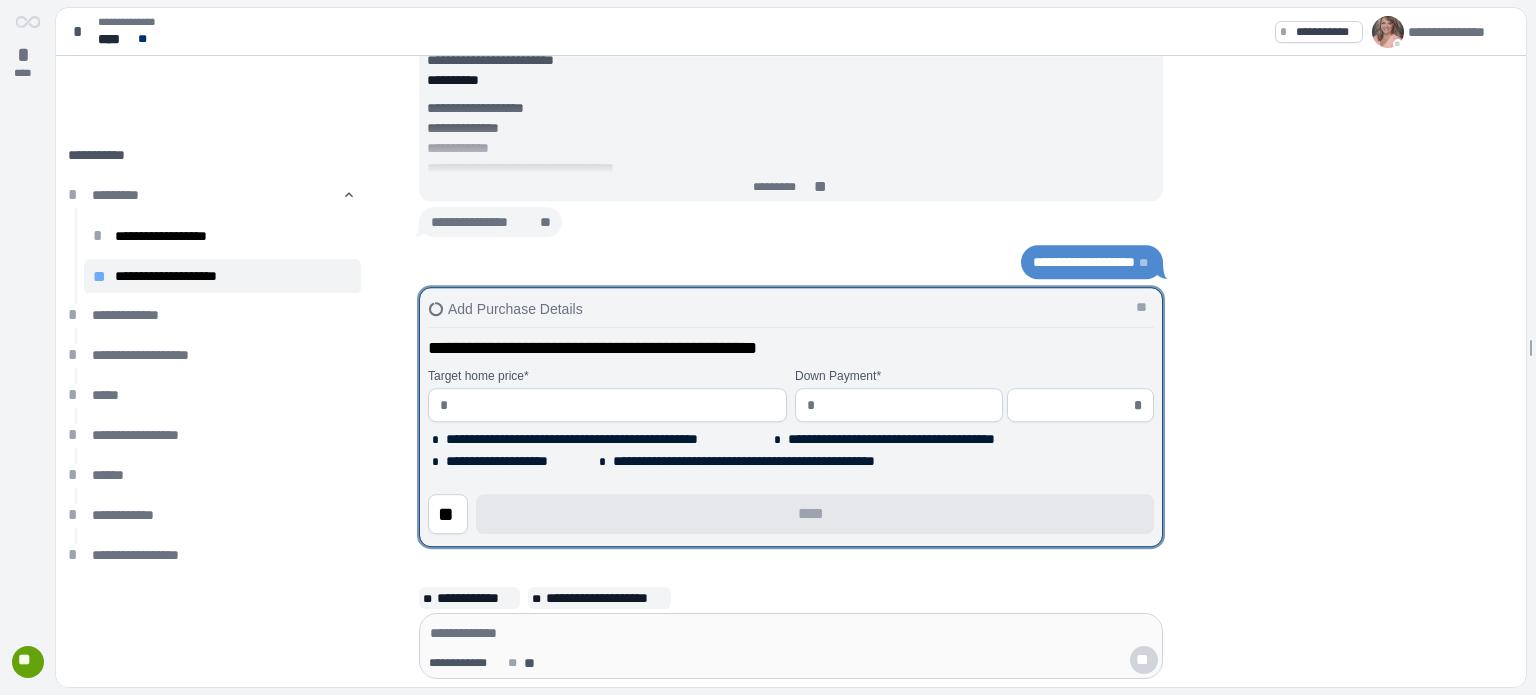 click at bounding box center [615, 405] 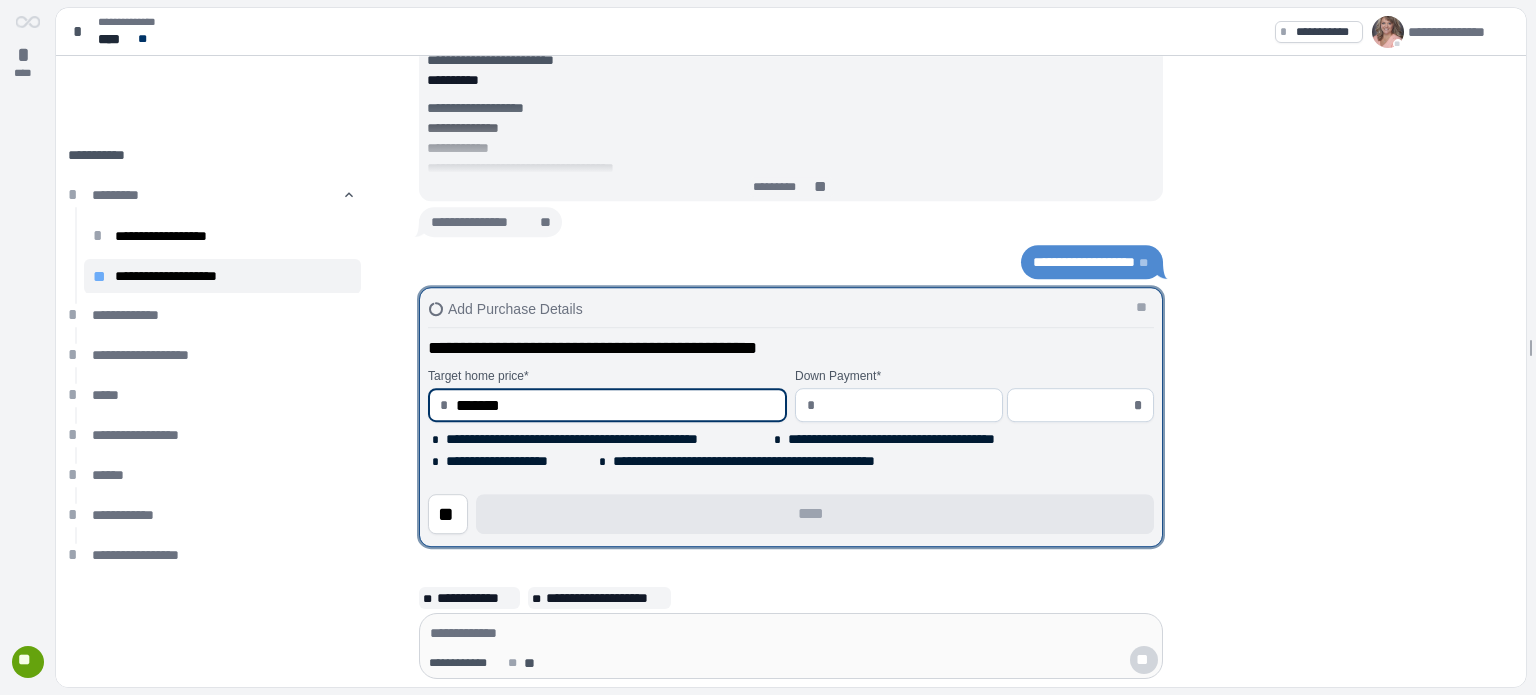 type on "**********" 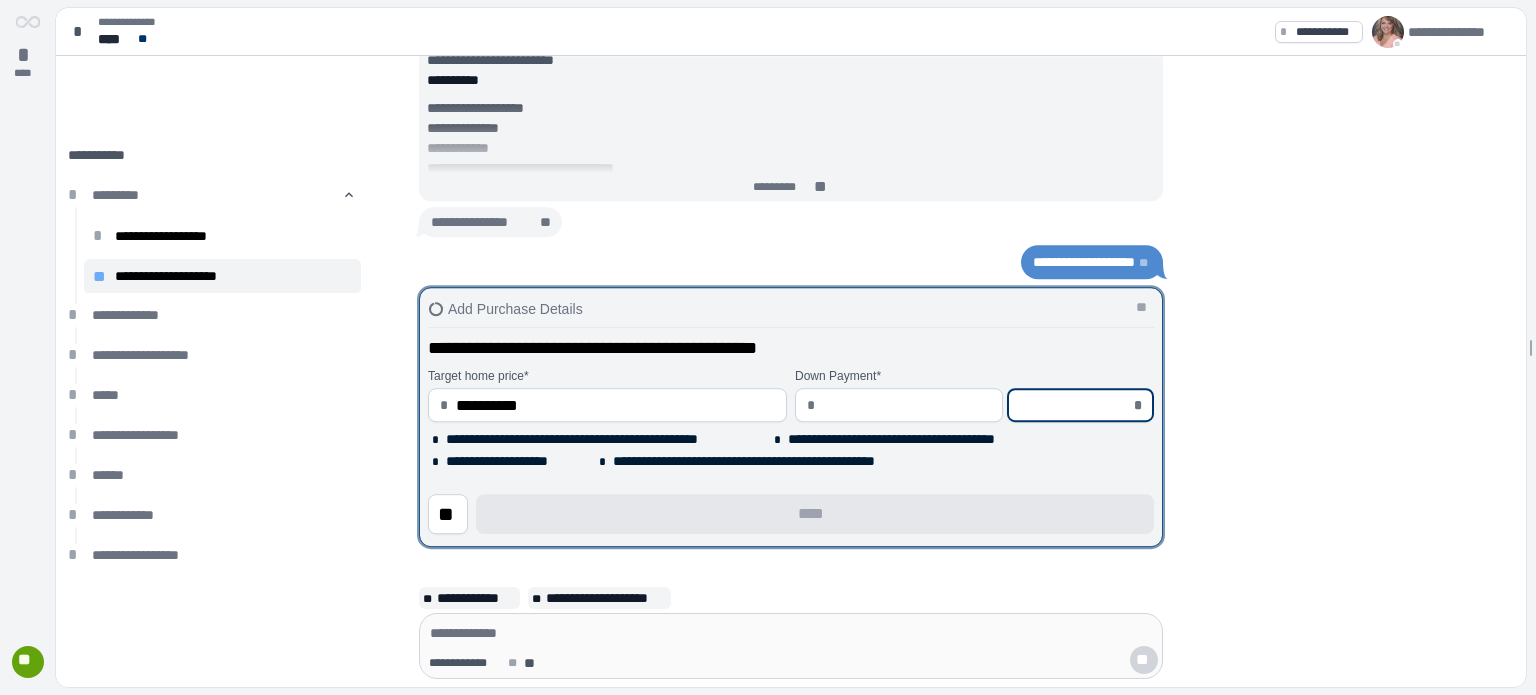 type on "********" 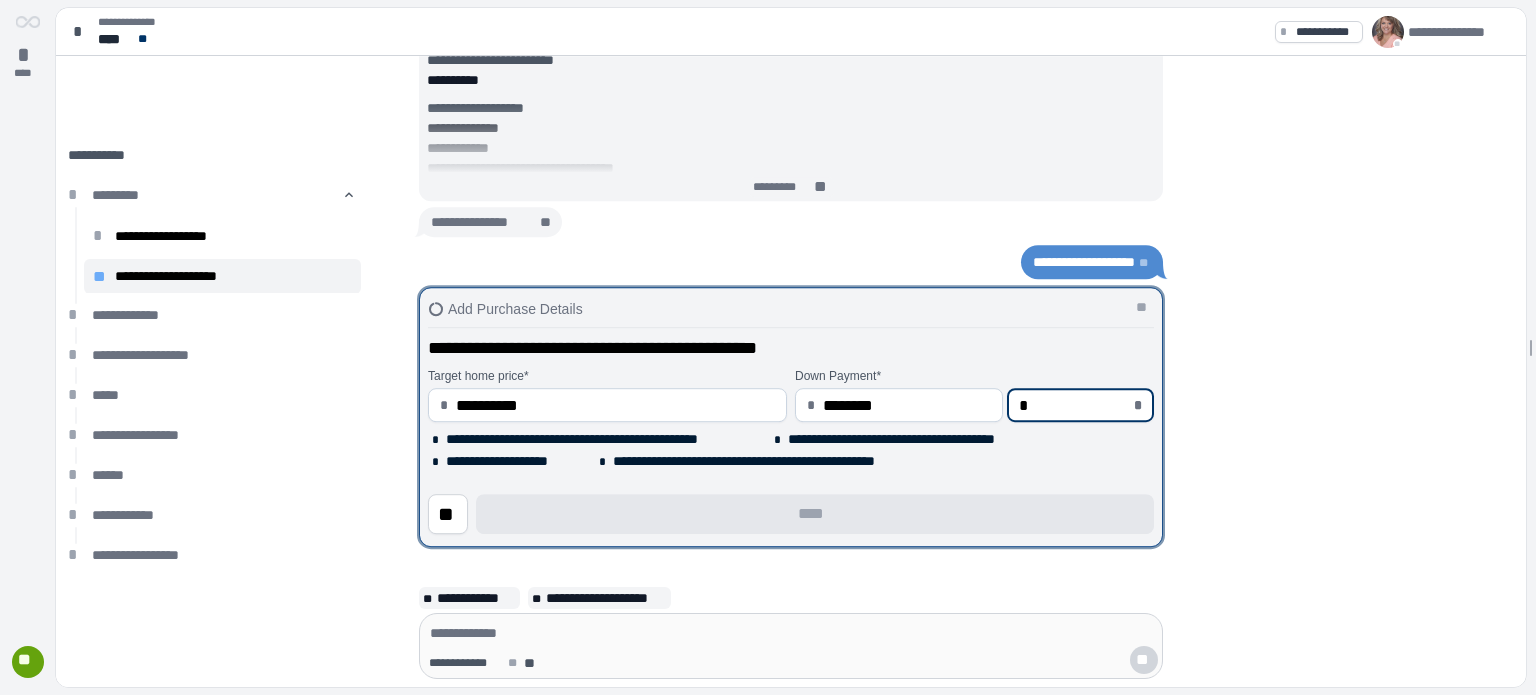 type on "*********" 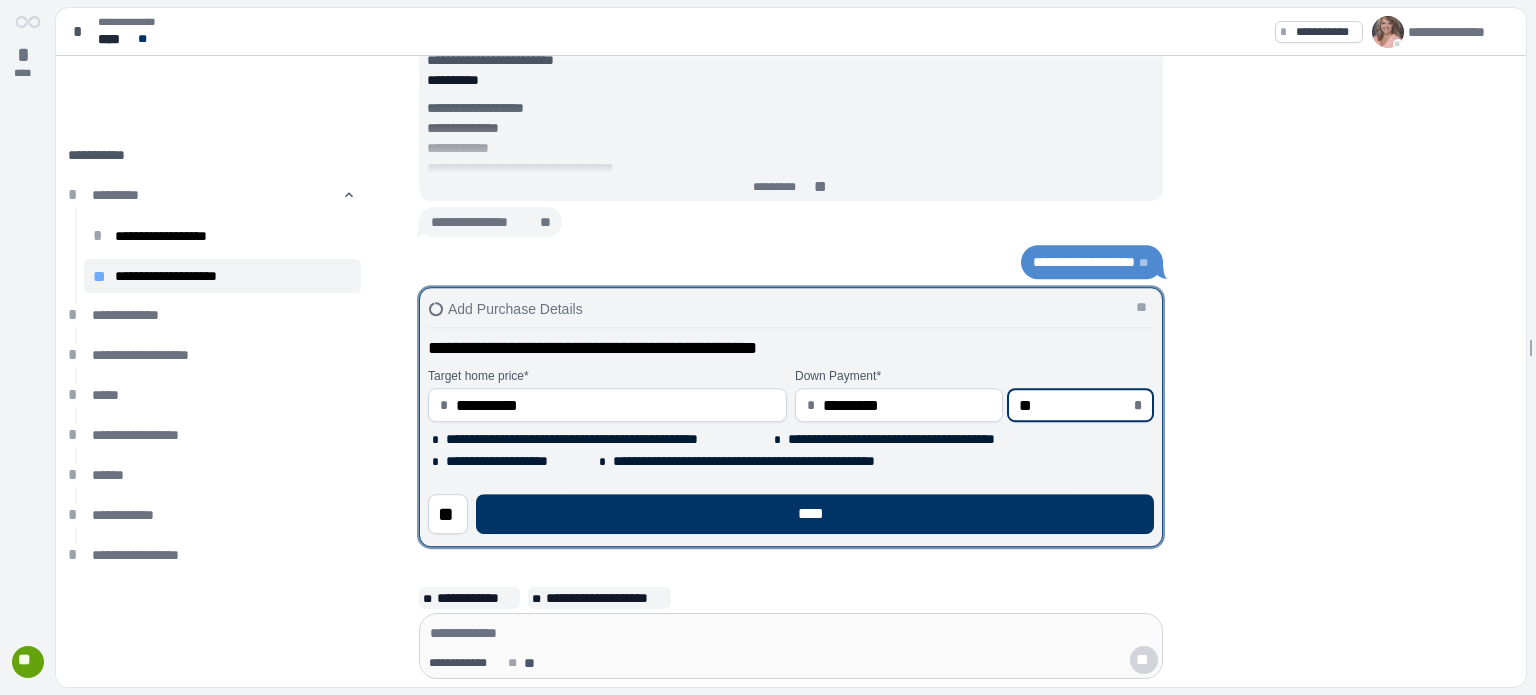 type on "******" 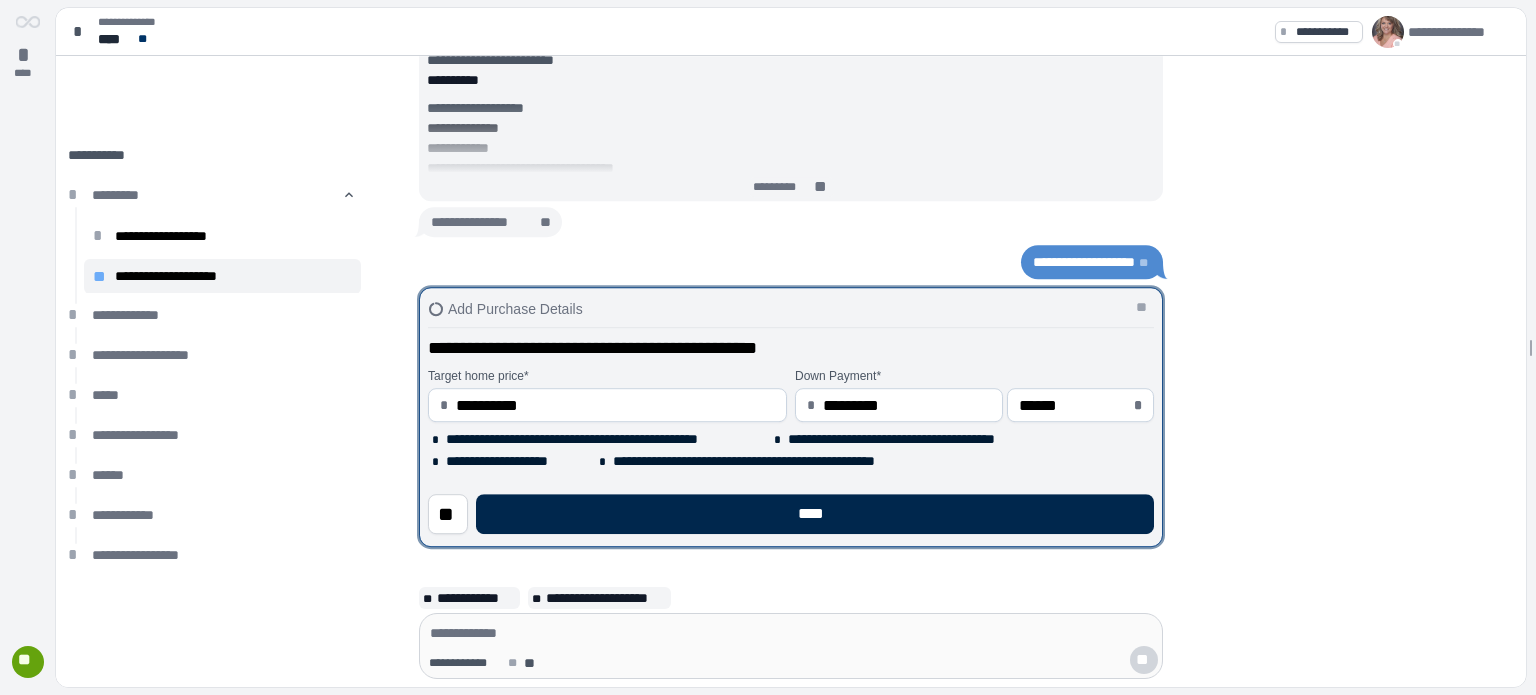 click on "****" at bounding box center (815, 514) 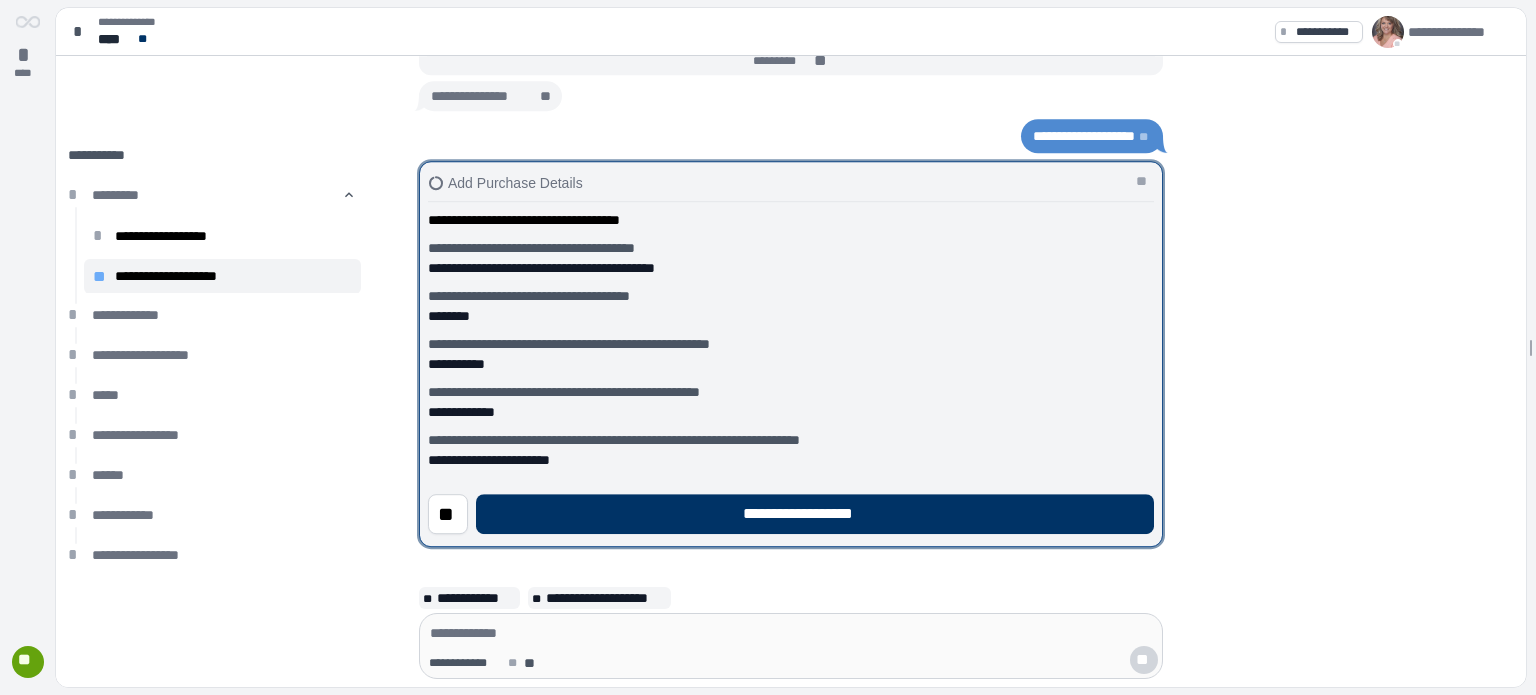 click on "**********" at bounding box center (815, 514) 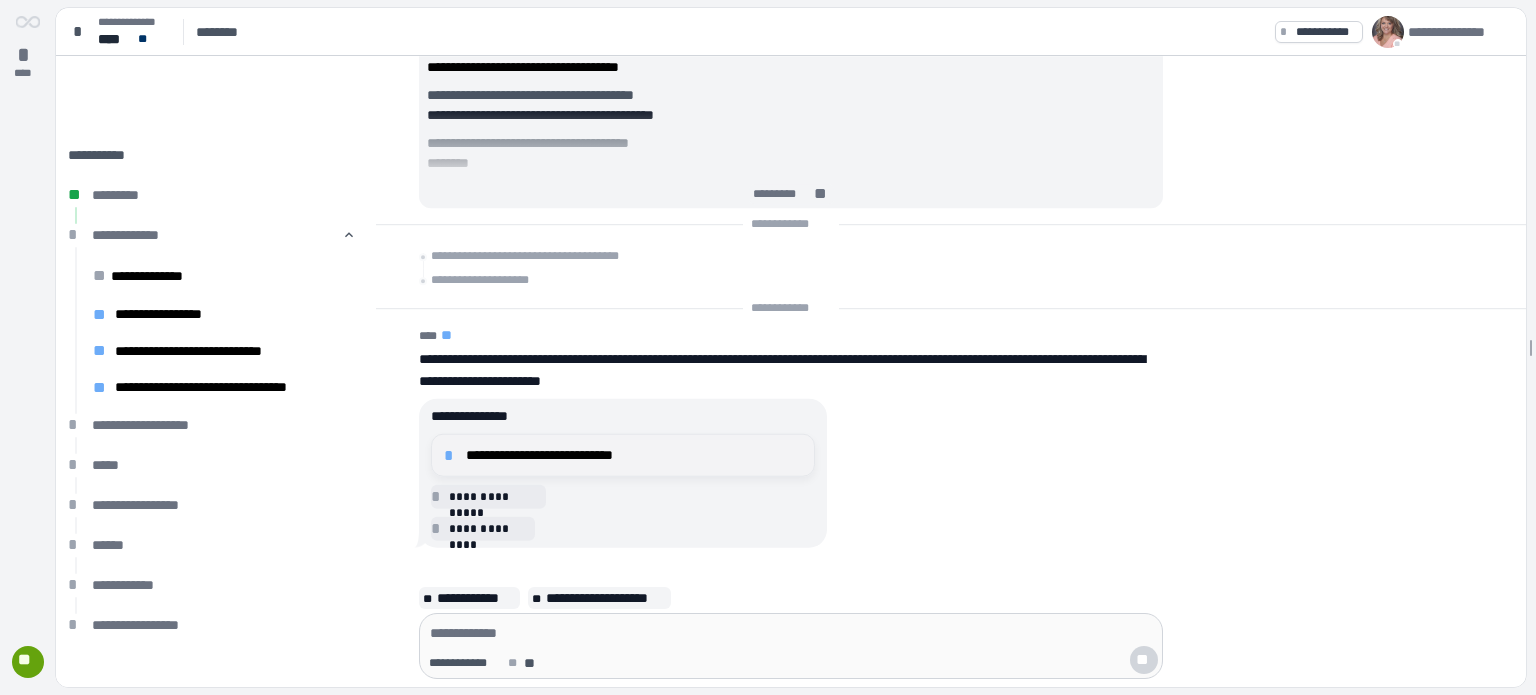 click on "**********" at bounding box center [634, 455] 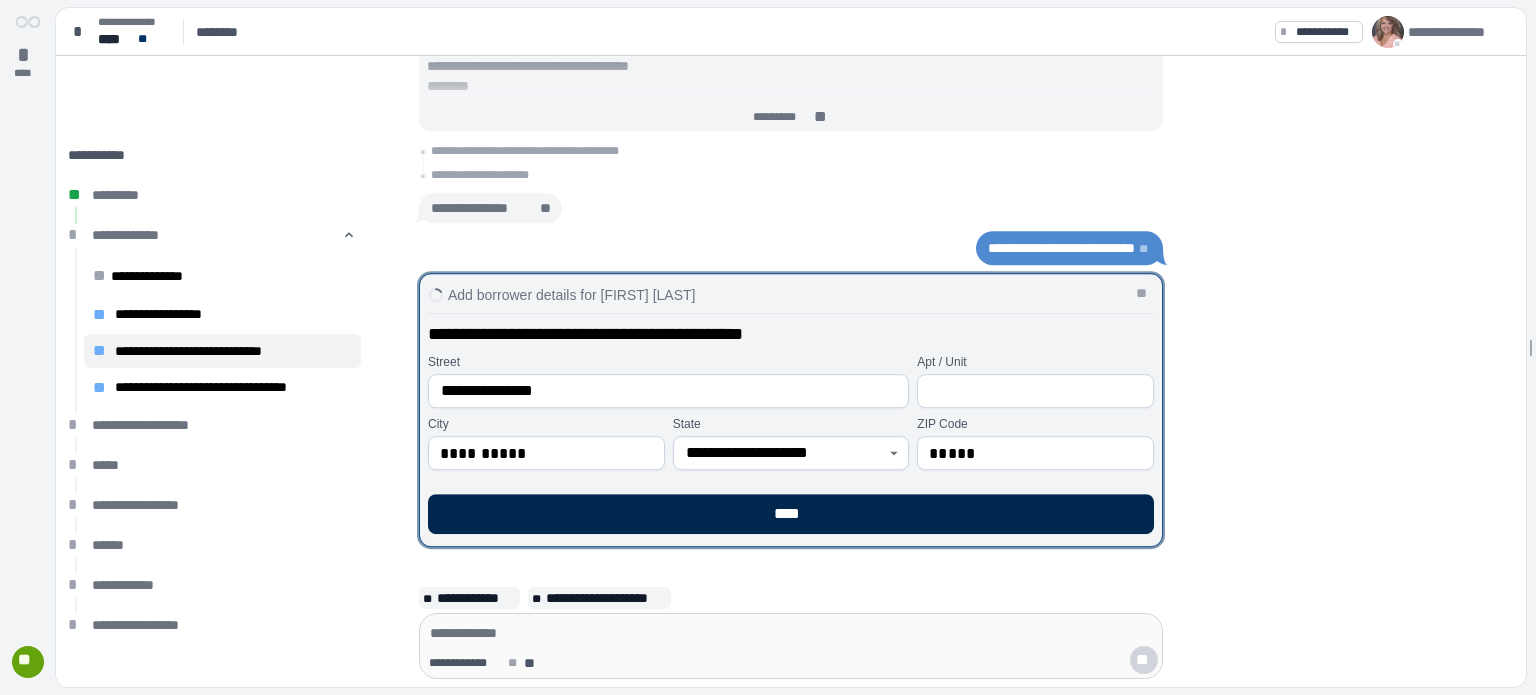 click on "****" at bounding box center (791, 514) 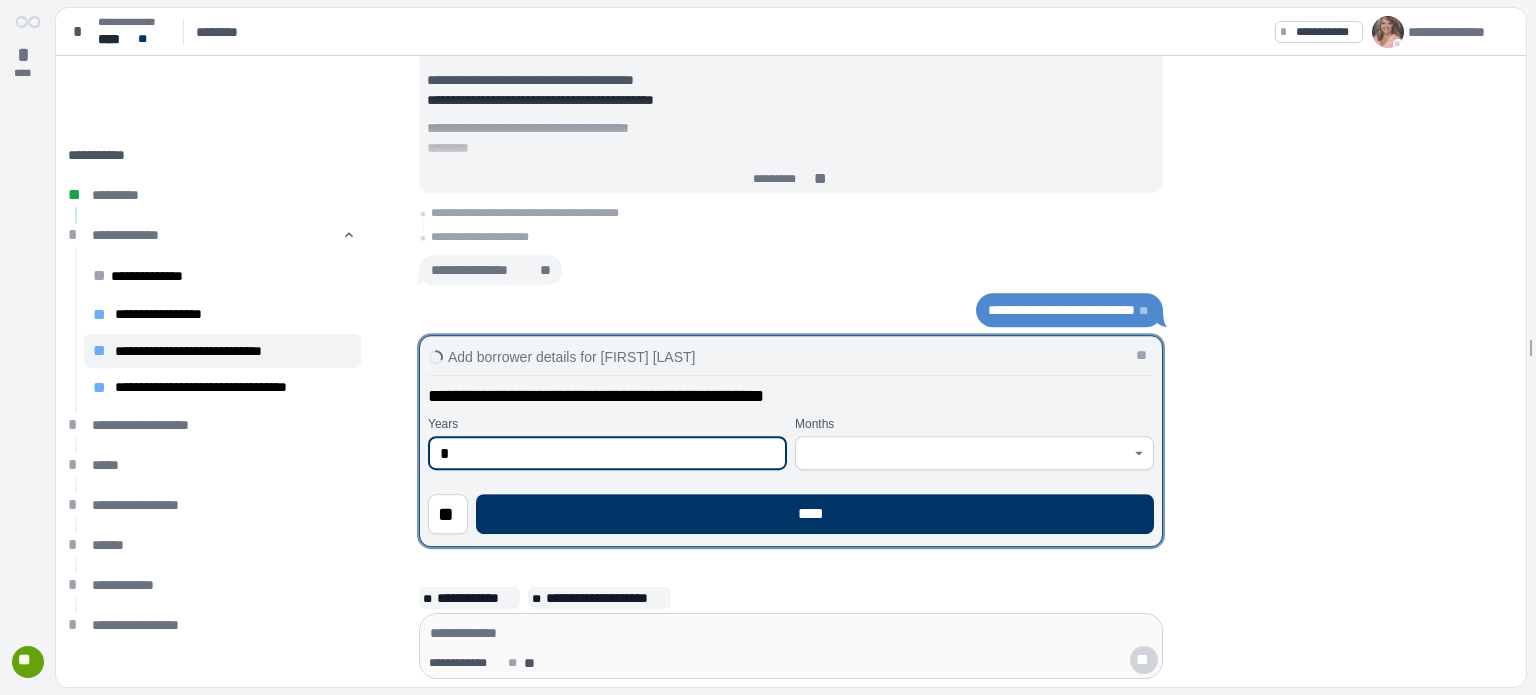 type on "*" 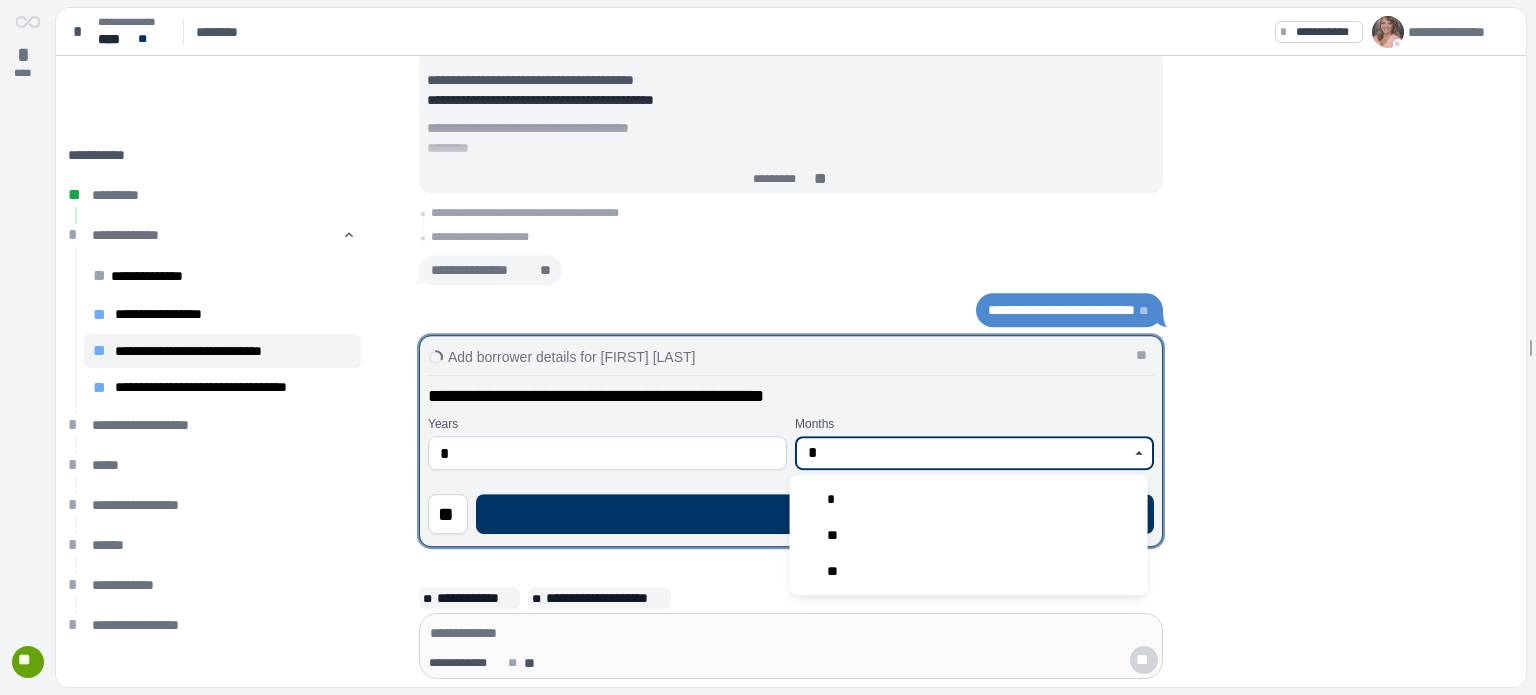 type on "*" 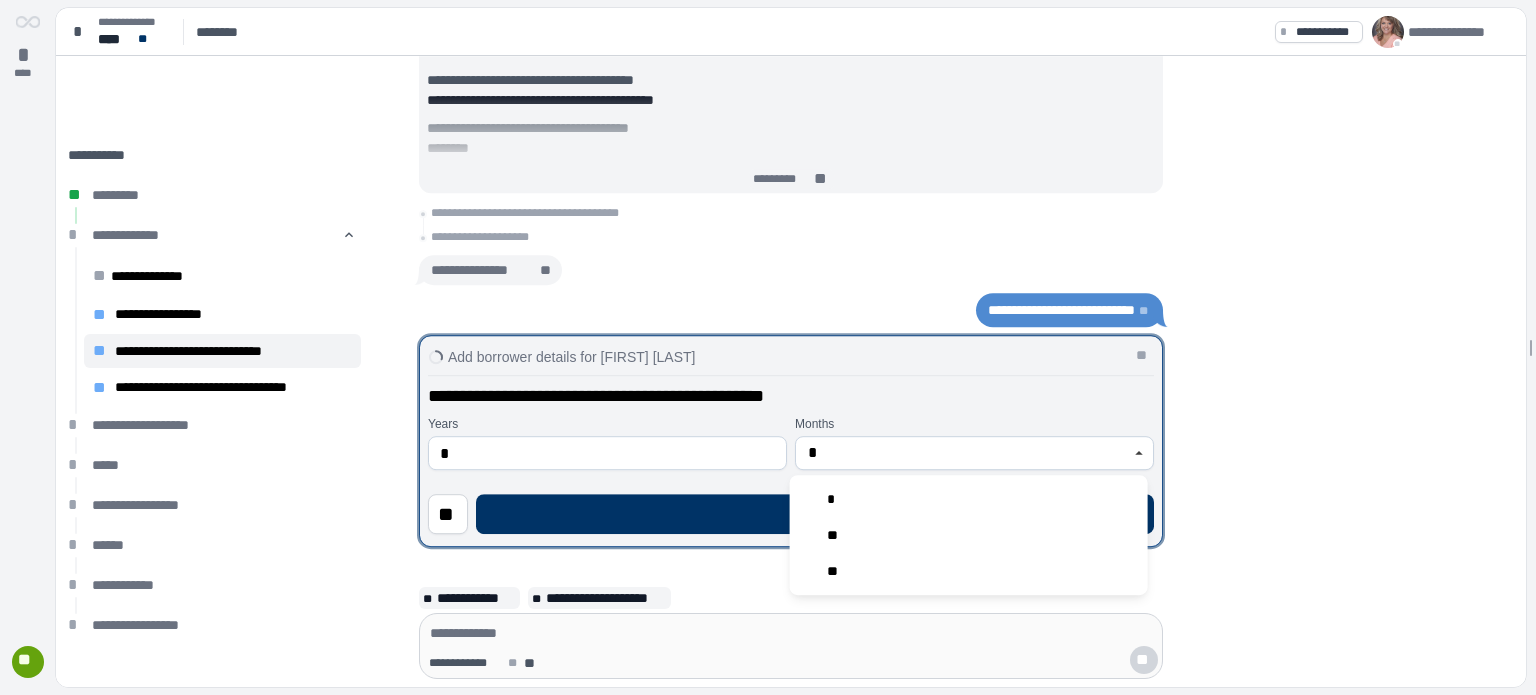 type 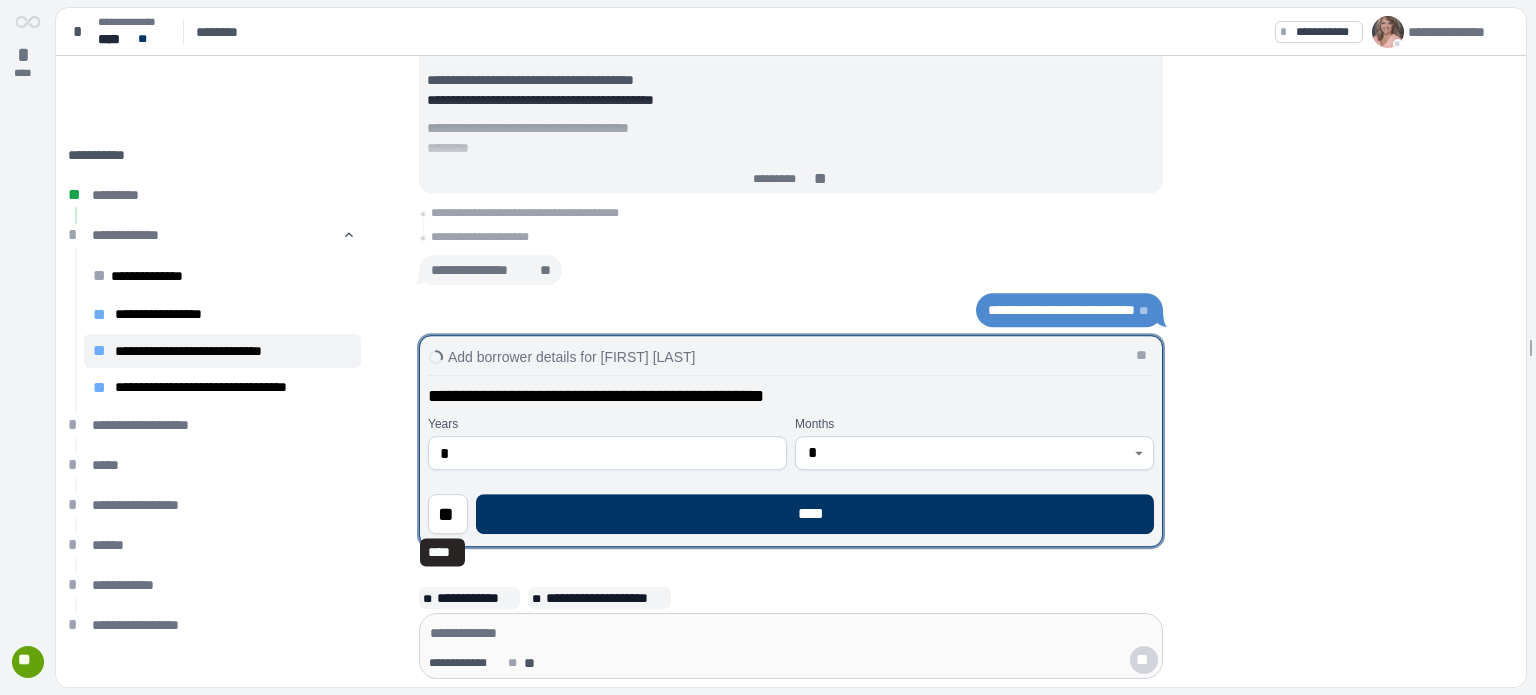 click on "****" at bounding box center [815, 514] 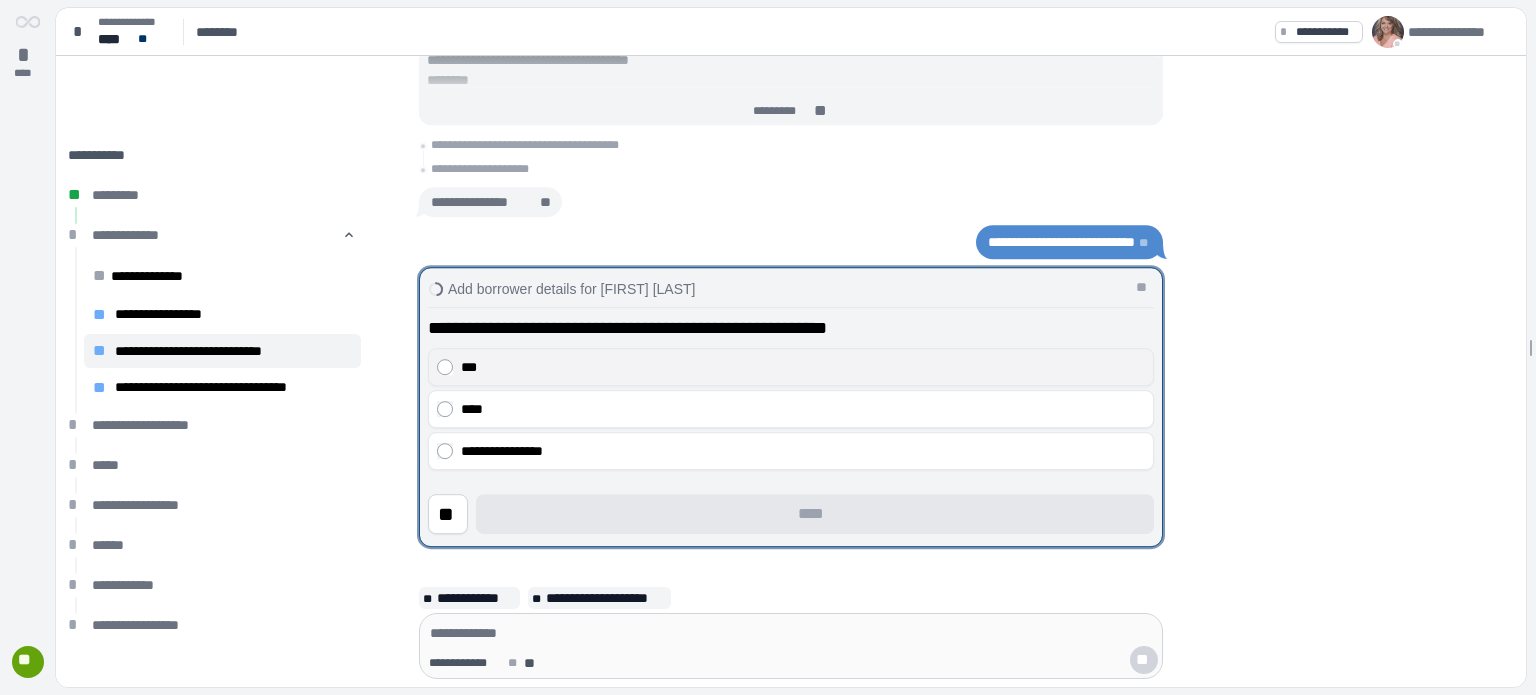 click on "***" at bounding box center (791, 367) 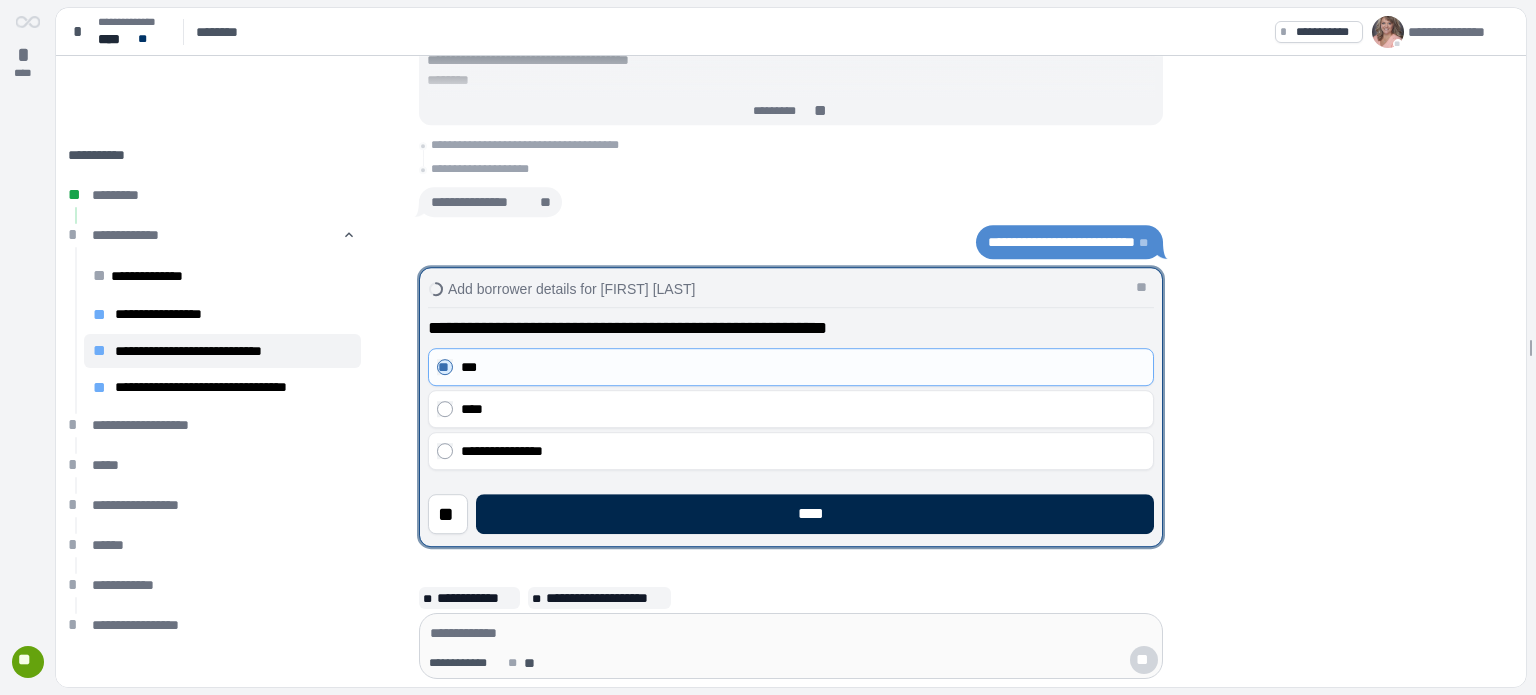 click on "****" at bounding box center [815, 514] 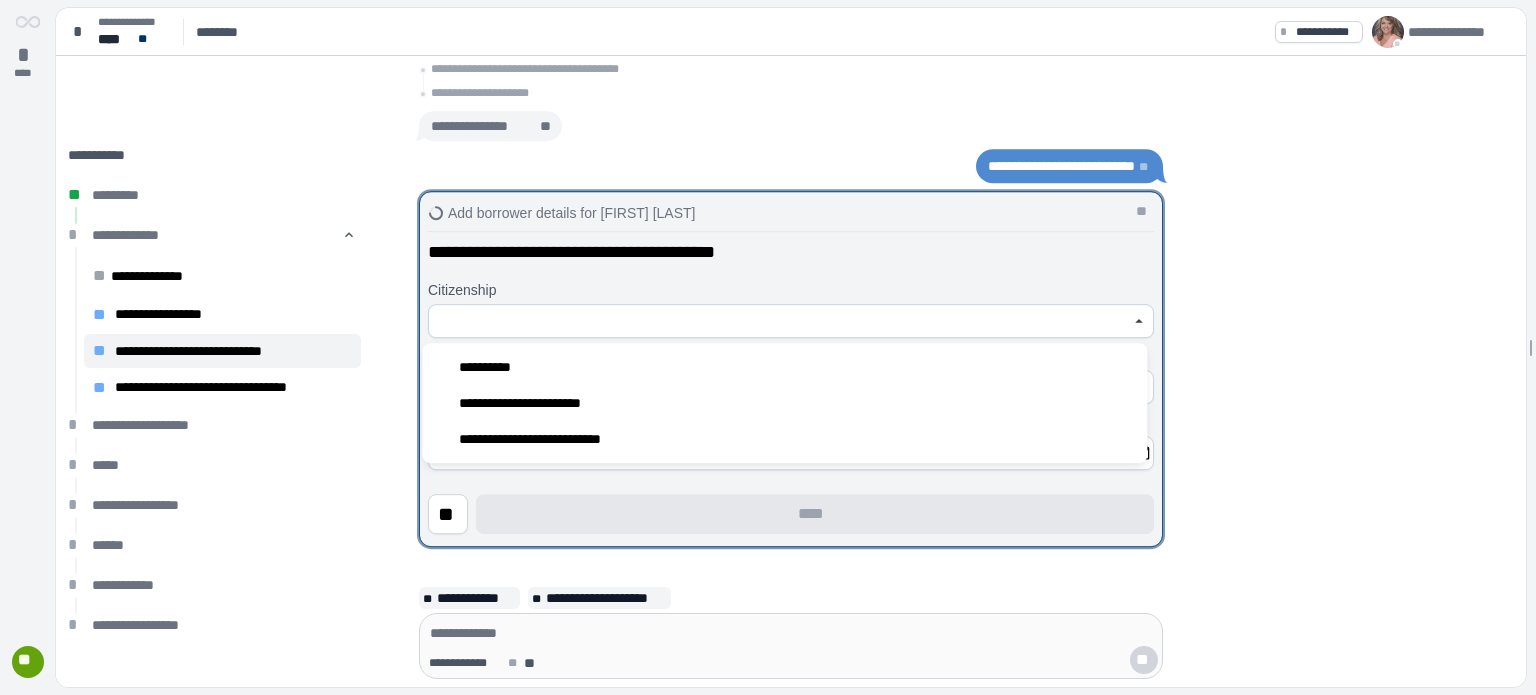 click at bounding box center [780, 321] 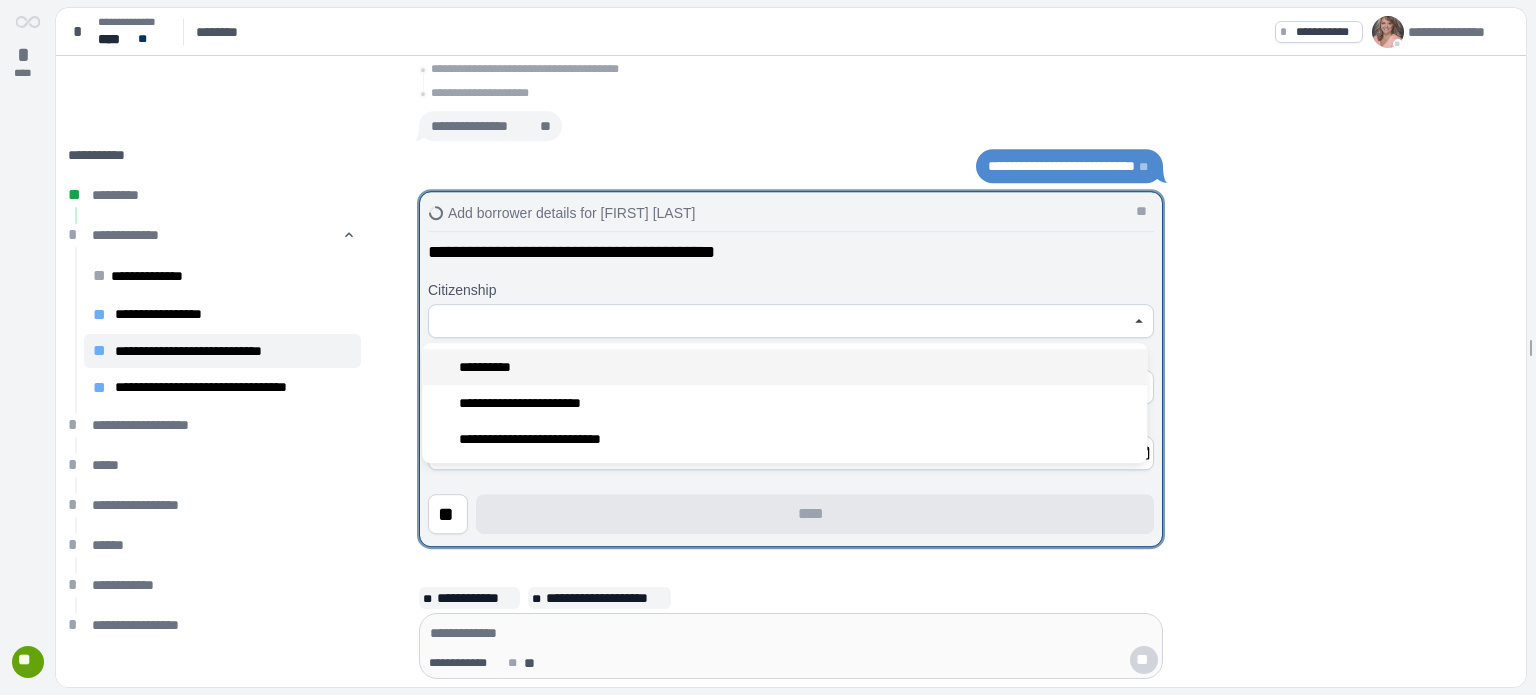 click on "**********" at bounding box center (784, 367) 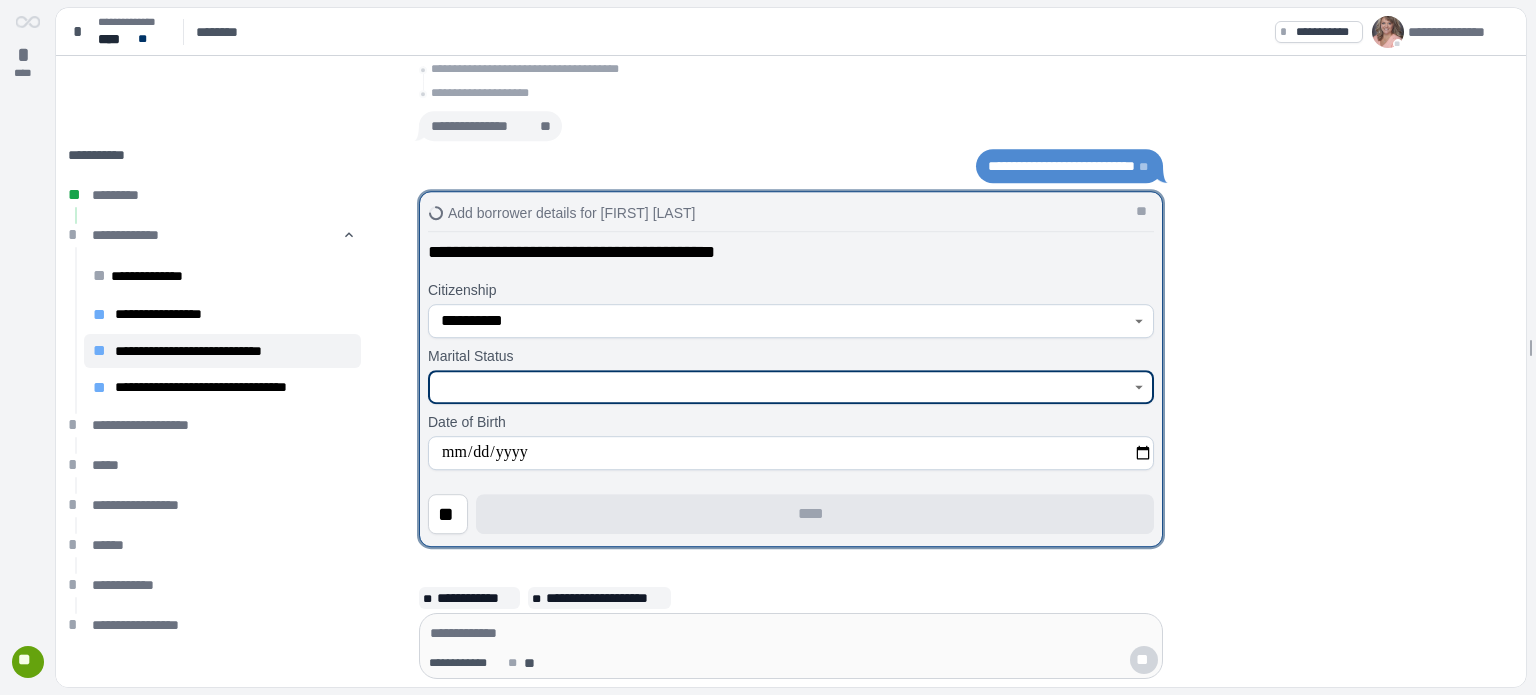 click at bounding box center (780, 387) 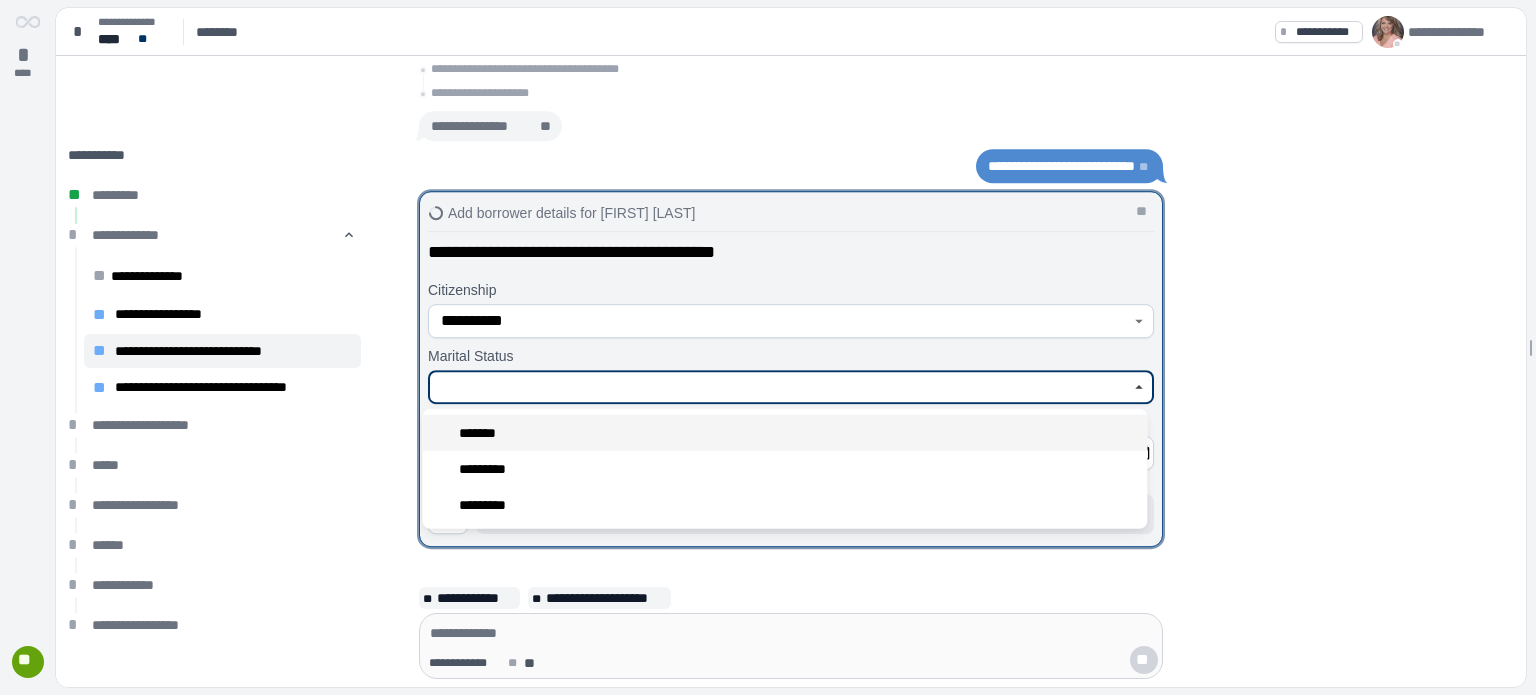 click on "*******" at bounding box center (784, 433) 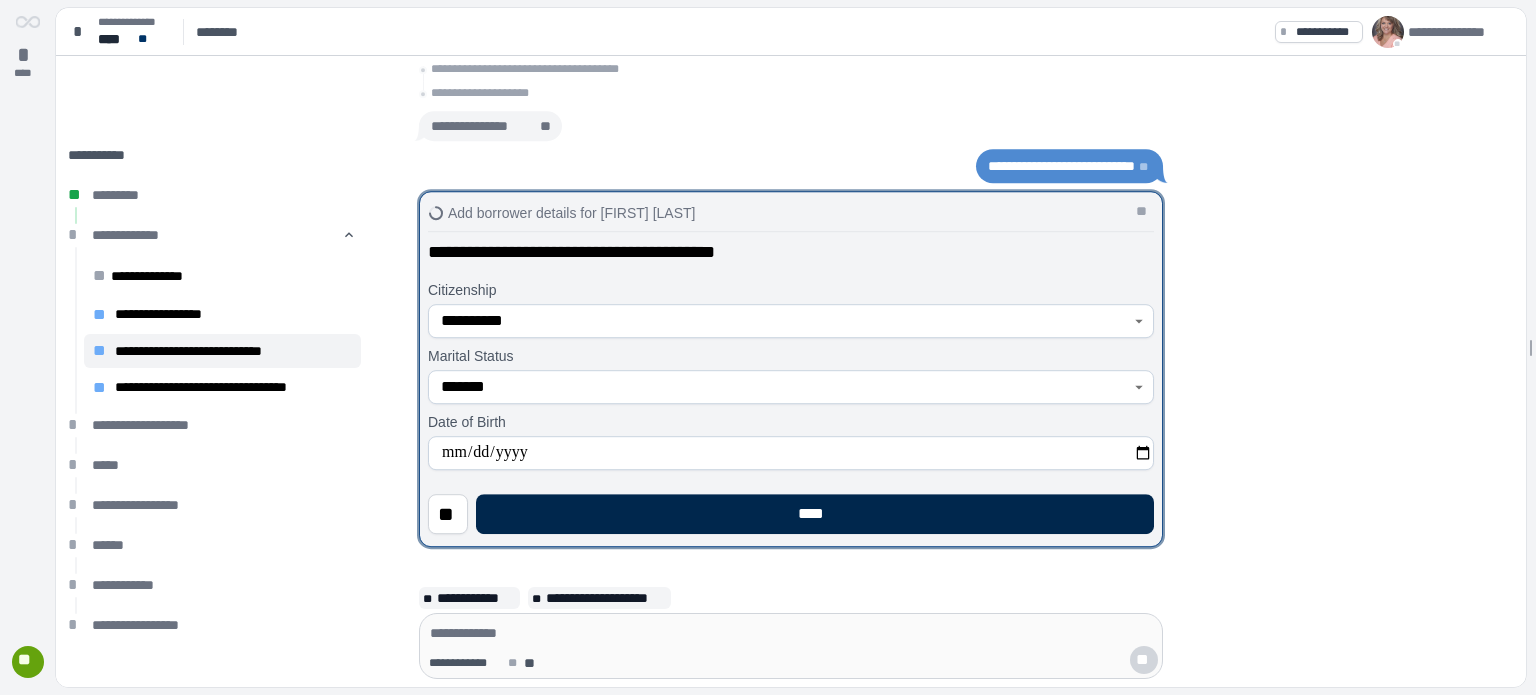click on "****" at bounding box center (815, 514) 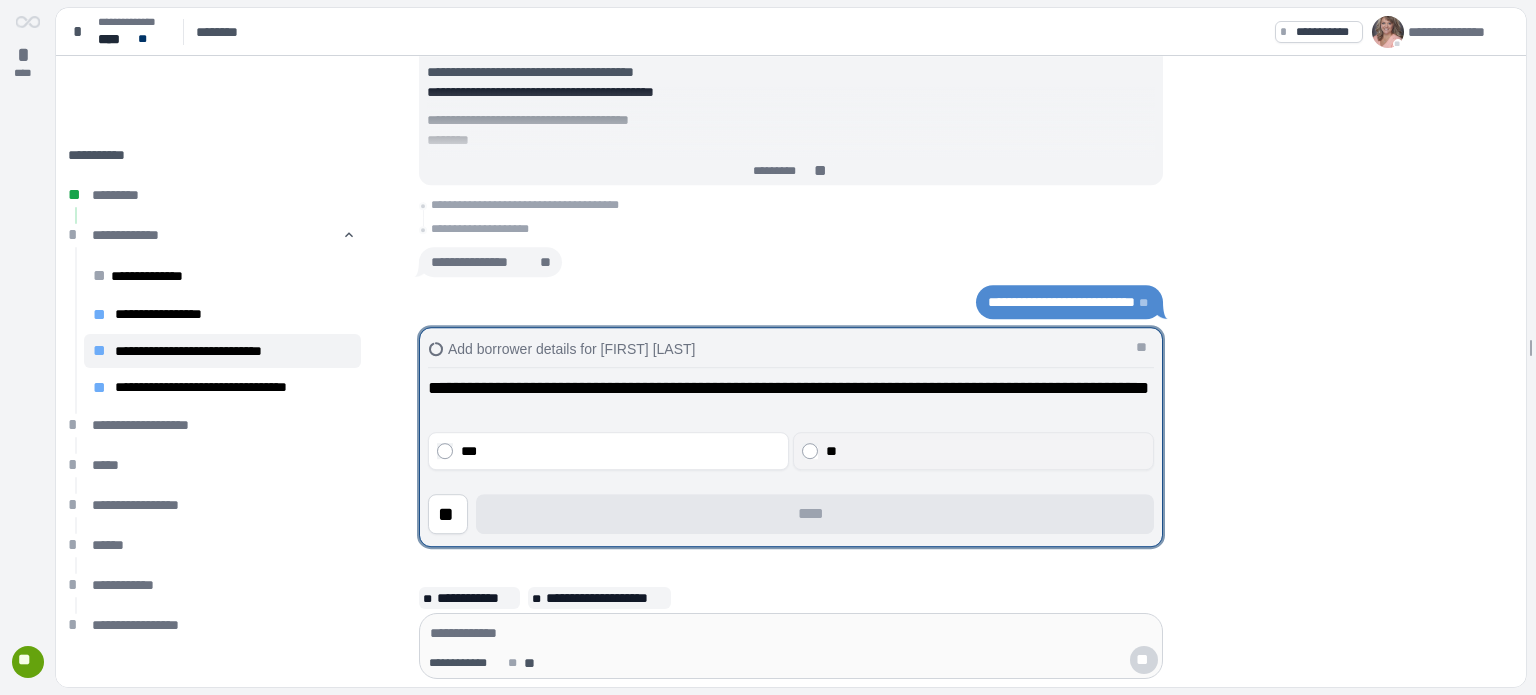 click on "**" at bounding box center (986, 451) 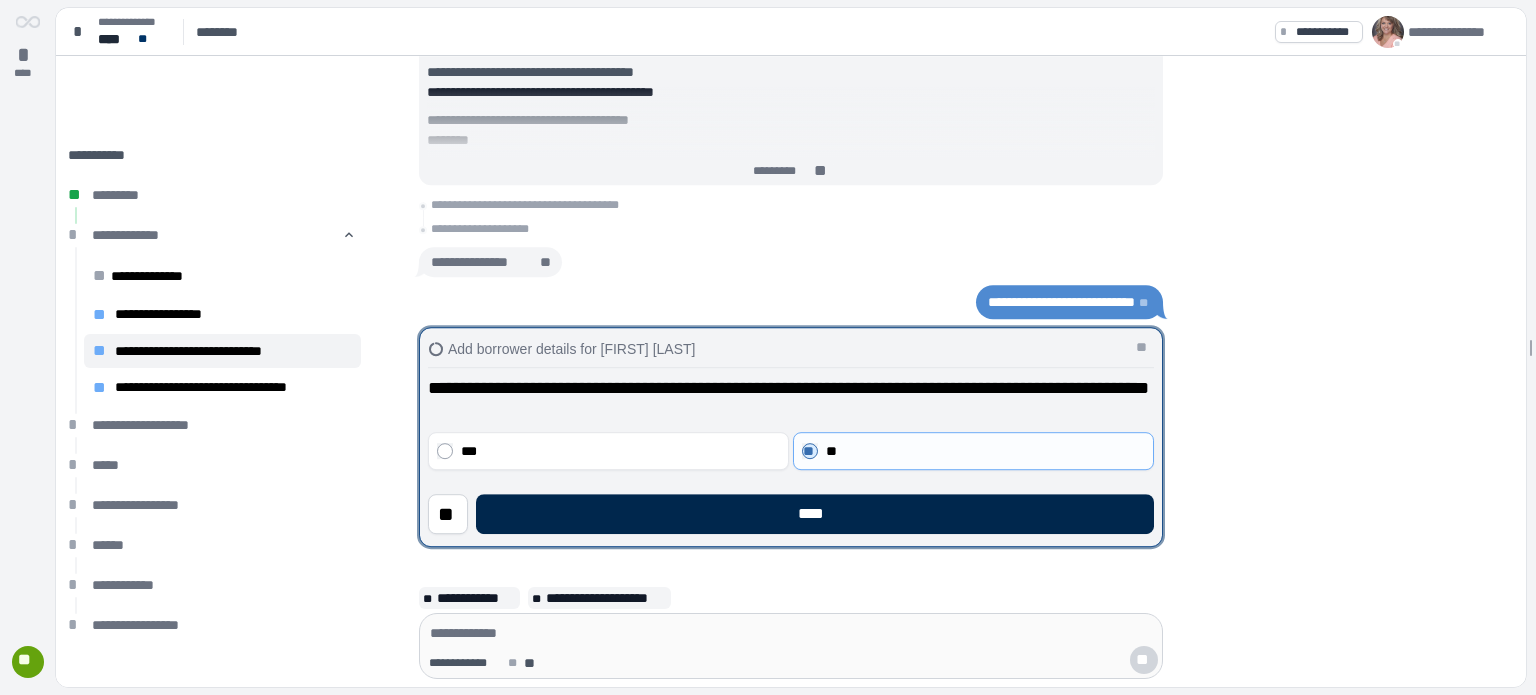 click on "****" at bounding box center [815, 514] 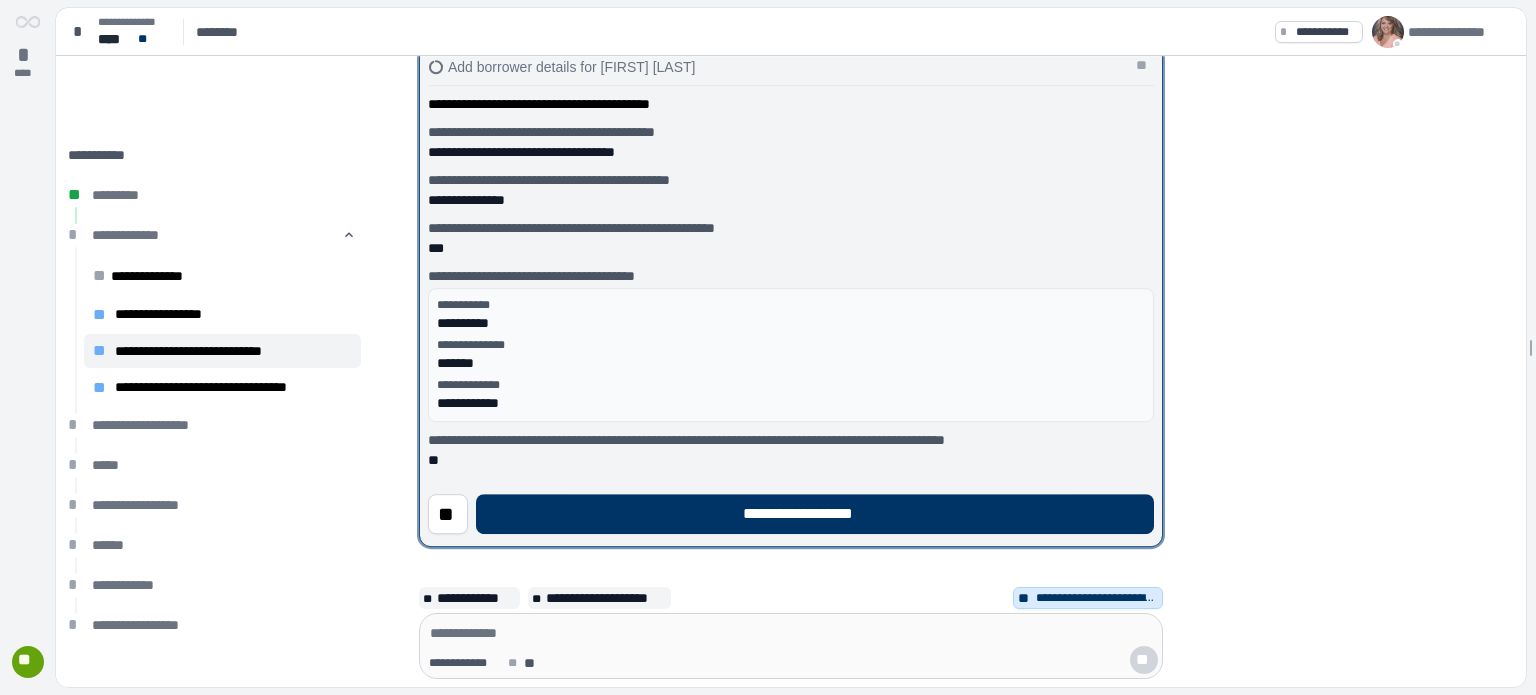 click on "**********" at bounding box center [815, 514] 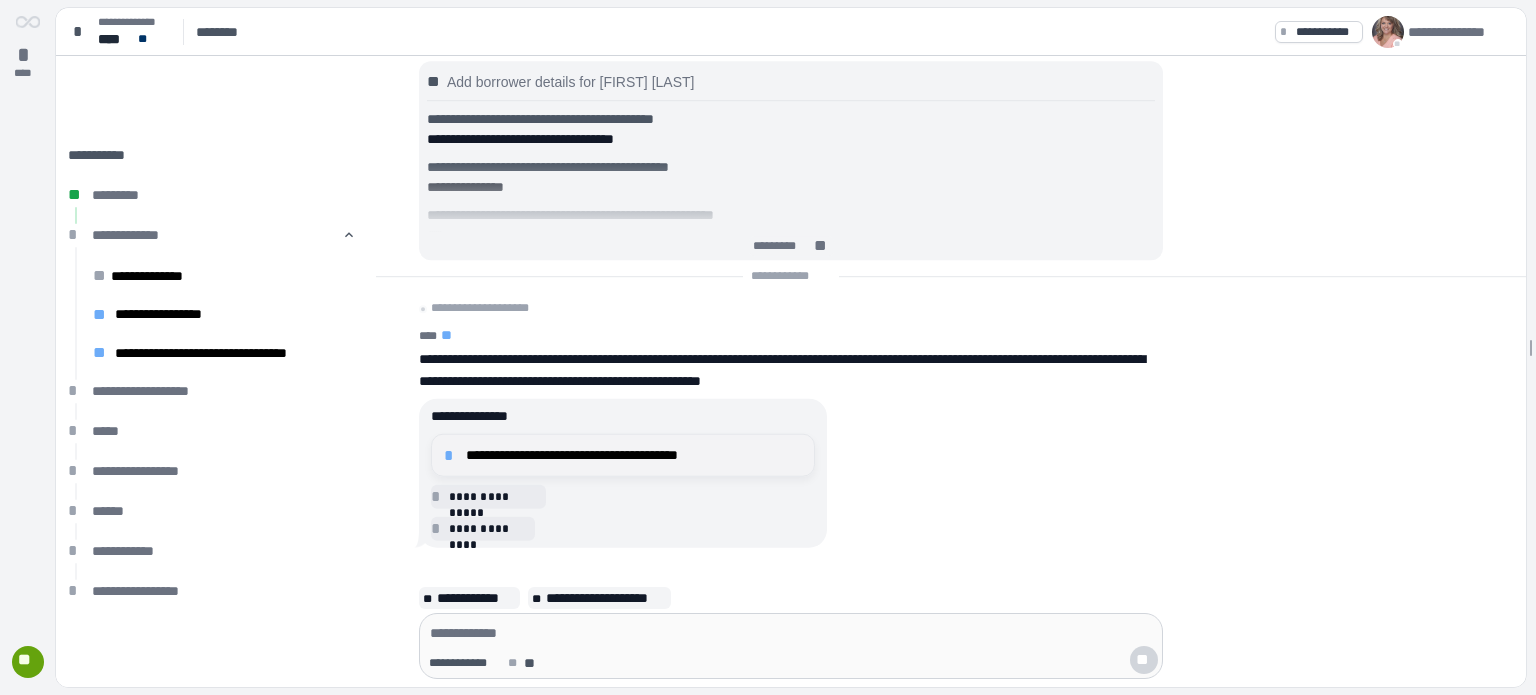 click on "**********" at bounding box center [623, 455] 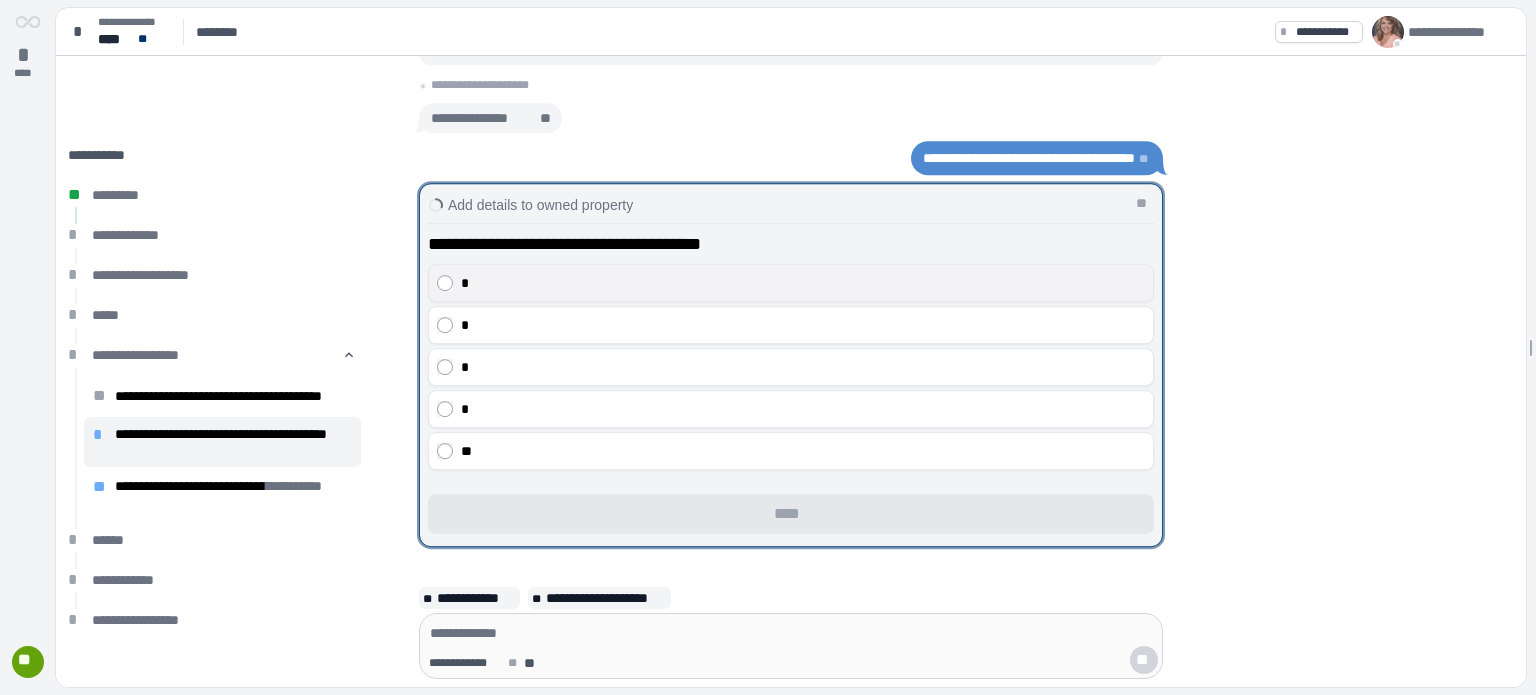 click on "*" at bounding box center [791, 283] 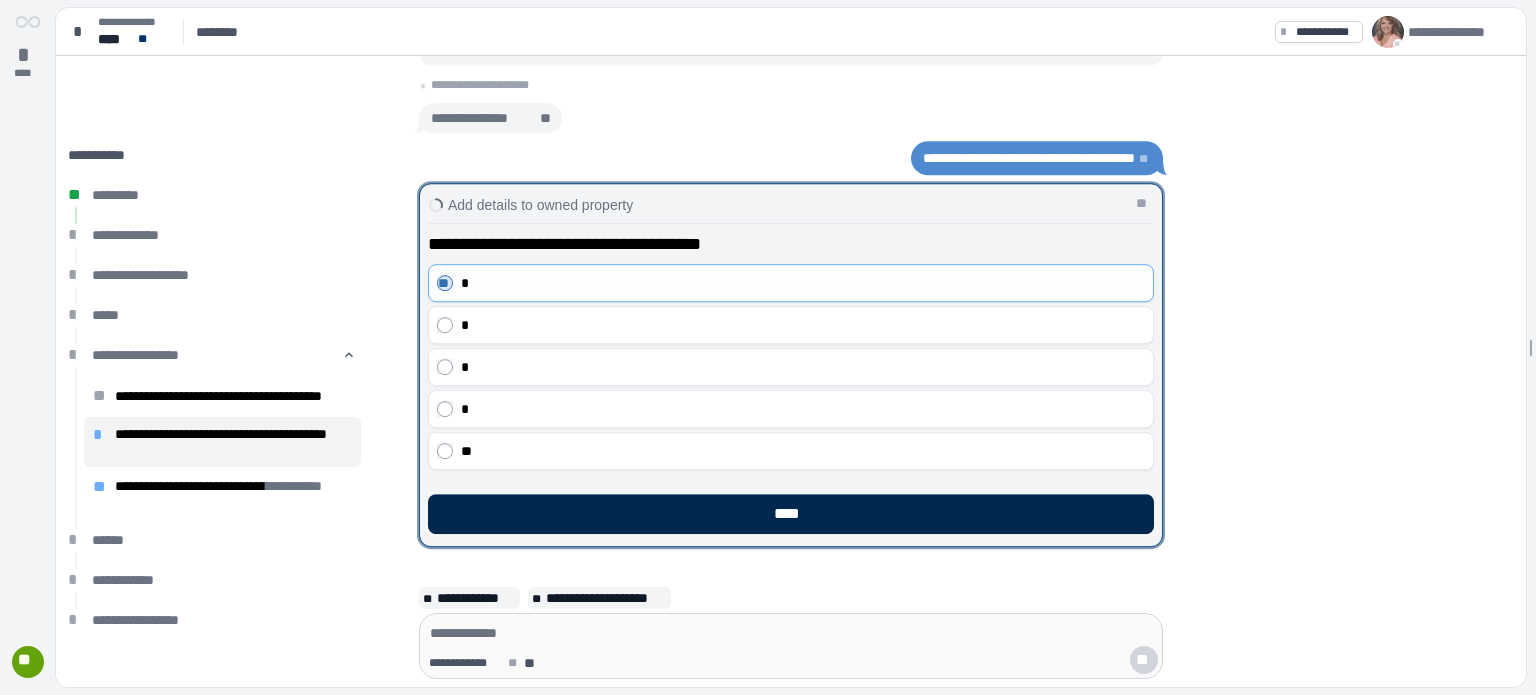 click on "****" at bounding box center [791, 514] 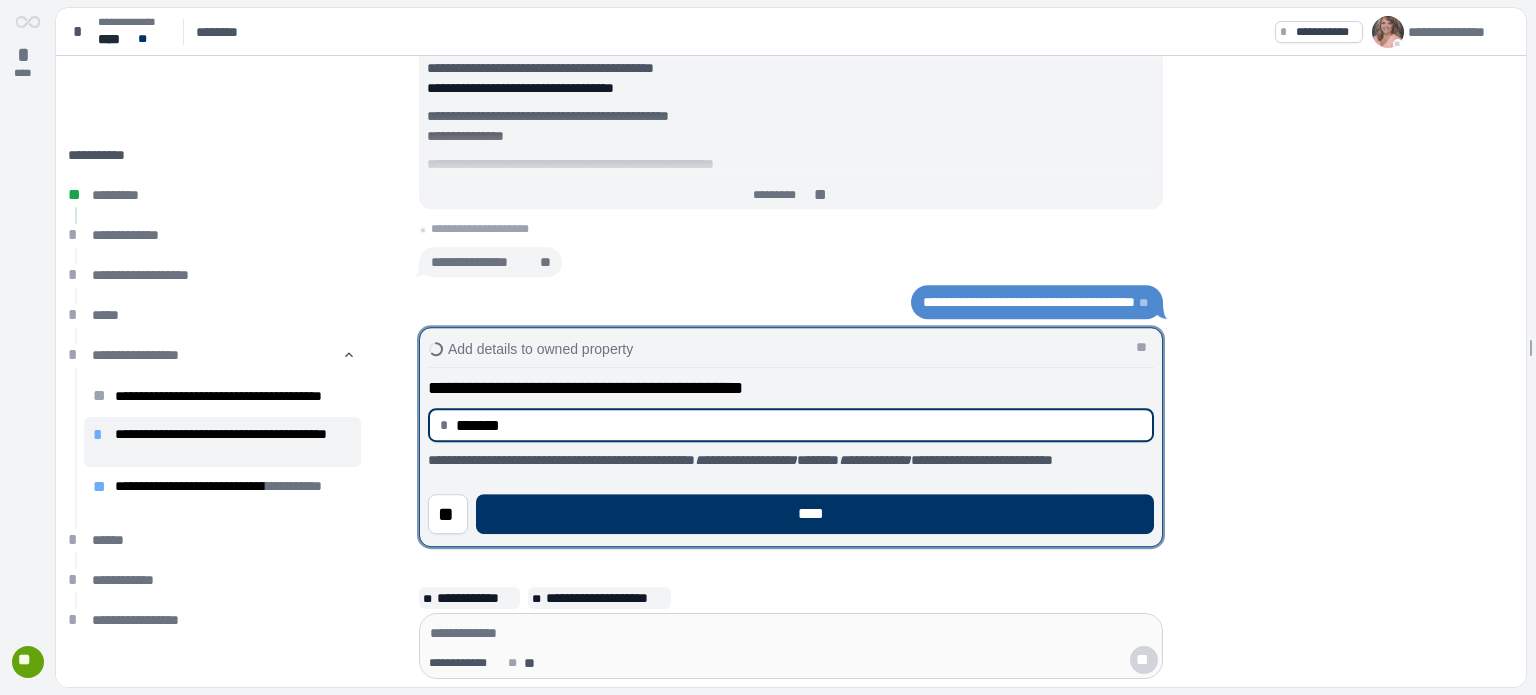 type on "**********" 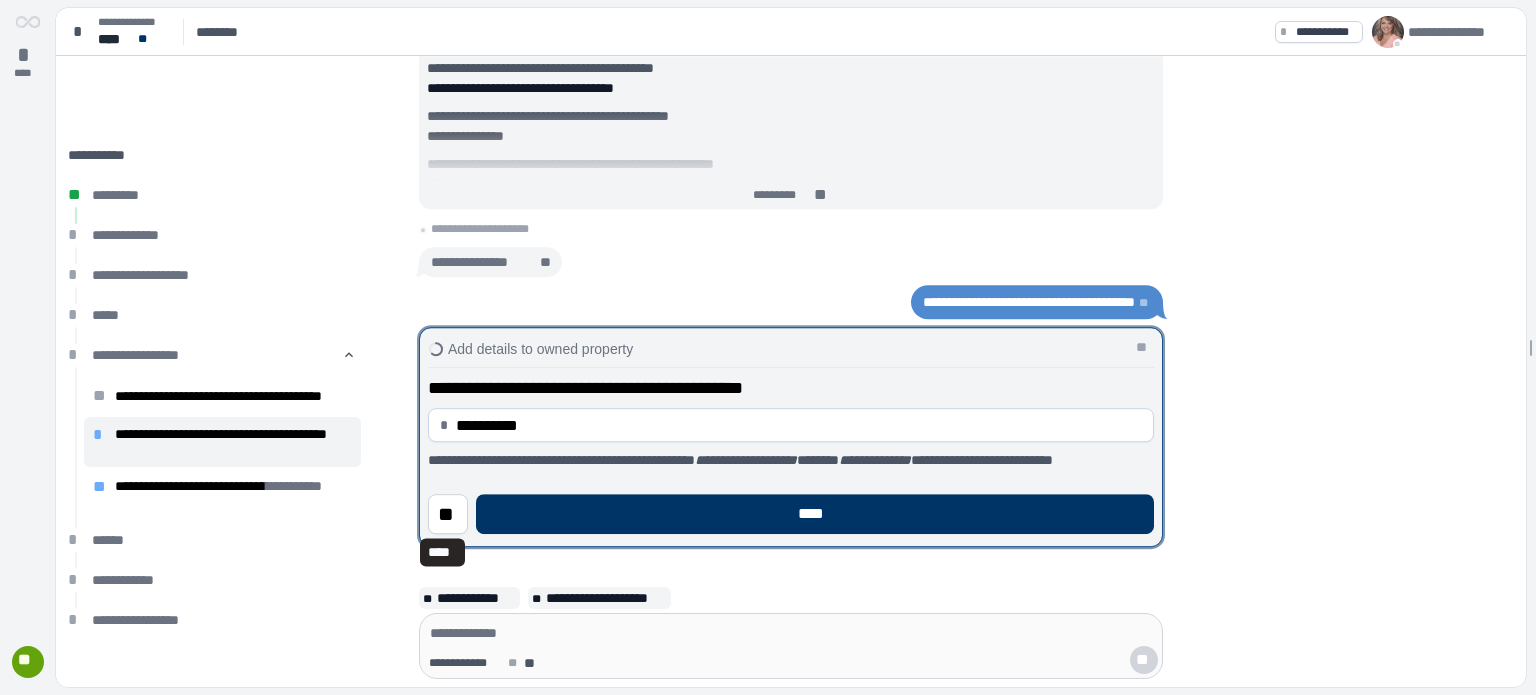 type 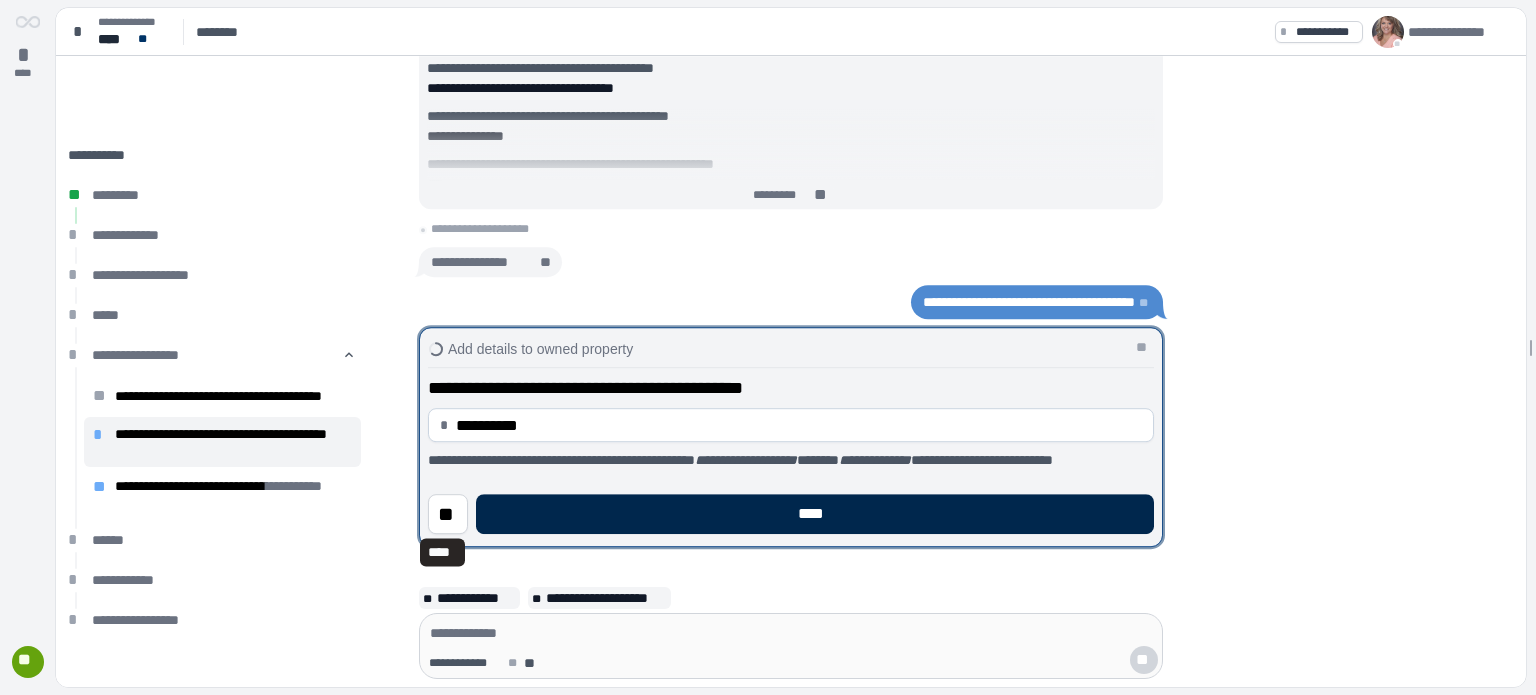 click on "****" at bounding box center [815, 514] 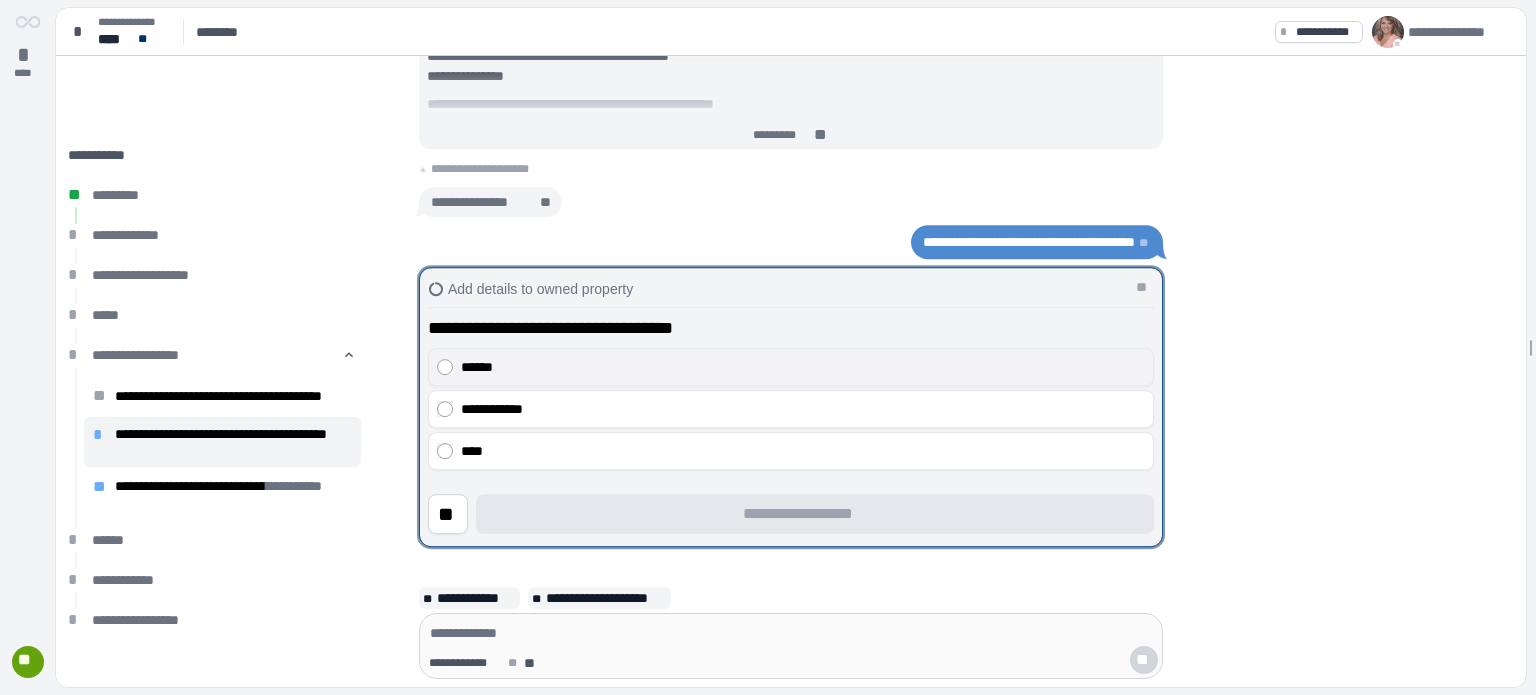 click on "******" at bounding box center (803, 367) 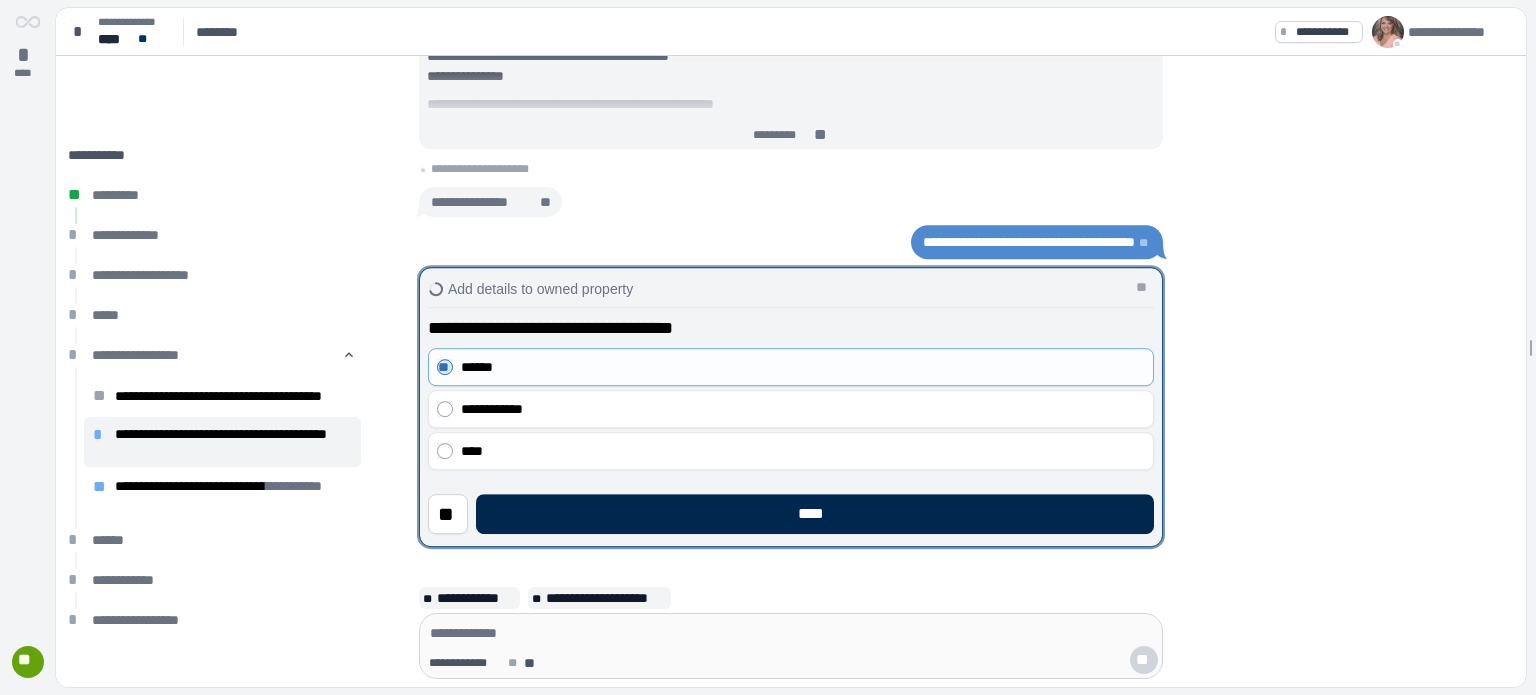 click on "****" at bounding box center [815, 514] 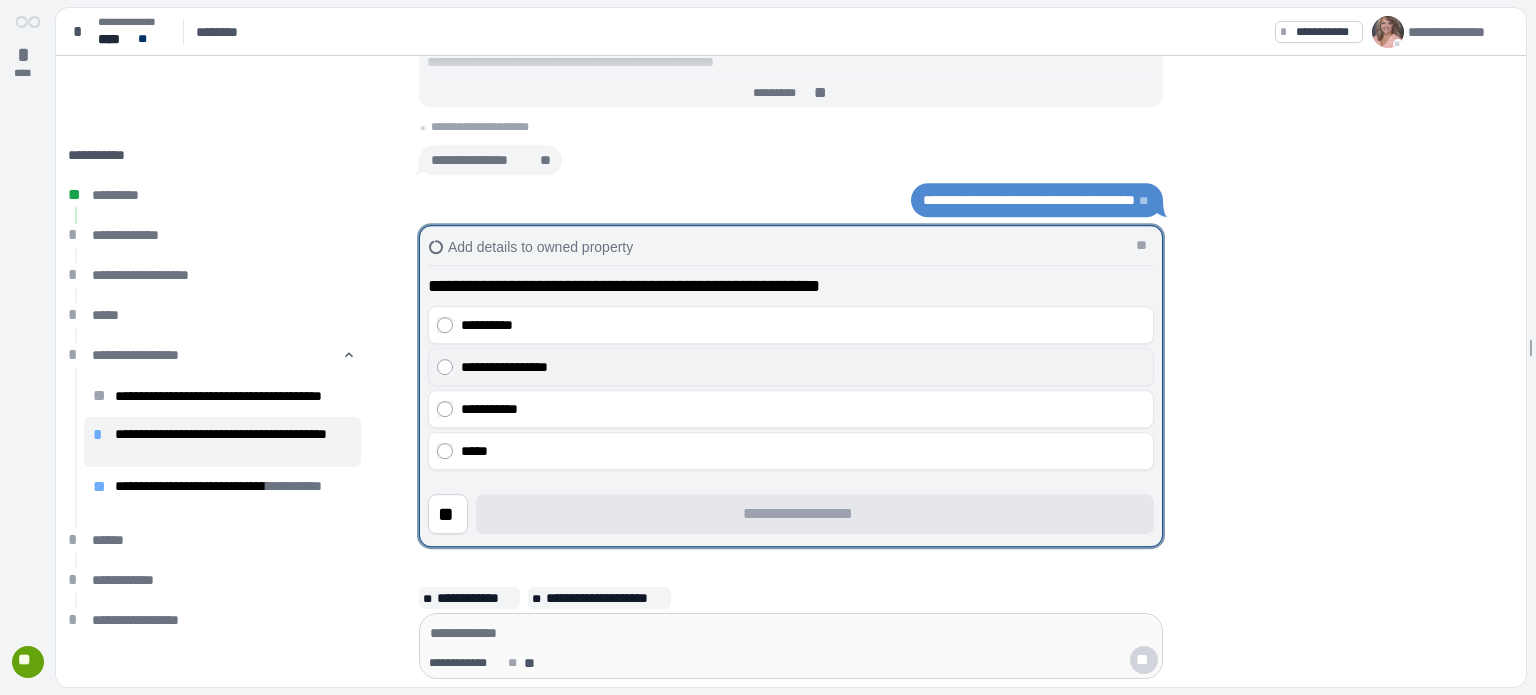 click on "**********" at bounding box center (803, 367) 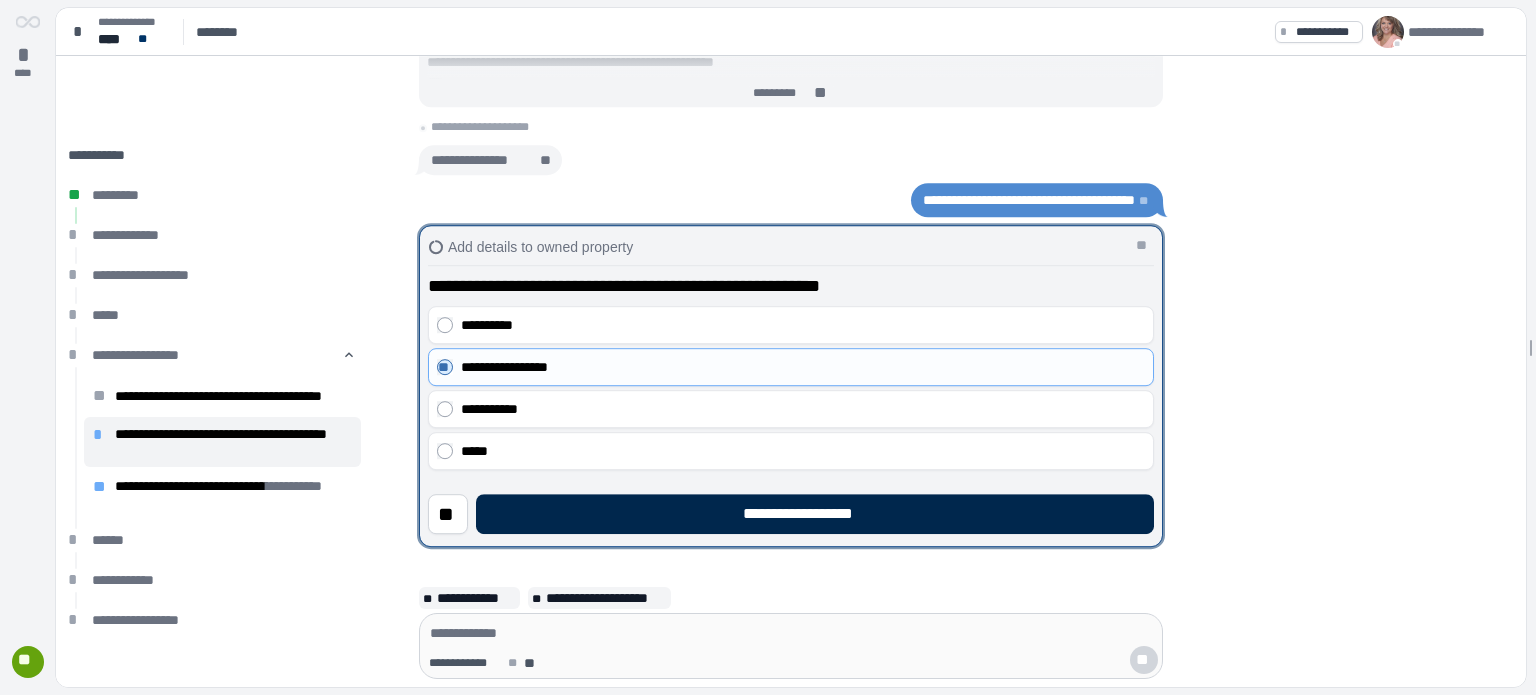 click on "**********" at bounding box center [815, 514] 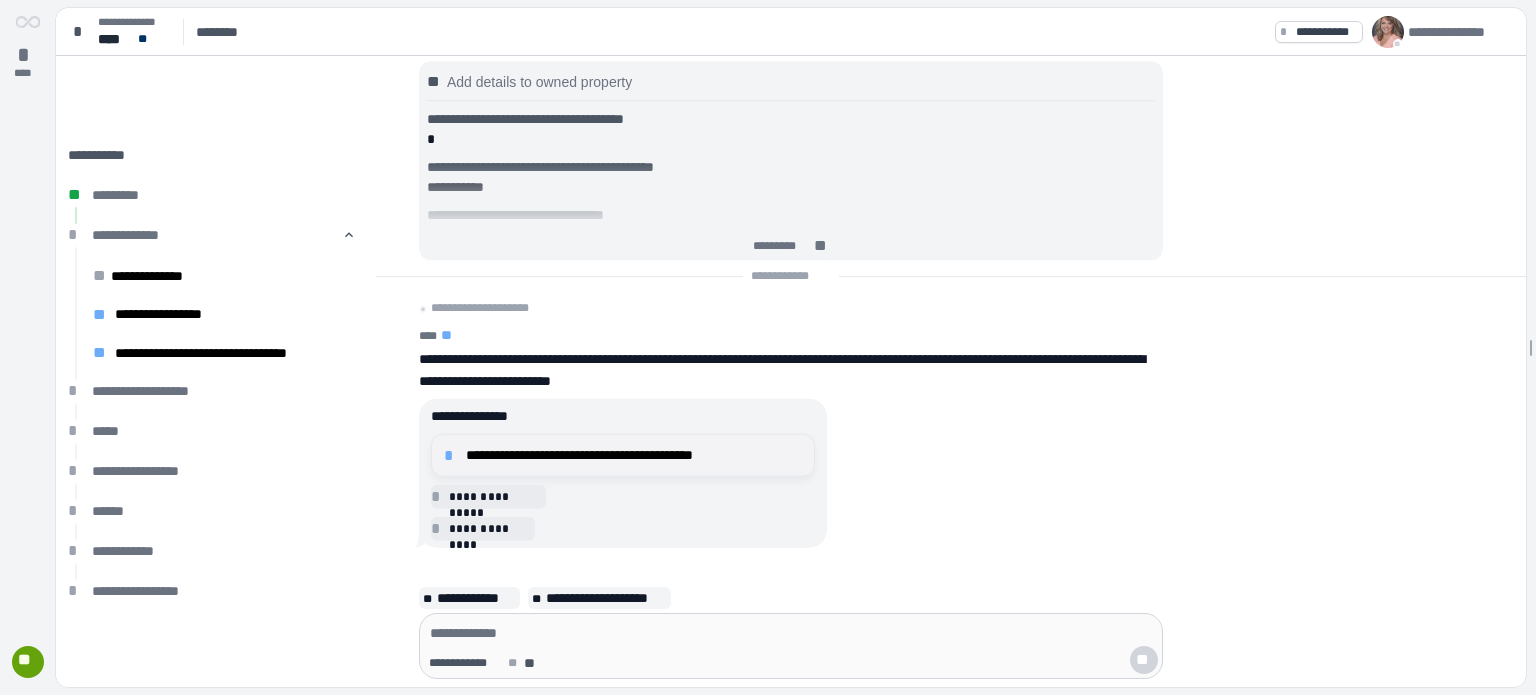 click on "**********" at bounding box center (623, 455) 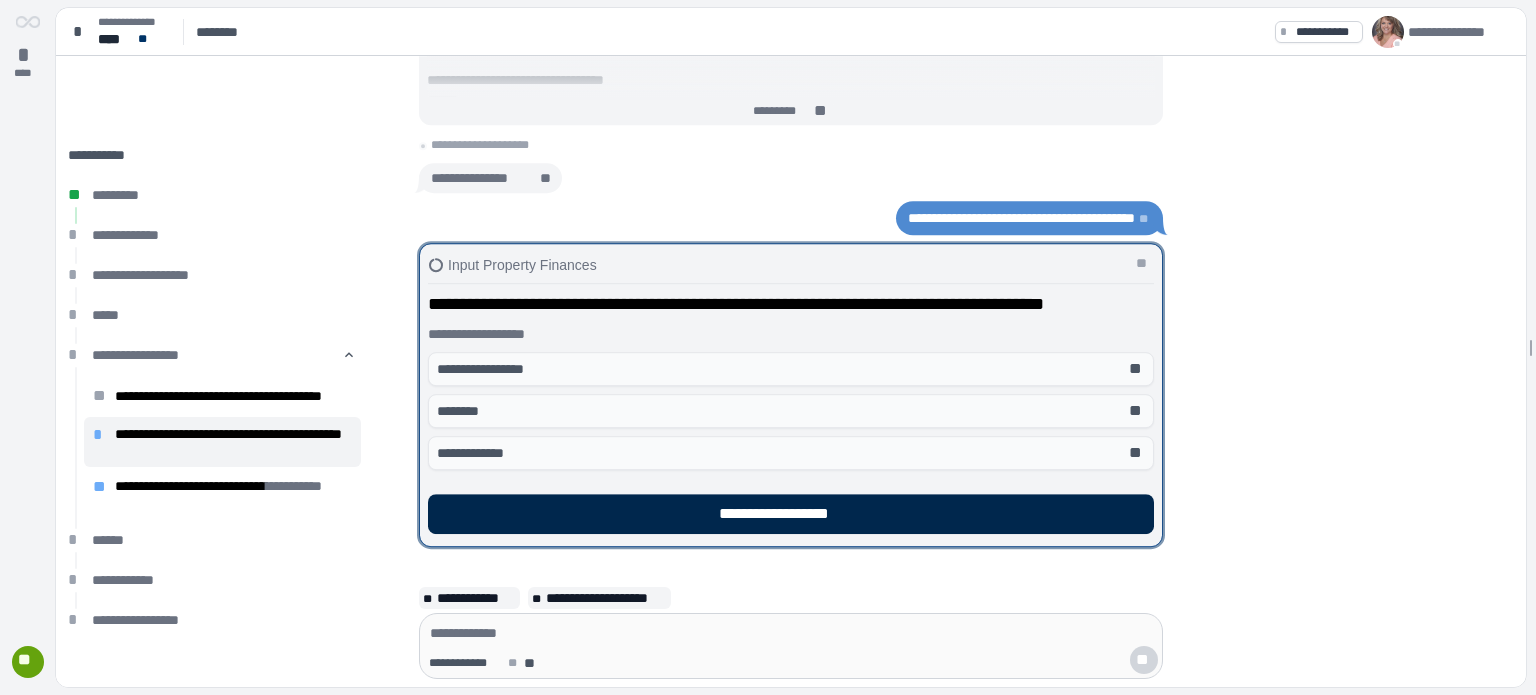 click on "**********" at bounding box center (791, 514) 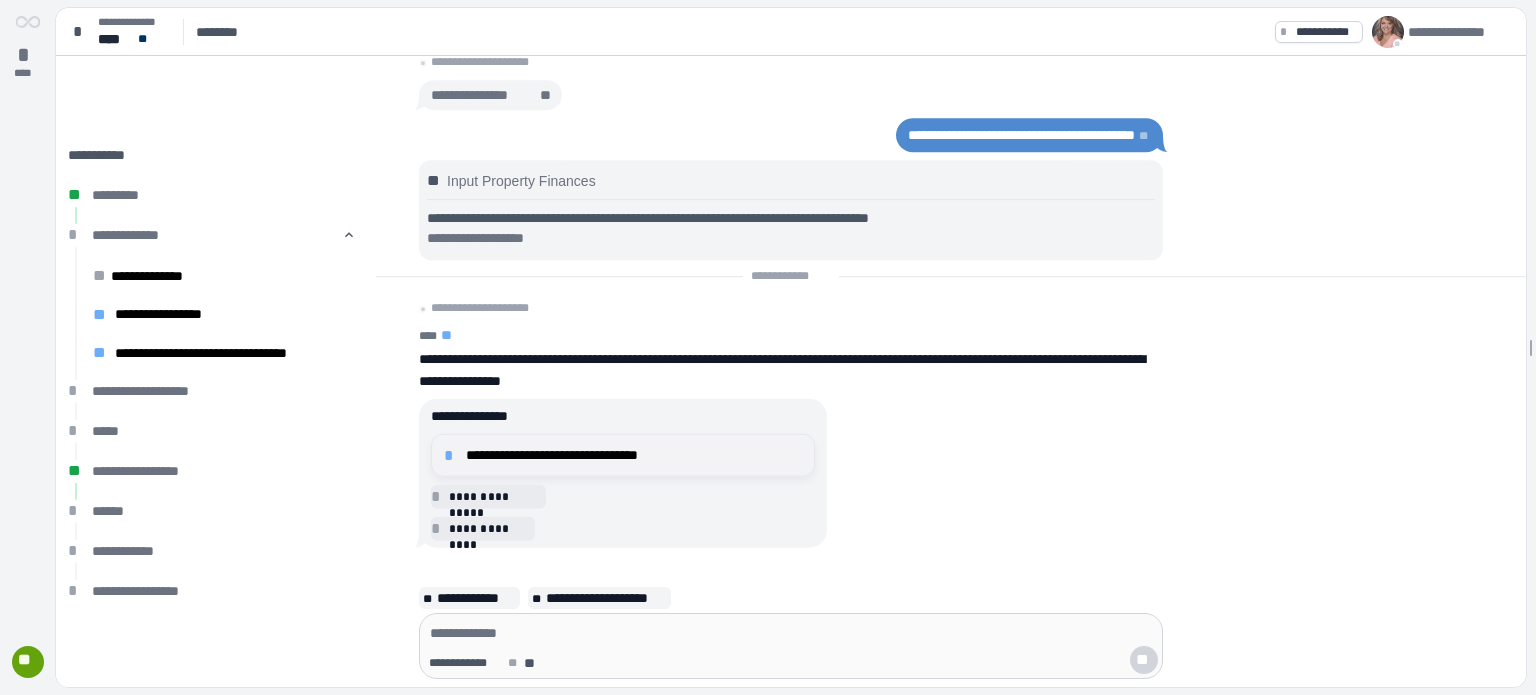 click on "**********" at bounding box center [634, 455] 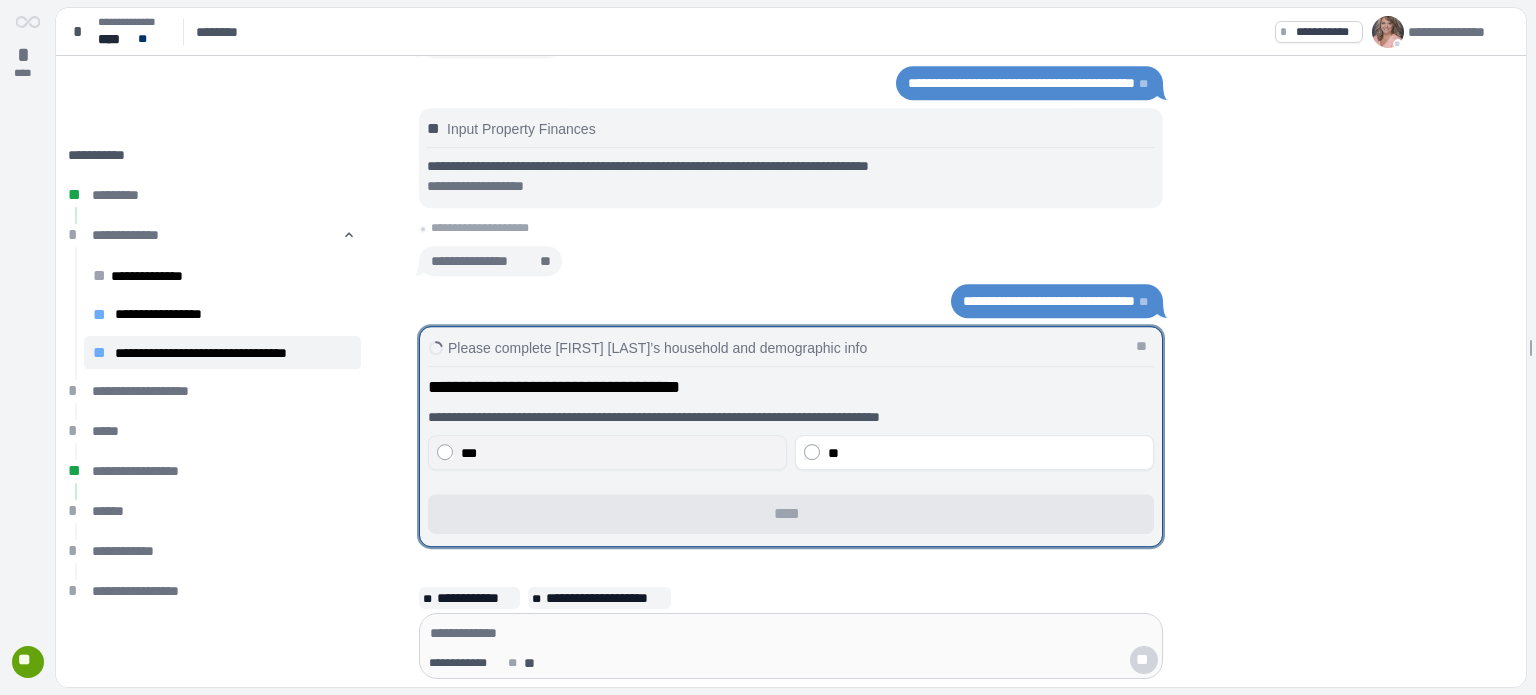 click on "***" at bounding box center [619, 453] 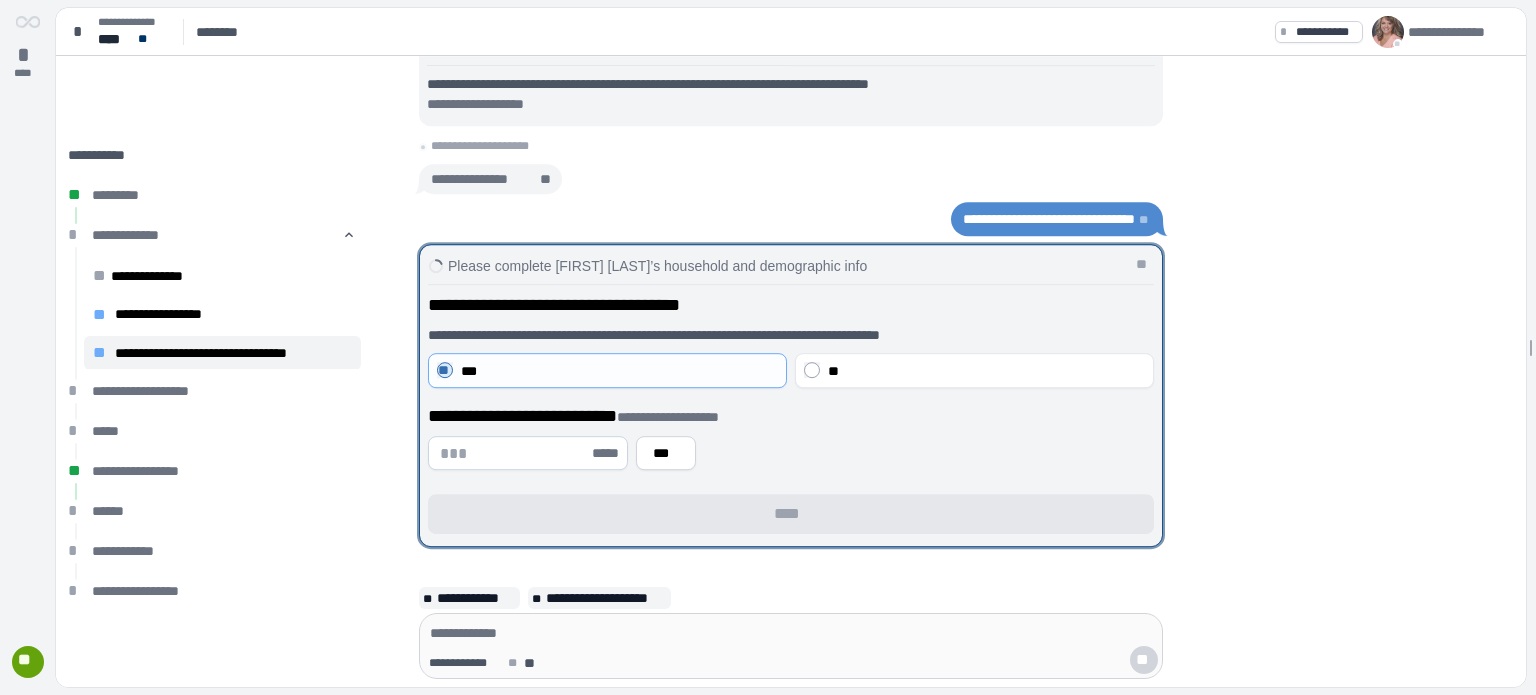 click at bounding box center (514, 453) 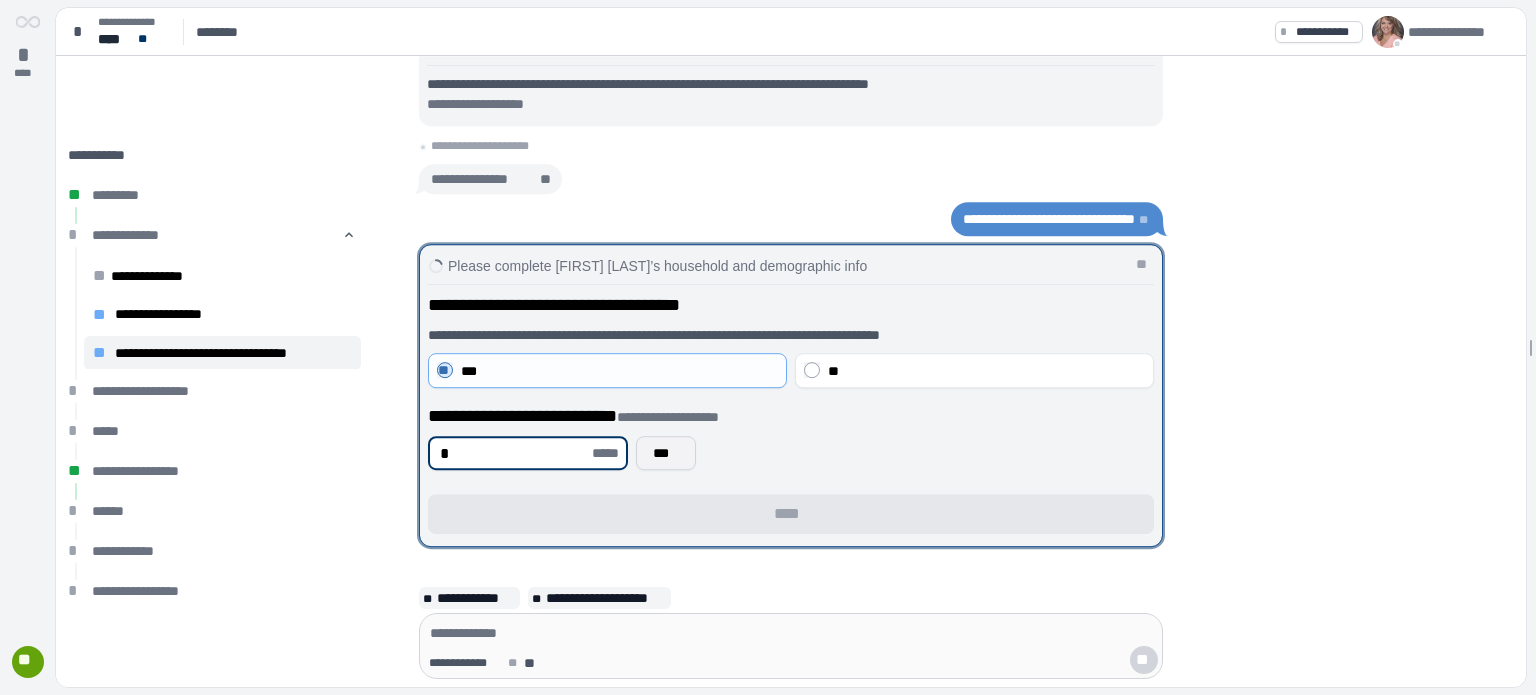 type on "*" 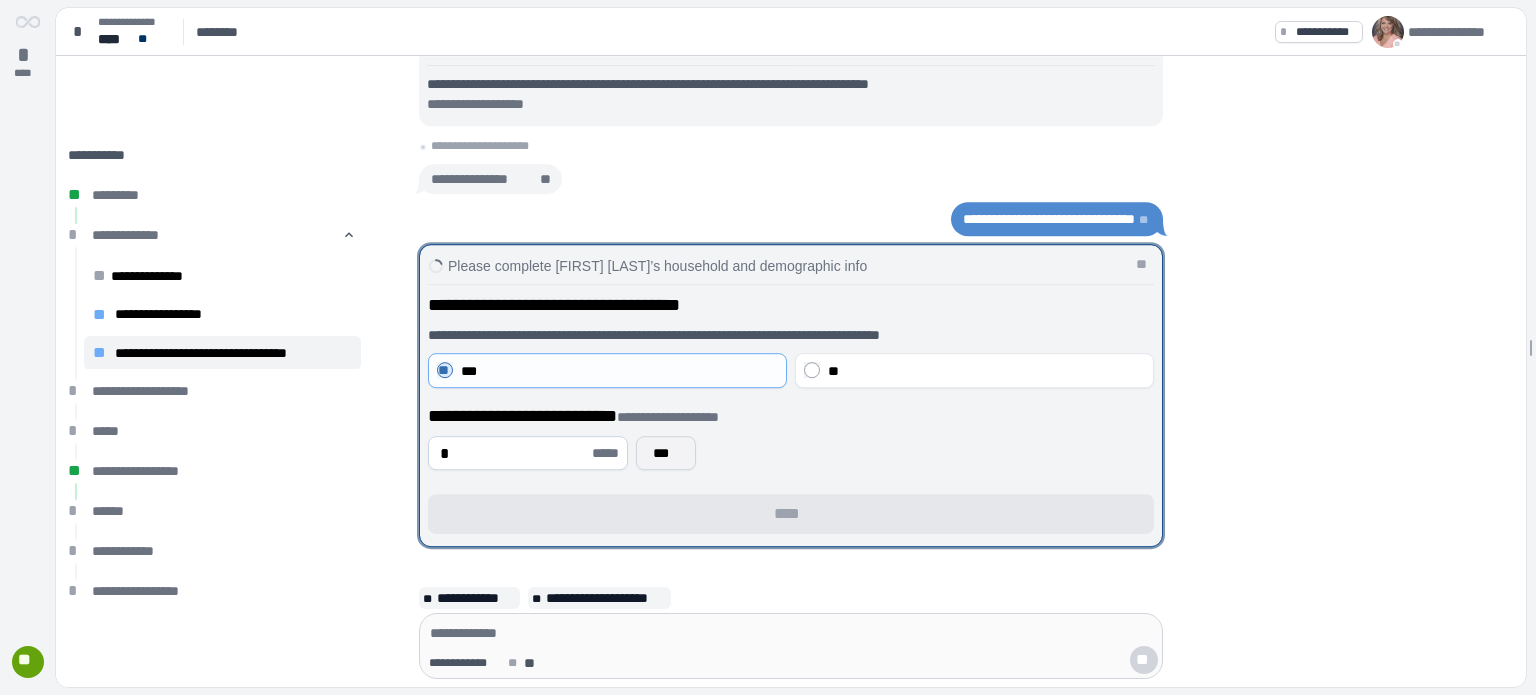 click on "***" at bounding box center [666, 453] 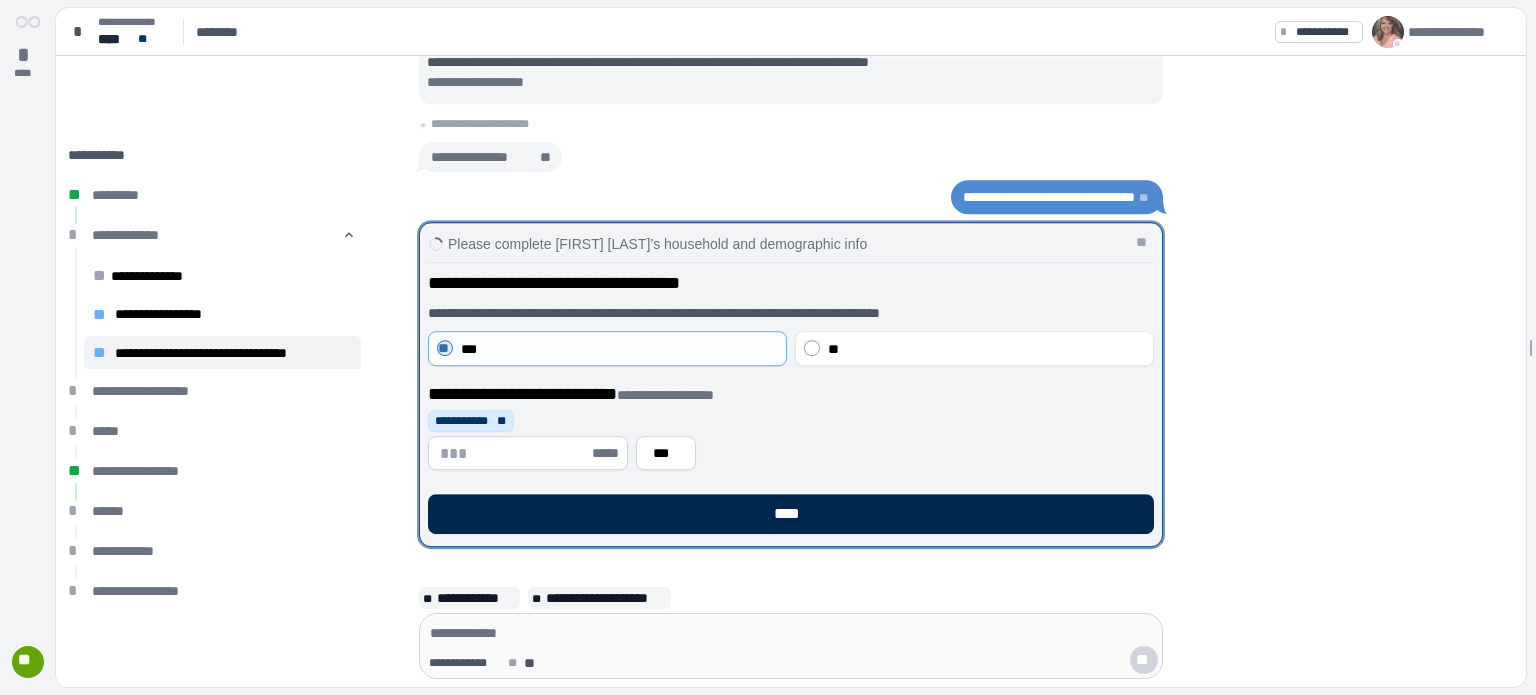 click on "****" at bounding box center (791, 514) 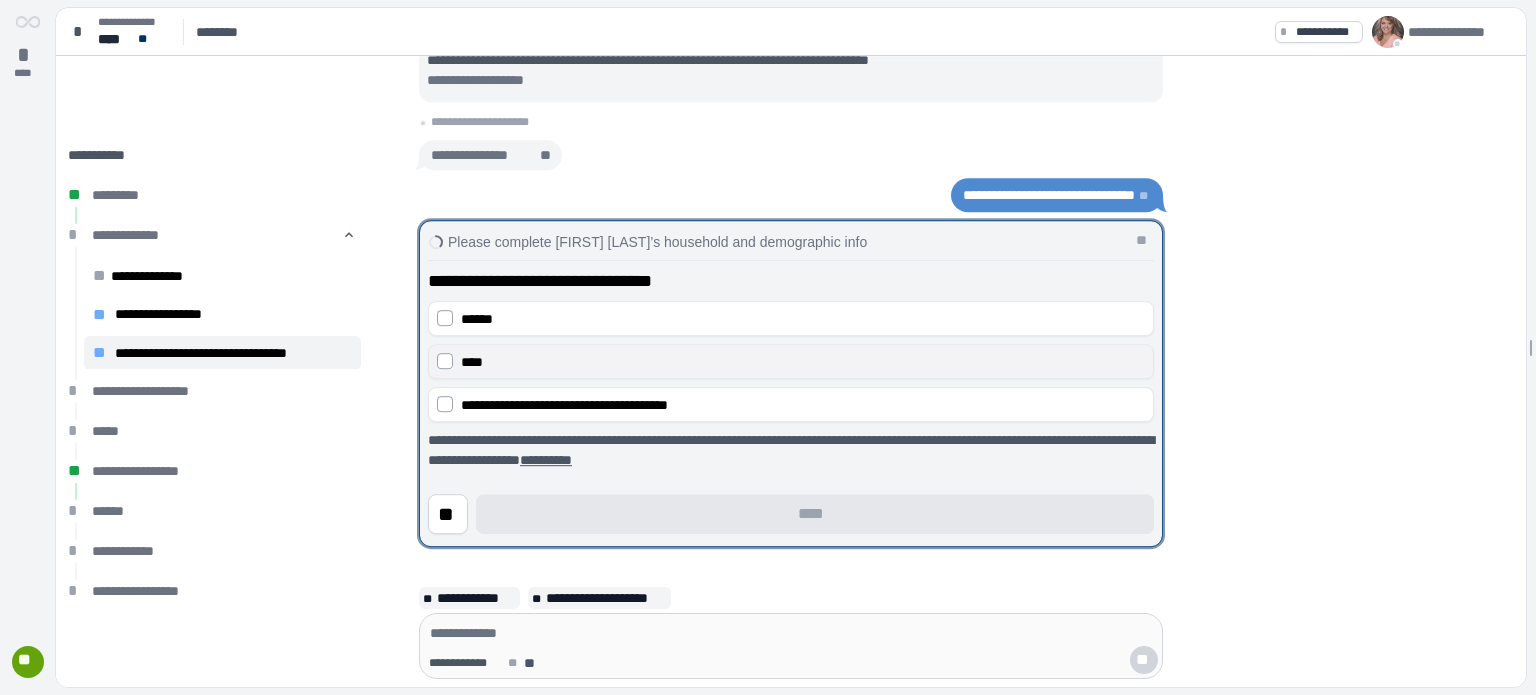 click on "****" at bounding box center (472, 362) 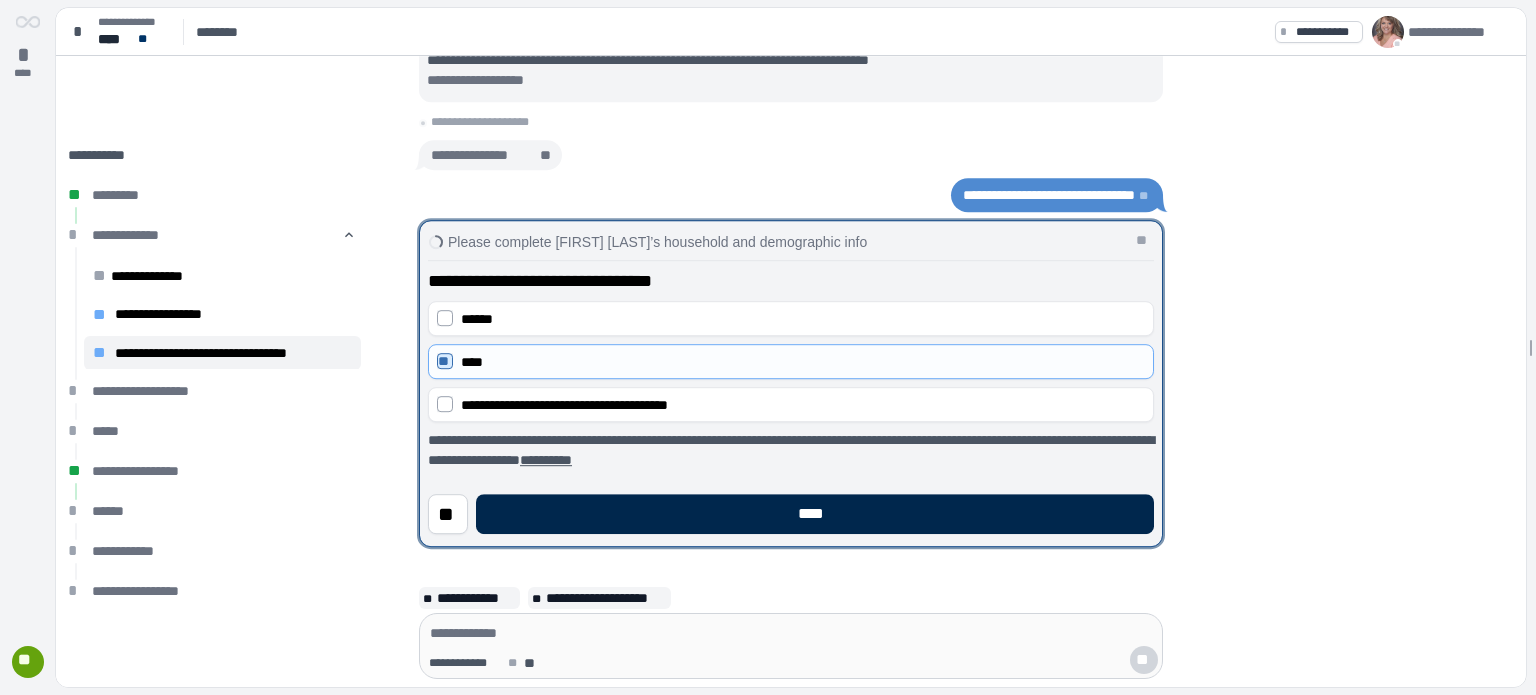 click on "****" at bounding box center (815, 514) 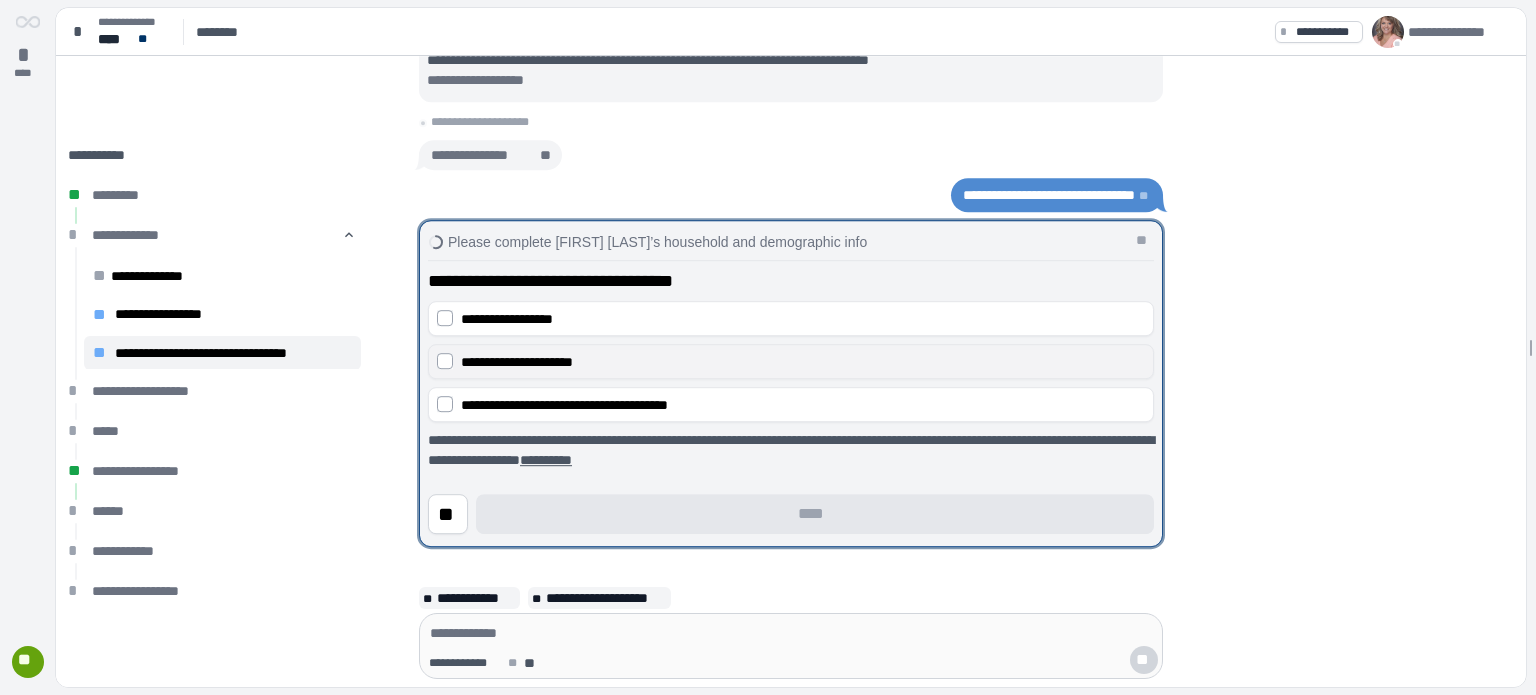 click on "**********" at bounding box center (517, 362) 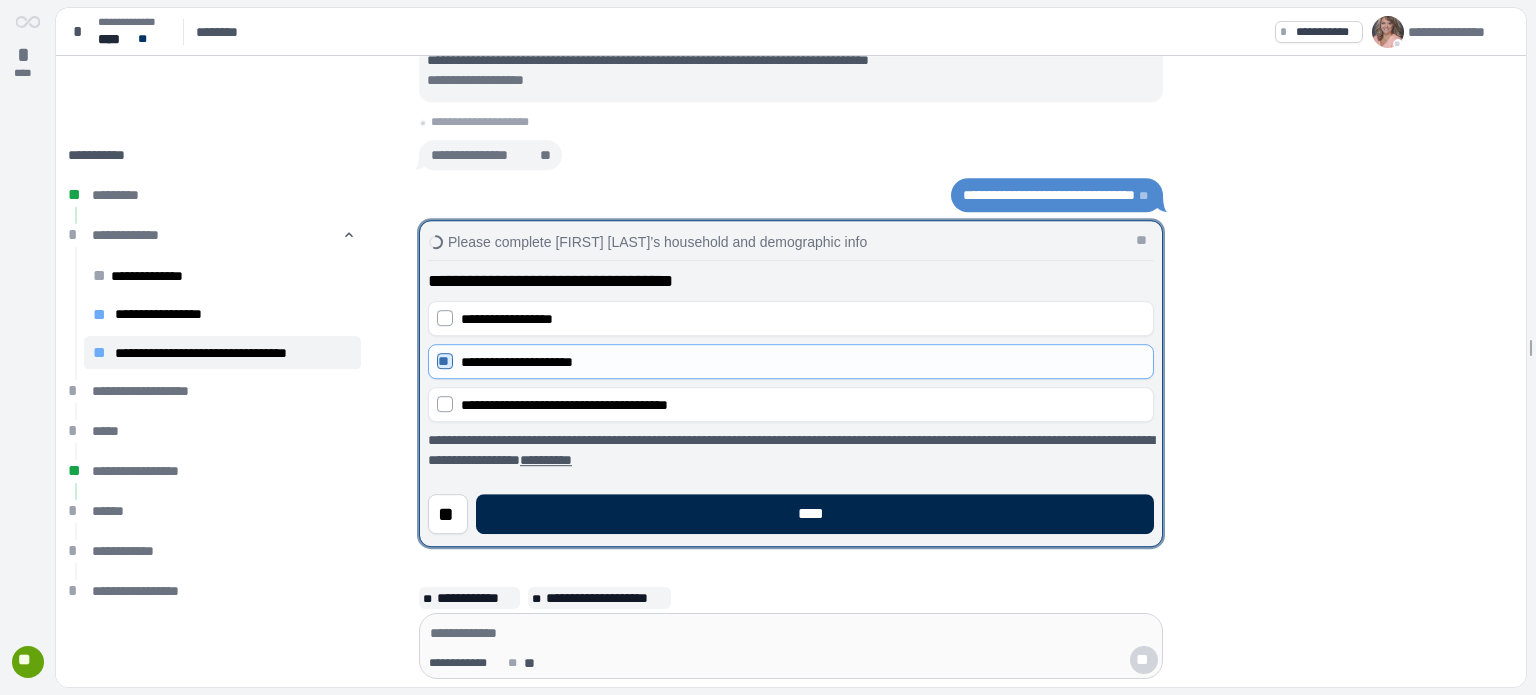 click on "****" at bounding box center (815, 514) 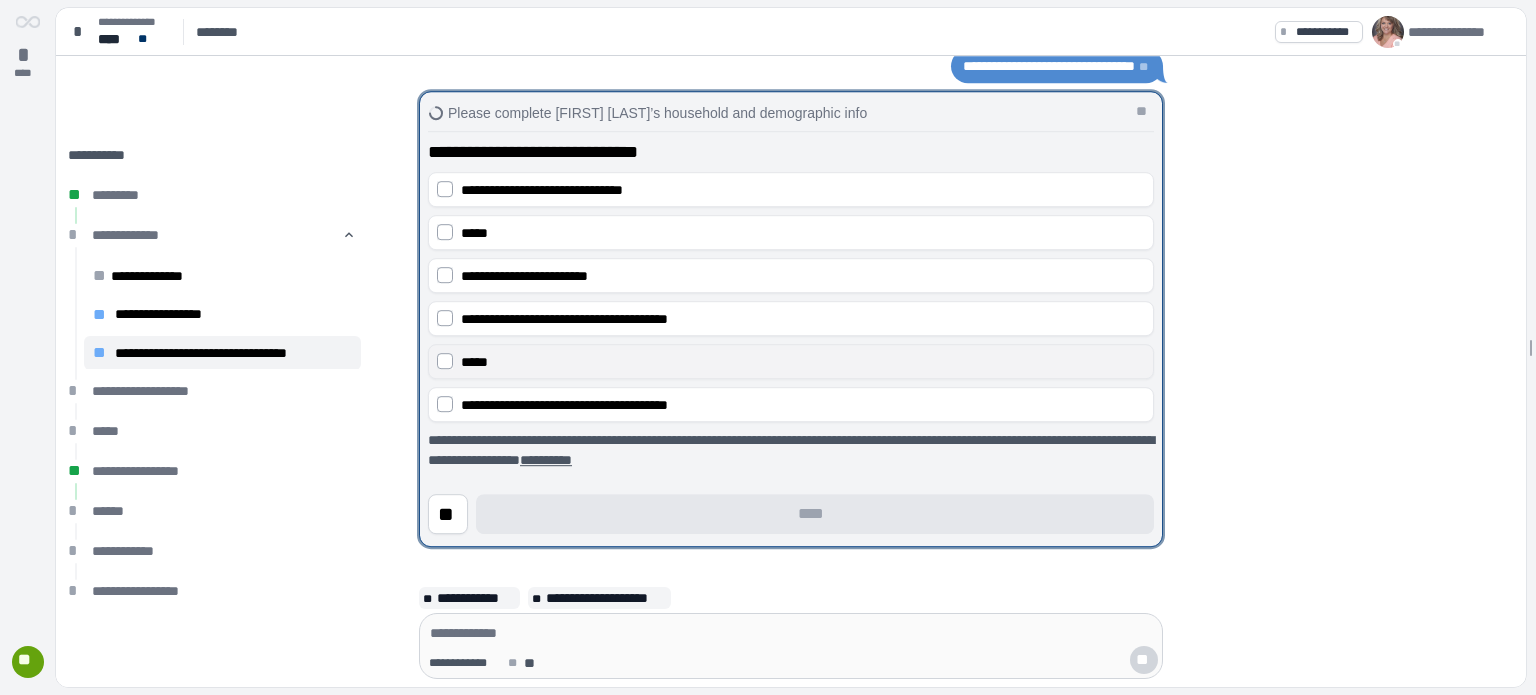 click on "*****" at bounding box center [474, 362] 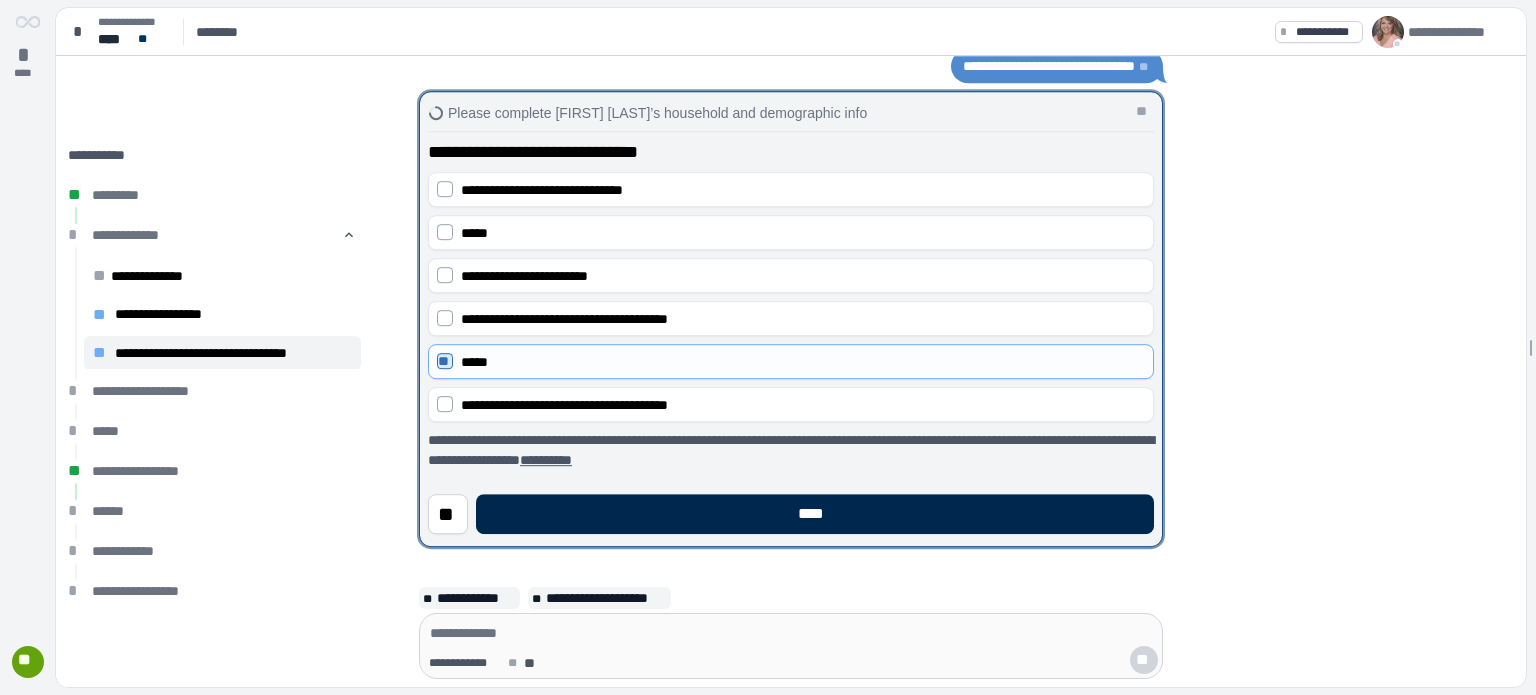 click on "****" at bounding box center (815, 514) 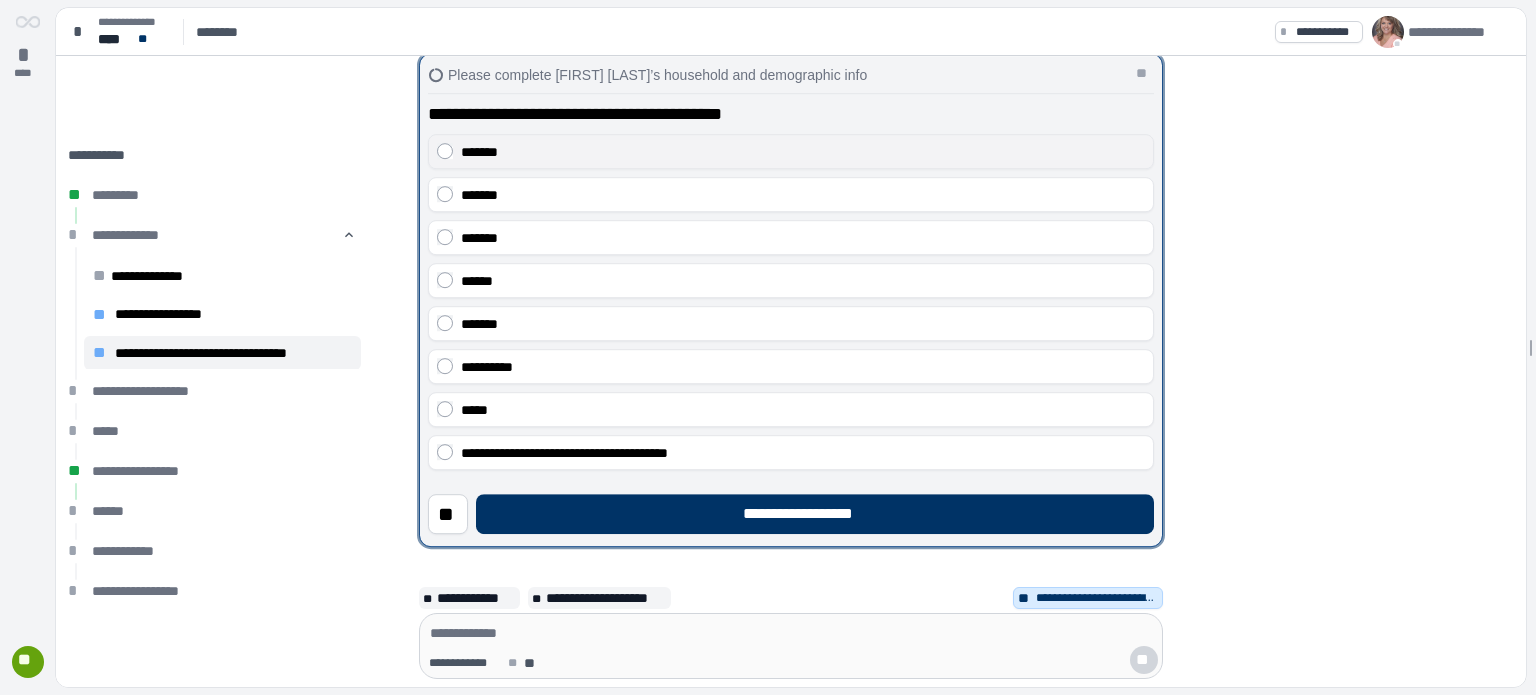 click on "*******" at bounding box center [803, 152] 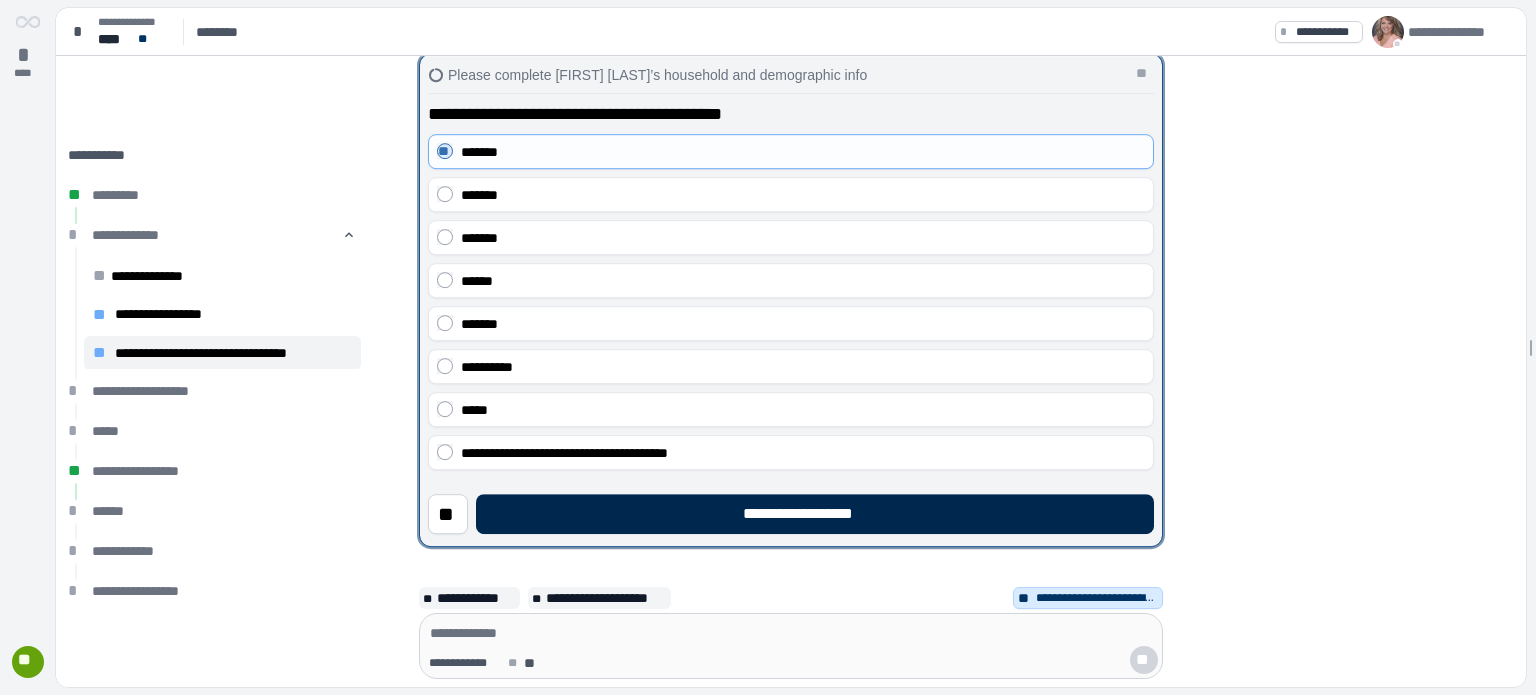 click on "**********" at bounding box center [815, 514] 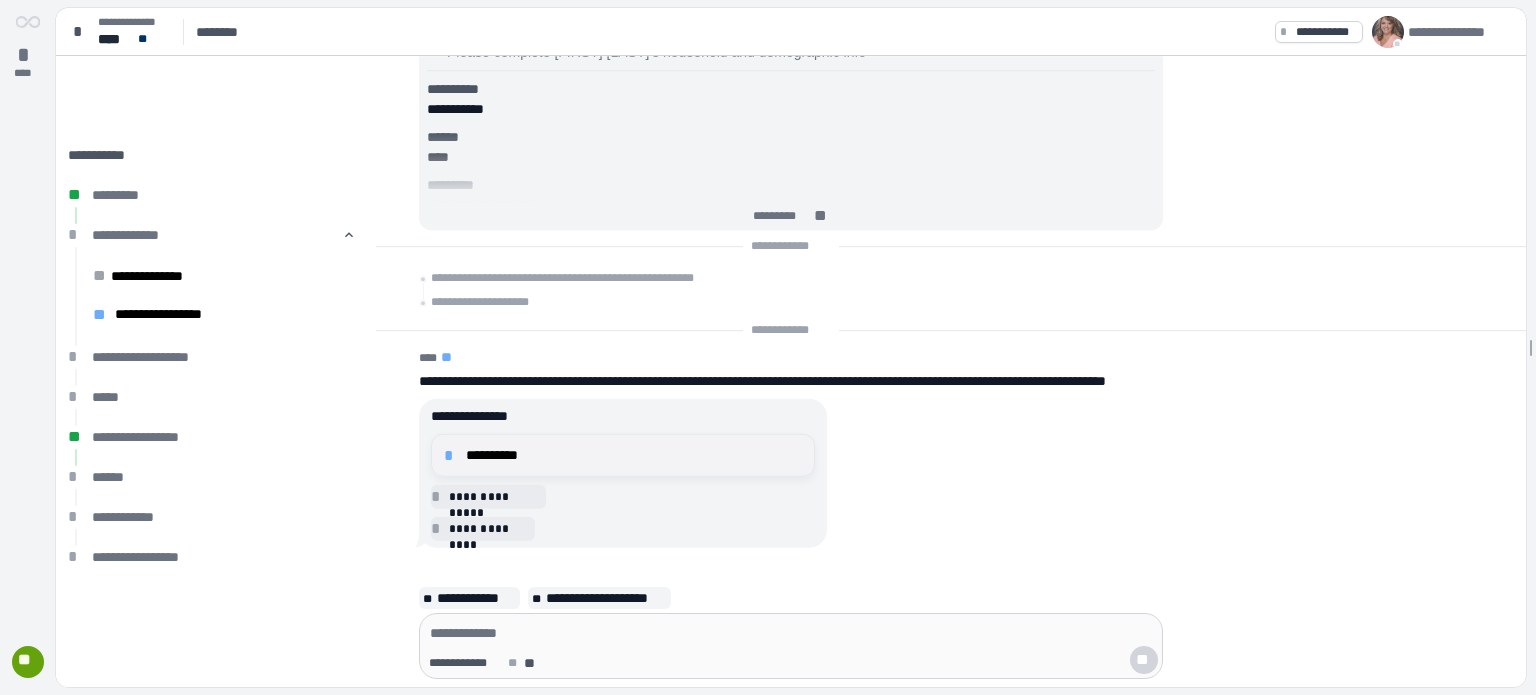 click on "**********" at bounding box center (634, 455) 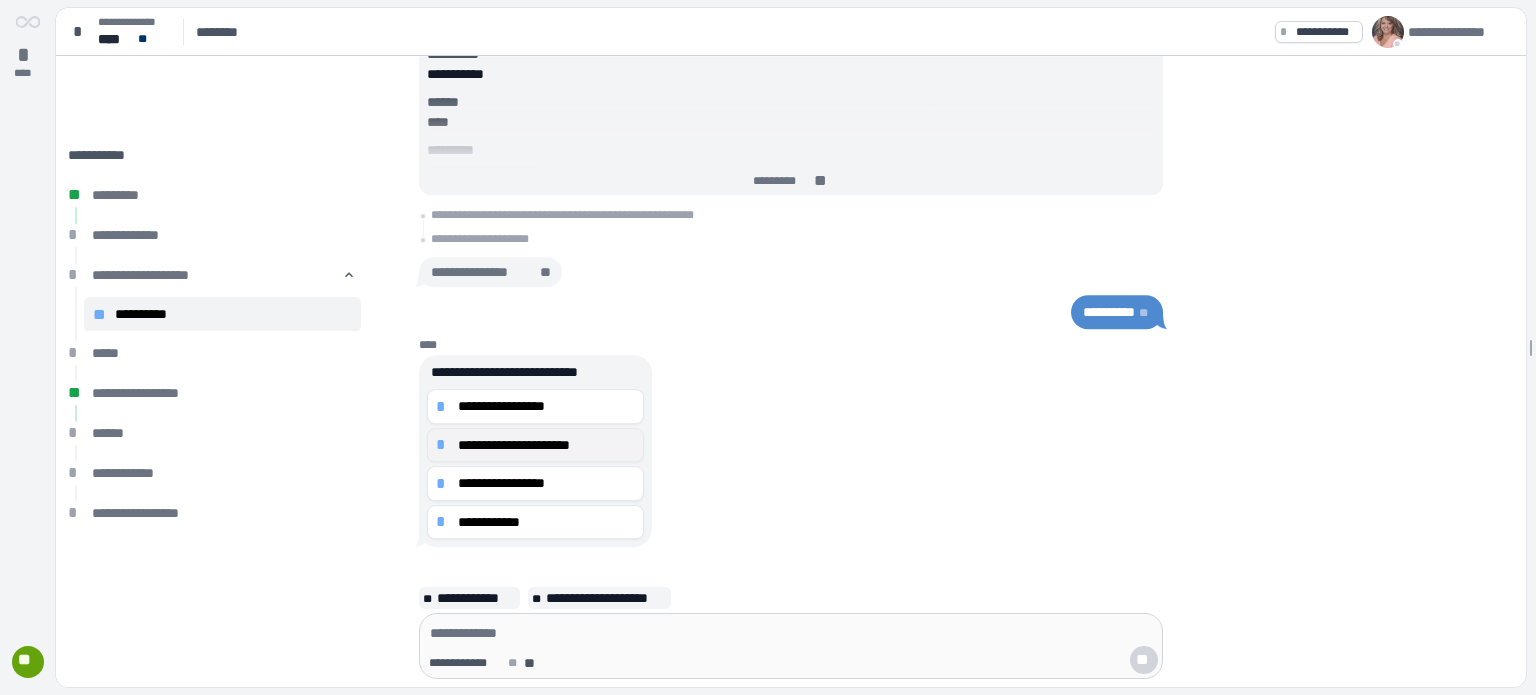 click on "**********" at bounding box center (546, 445) 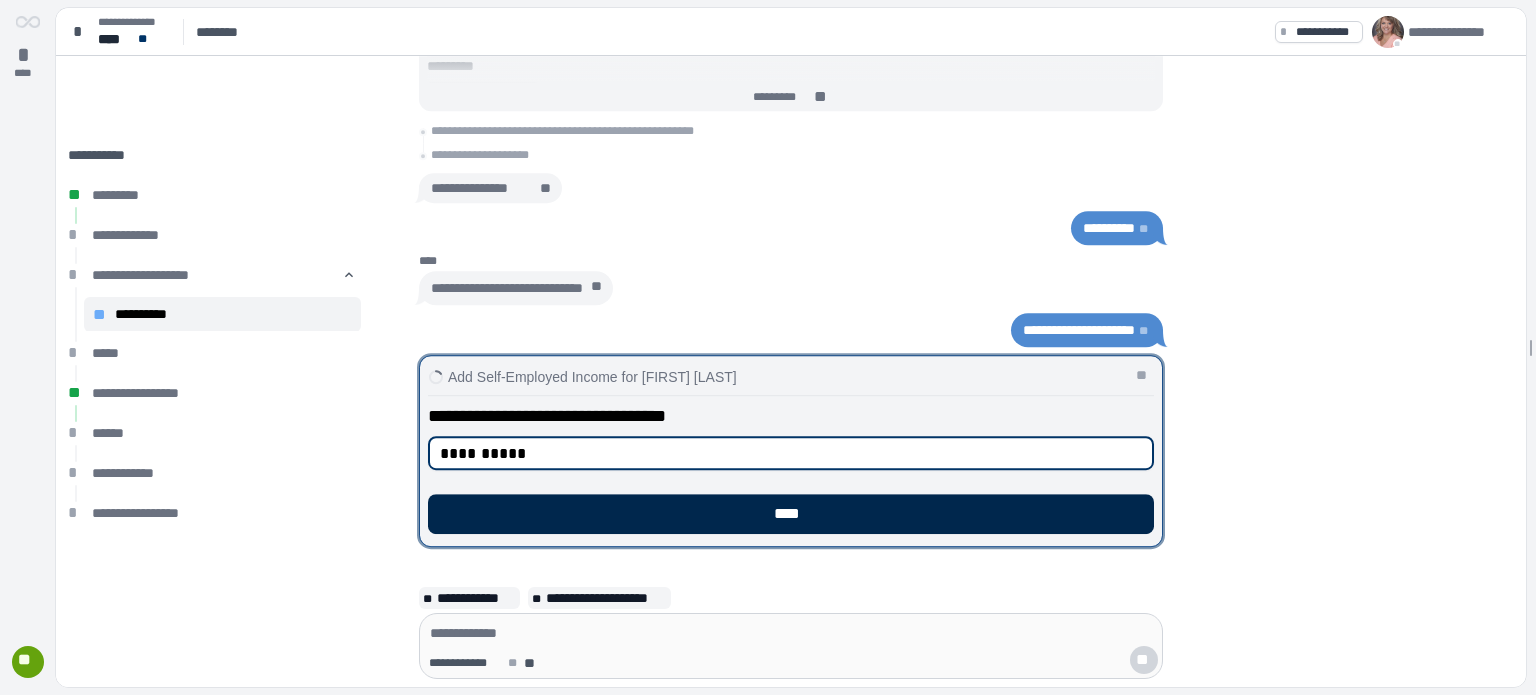 type on "**********" 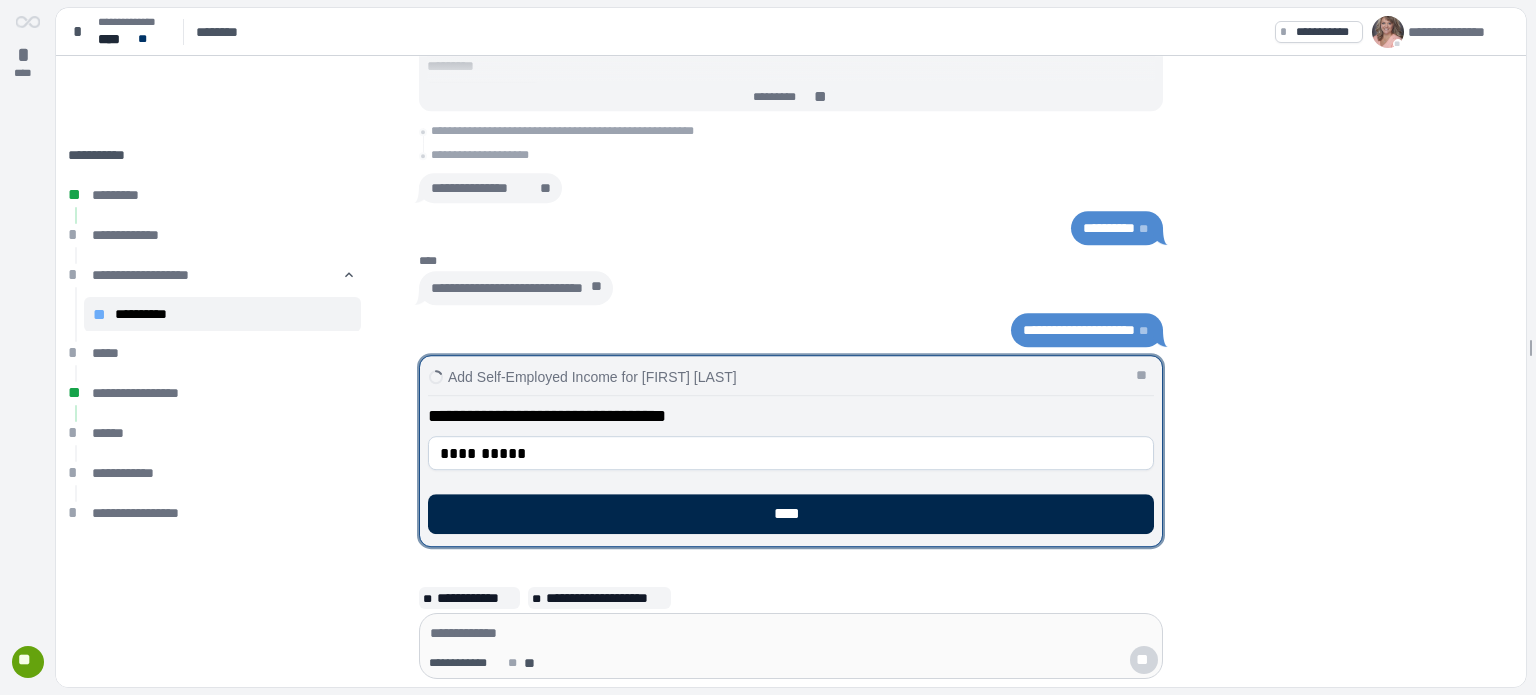 click on "****" at bounding box center (791, 514) 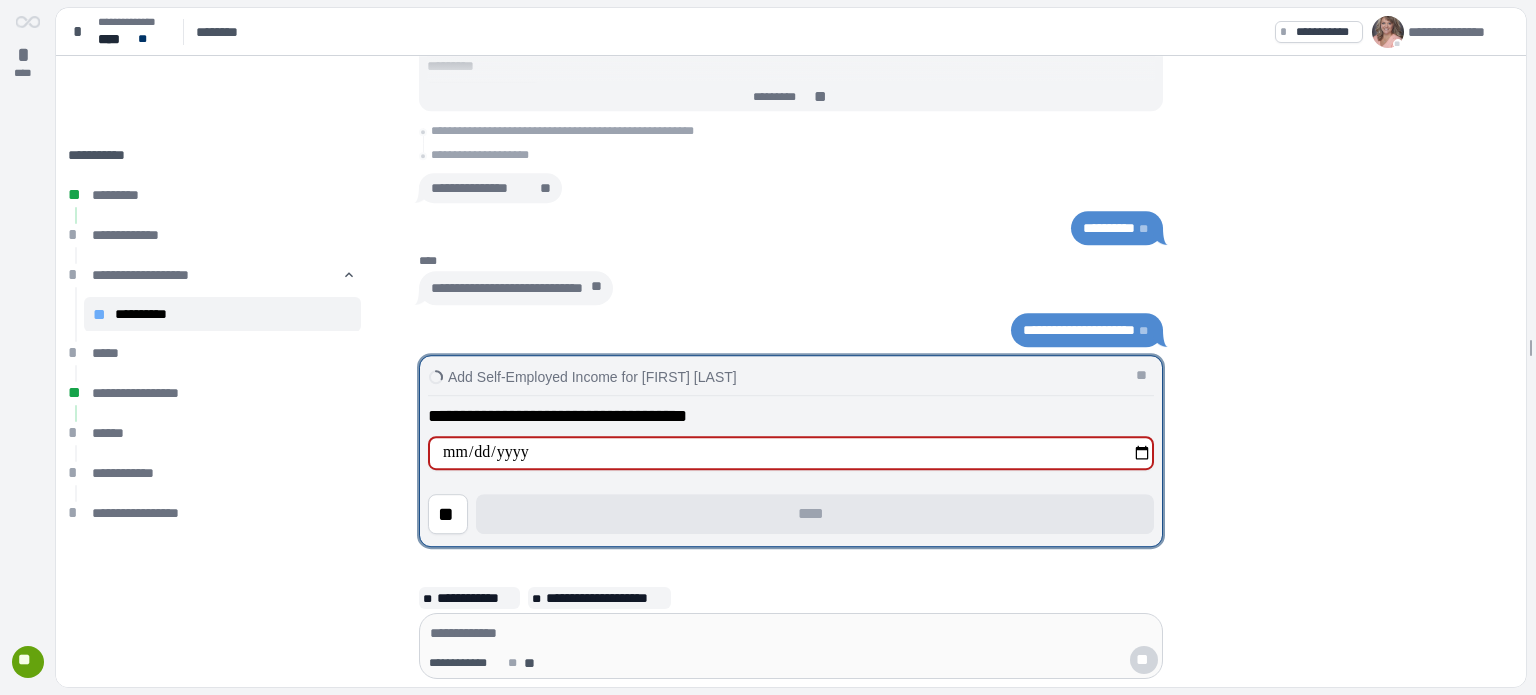 type on "**********" 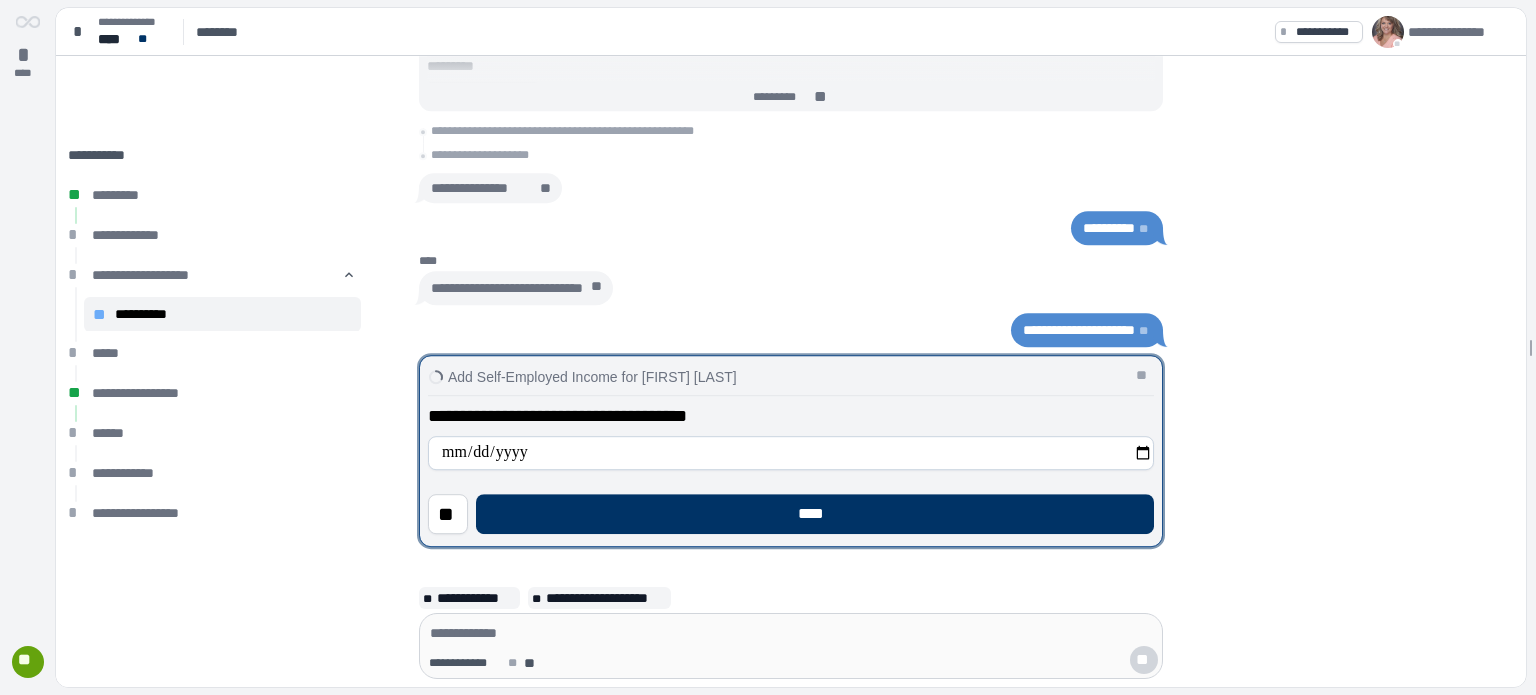click on "****" at bounding box center [815, 514] 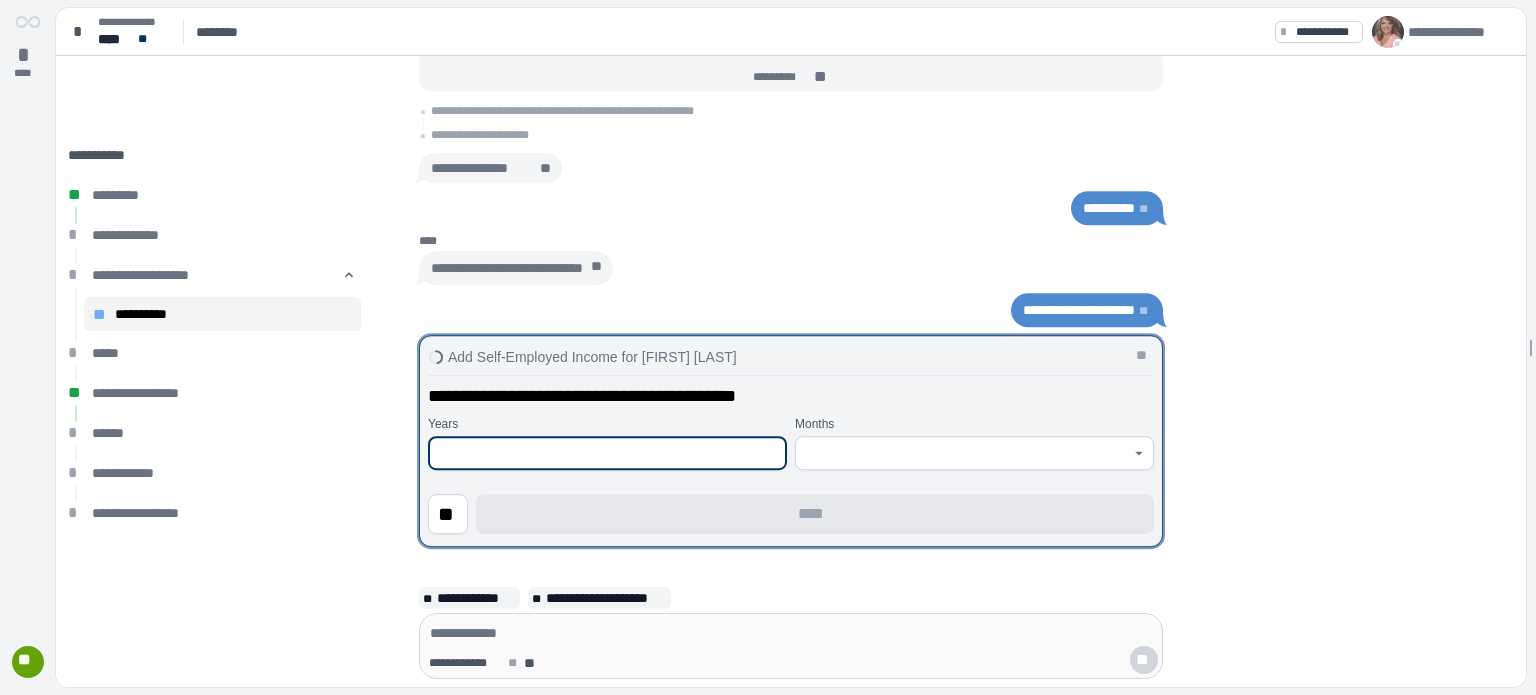 type on "*" 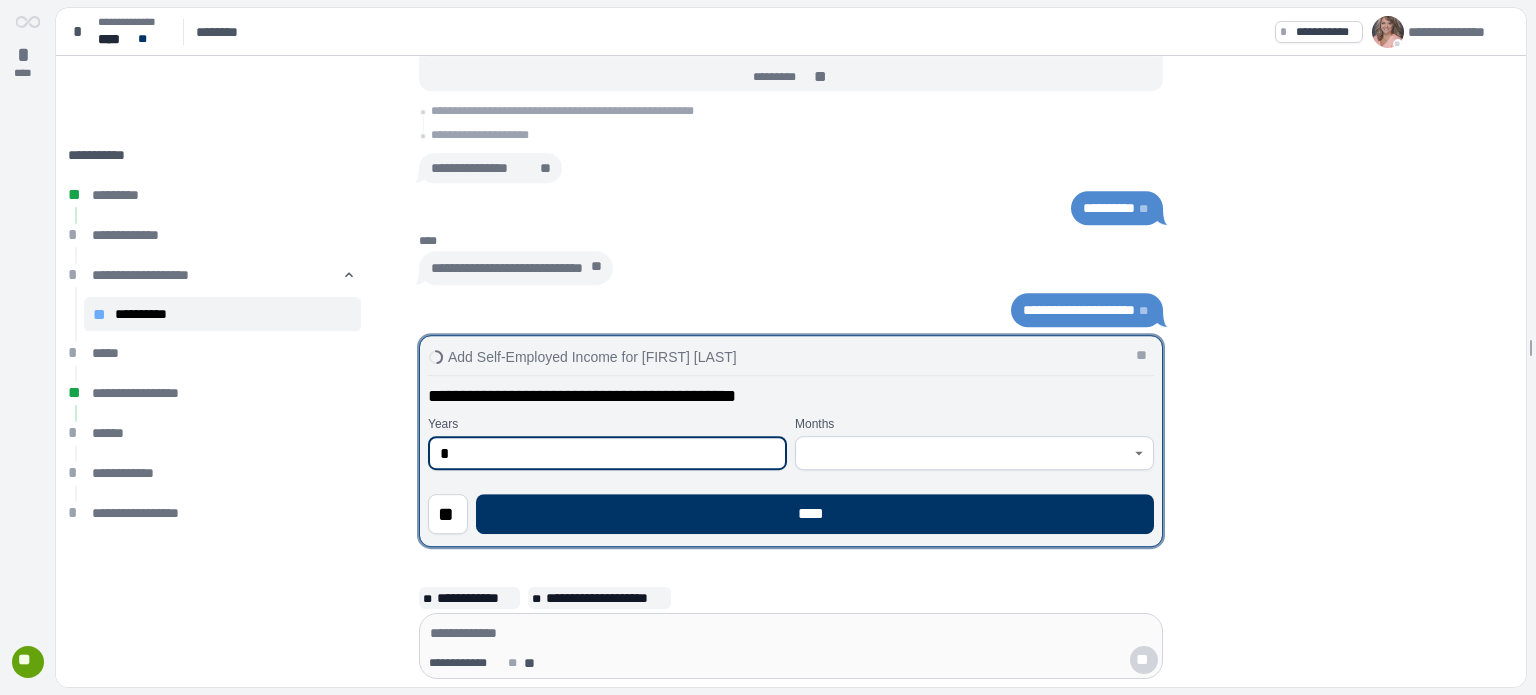 type on "*" 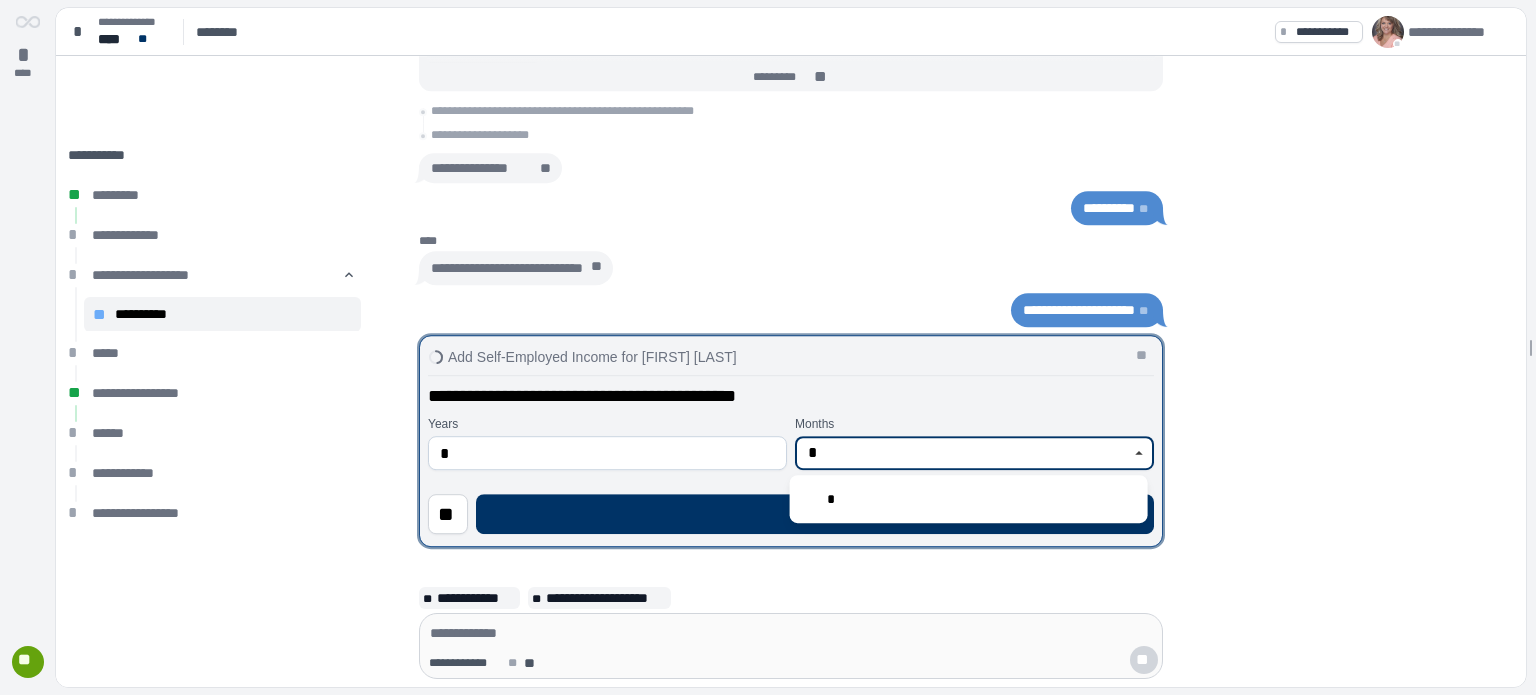 type on "*" 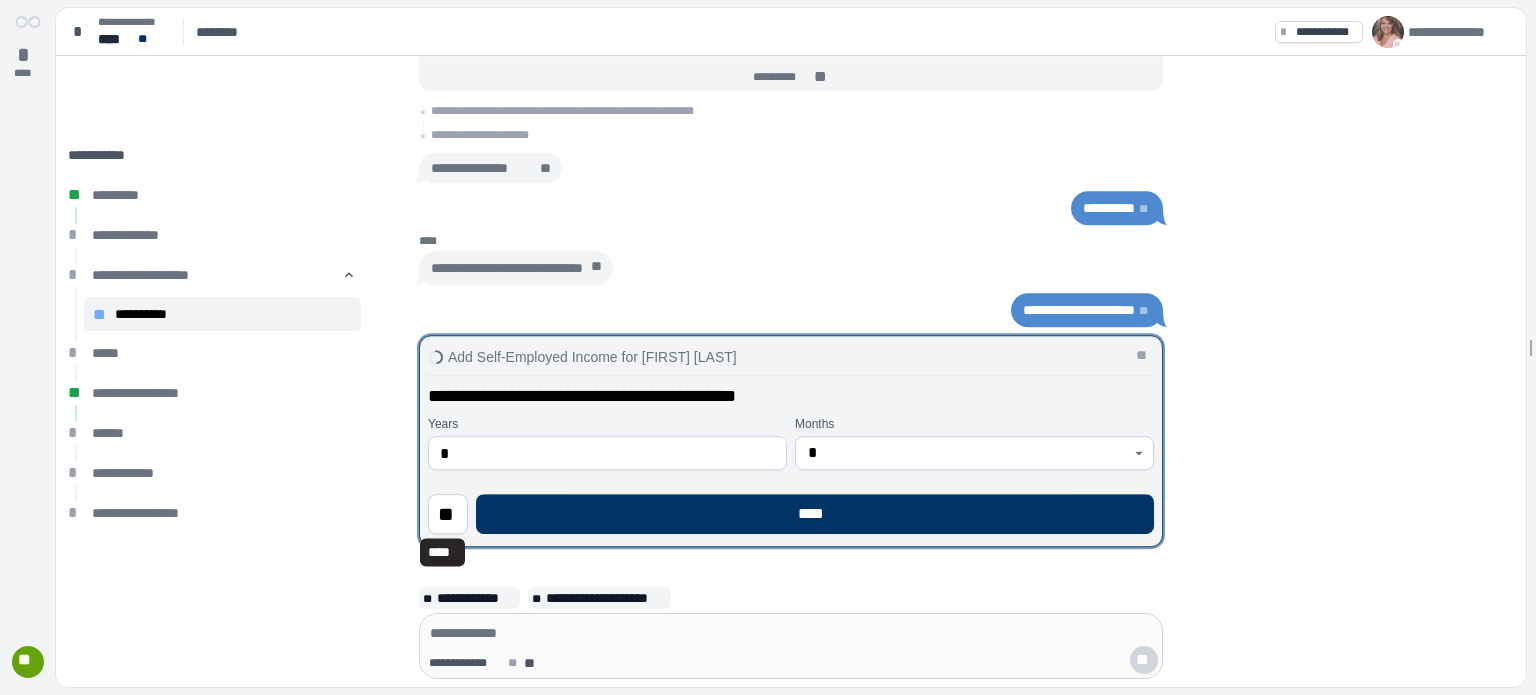 type 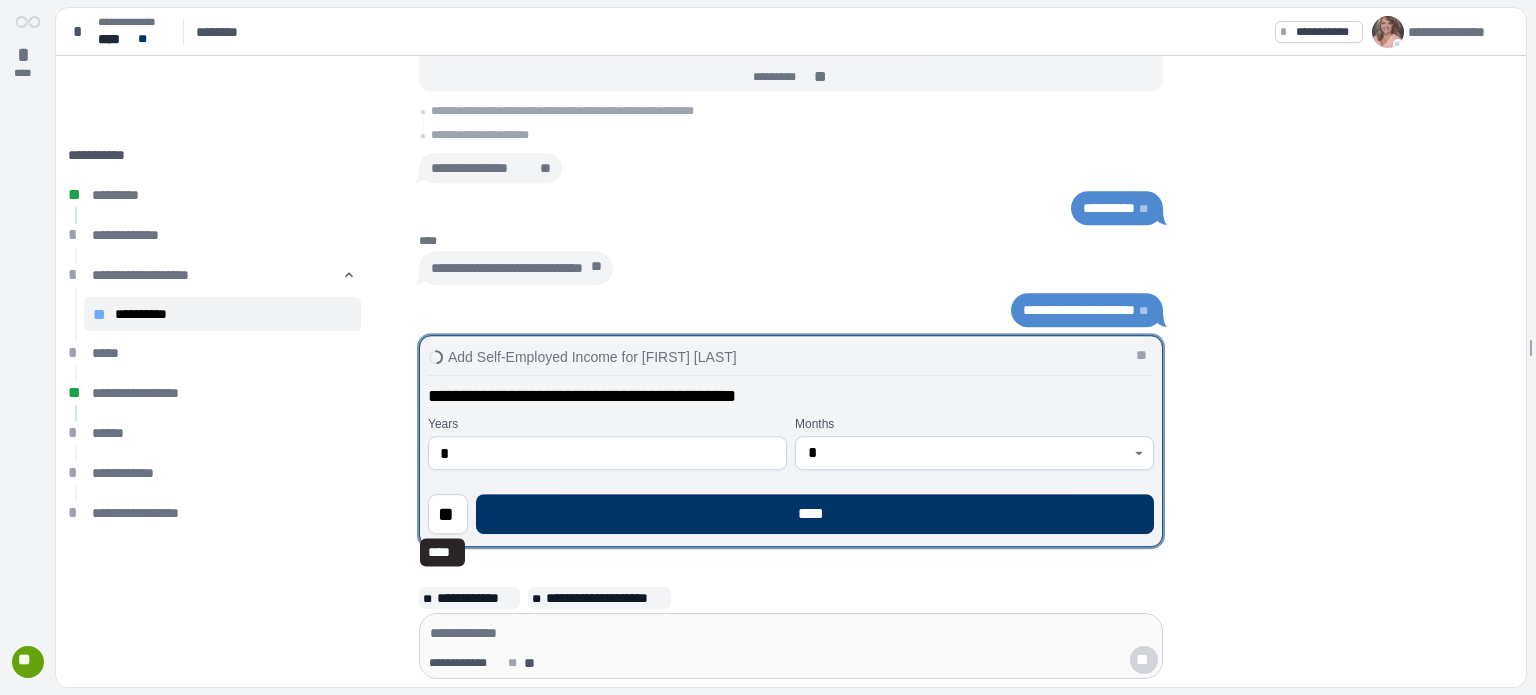 click on "****" at bounding box center [815, 514] 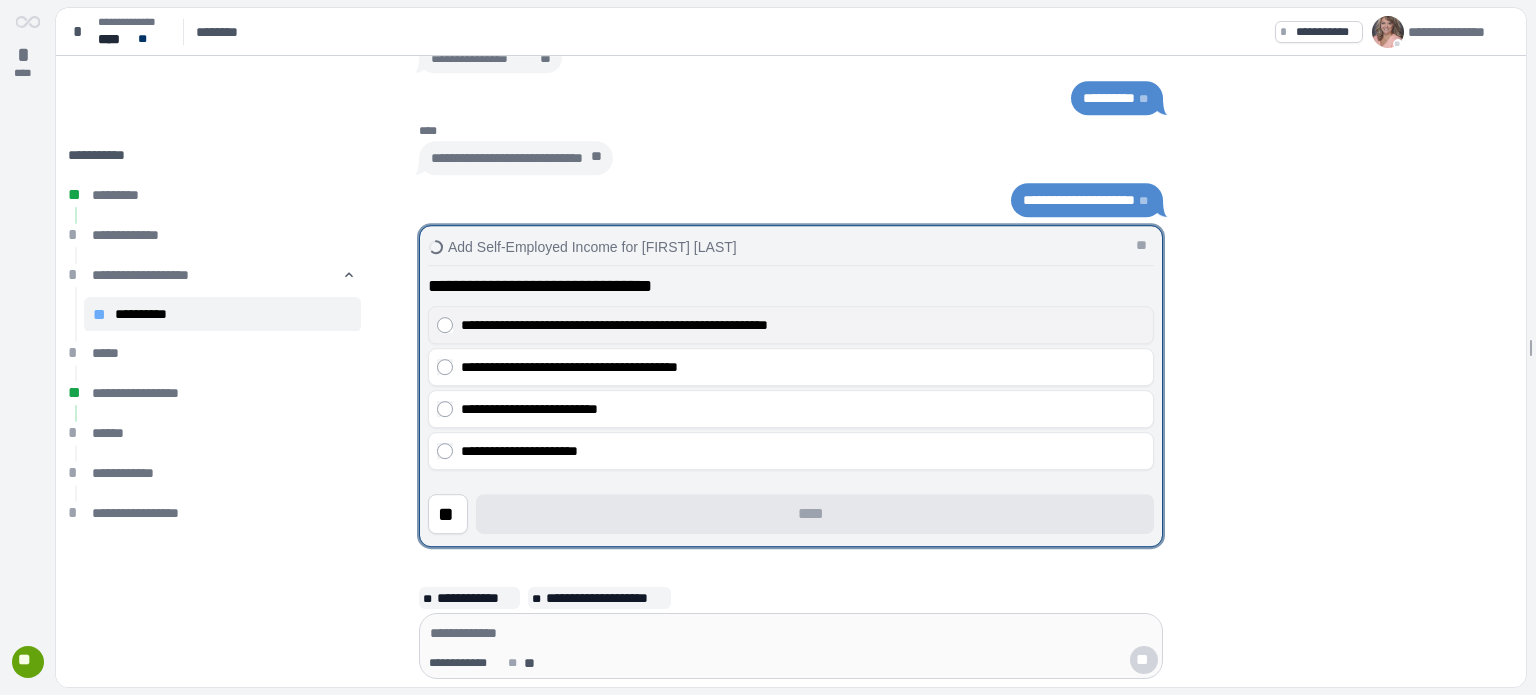 click on "**********" at bounding box center [803, 325] 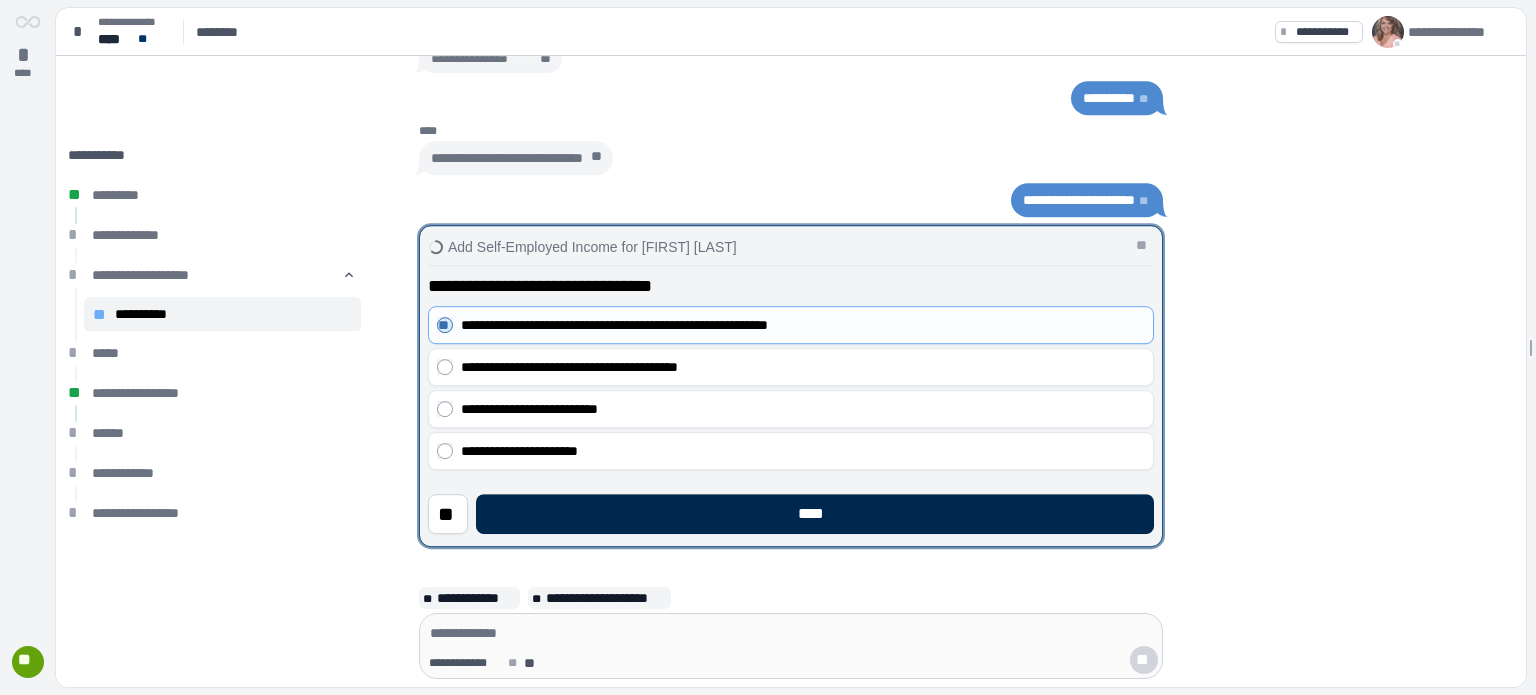 click on "****" at bounding box center (815, 514) 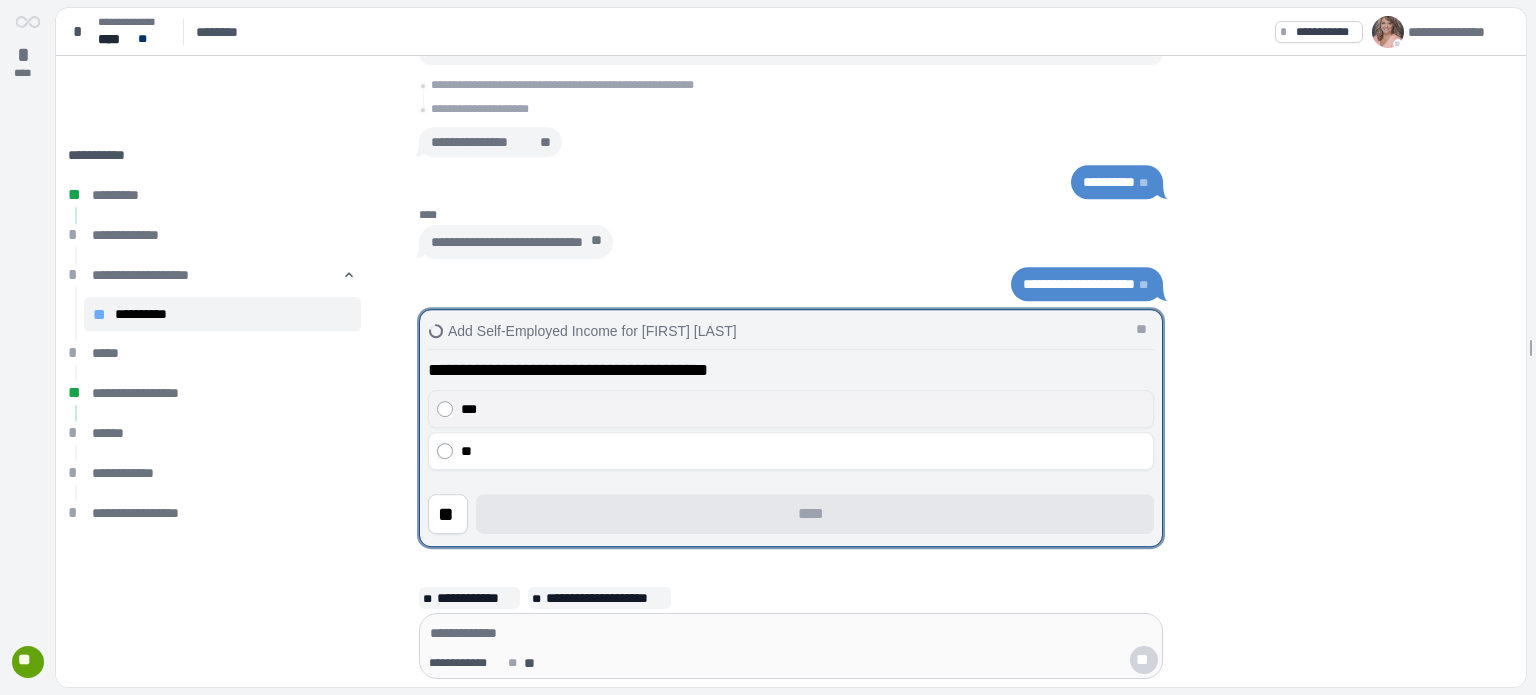 click on "***" at bounding box center [791, 409] 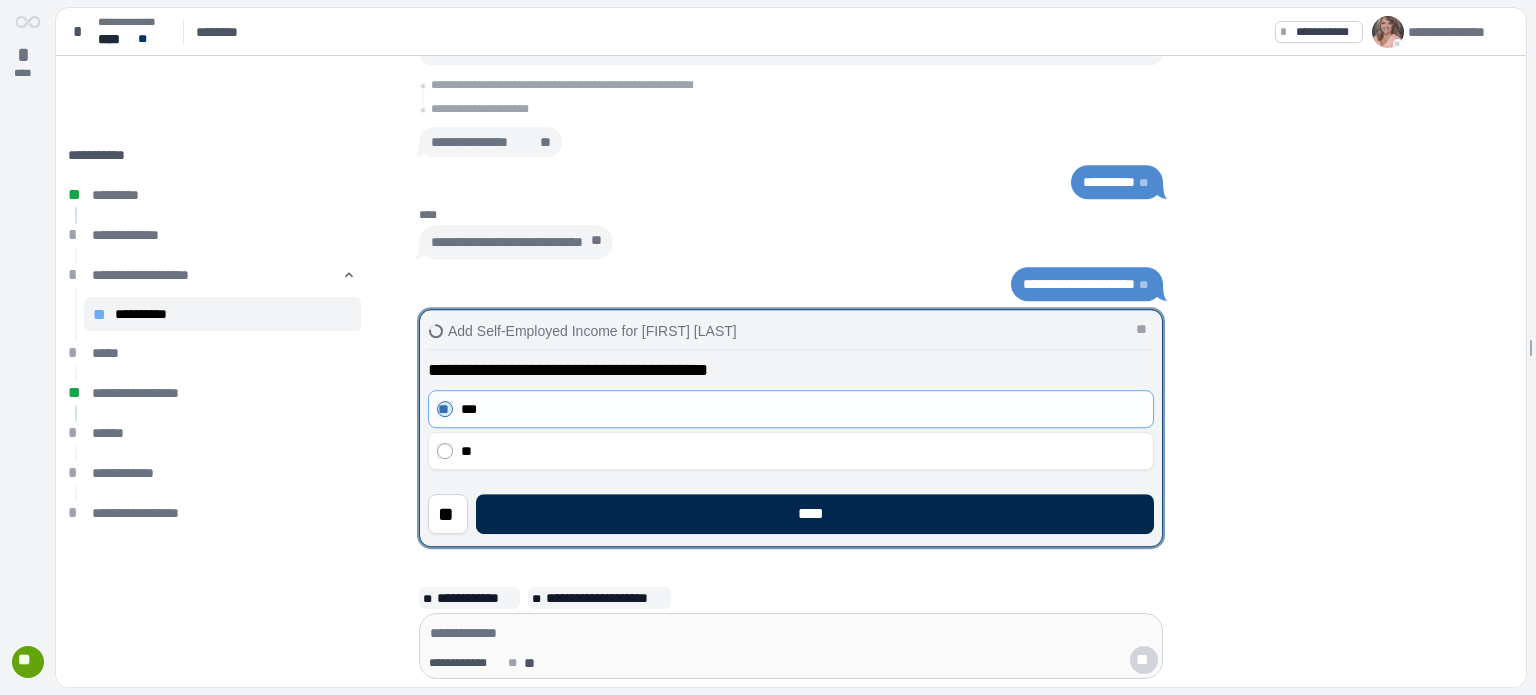 click on "****" at bounding box center [815, 514] 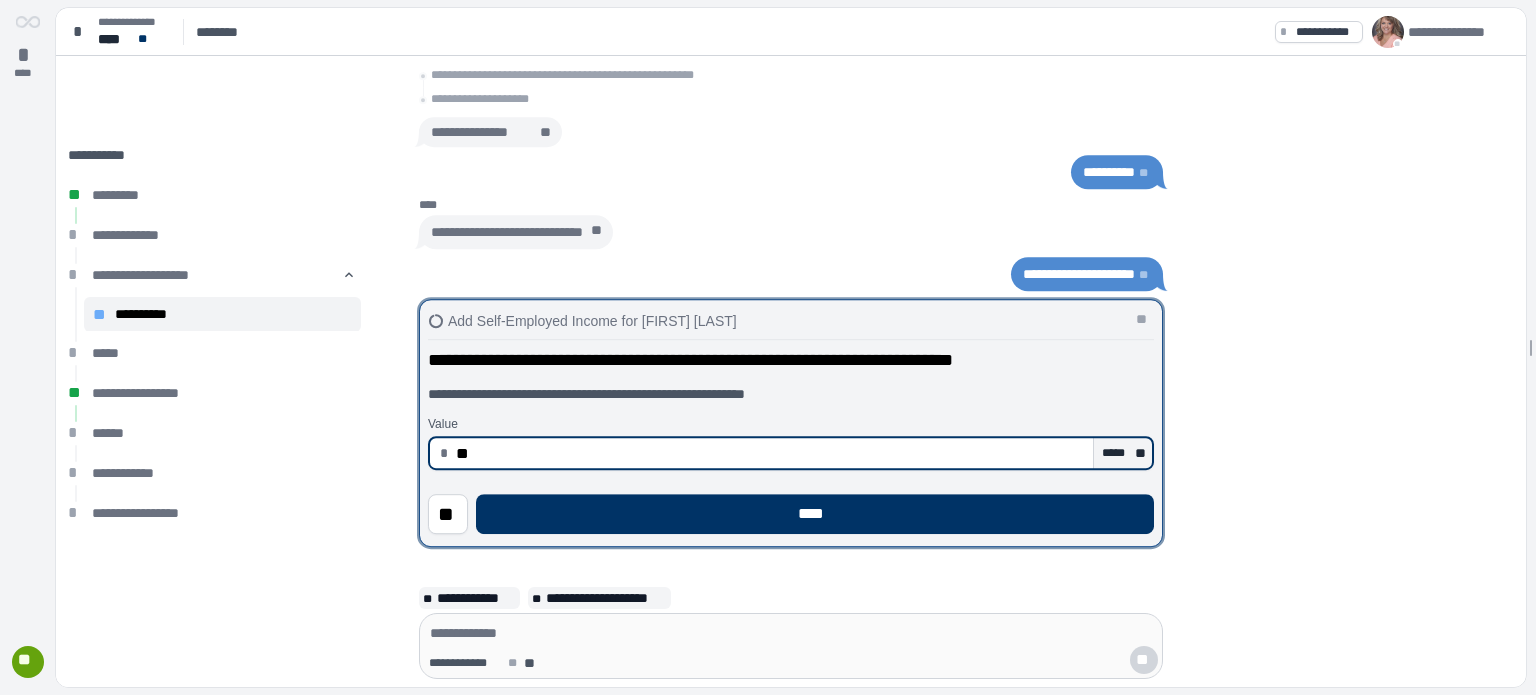 type on "*" 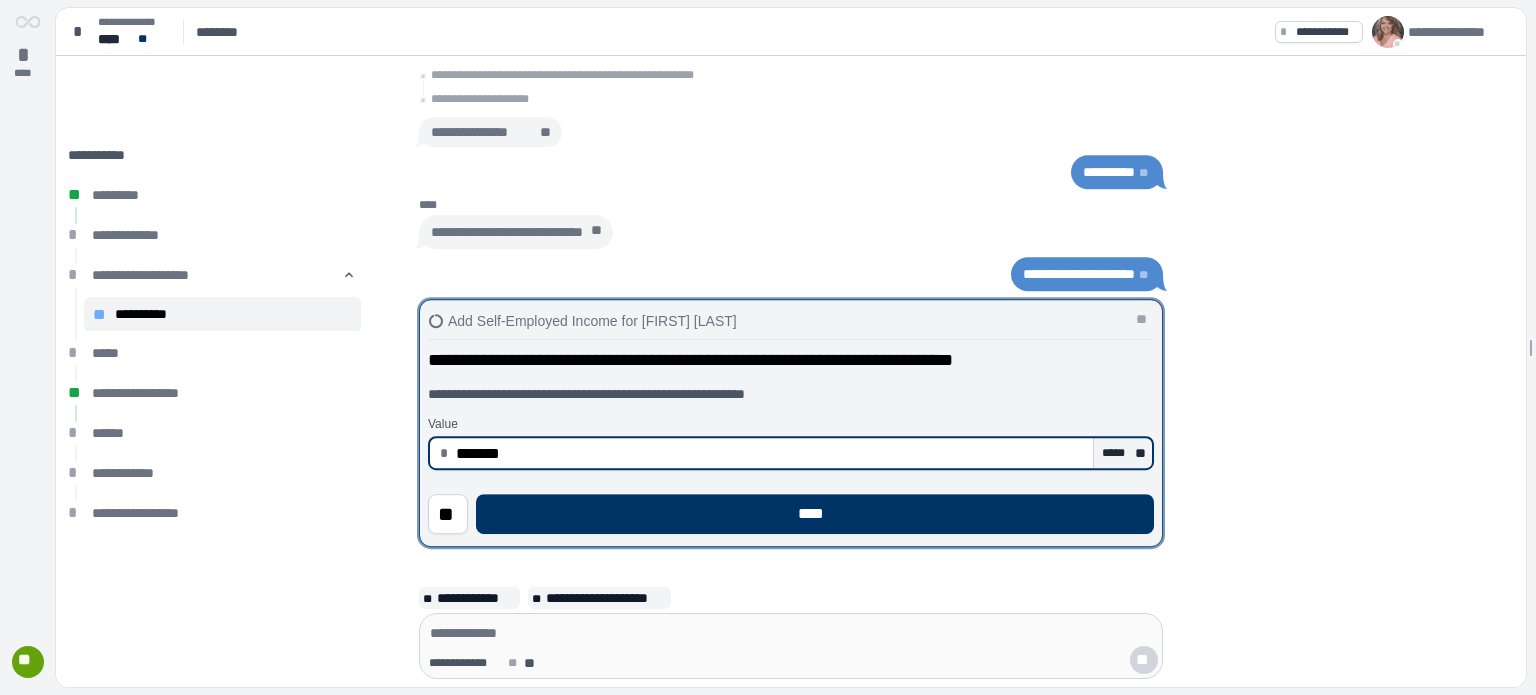 type on "**********" 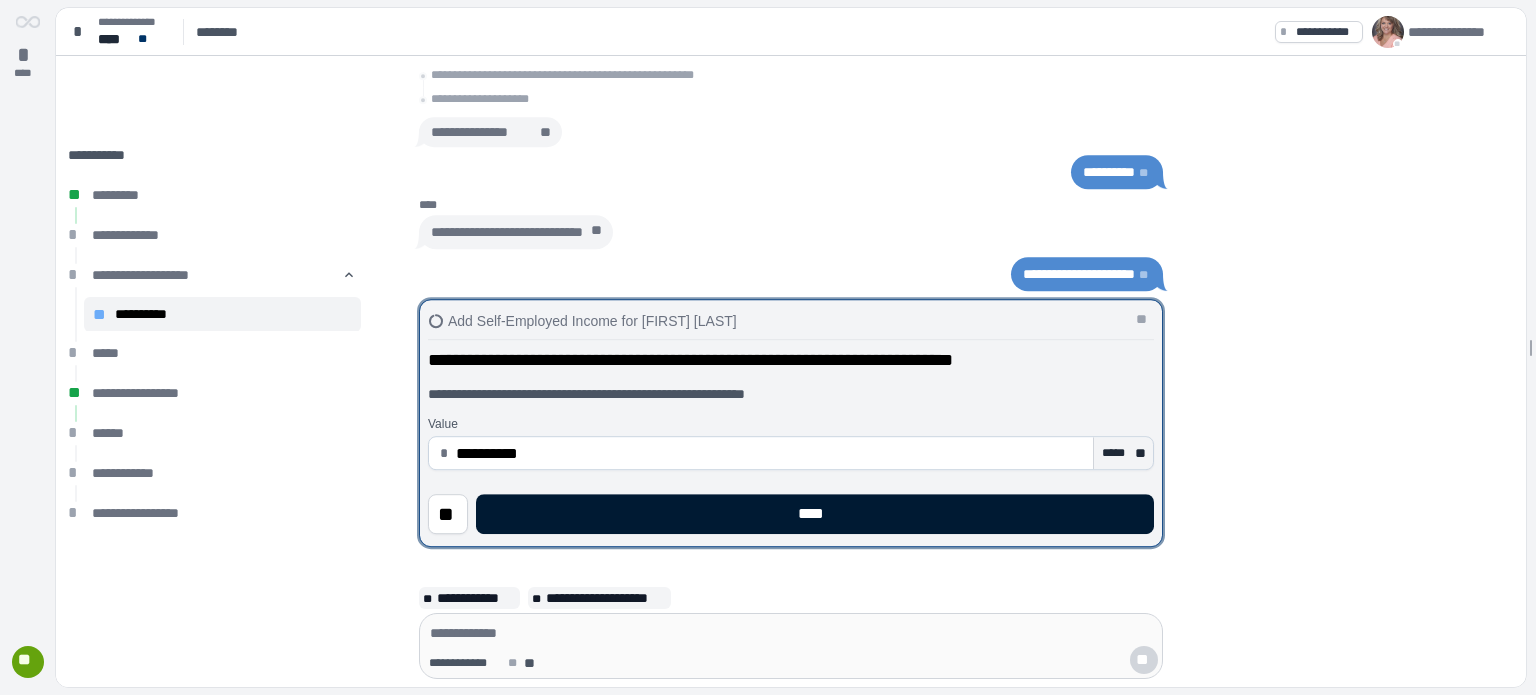 click on "****" at bounding box center (815, 514) 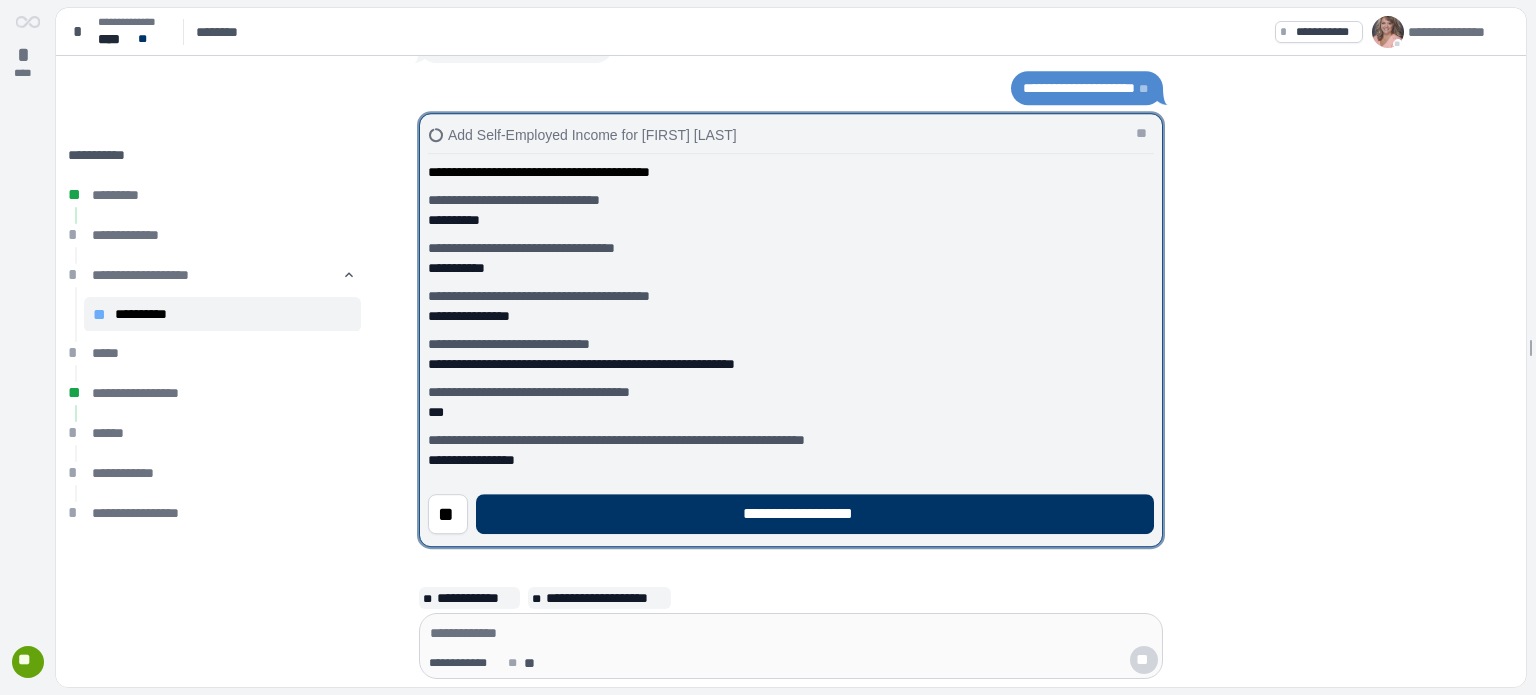 click on "**********" at bounding box center (815, 514) 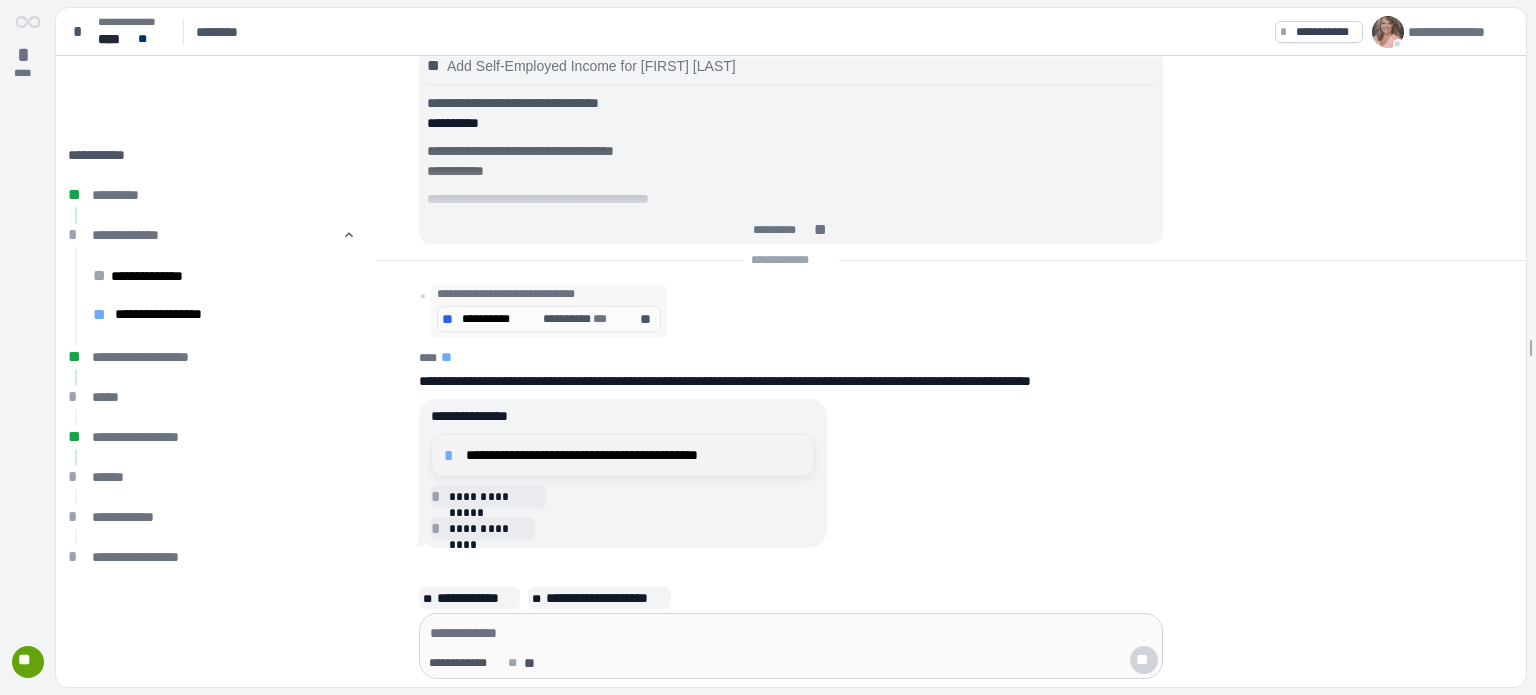 click on "**********" at bounding box center [634, 455] 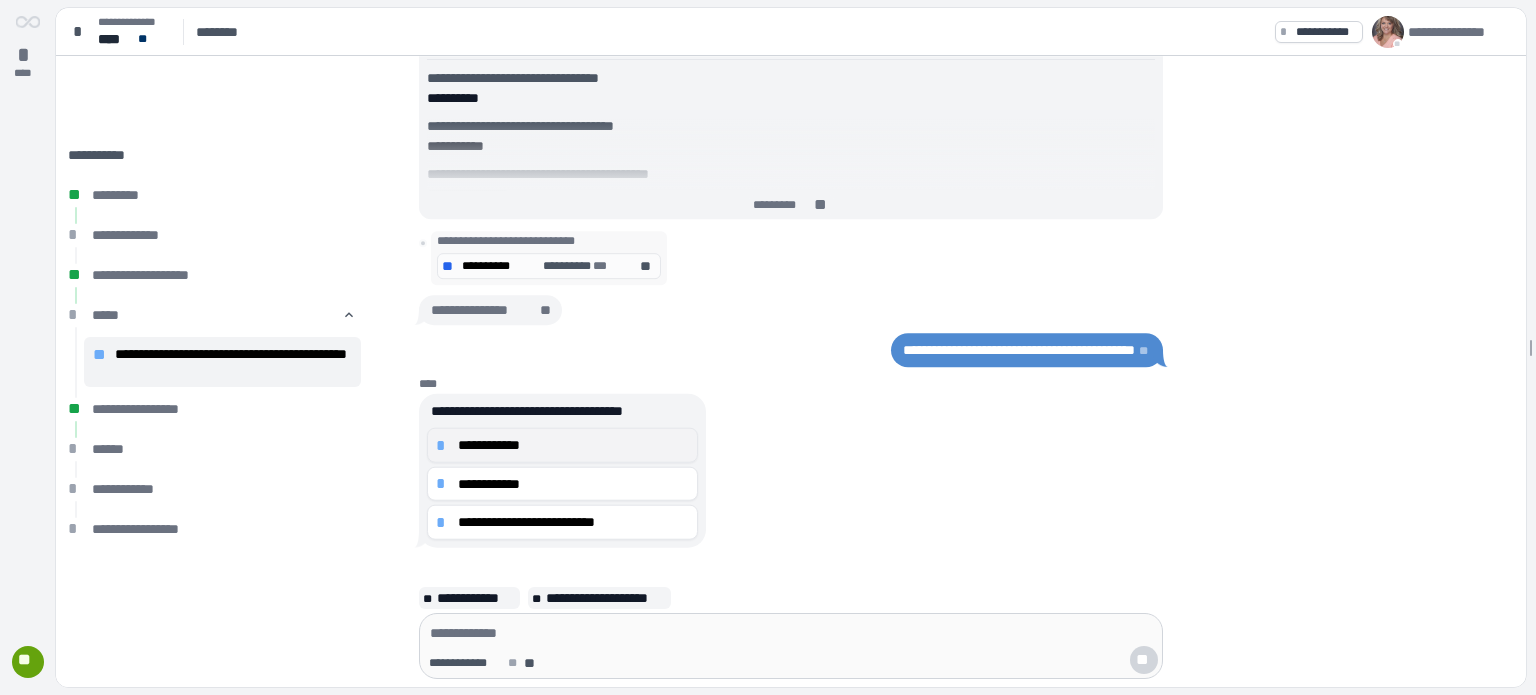 click on "**********" at bounding box center [573, 445] 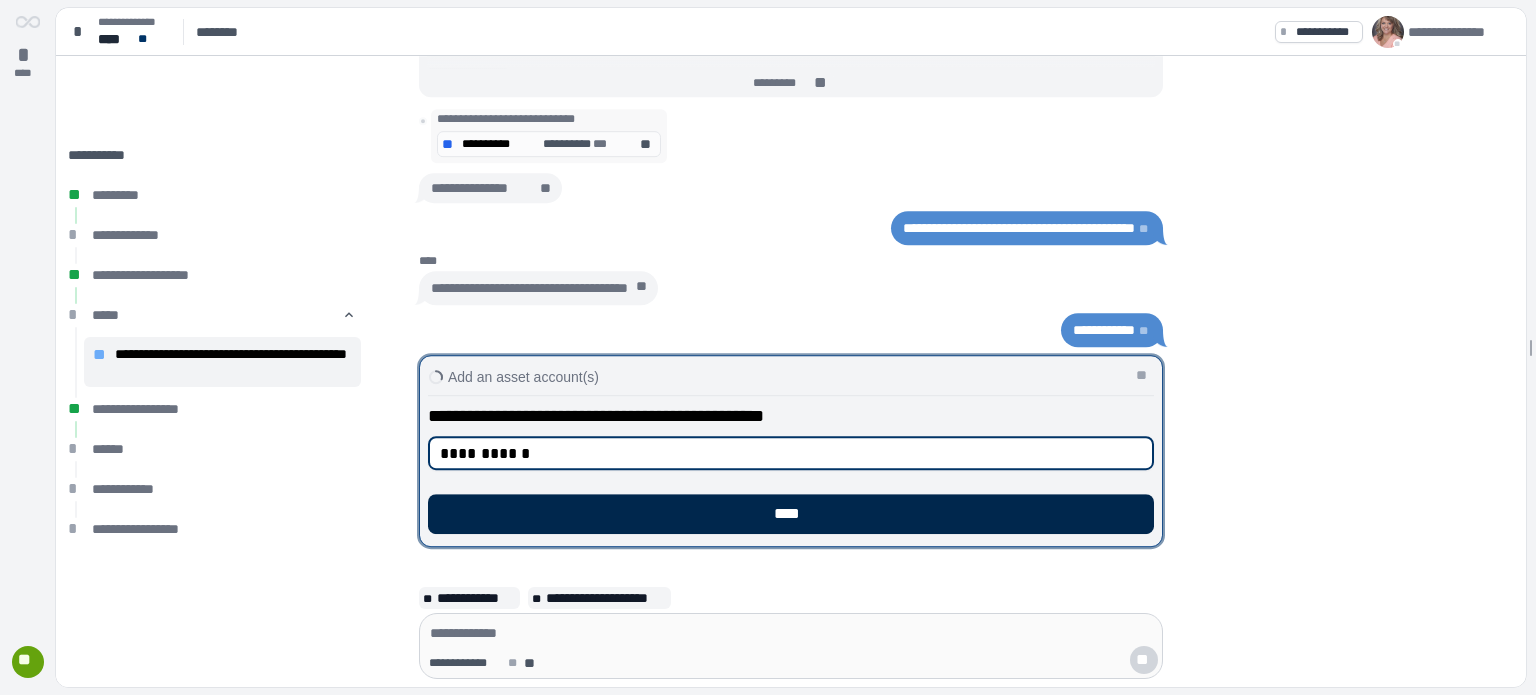 type on "**********" 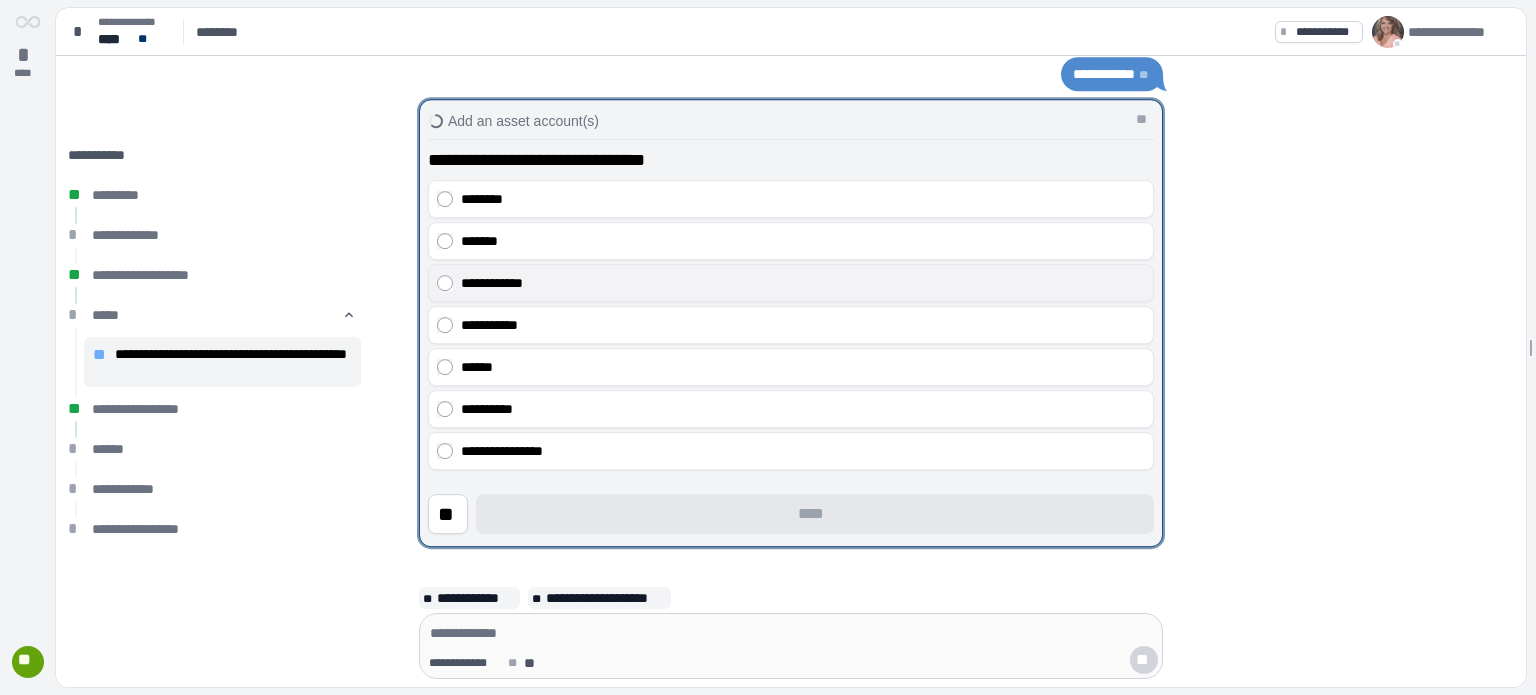 click on "**********" at bounding box center [803, 283] 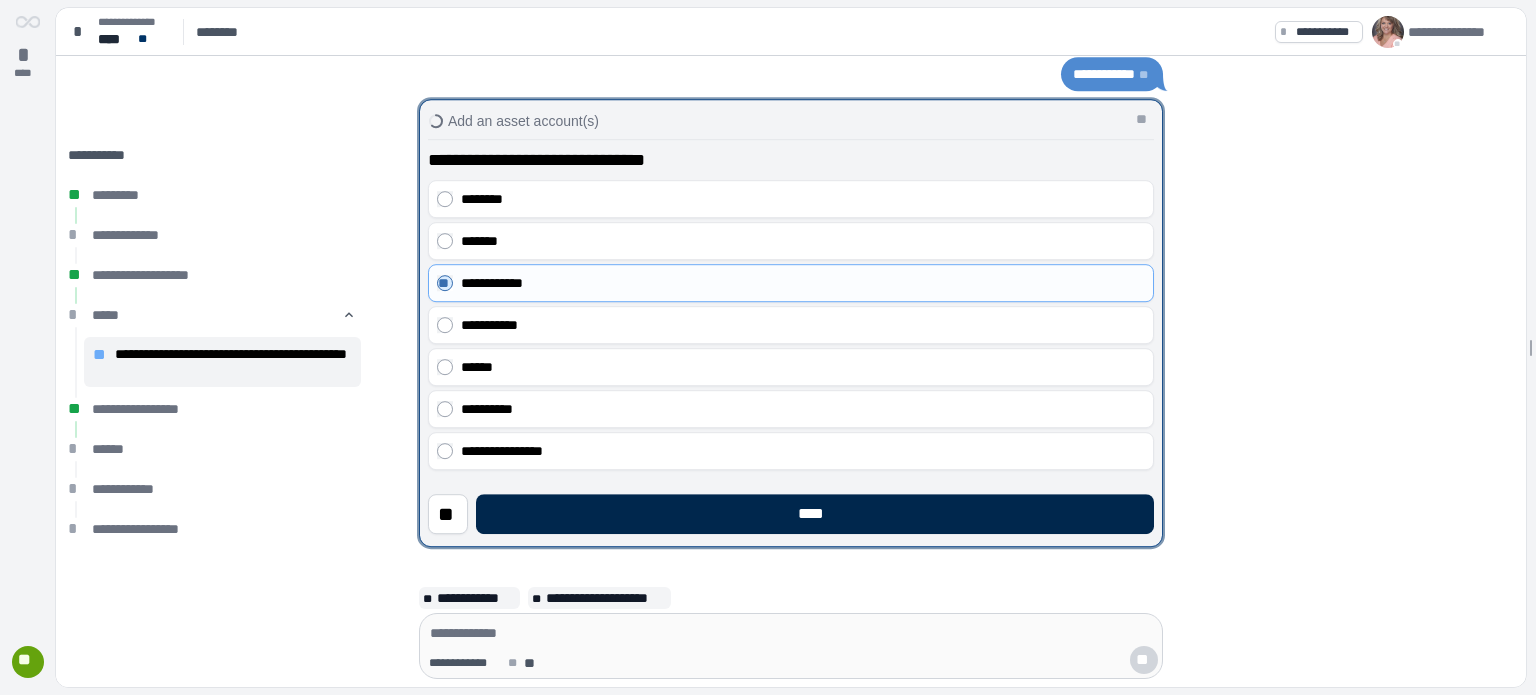click on "****" at bounding box center [815, 514] 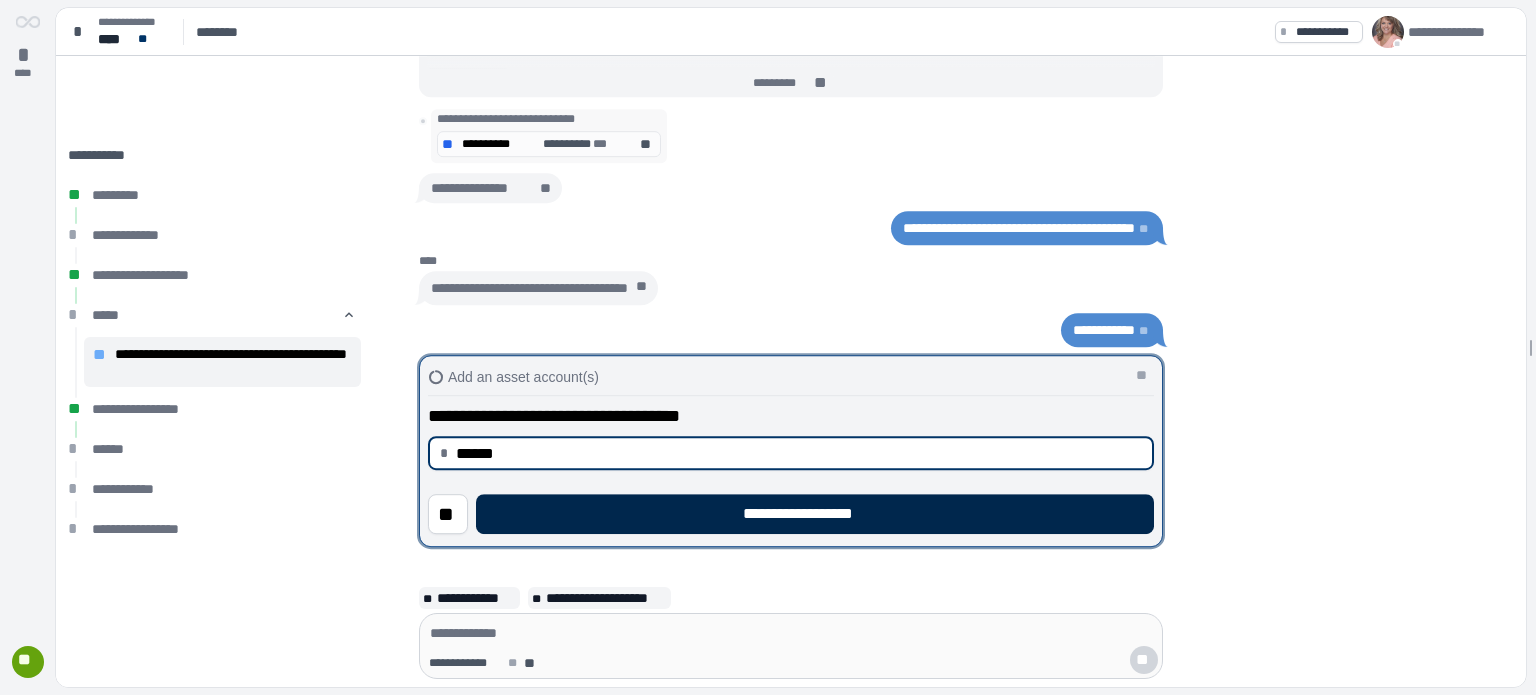 type on "*********" 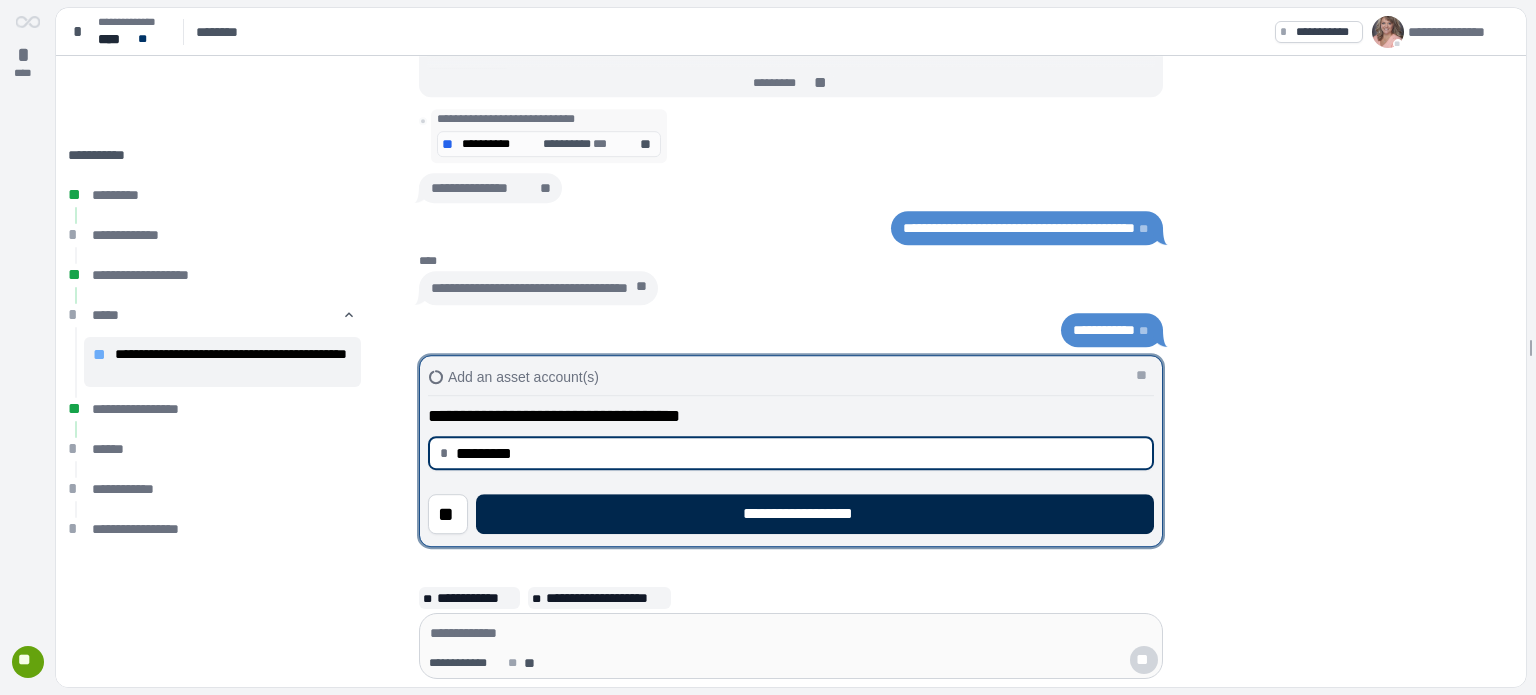 click on "**********" at bounding box center (815, 514) 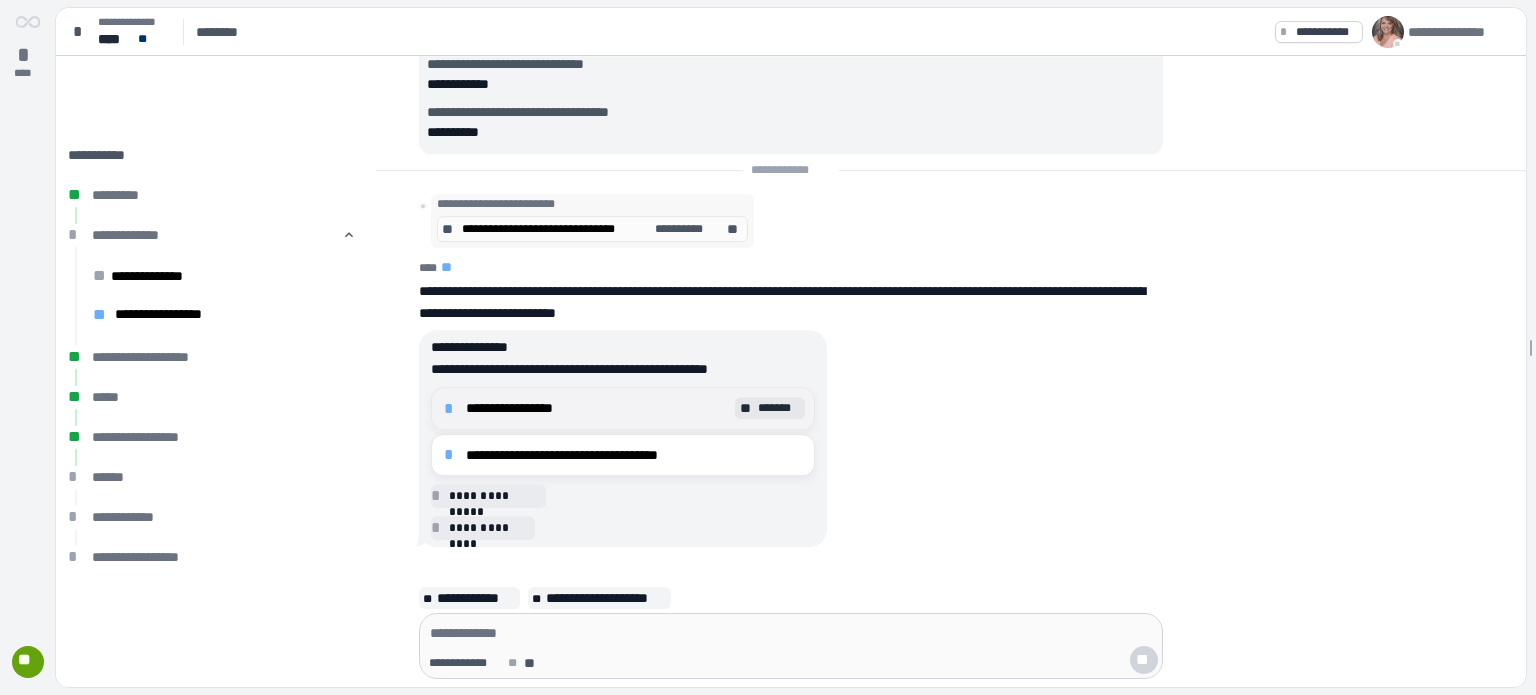 click on "**********" at bounding box center (598, 408) 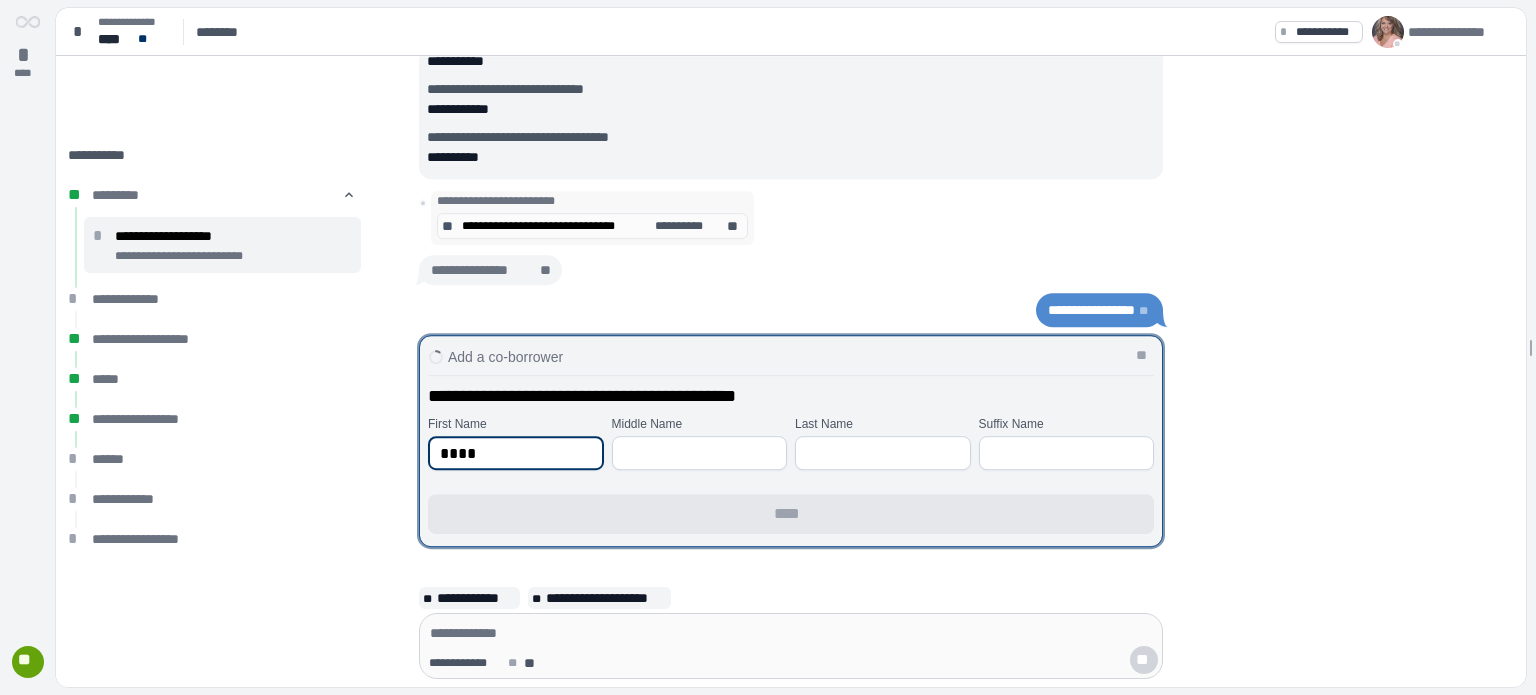 type on "****" 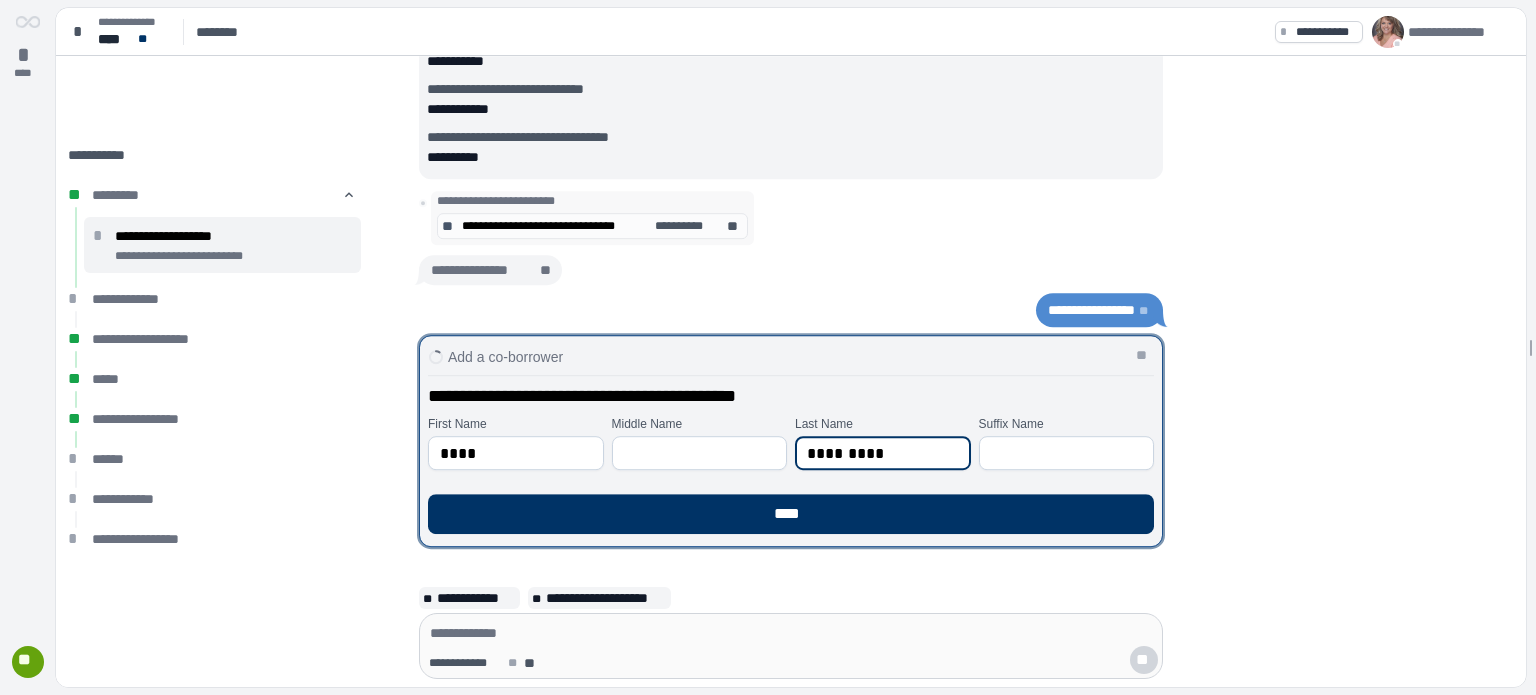type on "*********" 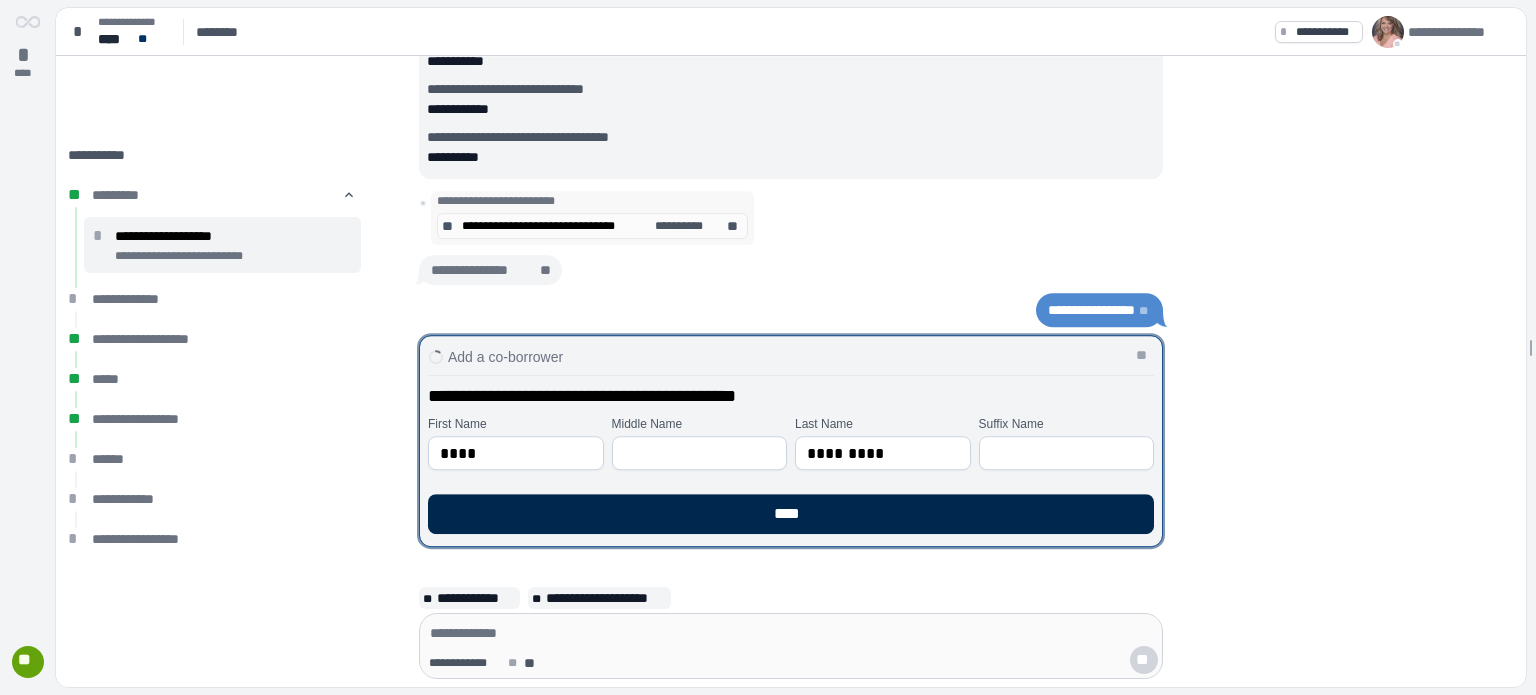 click on "****" at bounding box center [791, 514] 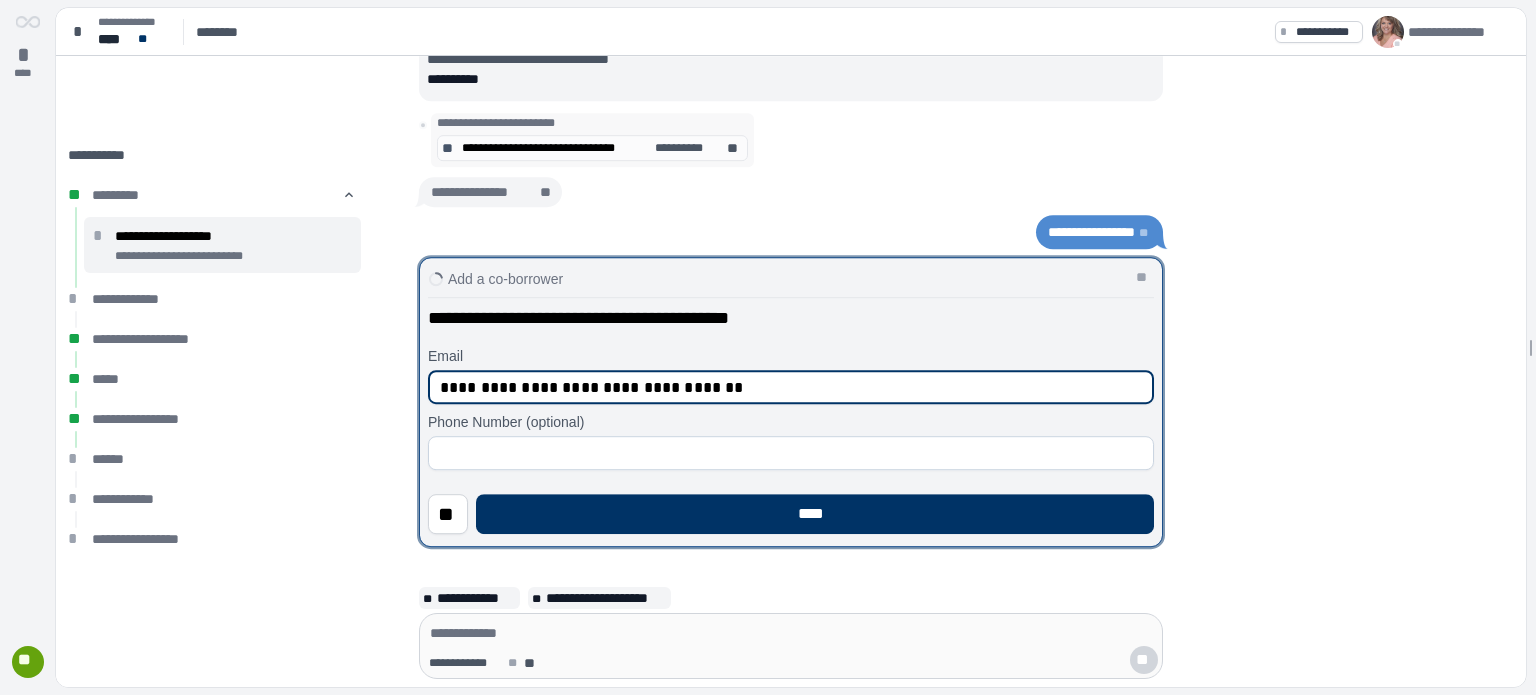 click on "**********" at bounding box center (791, 387) 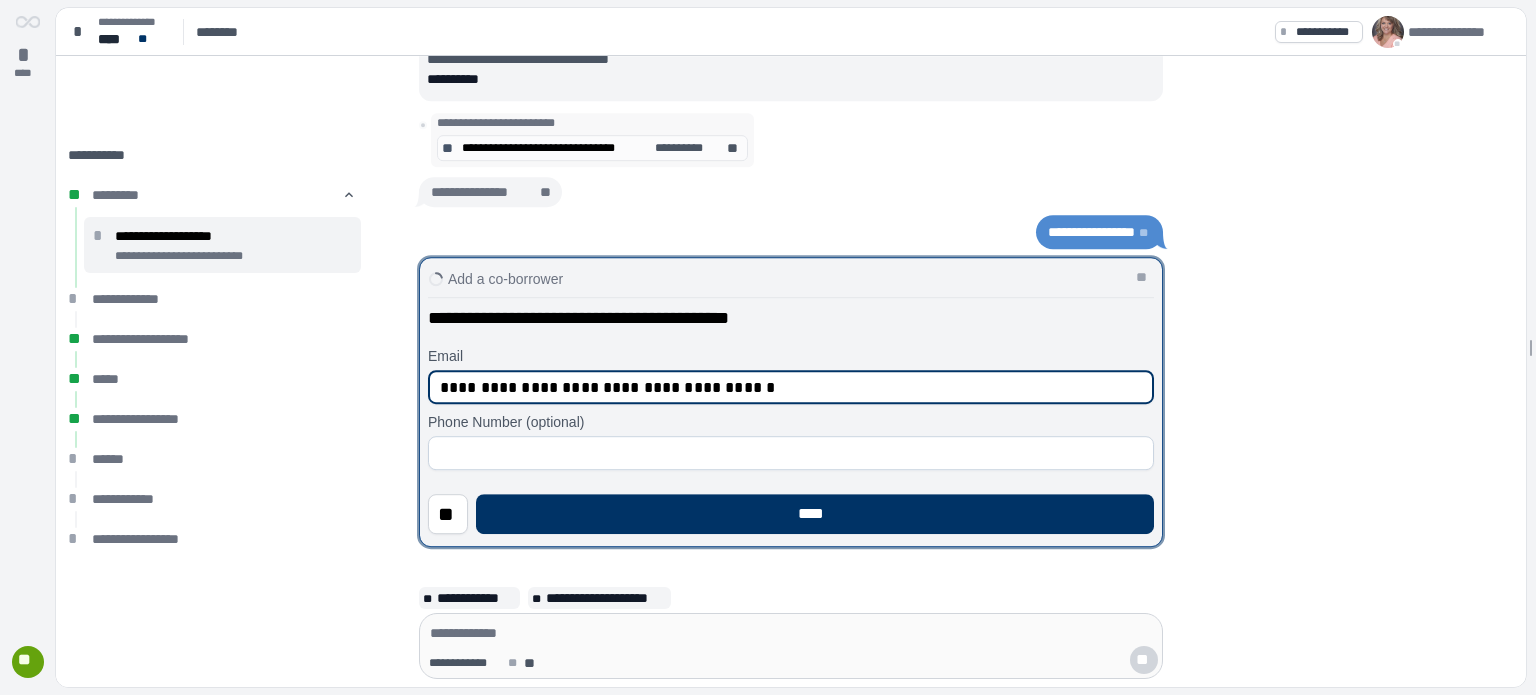 type on "**********" 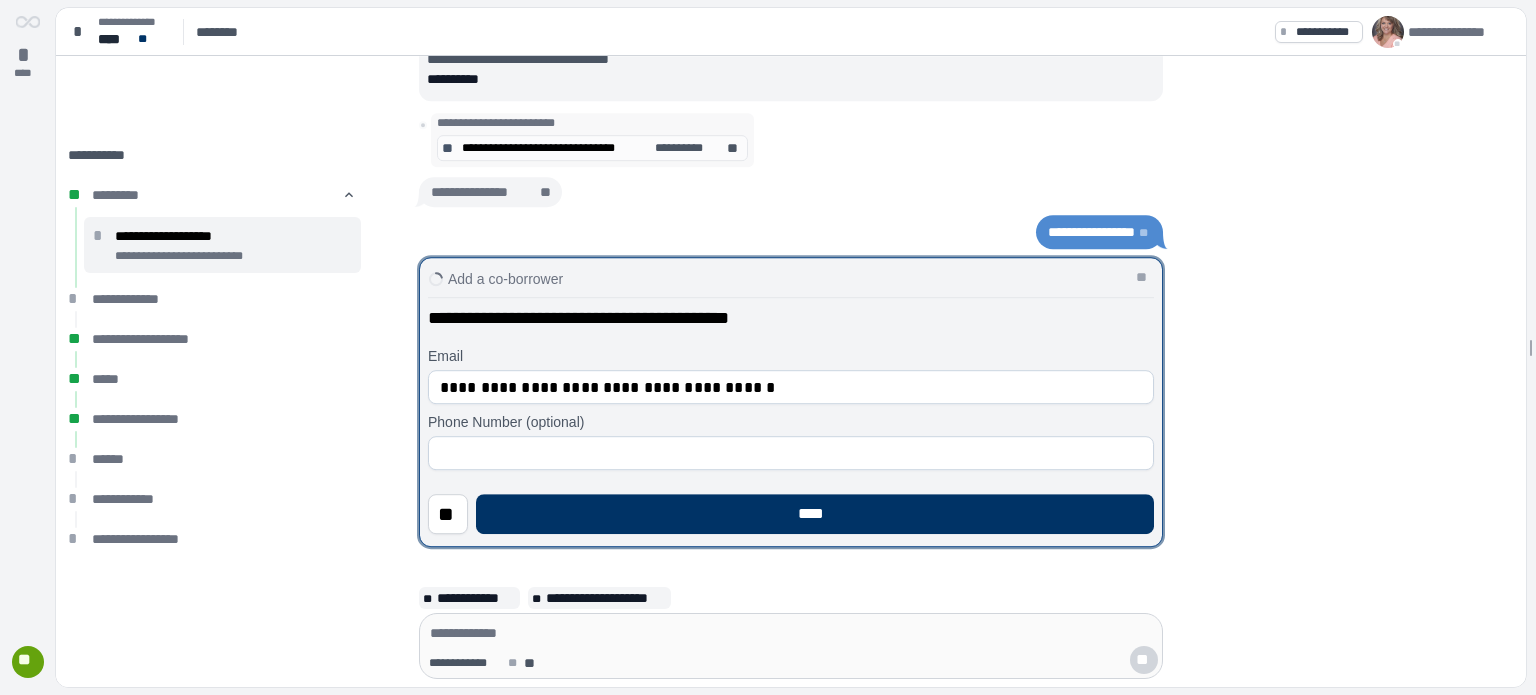 click at bounding box center (791, 453) 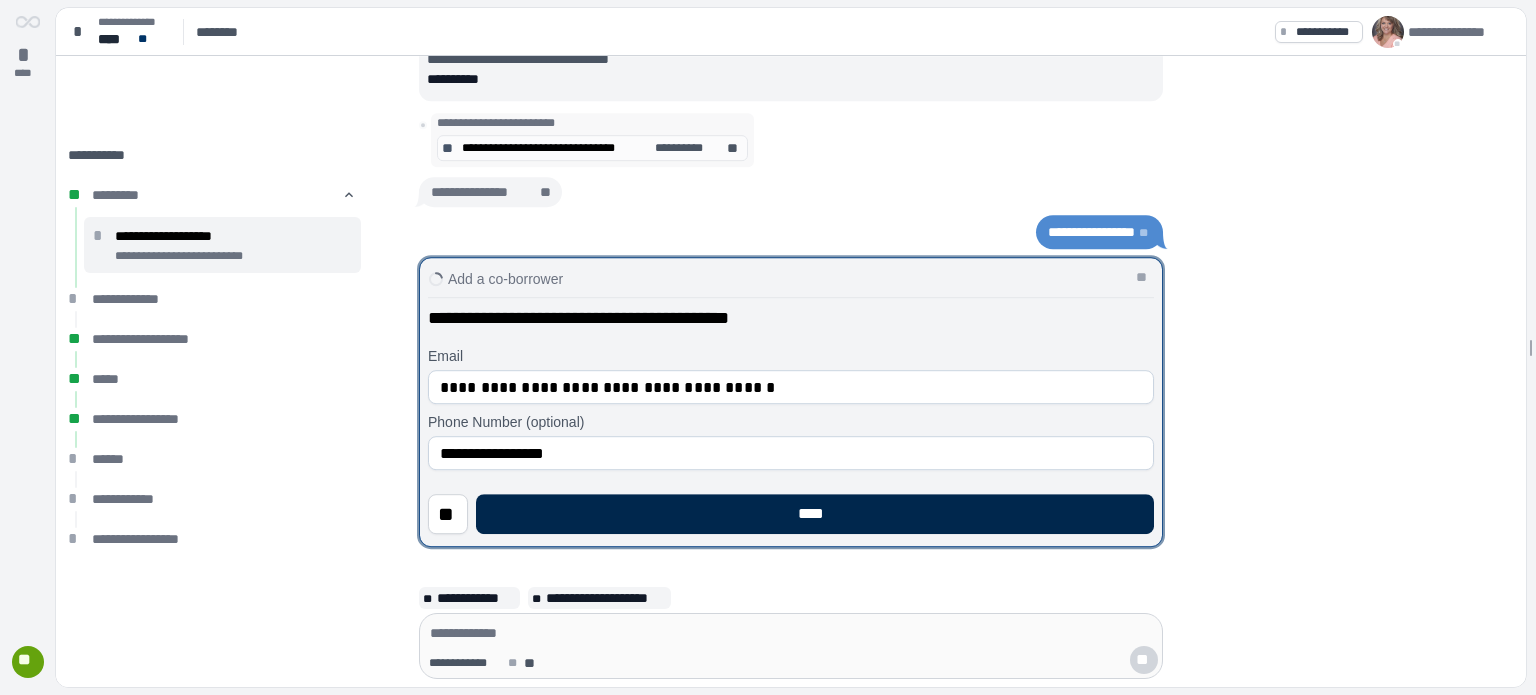 type on "**********" 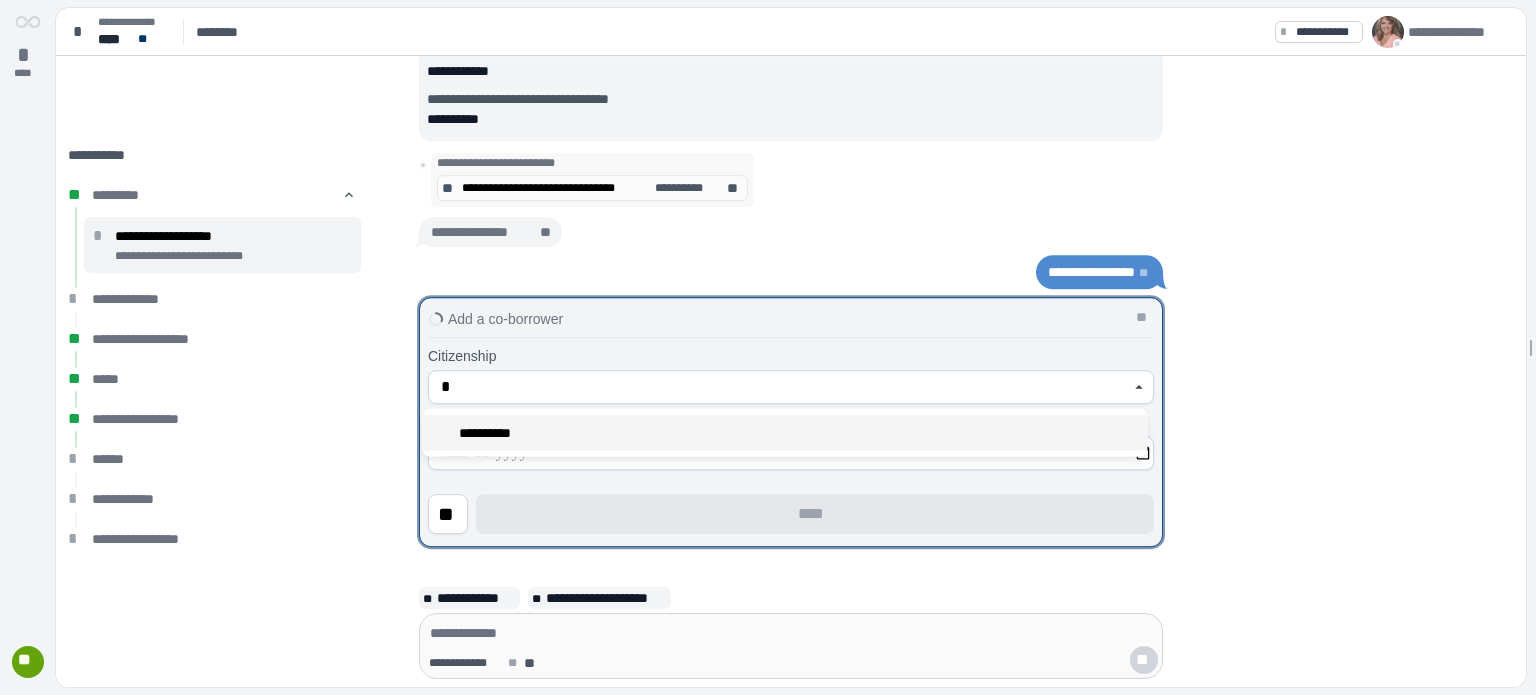click on "**********" at bounding box center [784, 433] 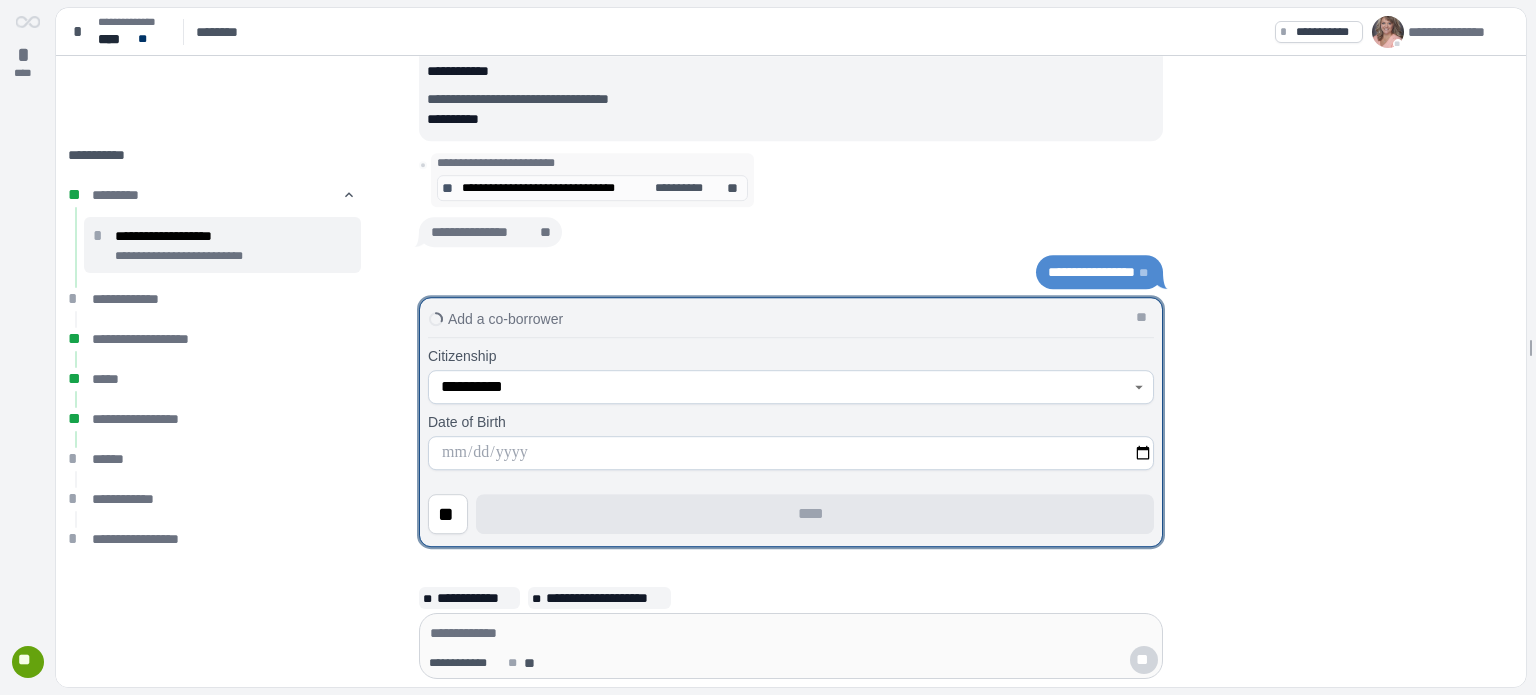 type on "**********" 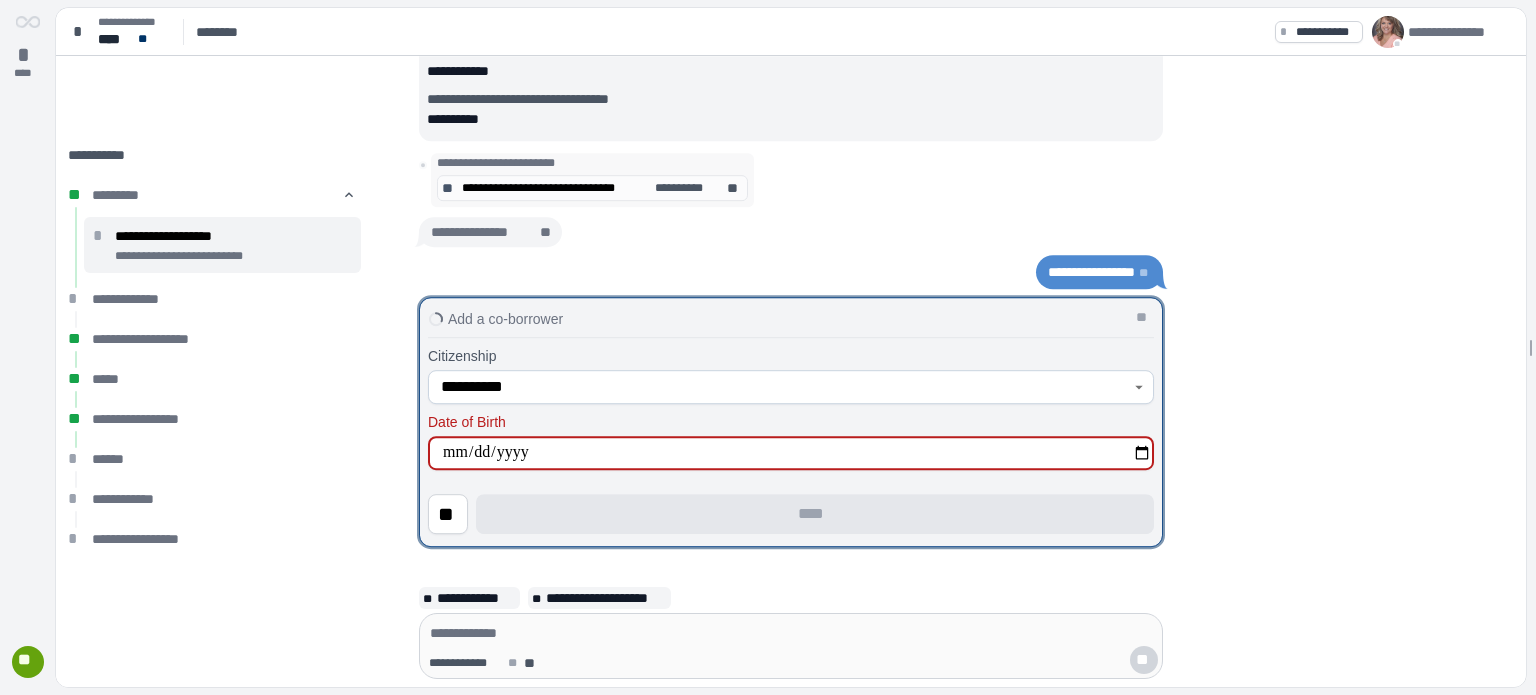 type on "**********" 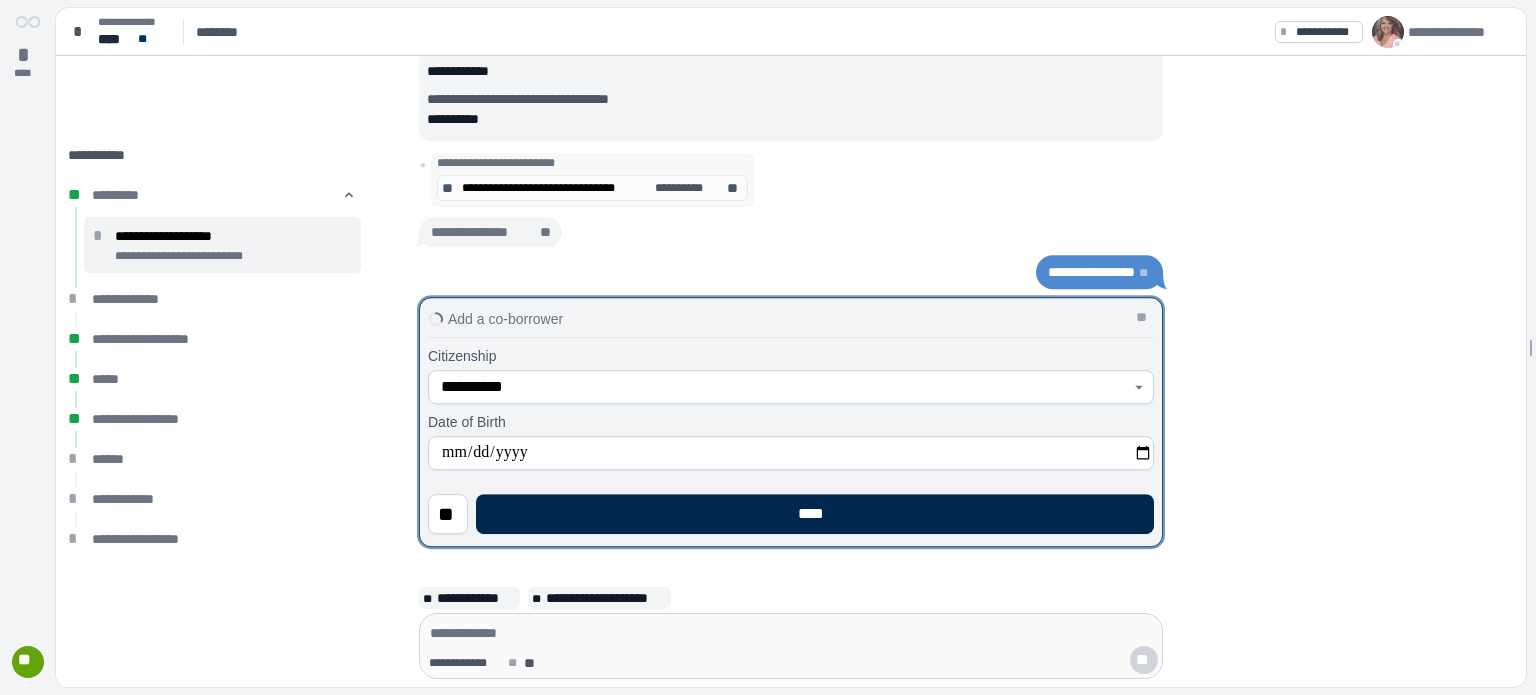 click on "****" at bounding box center [815, 514] 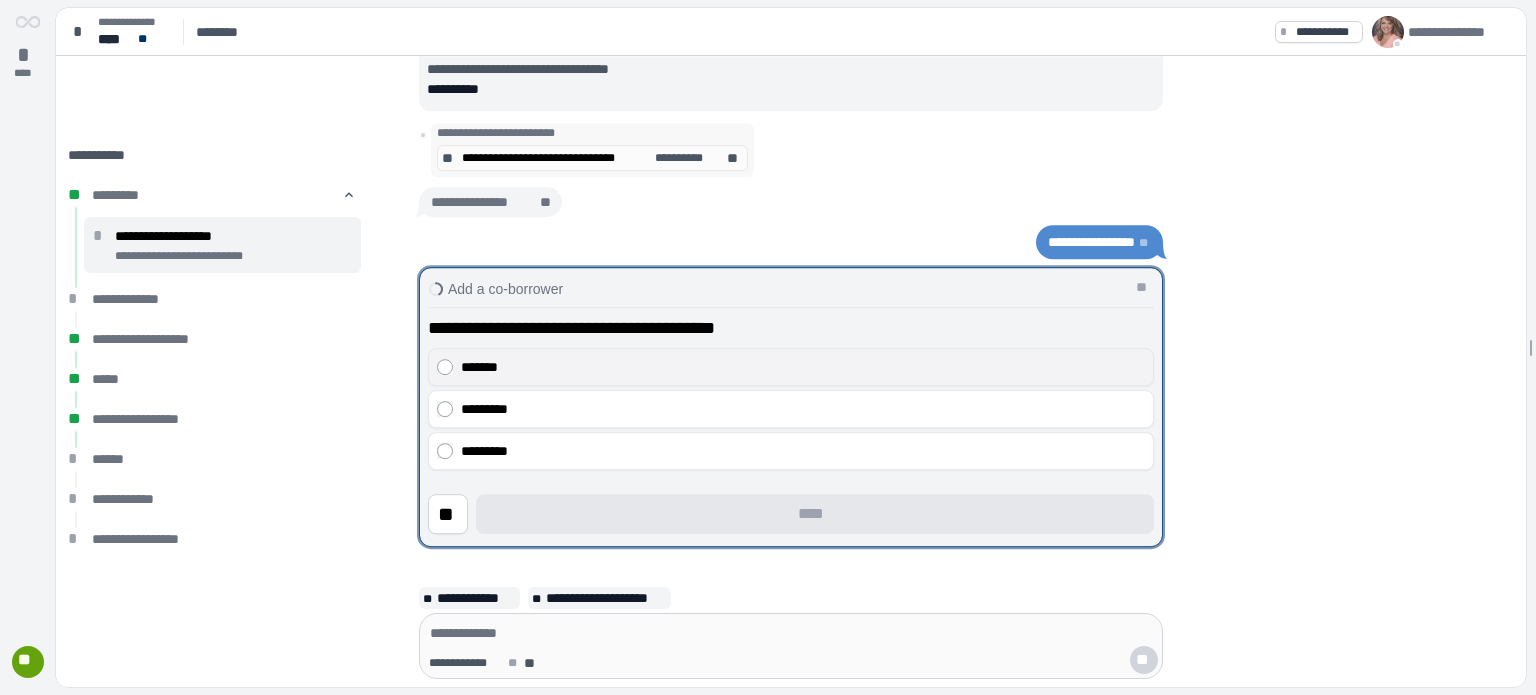 click on "*******" at bounding box center (803, 367) 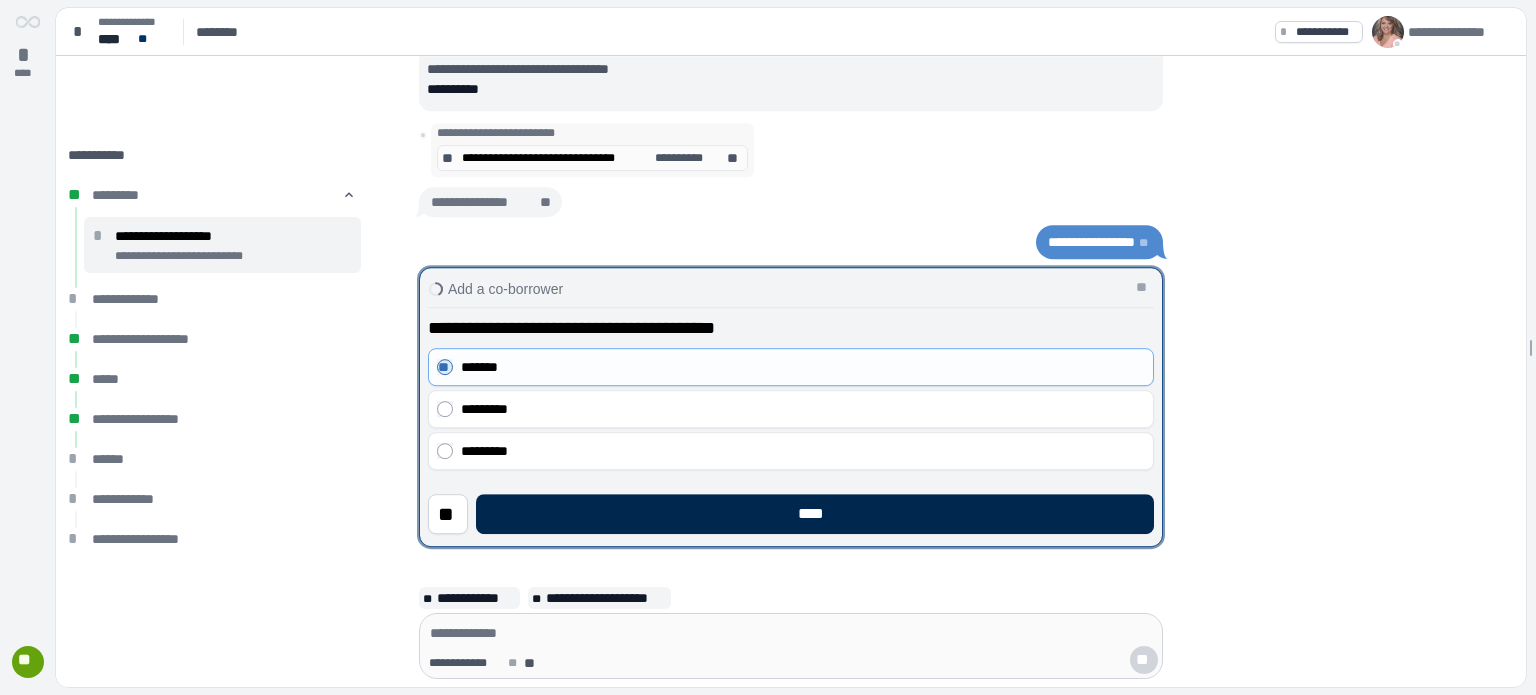 click on "****" at bounding box center (815, 514) 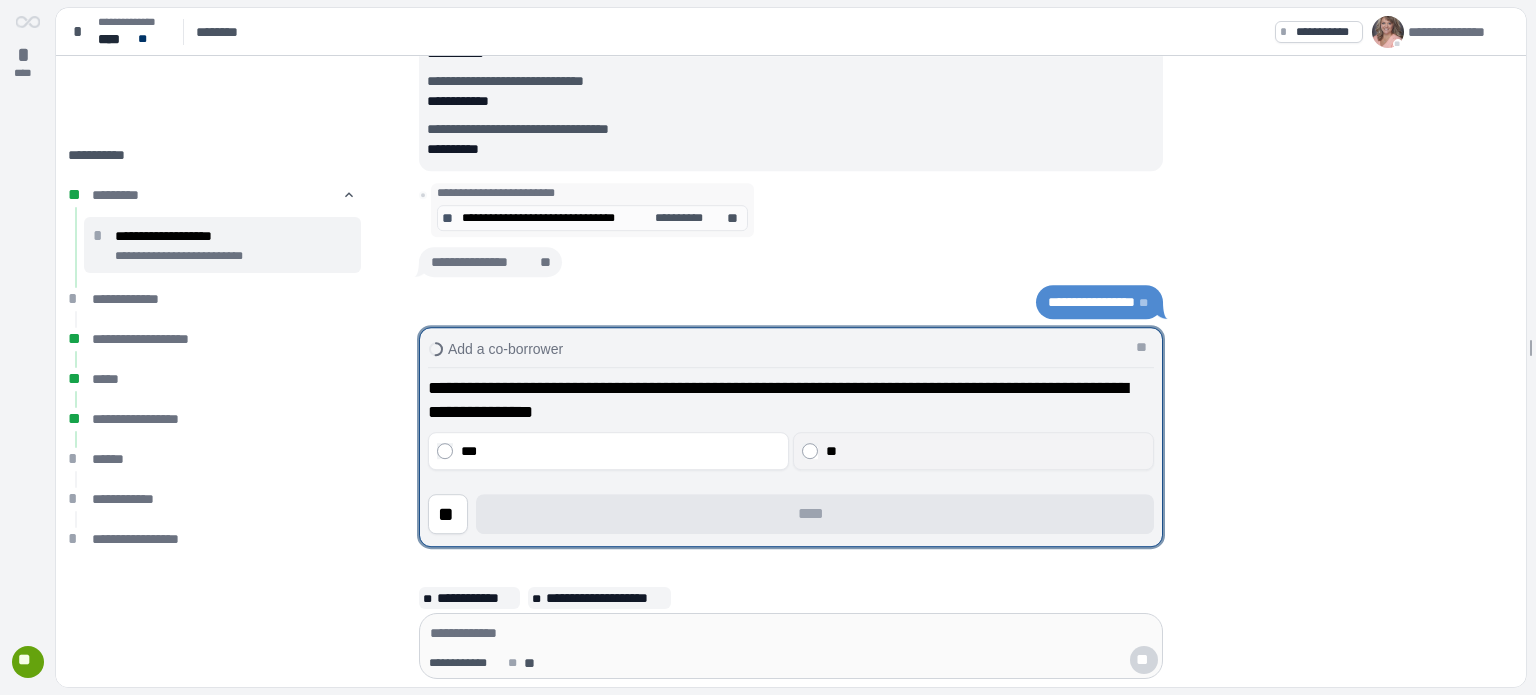 click on "**" at bounding box center [973, 451] 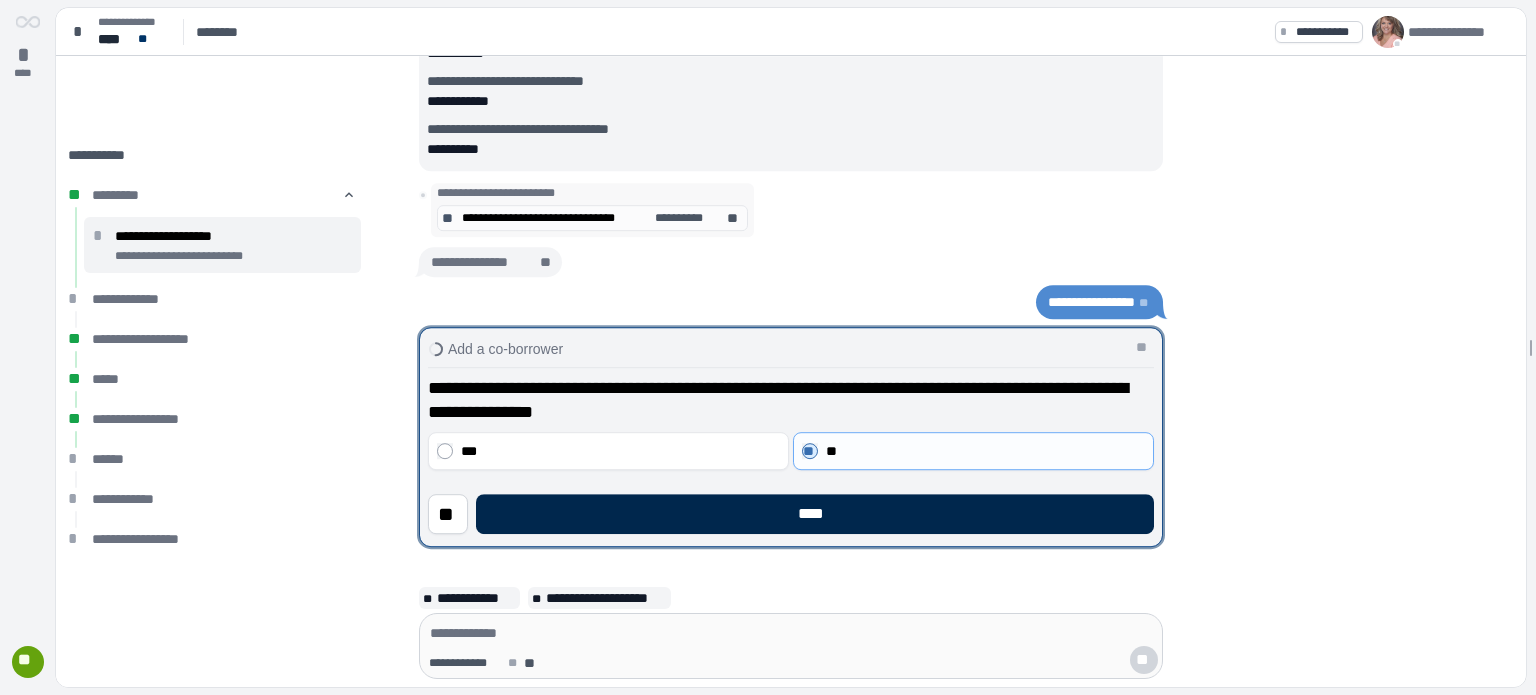 click on "****" at bounding box center (815, 514) 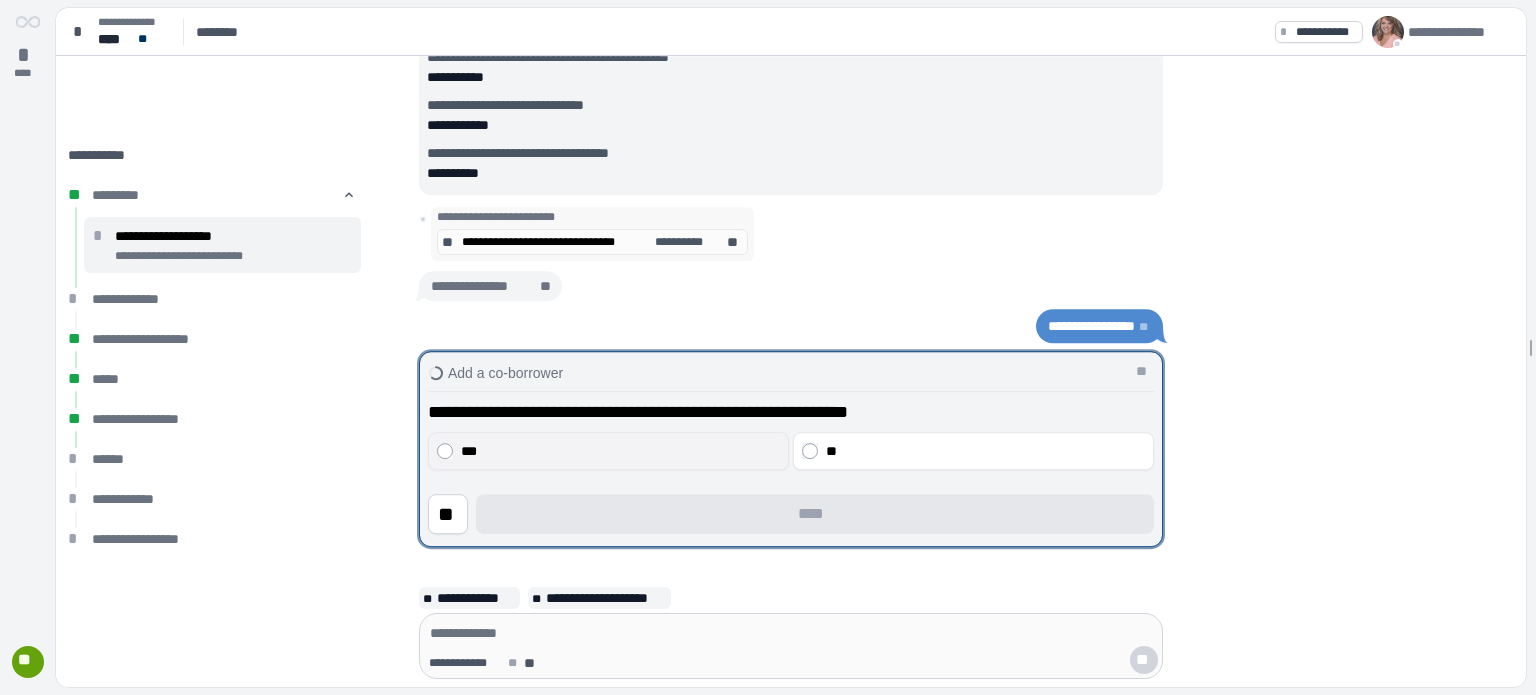 click on "***" at bounding box center [621, 451] 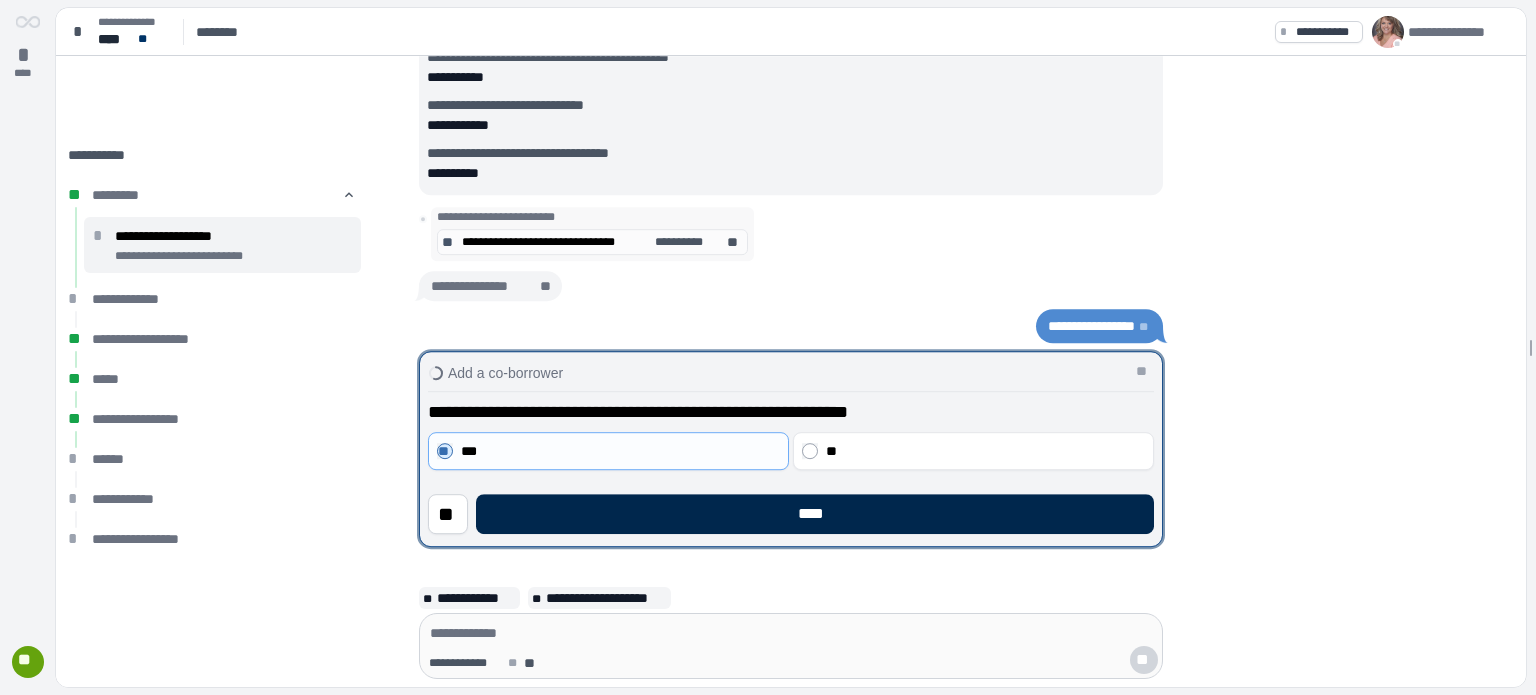 click on "****" at bounding box center [815, 514] 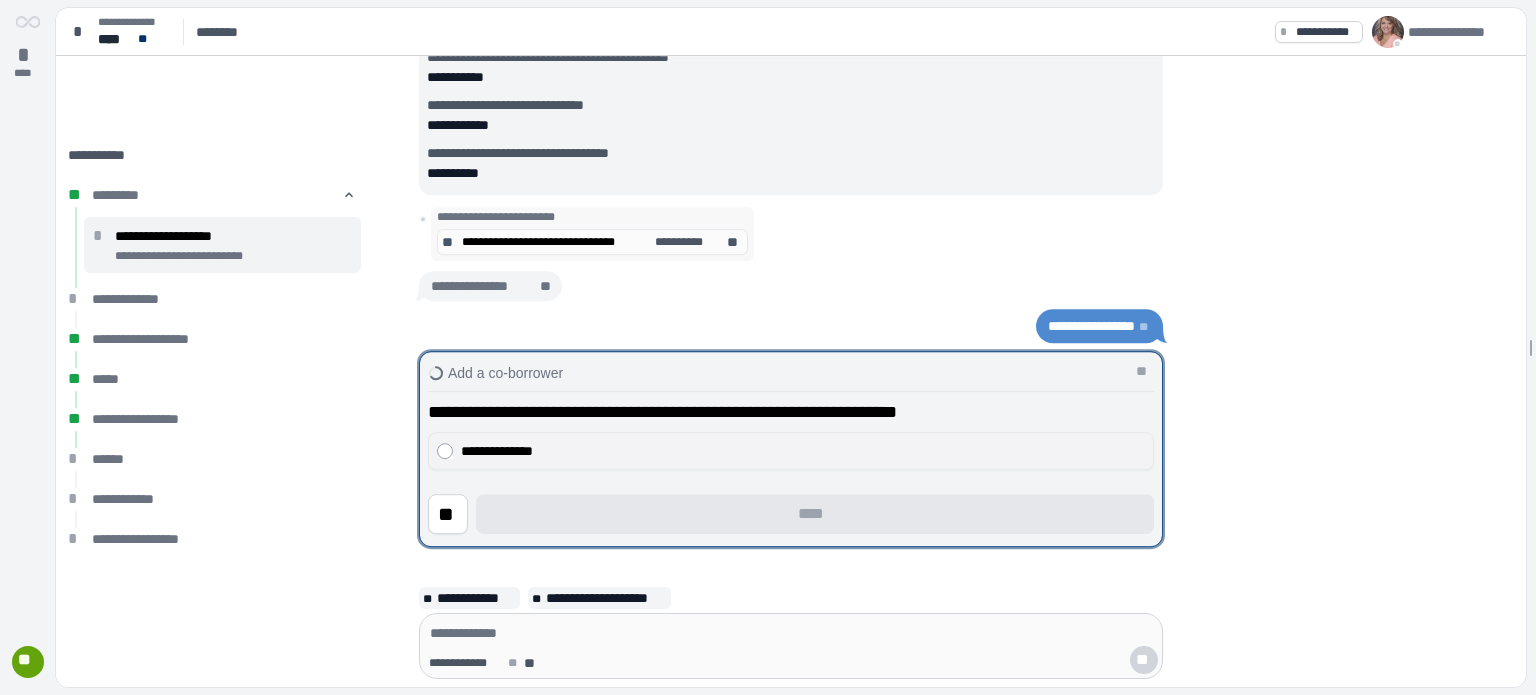 click on "**********" at bounding box center [803, 451] 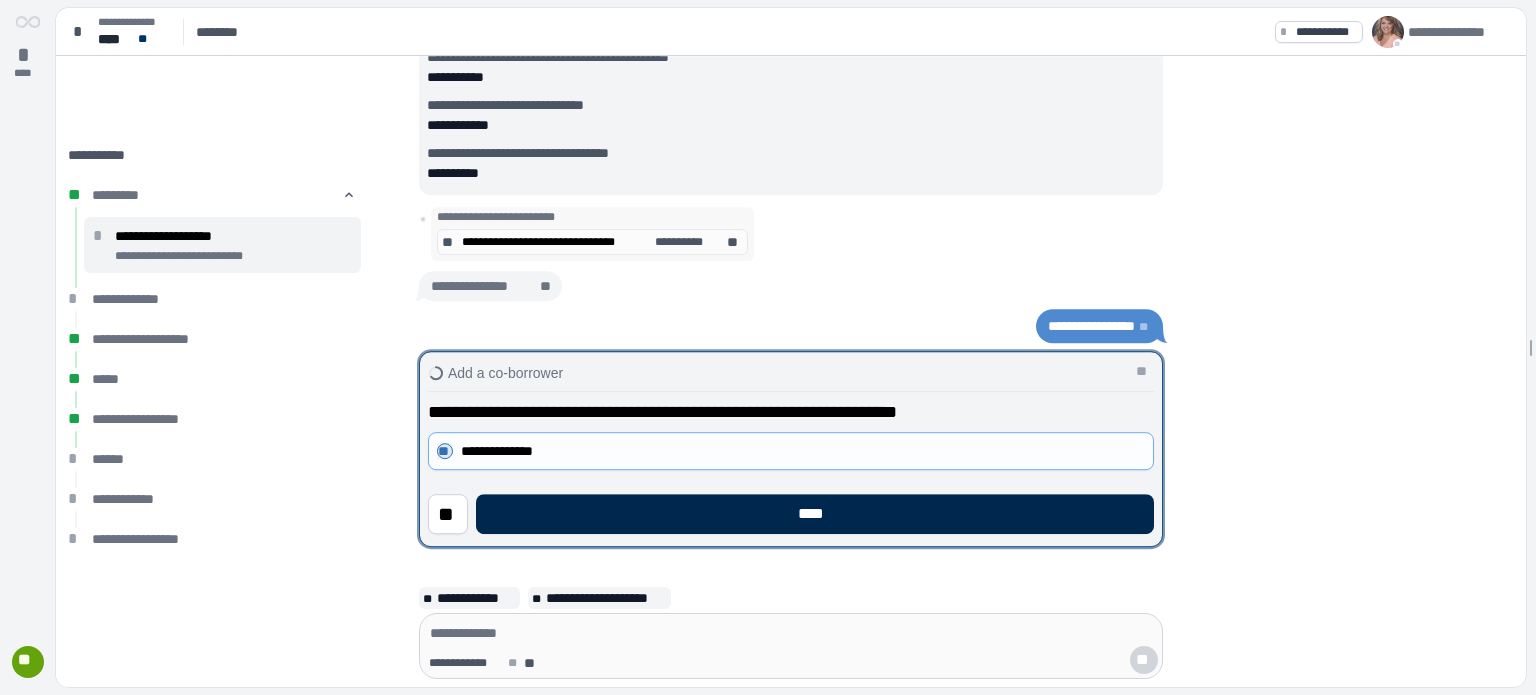 click on "****" at bounding box center [815, 514] 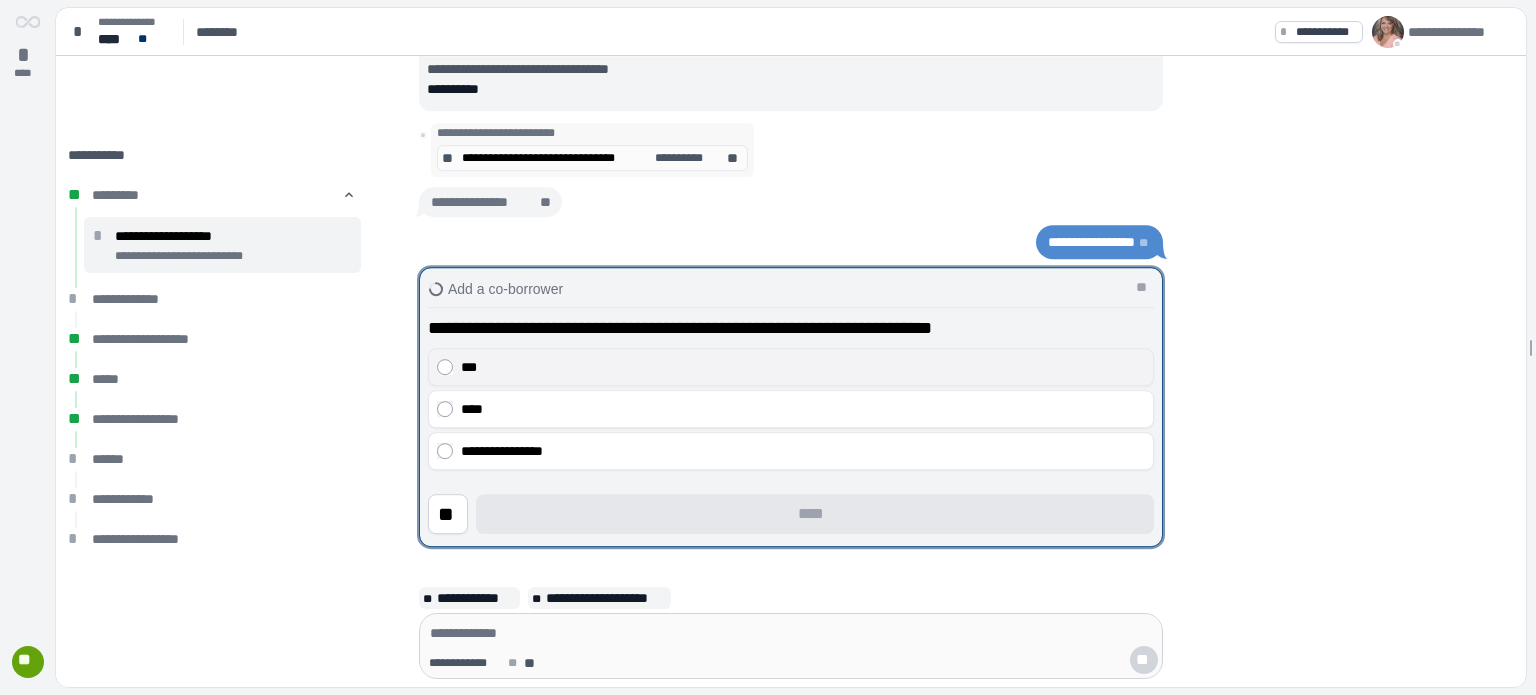 click on "***" at bounding box center [803, 367] 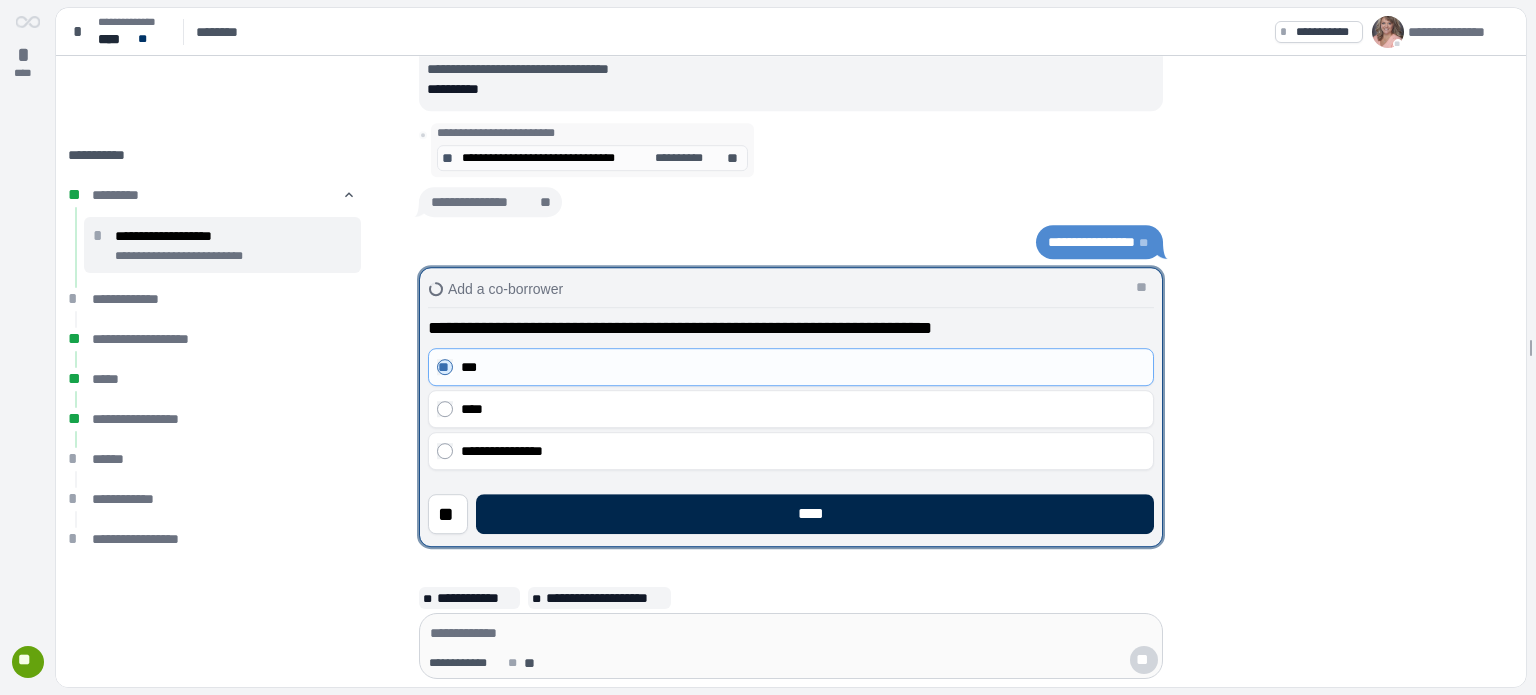 click on "****" at bounding box center [815, 514] 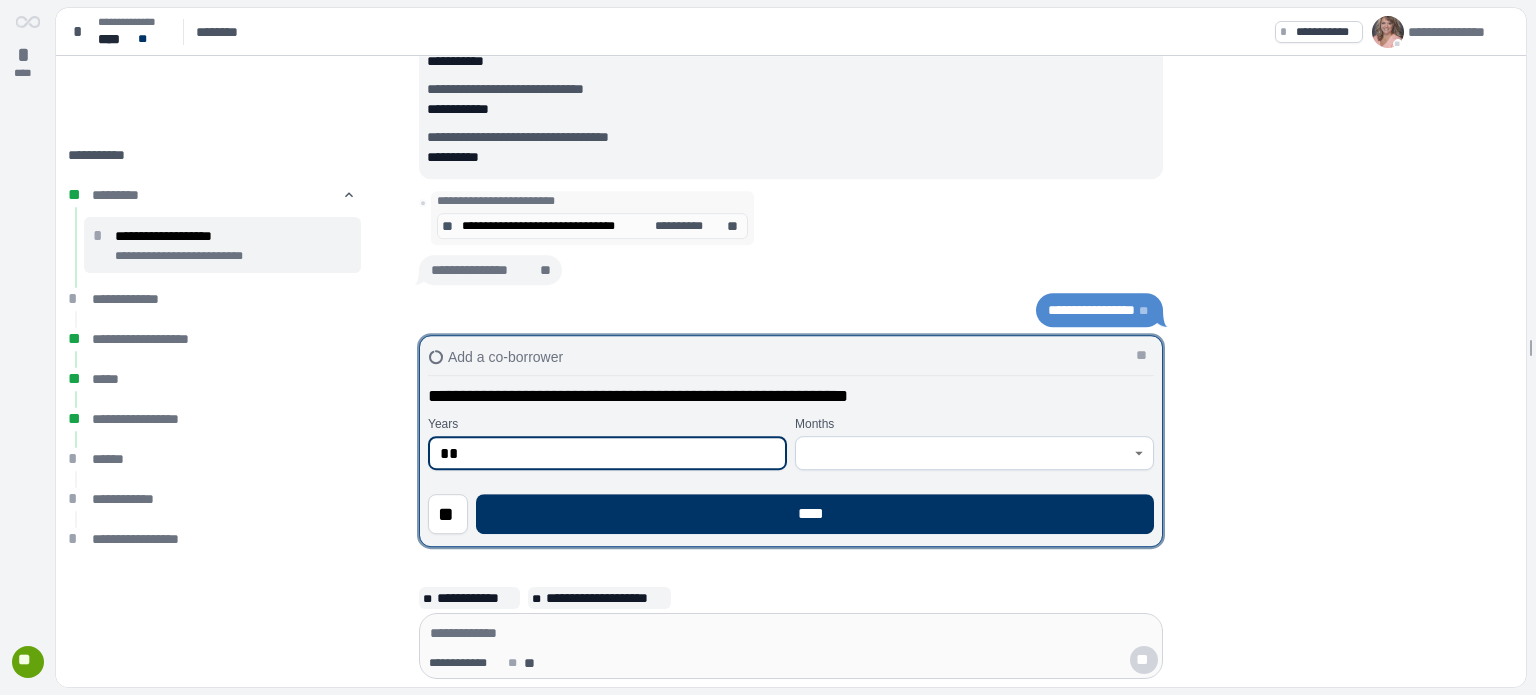 click on "**" at bounding box center [607, 453] 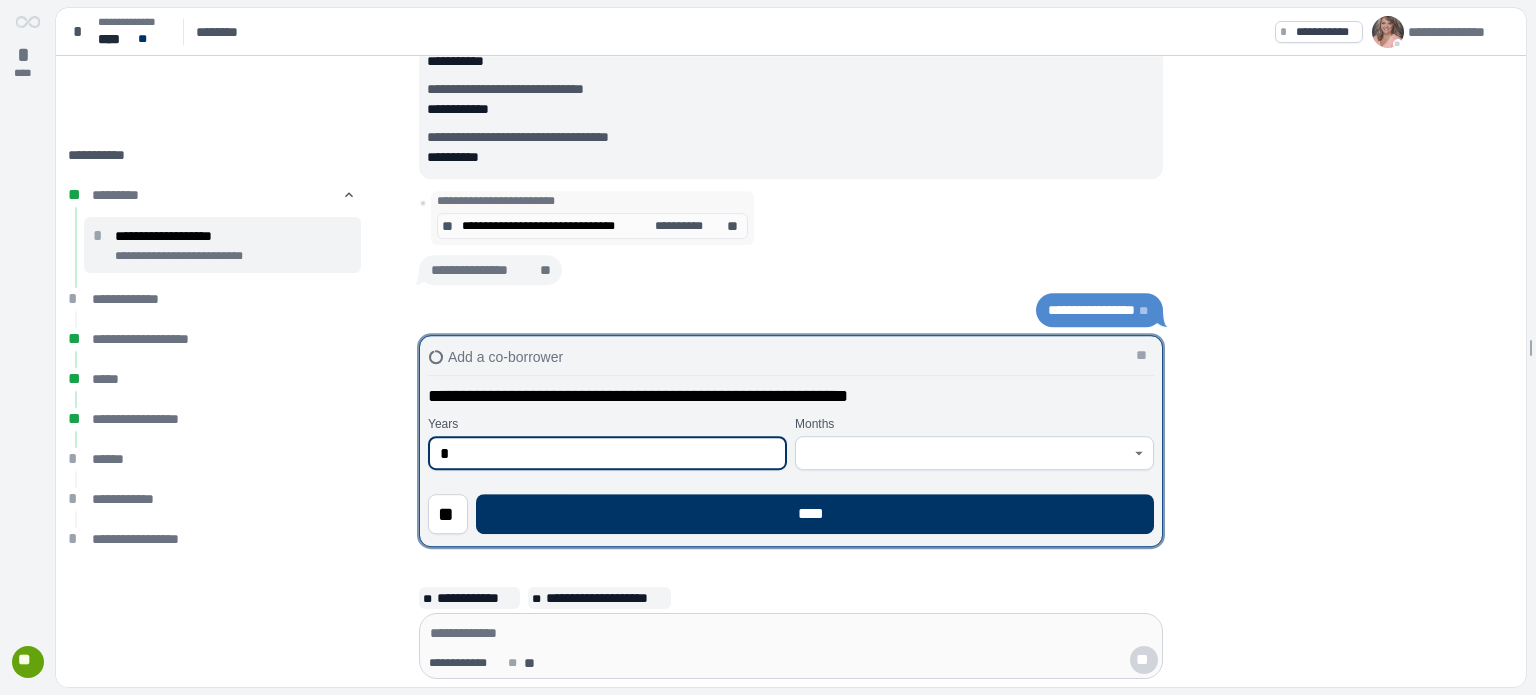 type on "*" 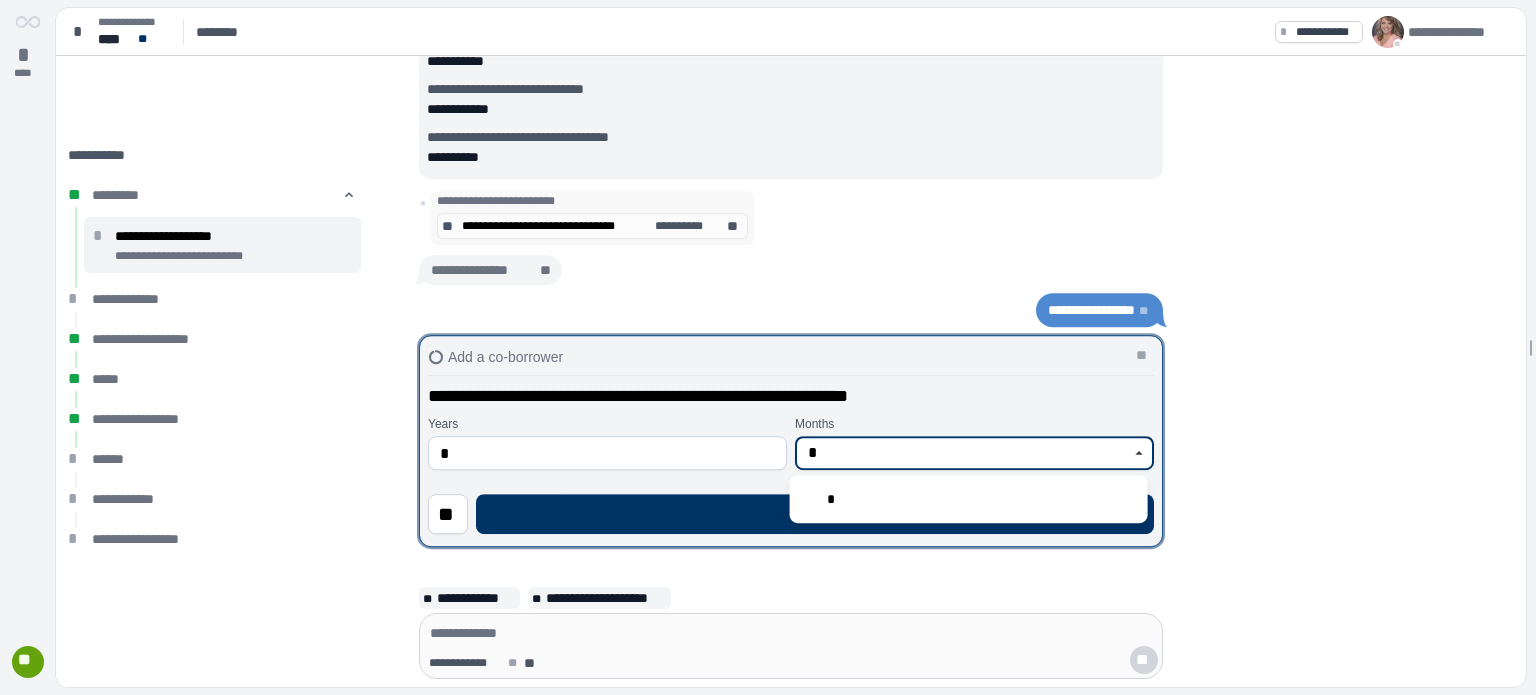 type on "*" 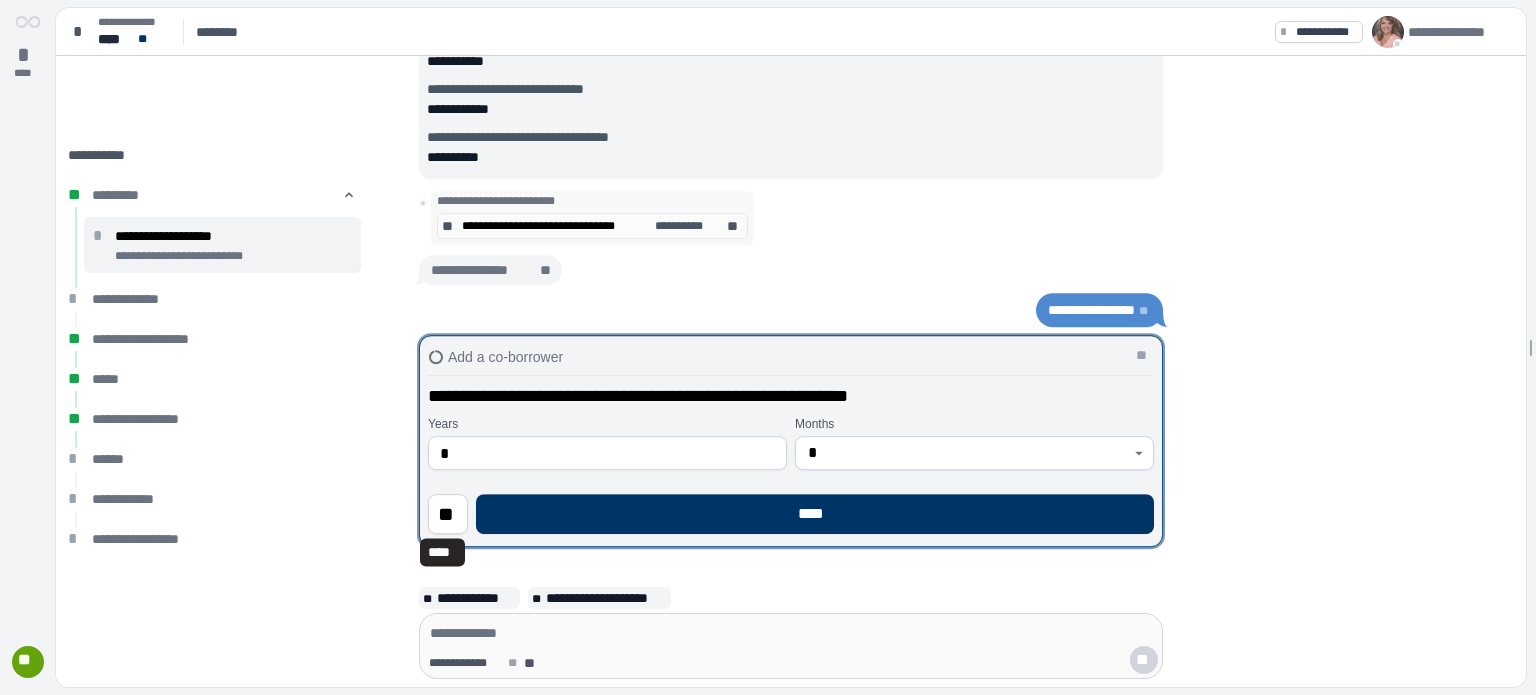 type 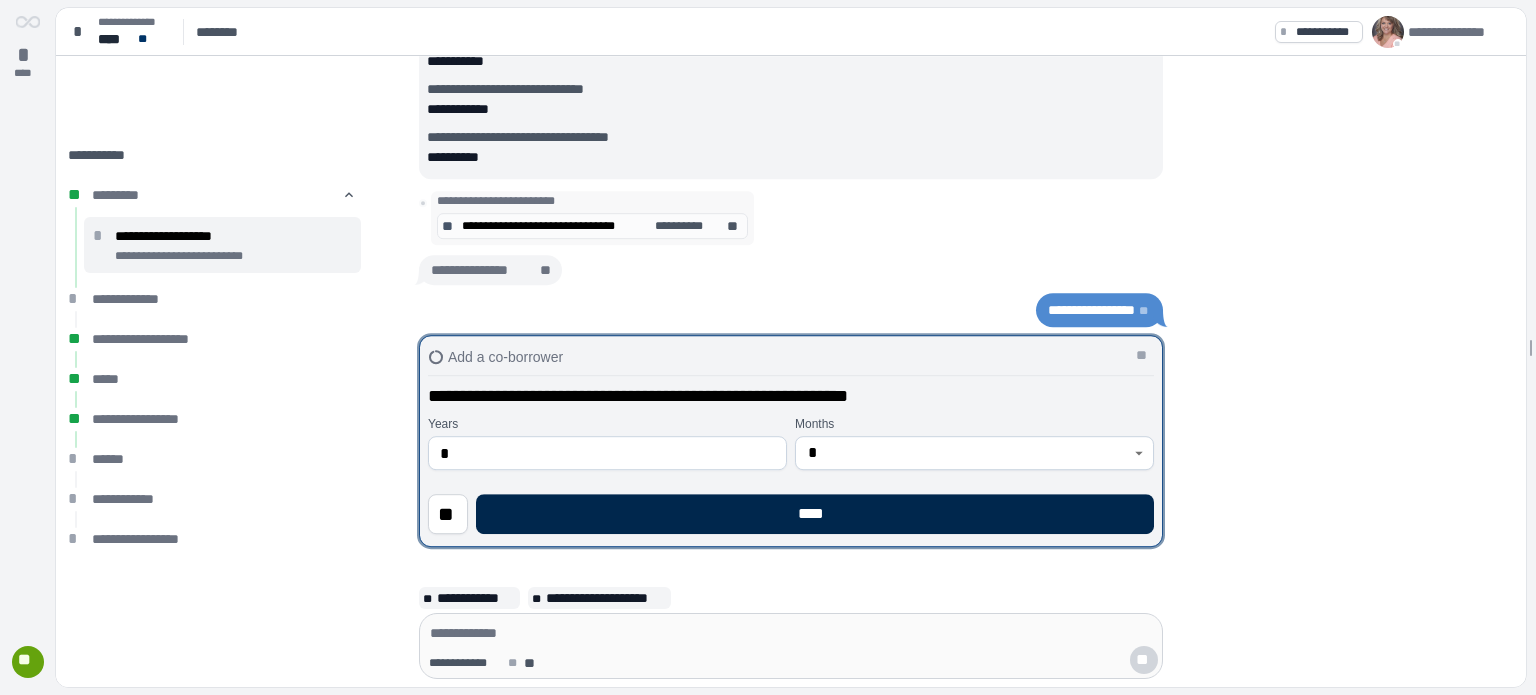 click on "****" at bounding box center [815, 514] 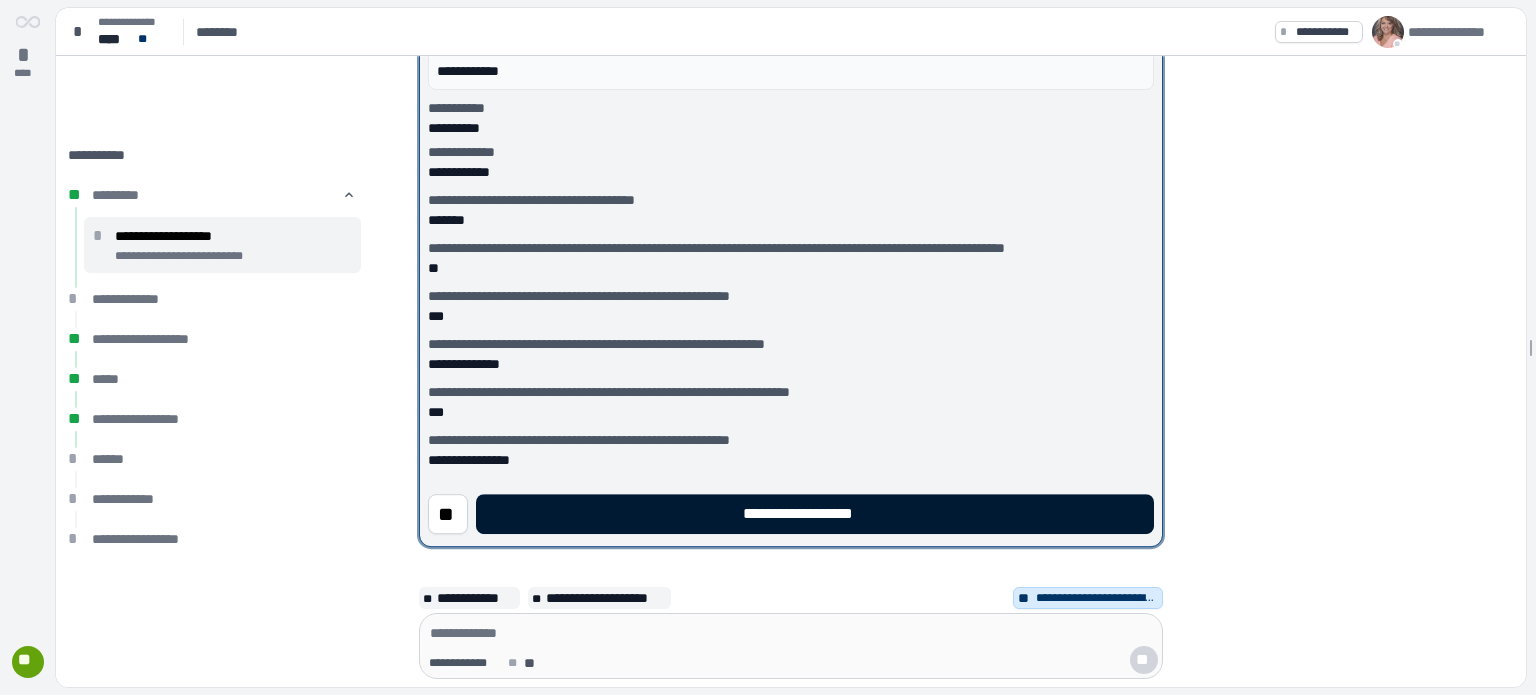 click on "**********" at bounding box center [815, 514] 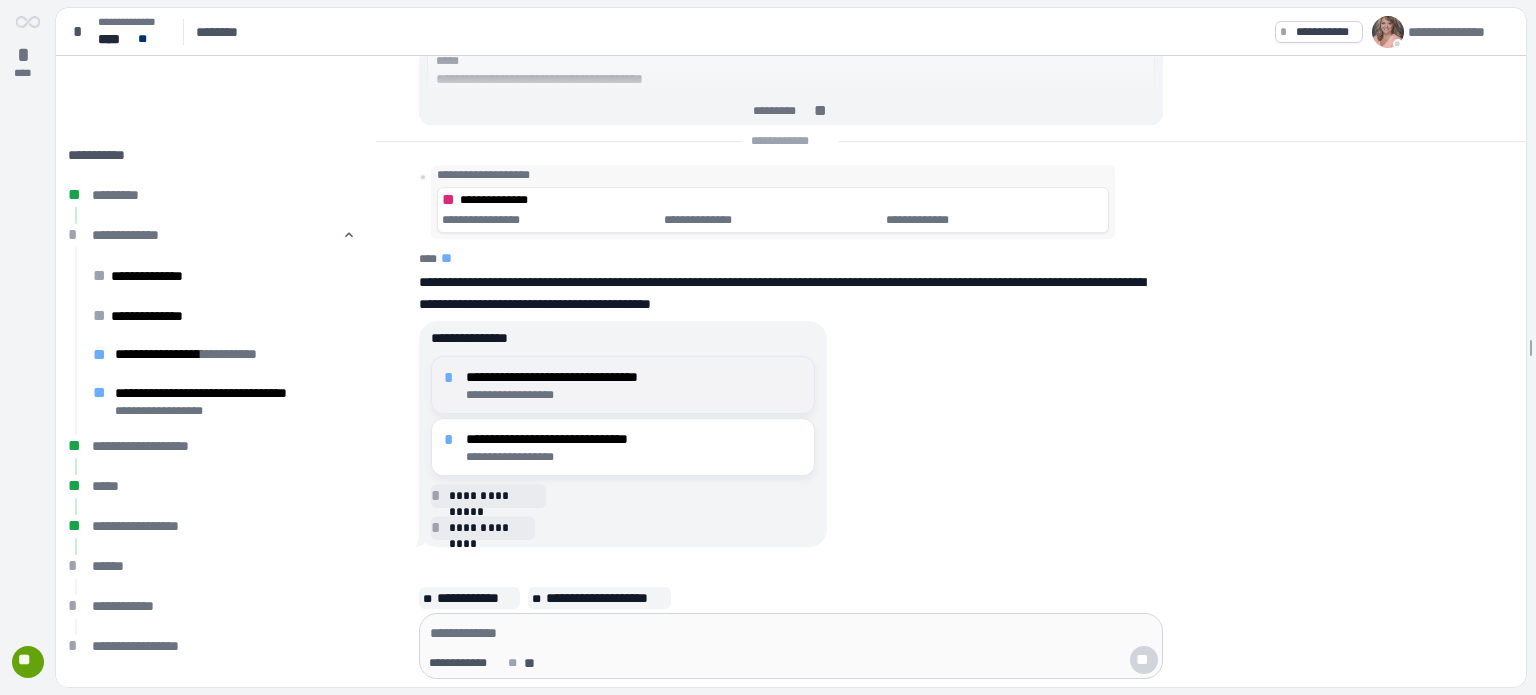 click on "**********" at bounding box center (634, 395) 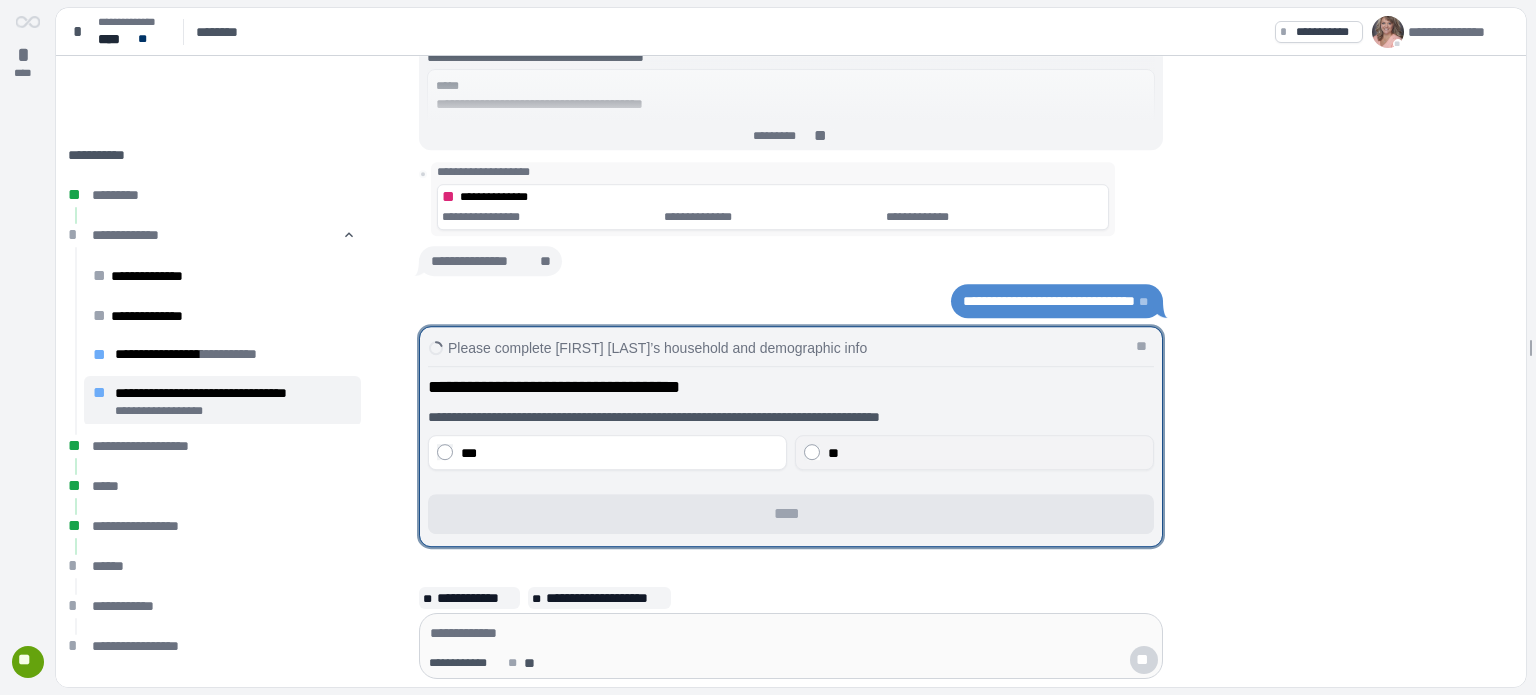 click on "**" at bounding box center [833, 453] 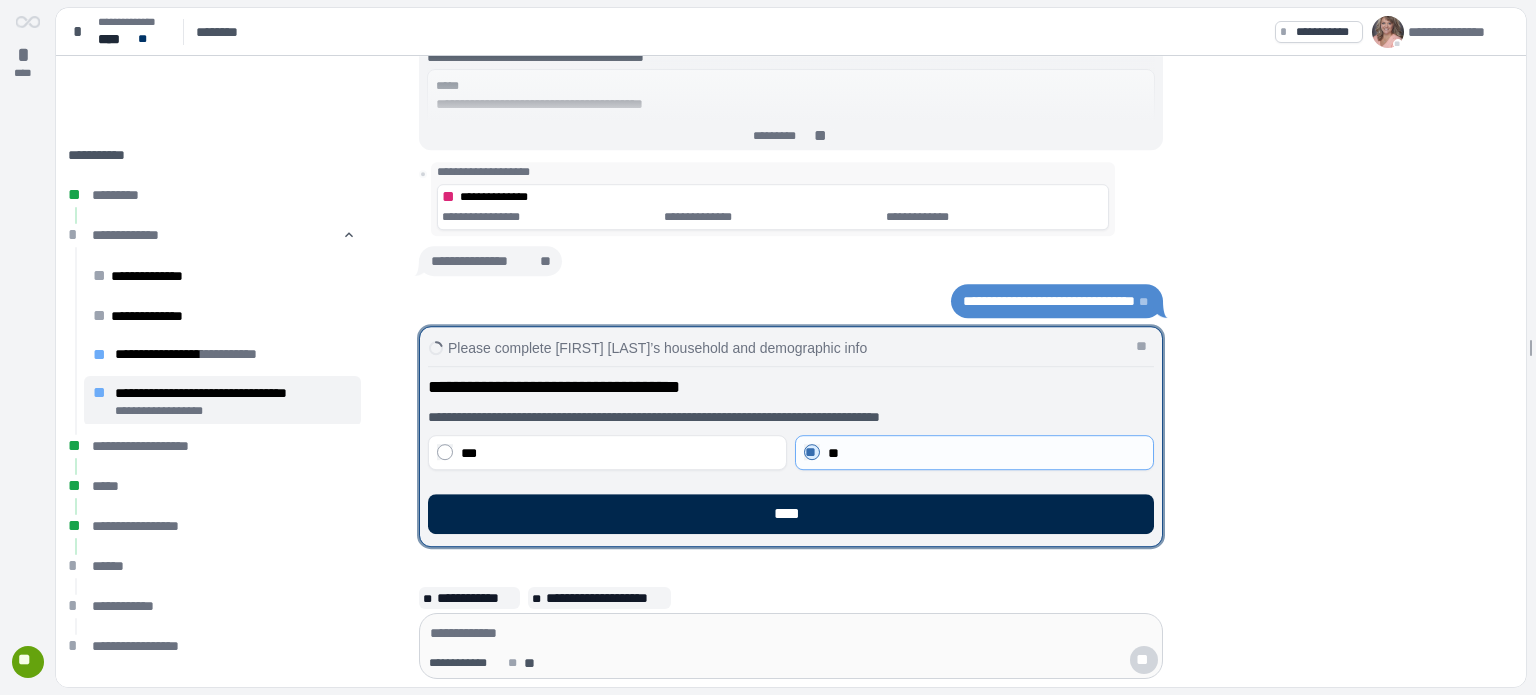 click on "****" at bounding box center [791, 514] 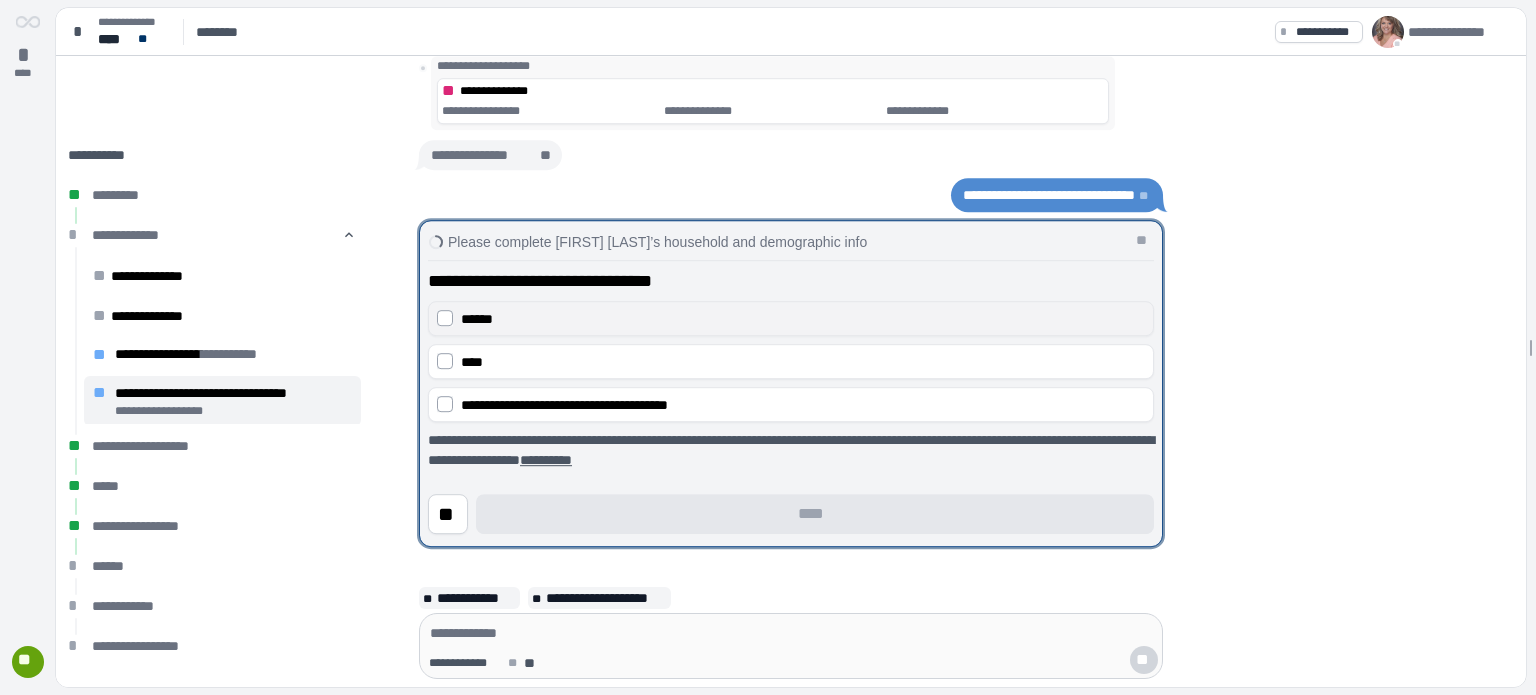 click on "******" at bounding box center (803, 319) 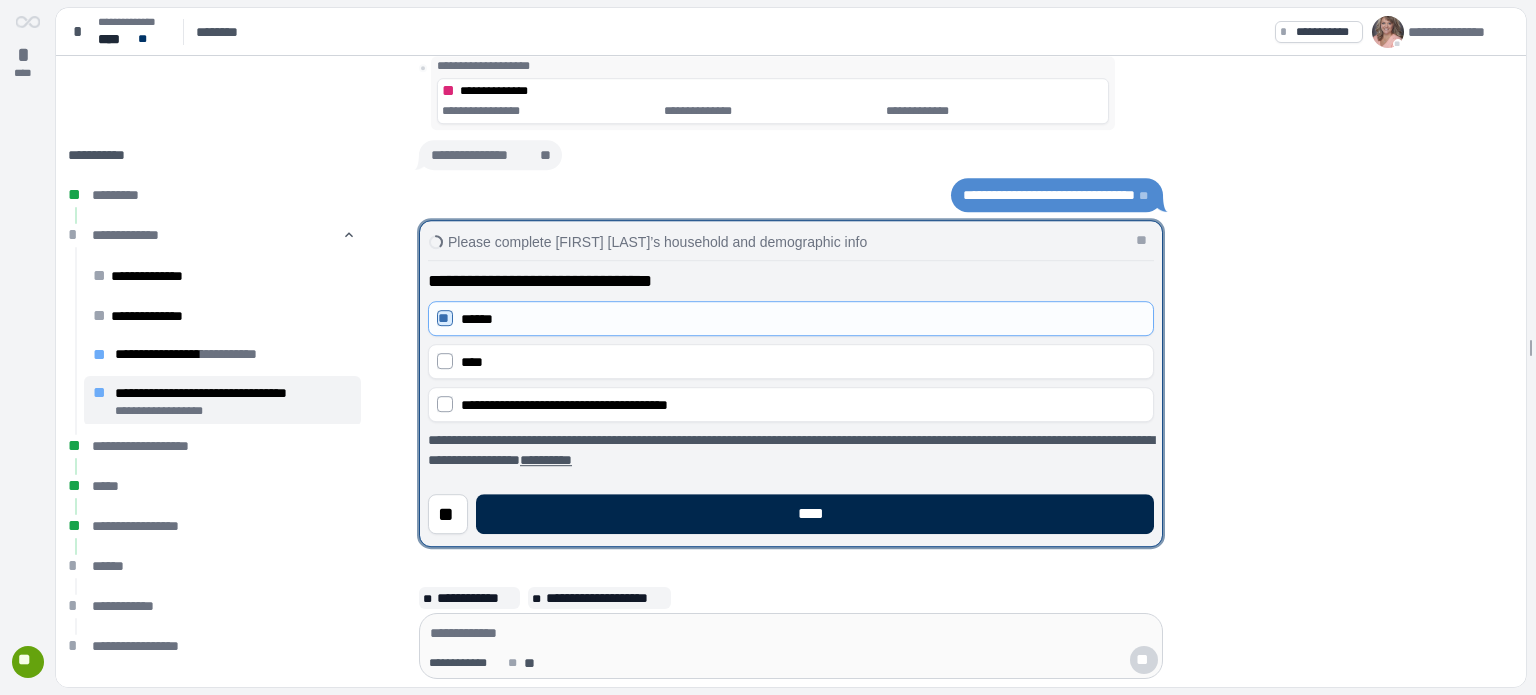 click on "****" at bounding box center (815, 514) 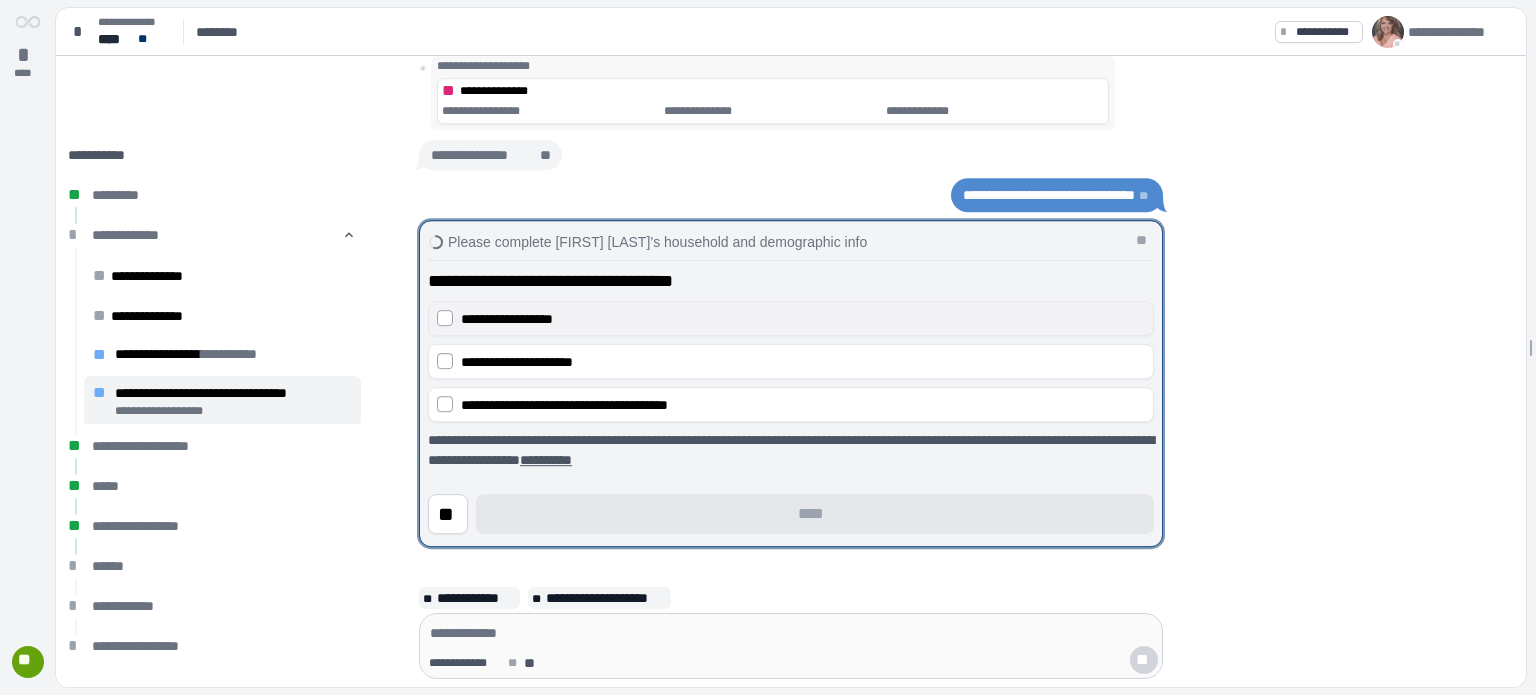 click on "**********" at bounding box center (803, 319) 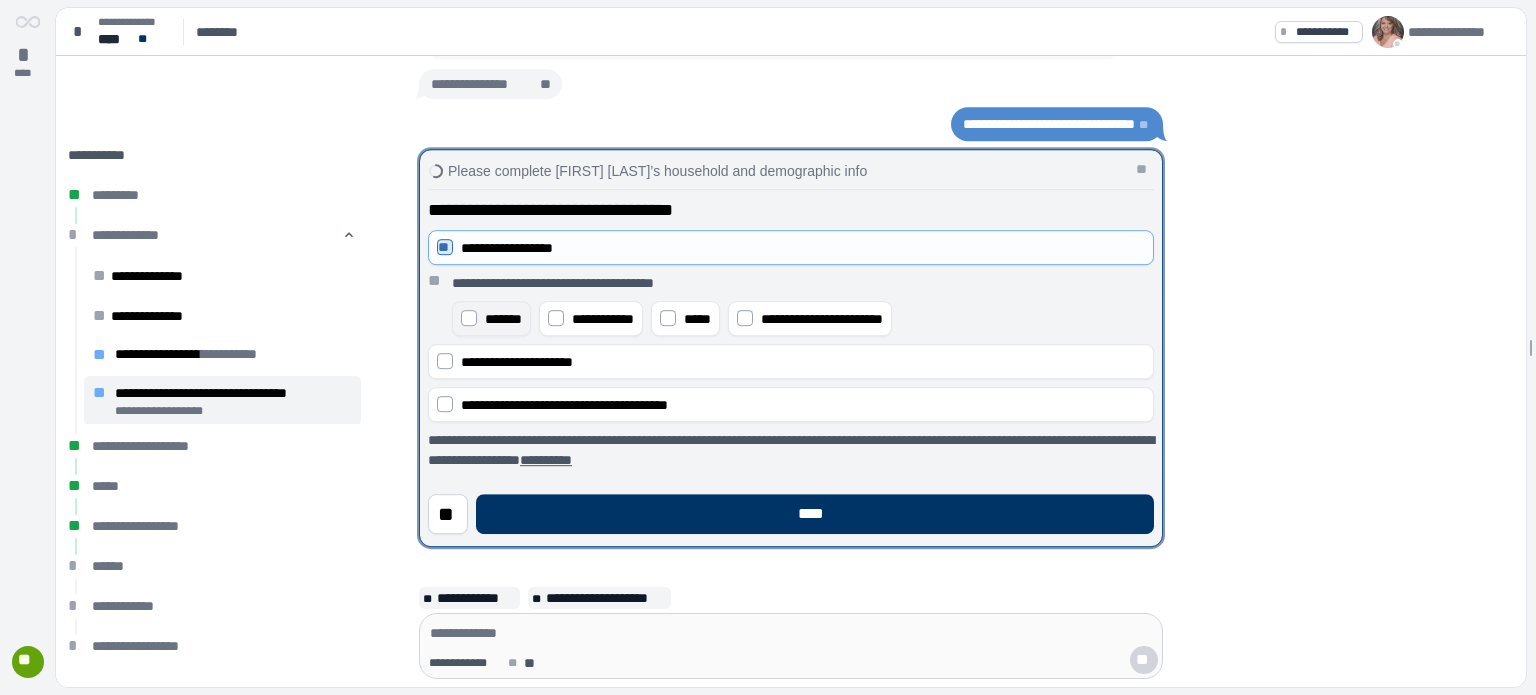 click on "*******" at bounding box center [503, 319] 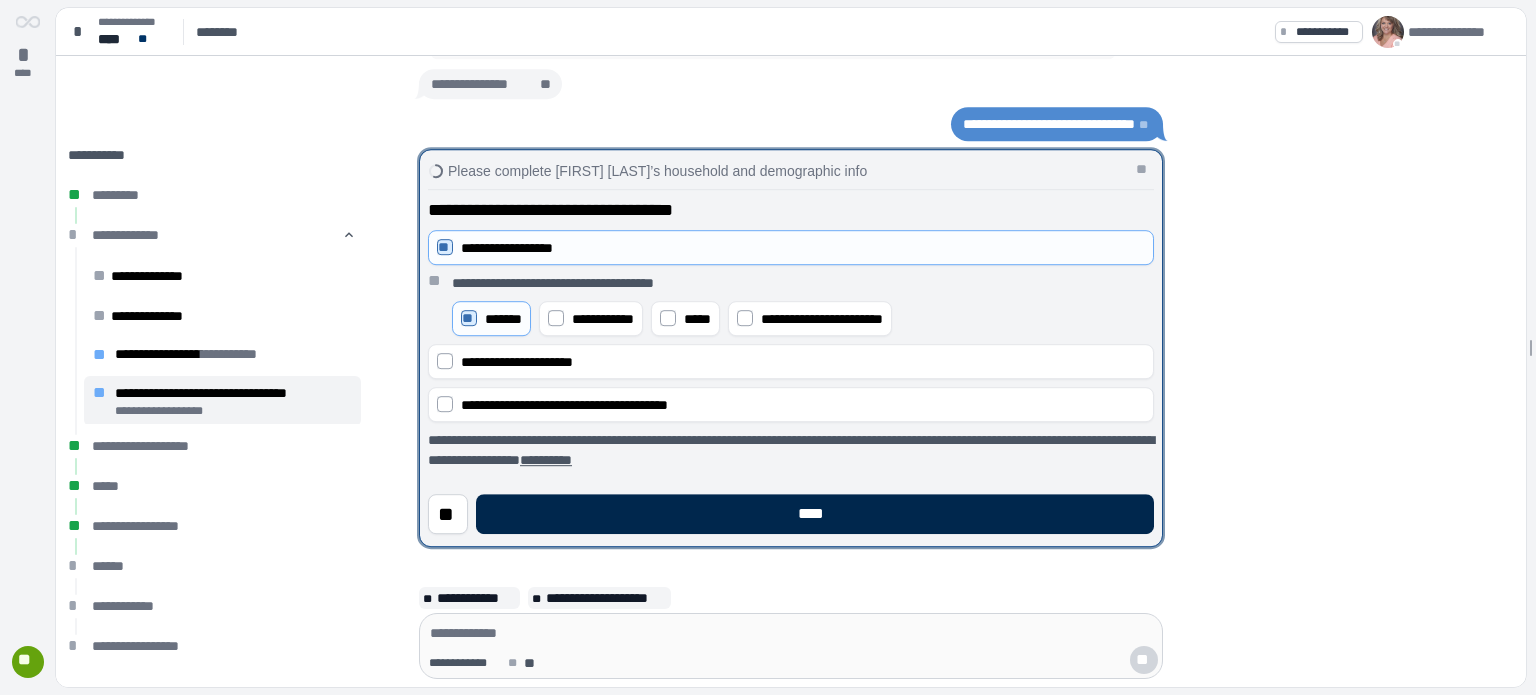click on "****" at bounding box center (815, 514) 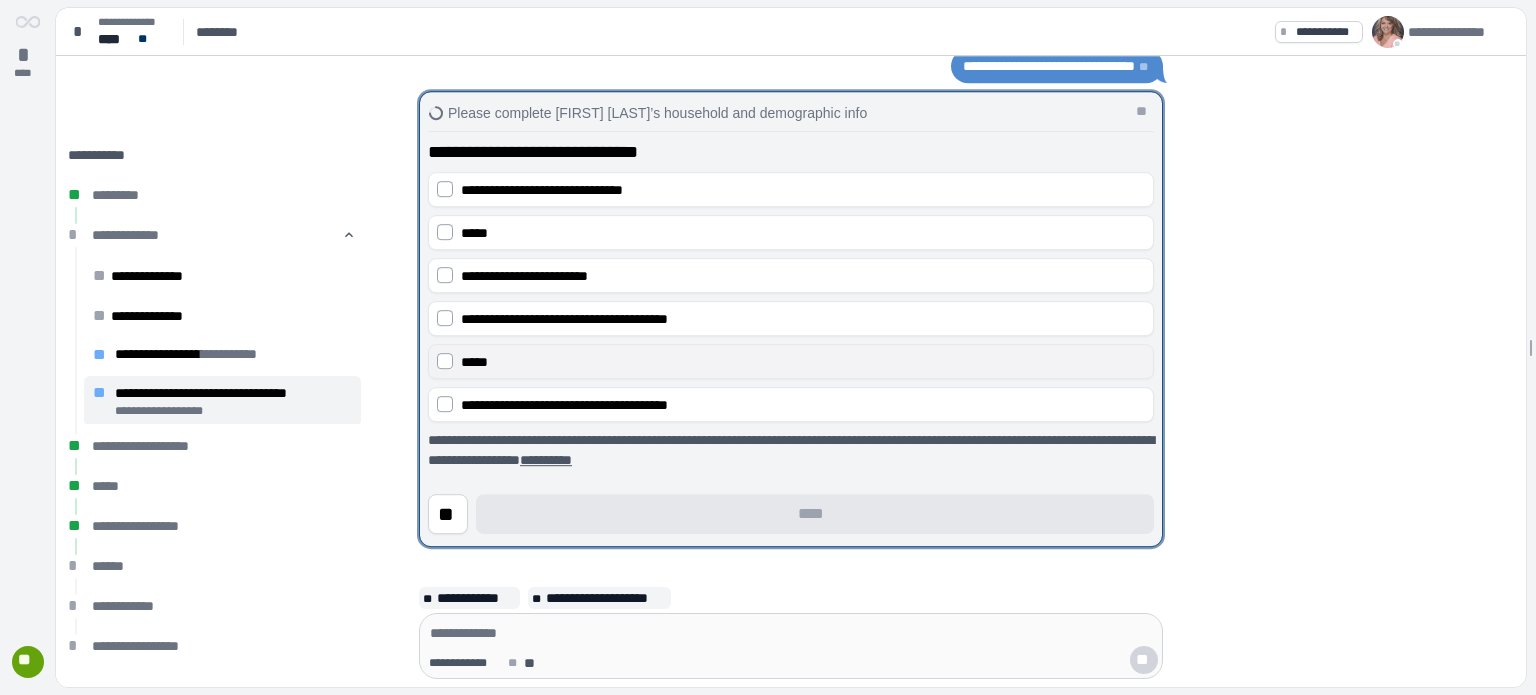 click on "*****" at bounding box center (803, 362) 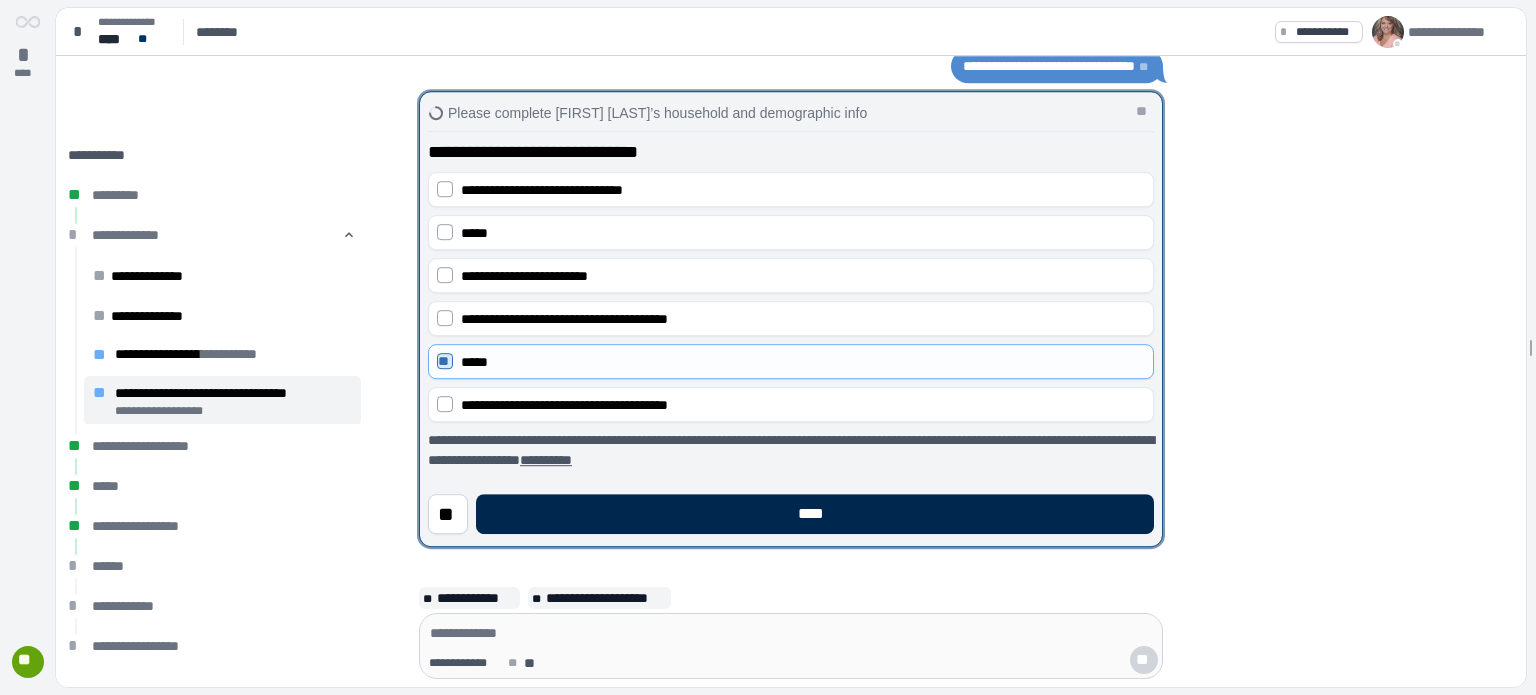 click on "****" at bounding box center [815, 514] 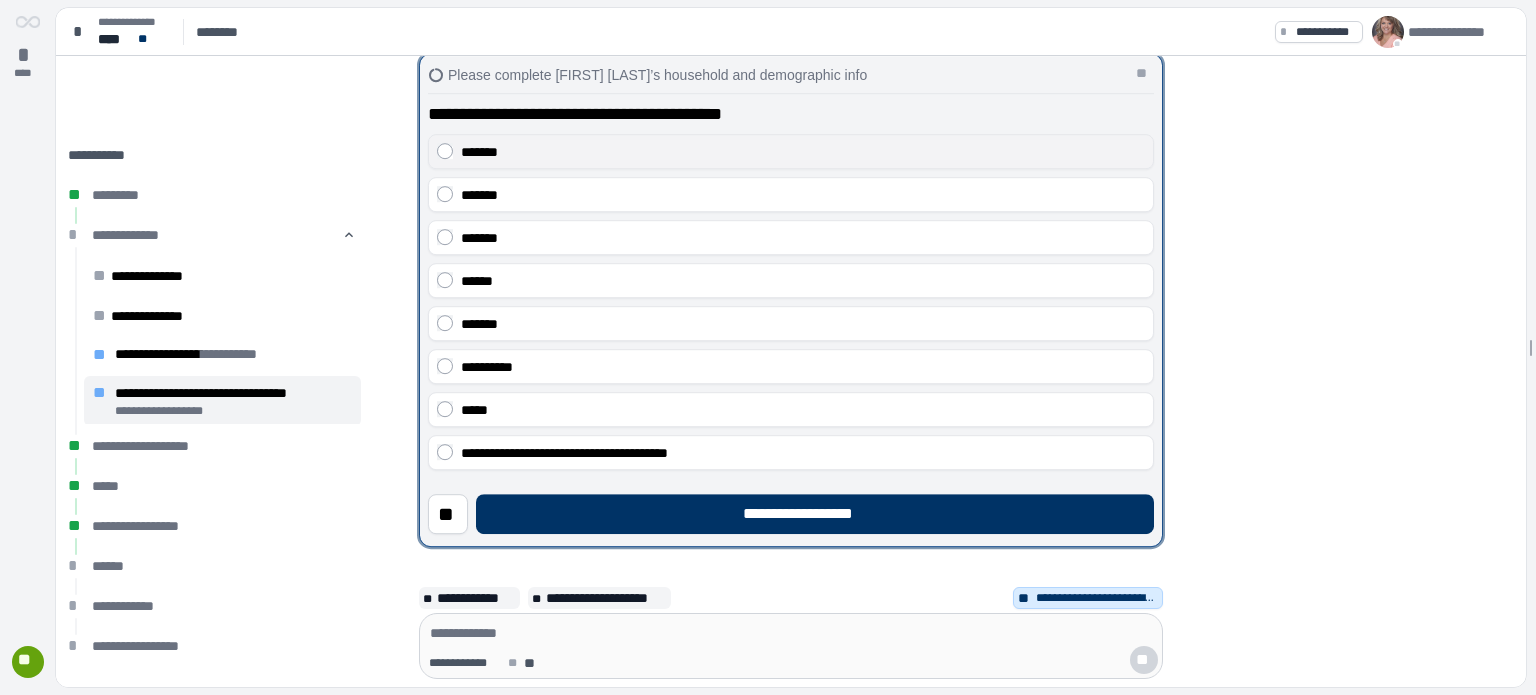click on "*******" at bounding box center [803, 152] 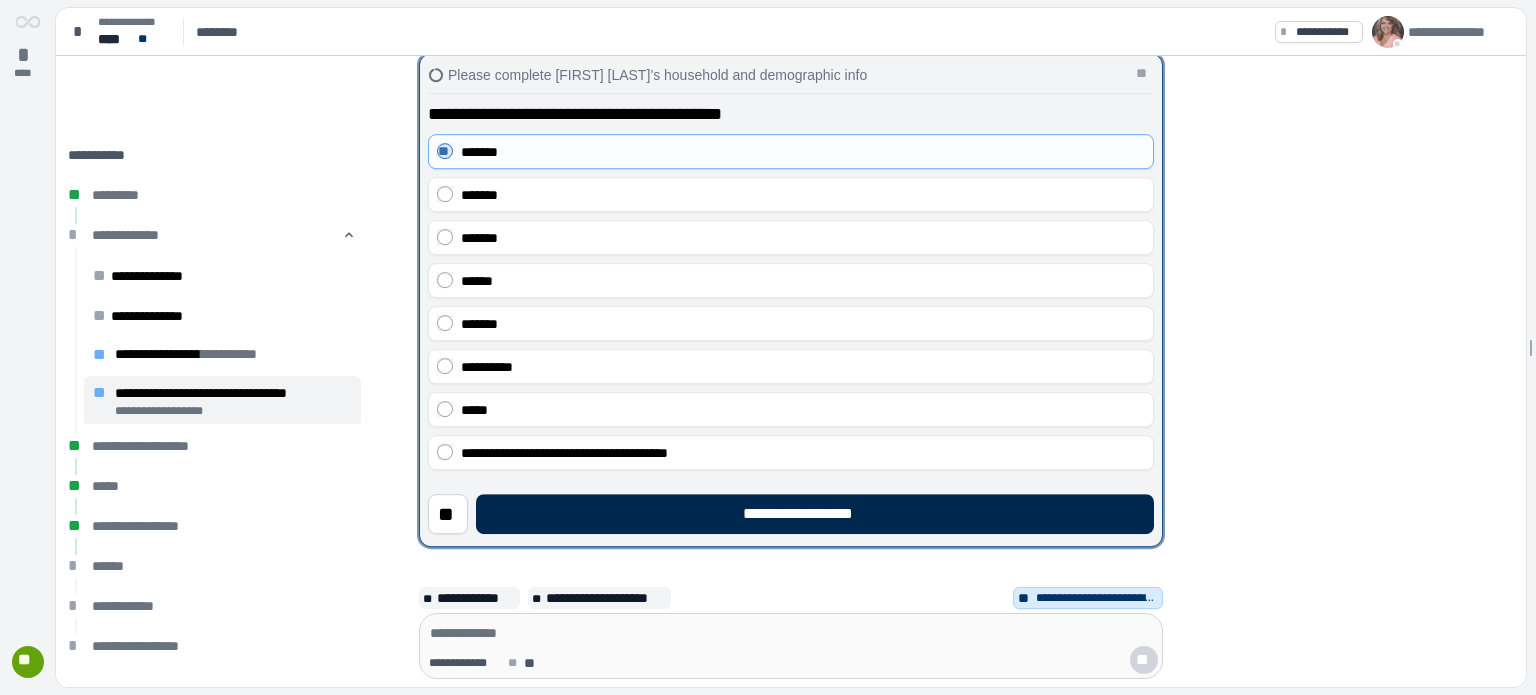 click on "**********" at bounding box center (815, 514) 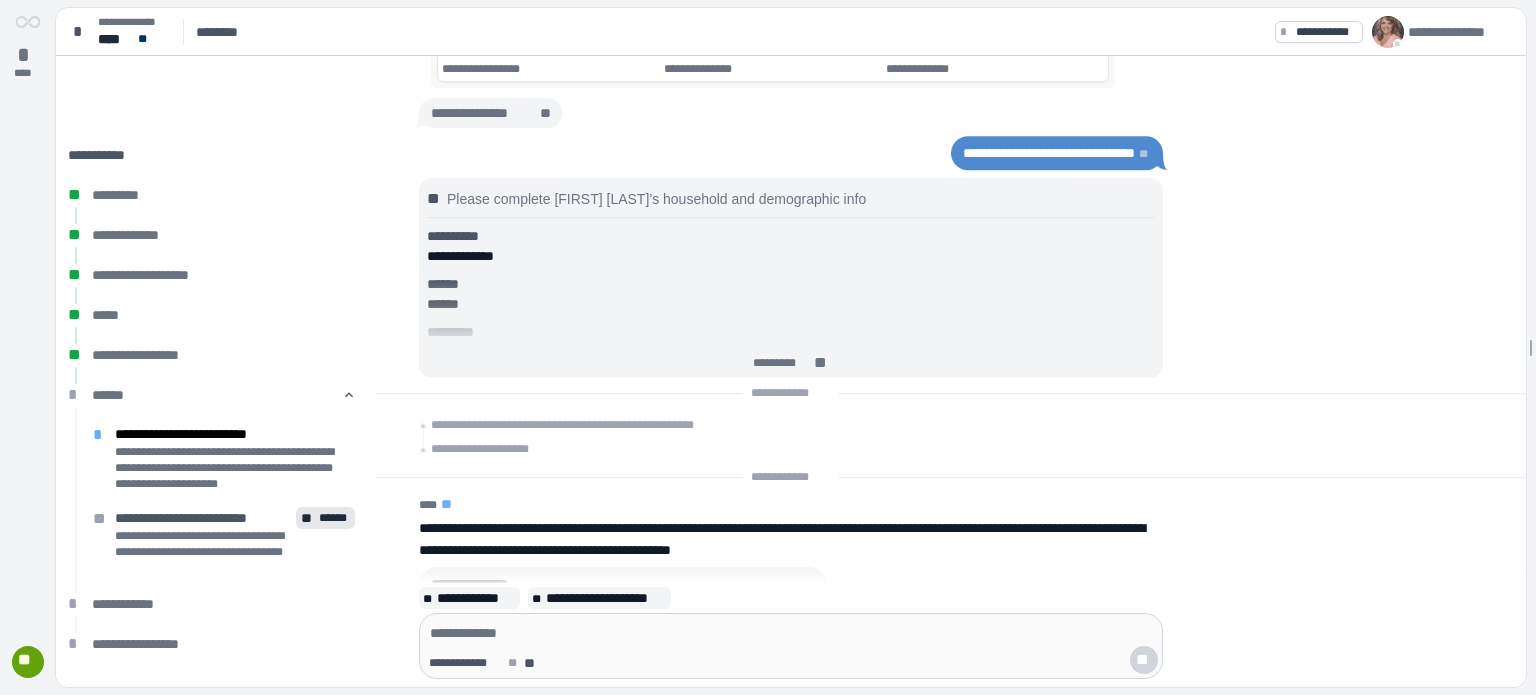 scroll, scrollTop: 0, scrollLeft: 0, axis: both 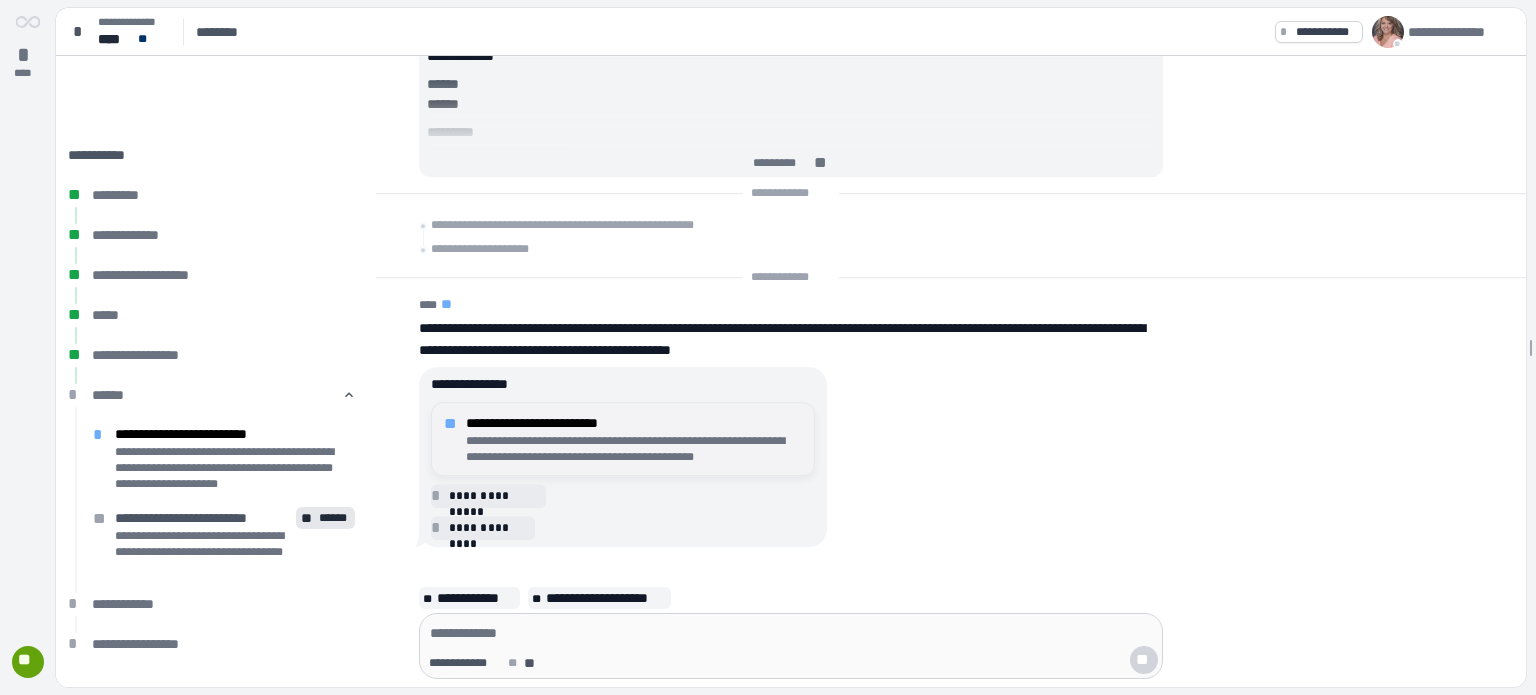 click on "**********" at bounding box center [634, 449] 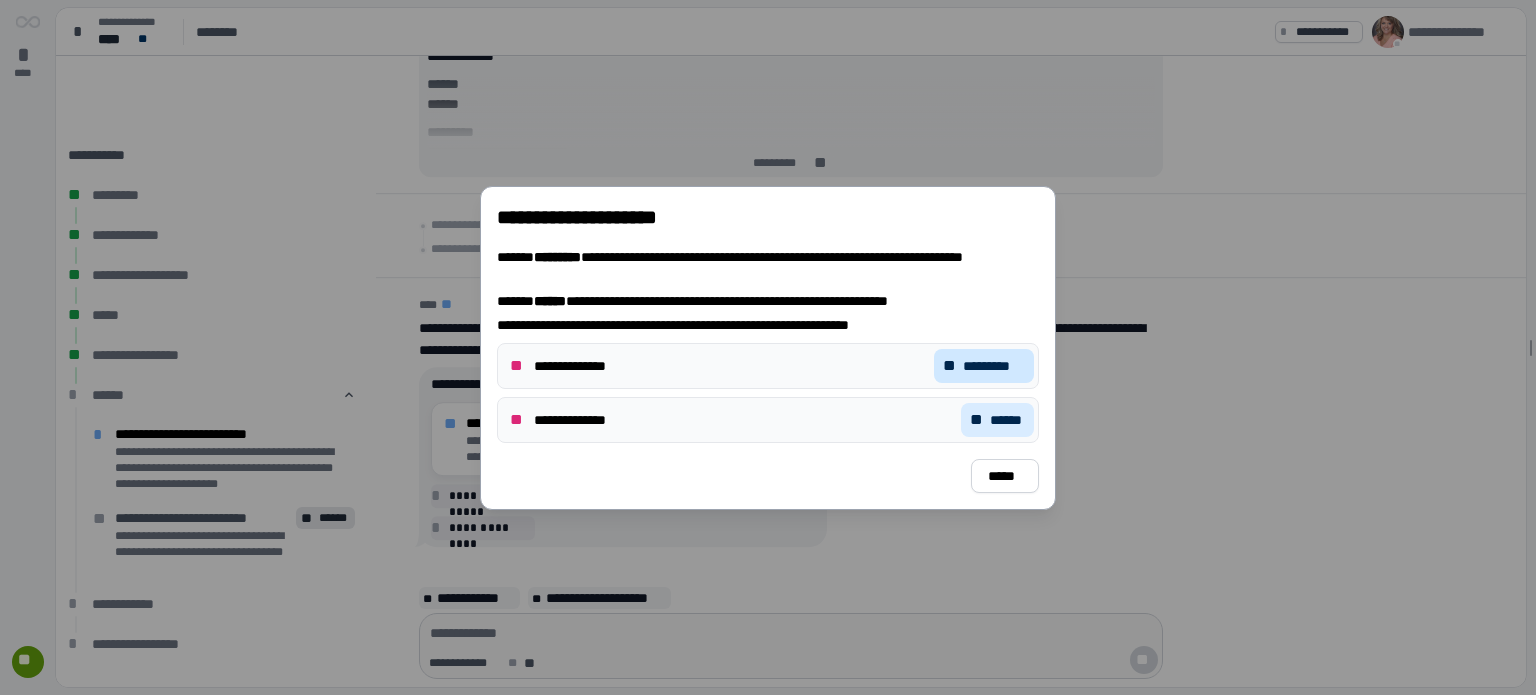 click on "*********" at bounding box center (994, 366) 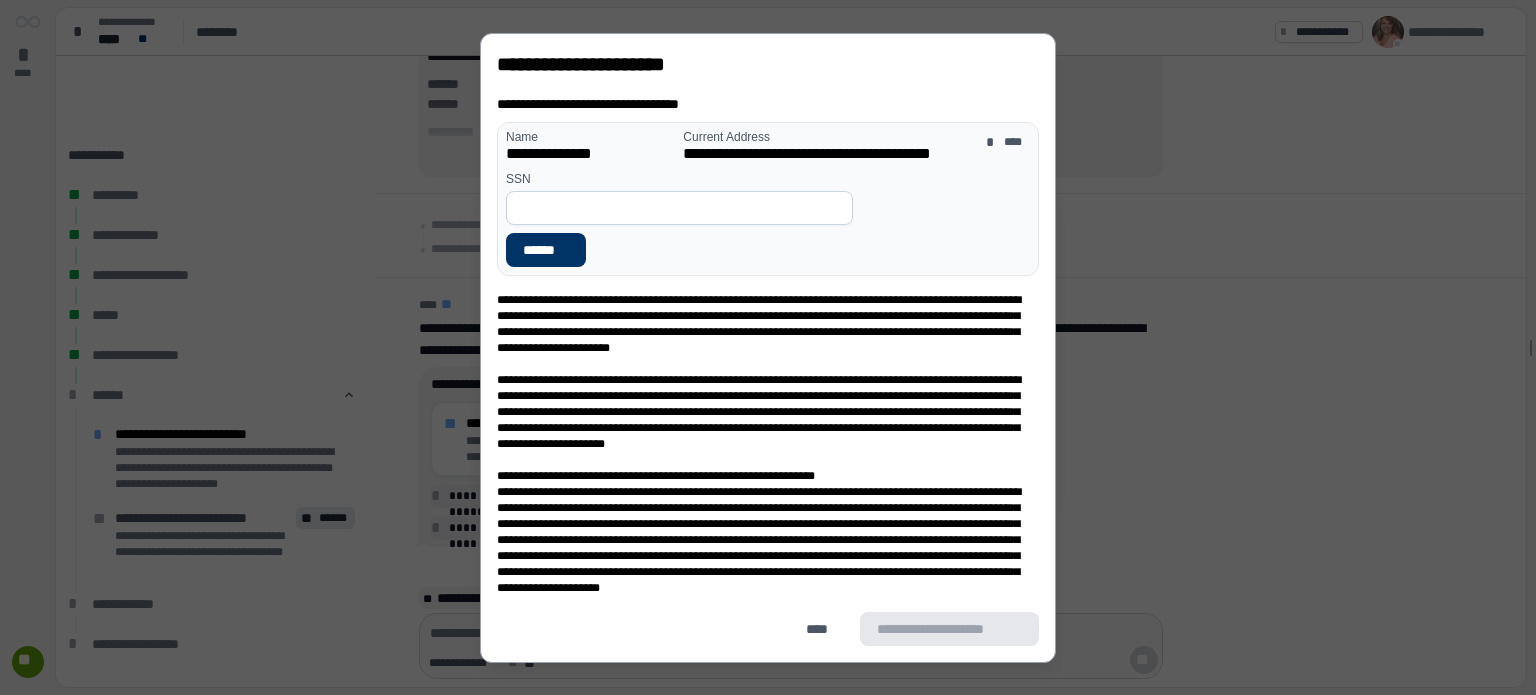 click at bounding box center [679, 208] 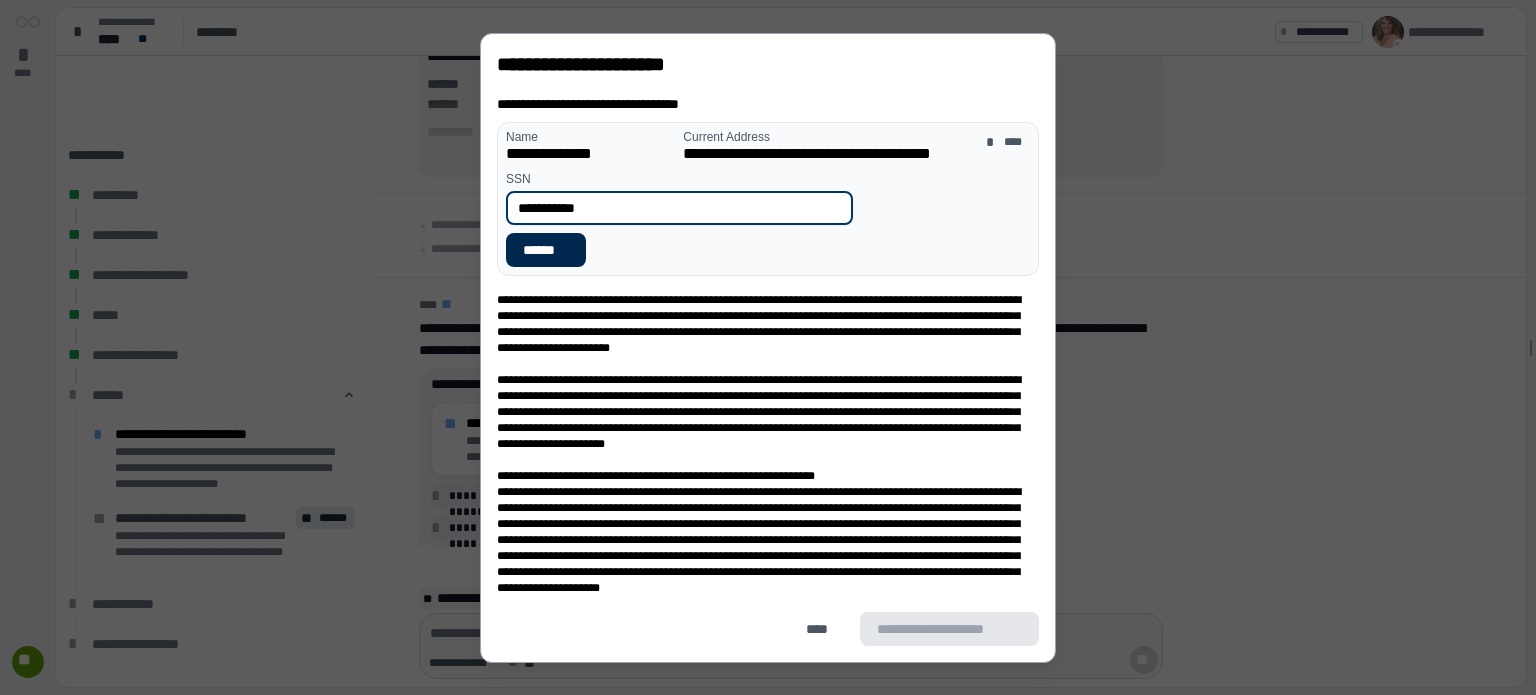 type on "**********" 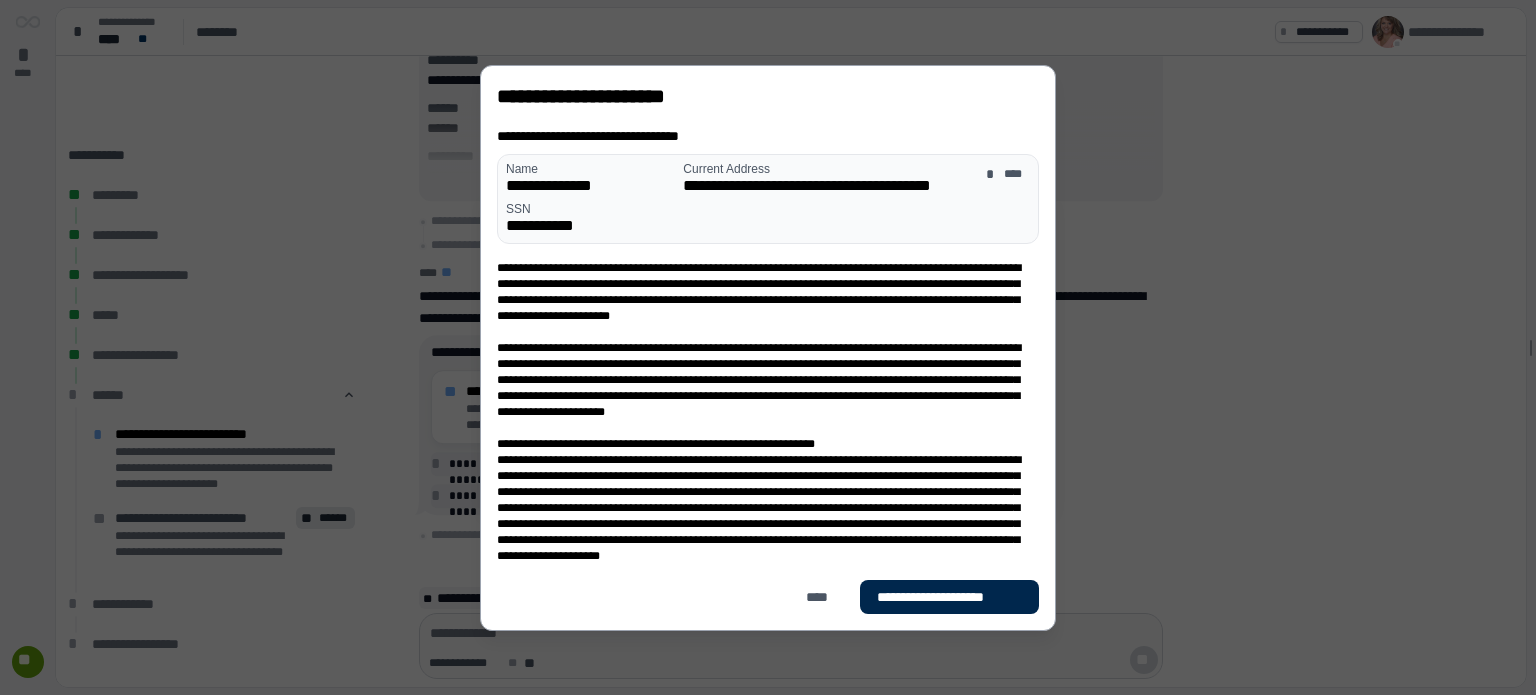click on "**********" at bounding box center [949, 597] 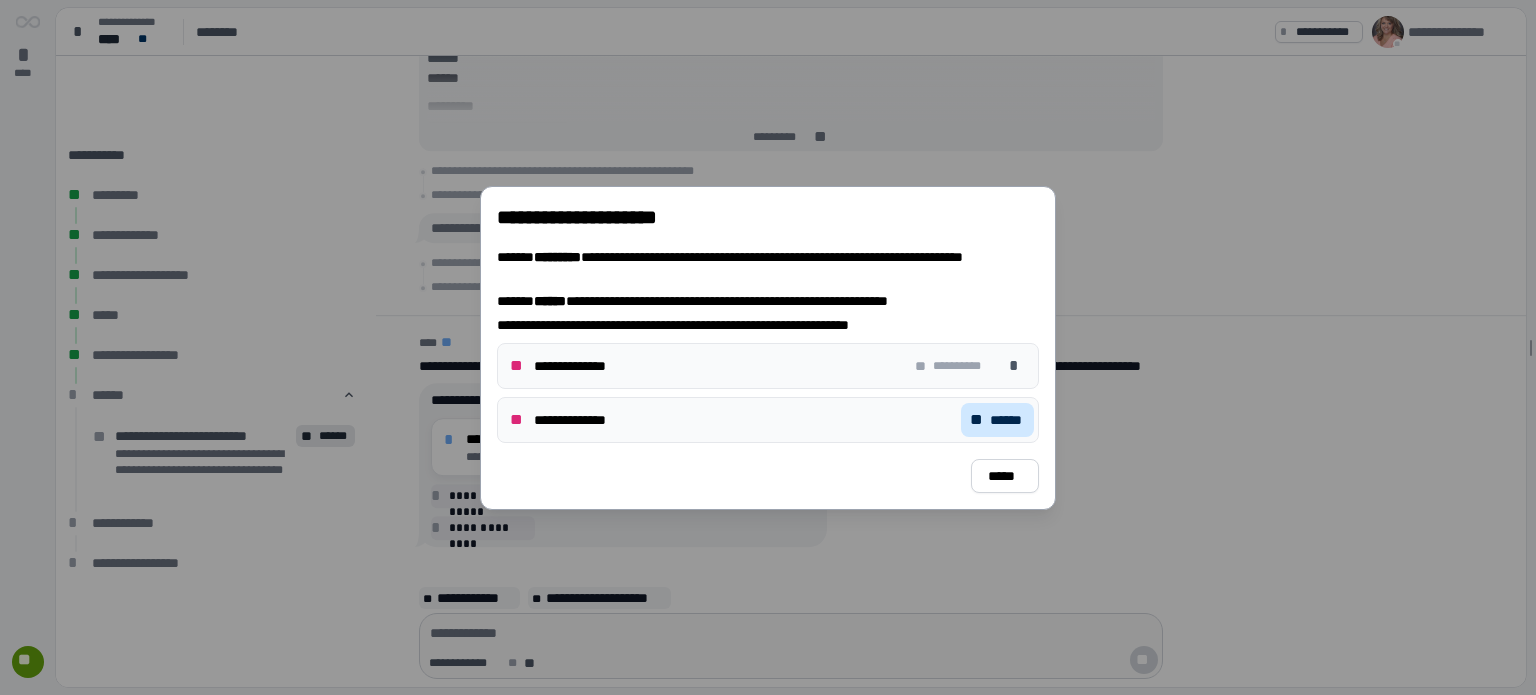 click on "******" at bounding box center [1007, 420] 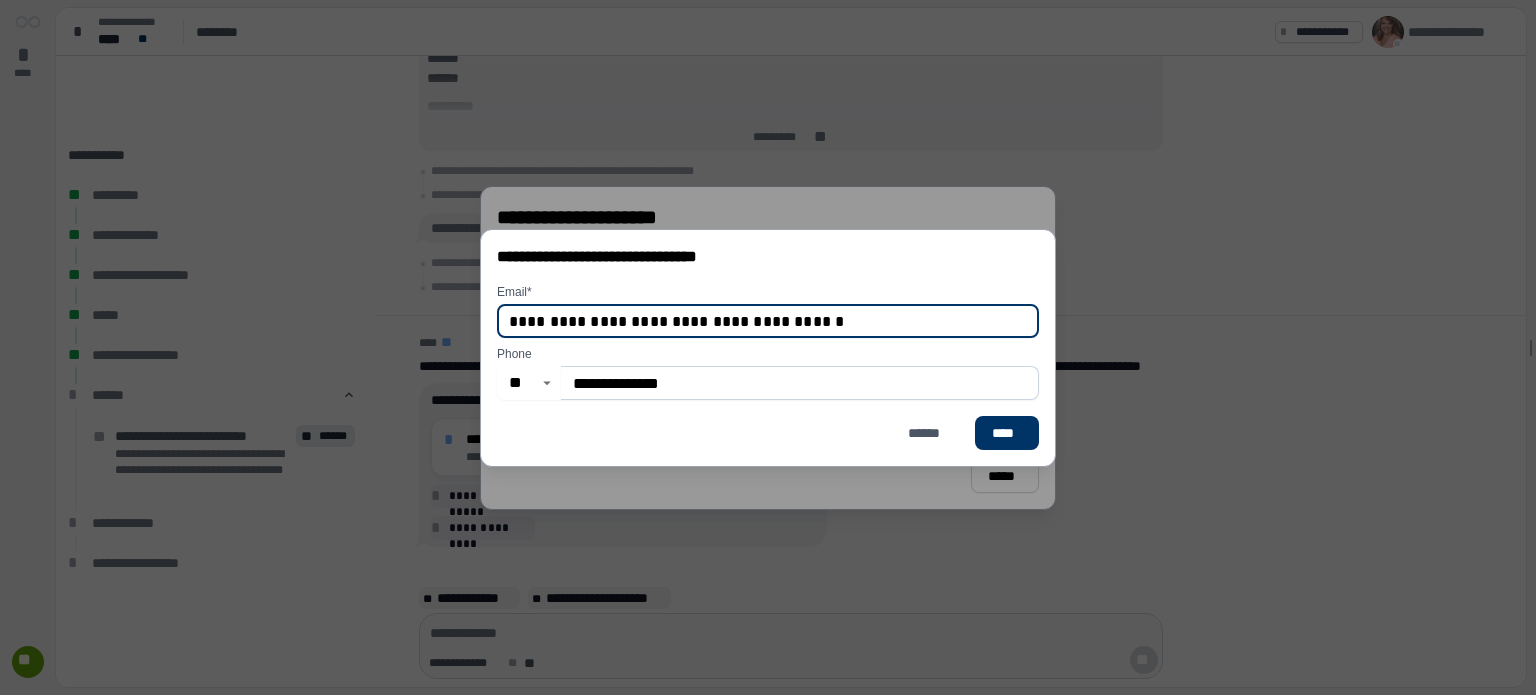 click on "****" at bounding box center [1007, 433] 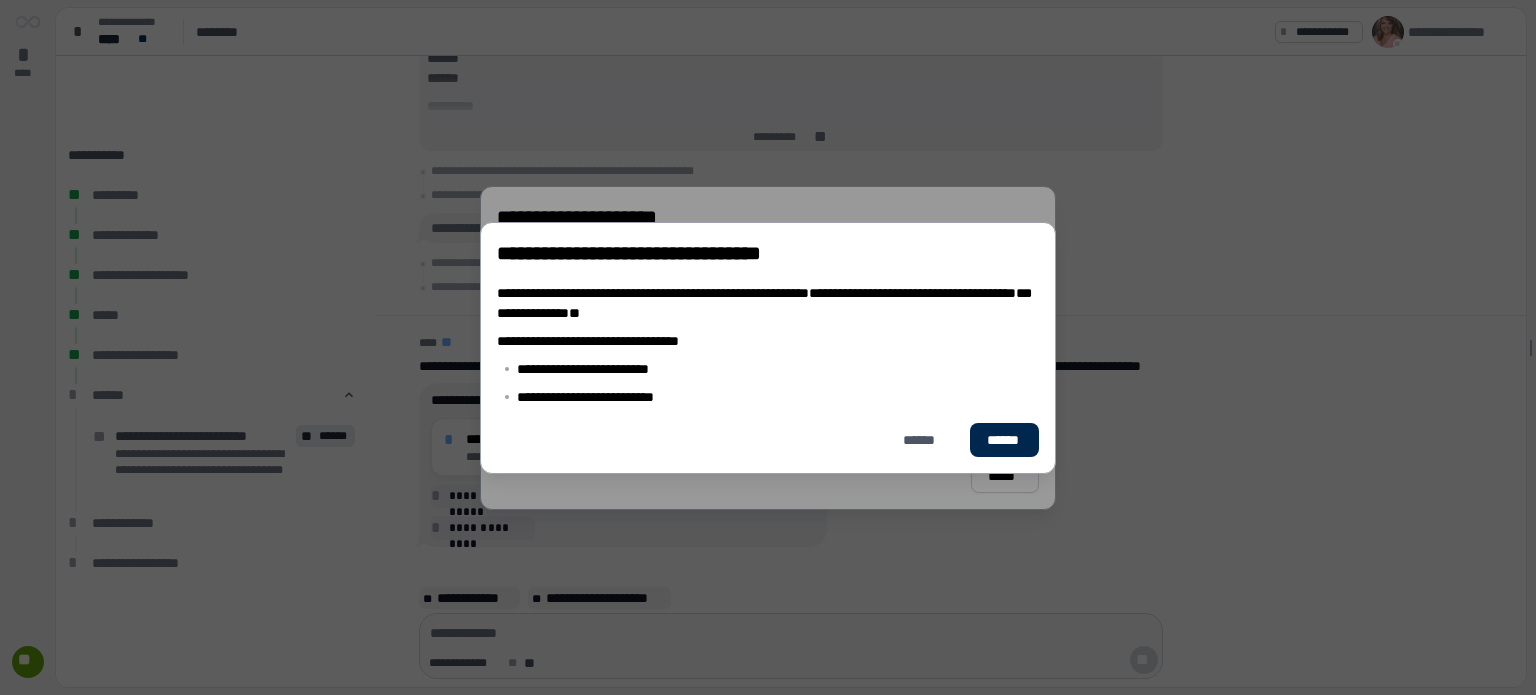 click on "******" at bounding box center [1004, 440] 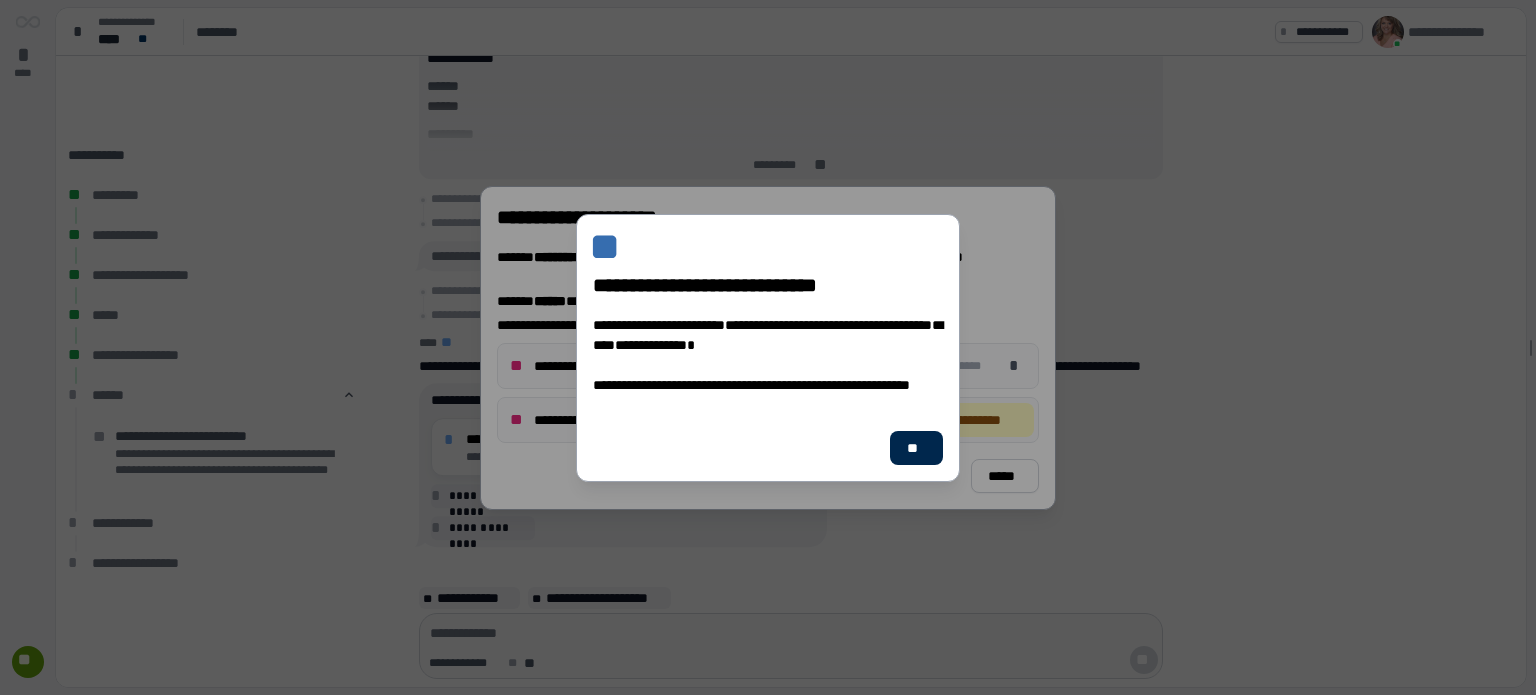 click on "**" at bounding box center (916, 448) 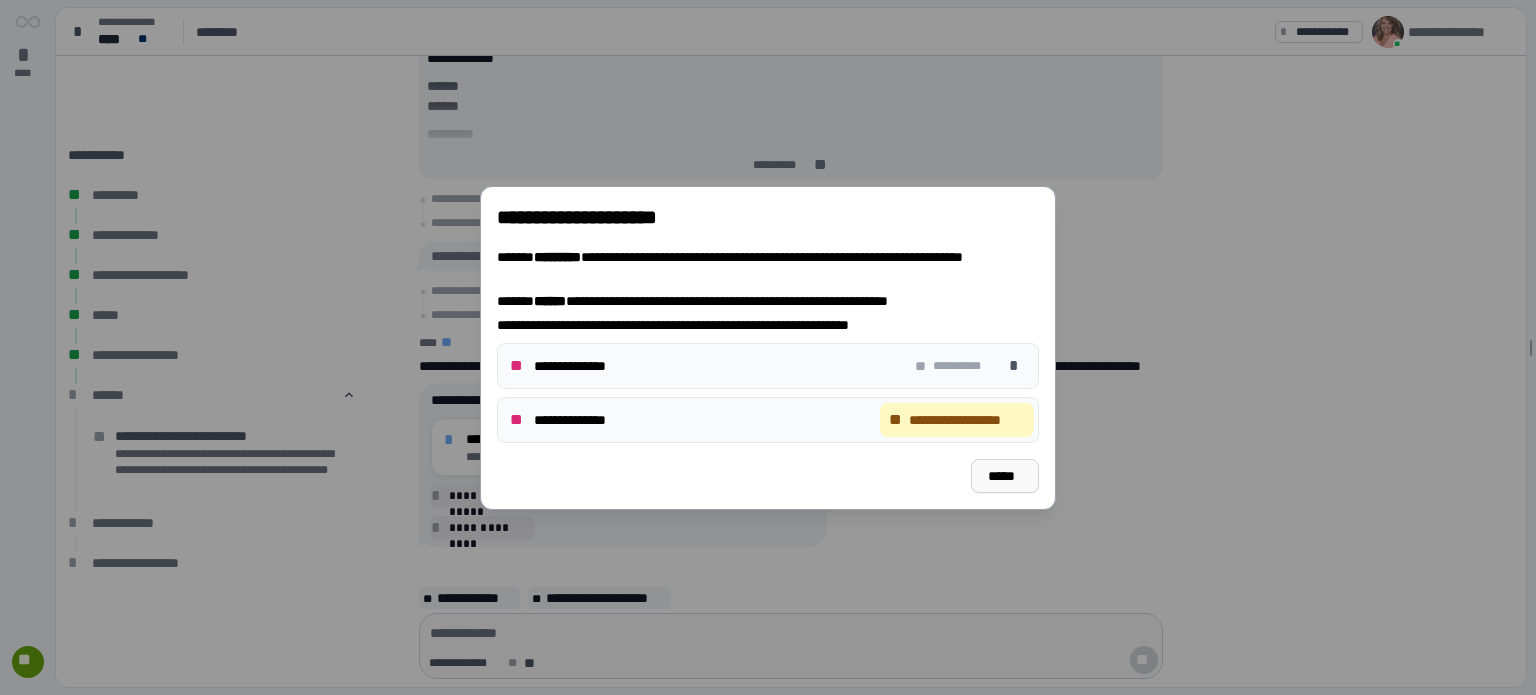 click on "*****" at bounding box center [1005, 476] 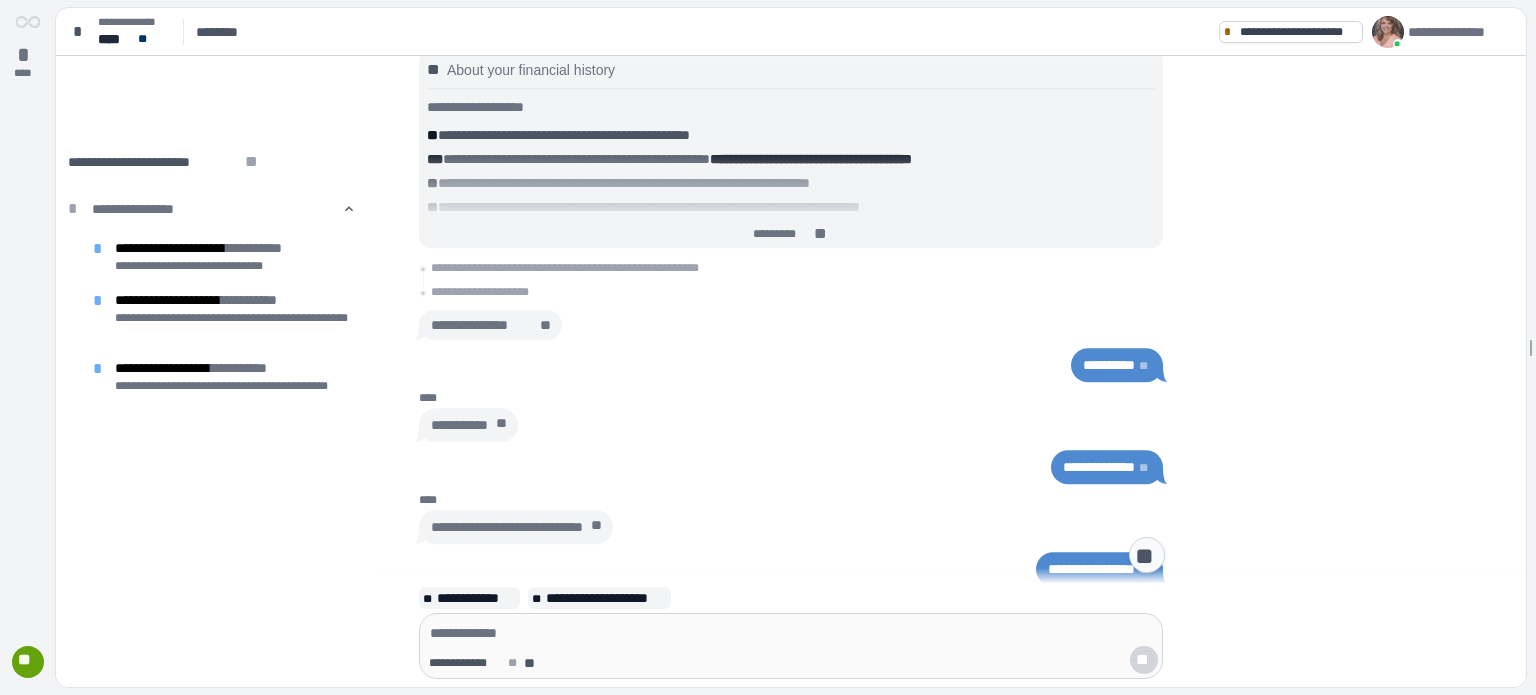 scroll, scrollTop: 621, scrollLeft: 0, axis: vertical 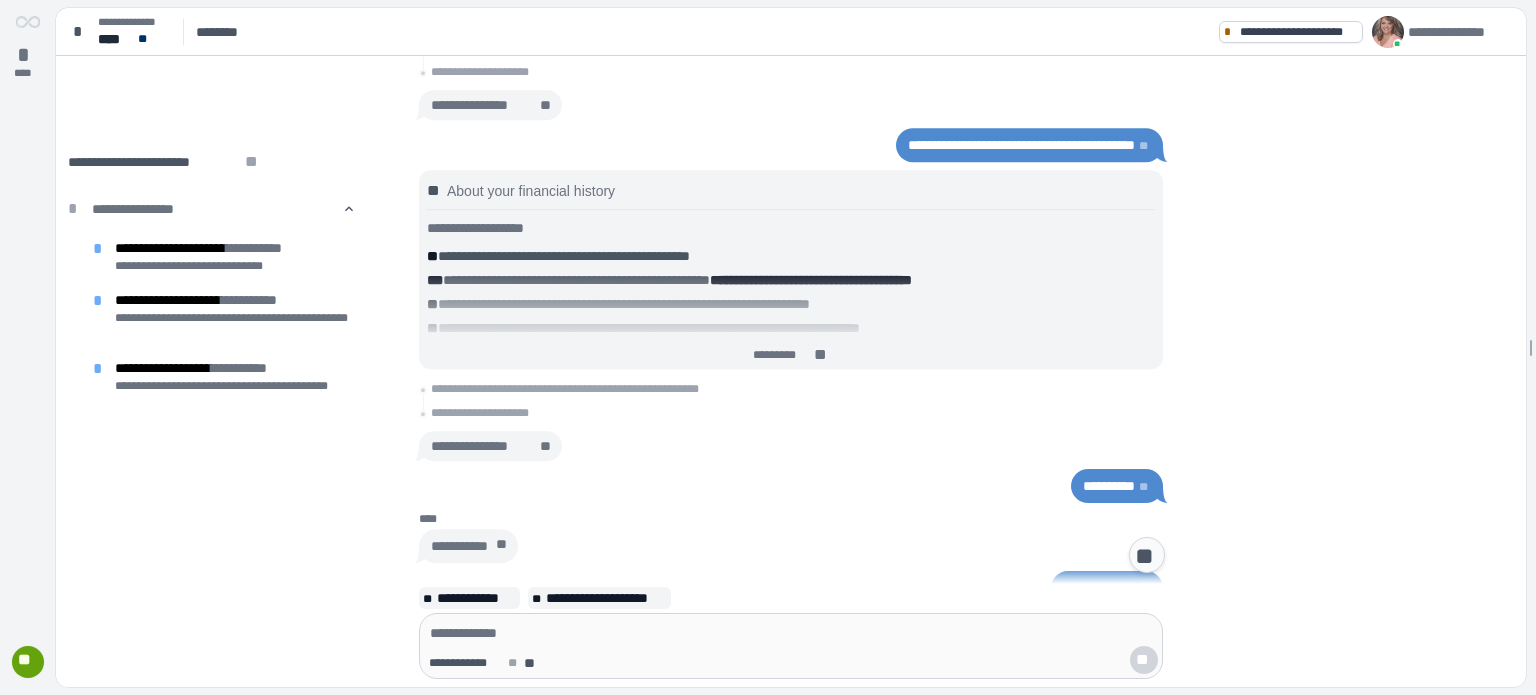 click on "**" at bounding box center (27, 662) 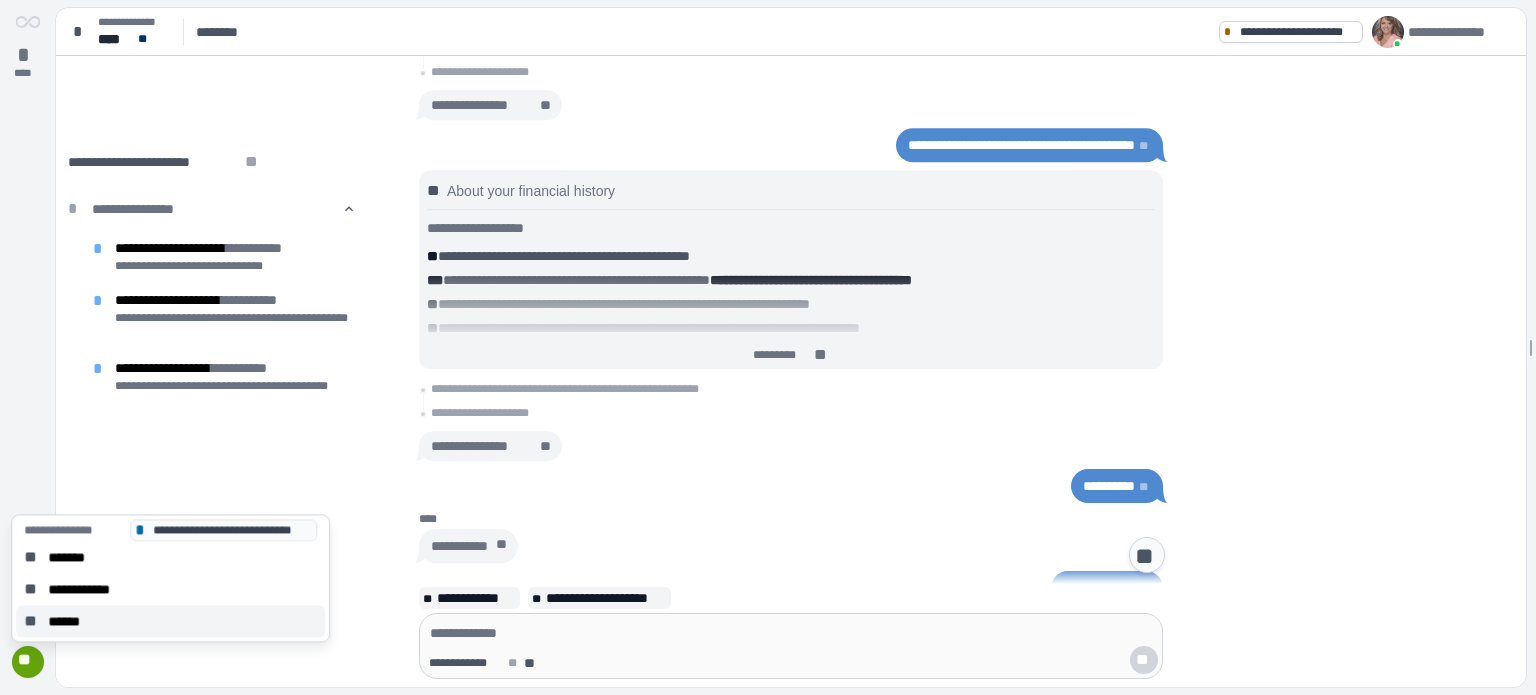 click on "** ******" at bounding box center [170, 621] 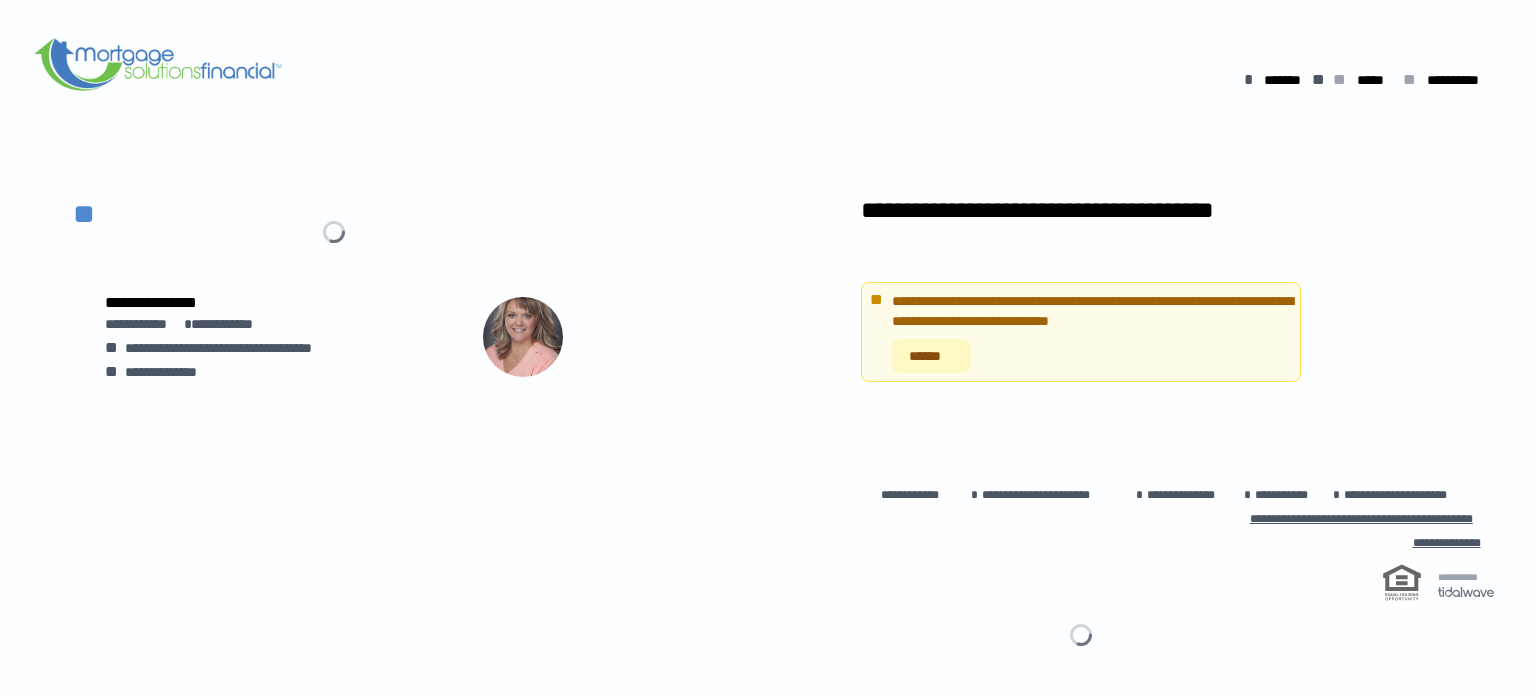 scroll, scrollTop: 0, scrollLeft: 0, axis: both 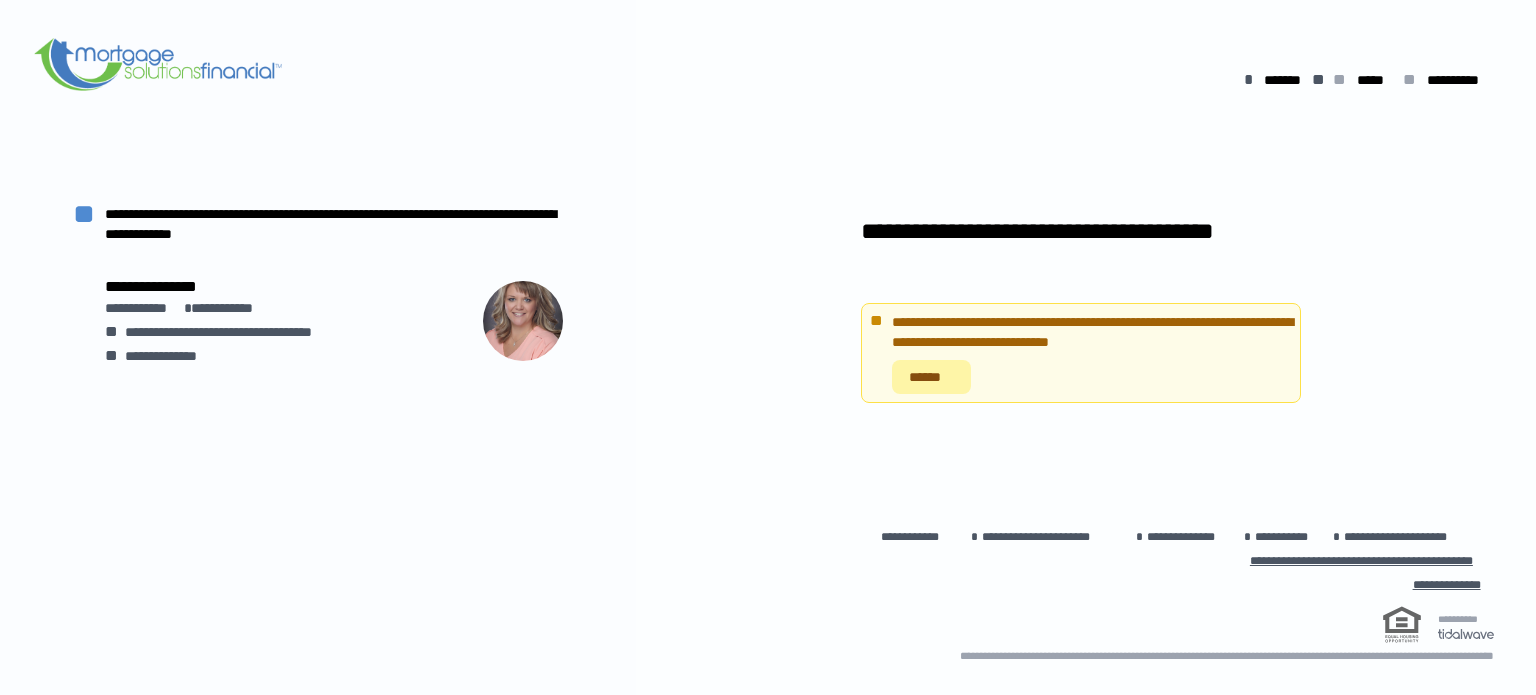 click on "******" at bounding box center [931, 377] 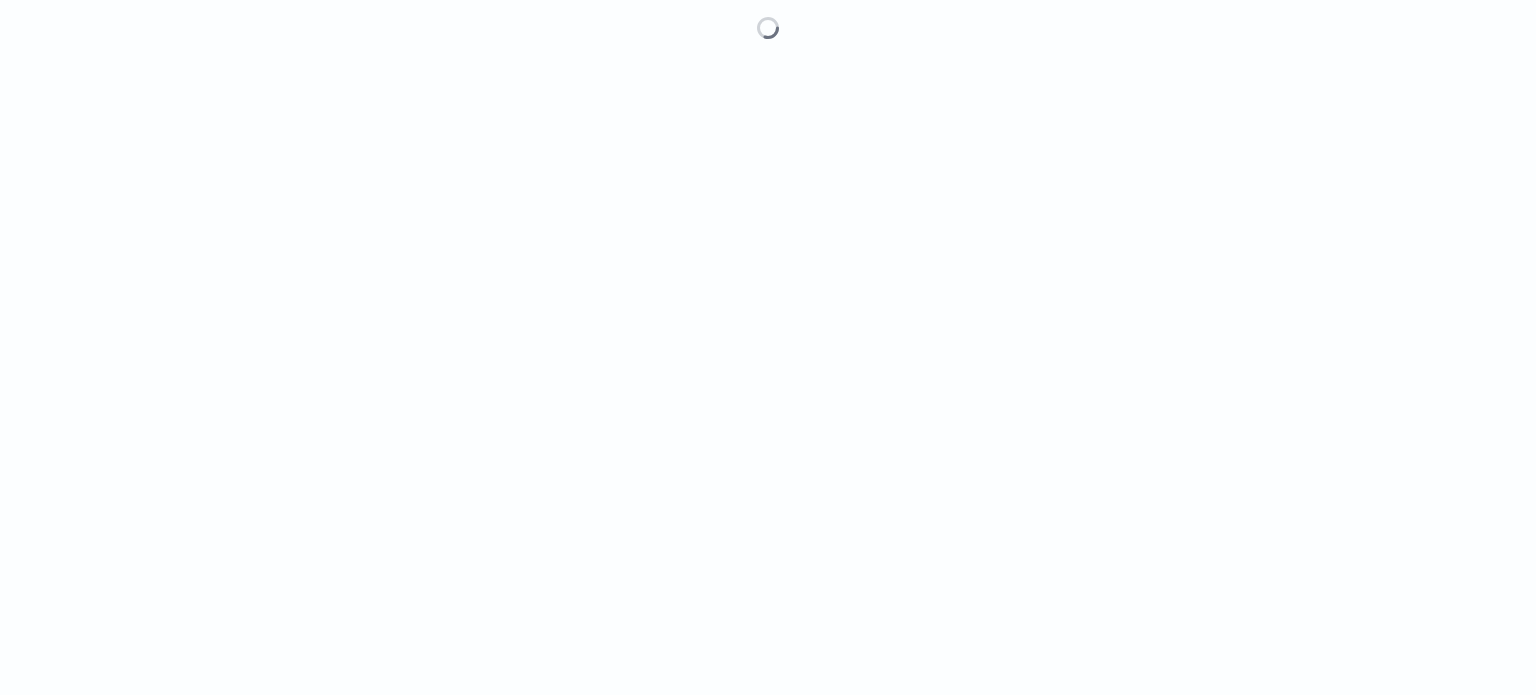 scroll, scrollTop: 0, scrollLeft: 0, axis: both 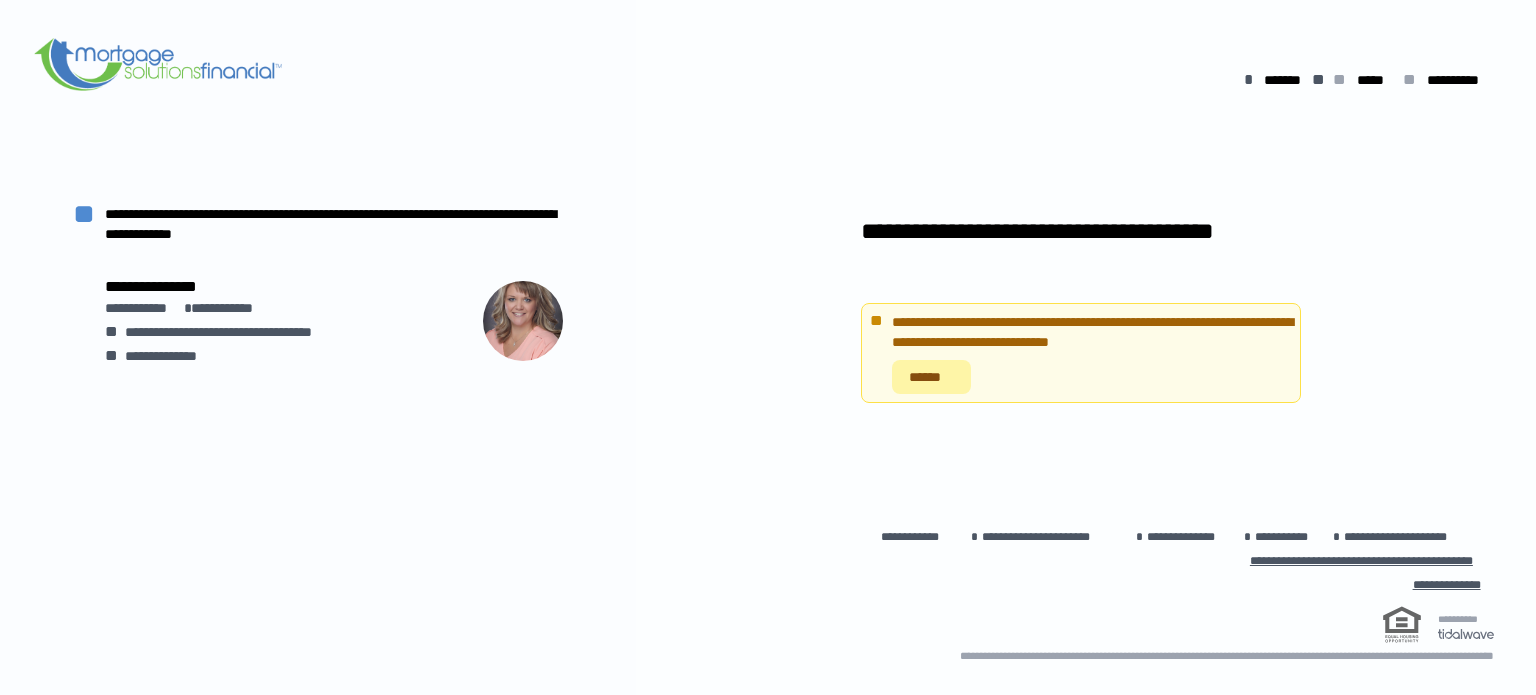 click on "******" at bounding box center [931, 377] 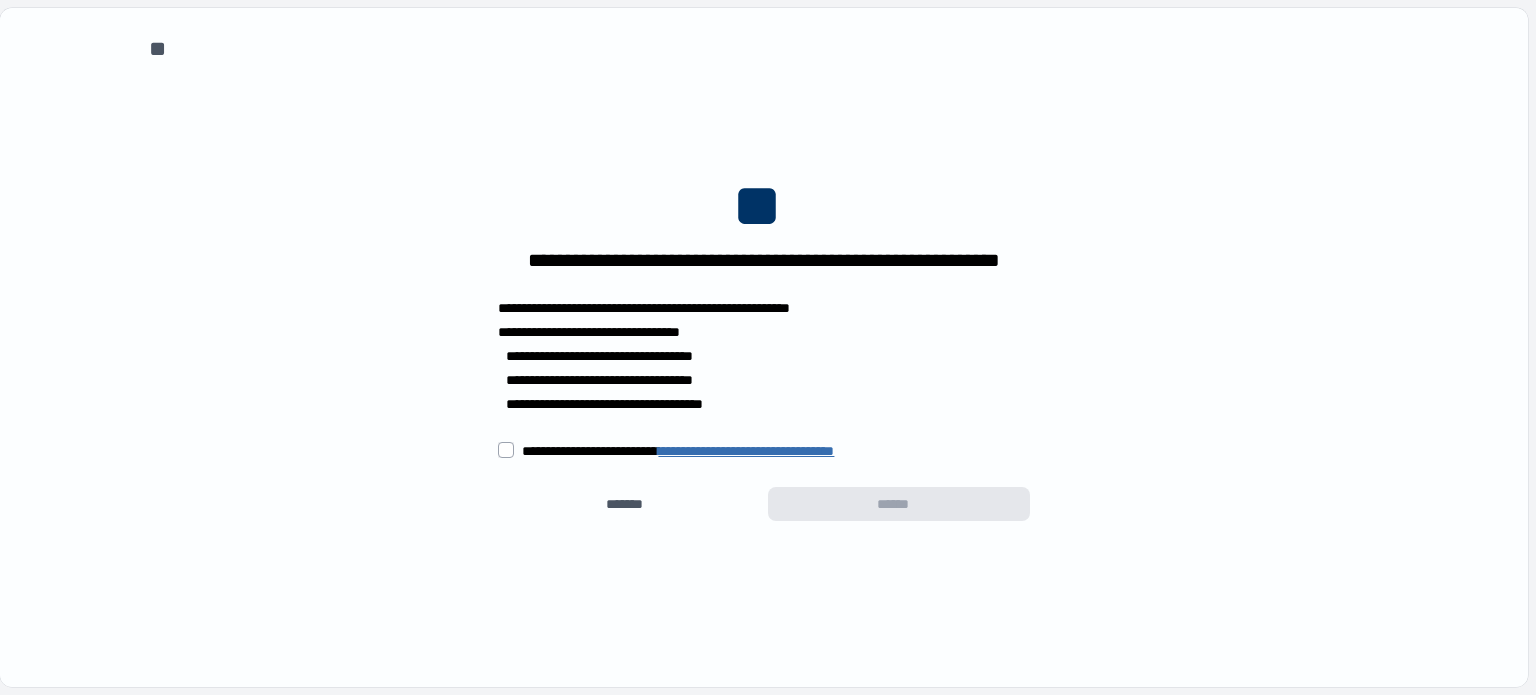 scroll, scrollTop: 0, scrollLeft: 0, axis: both 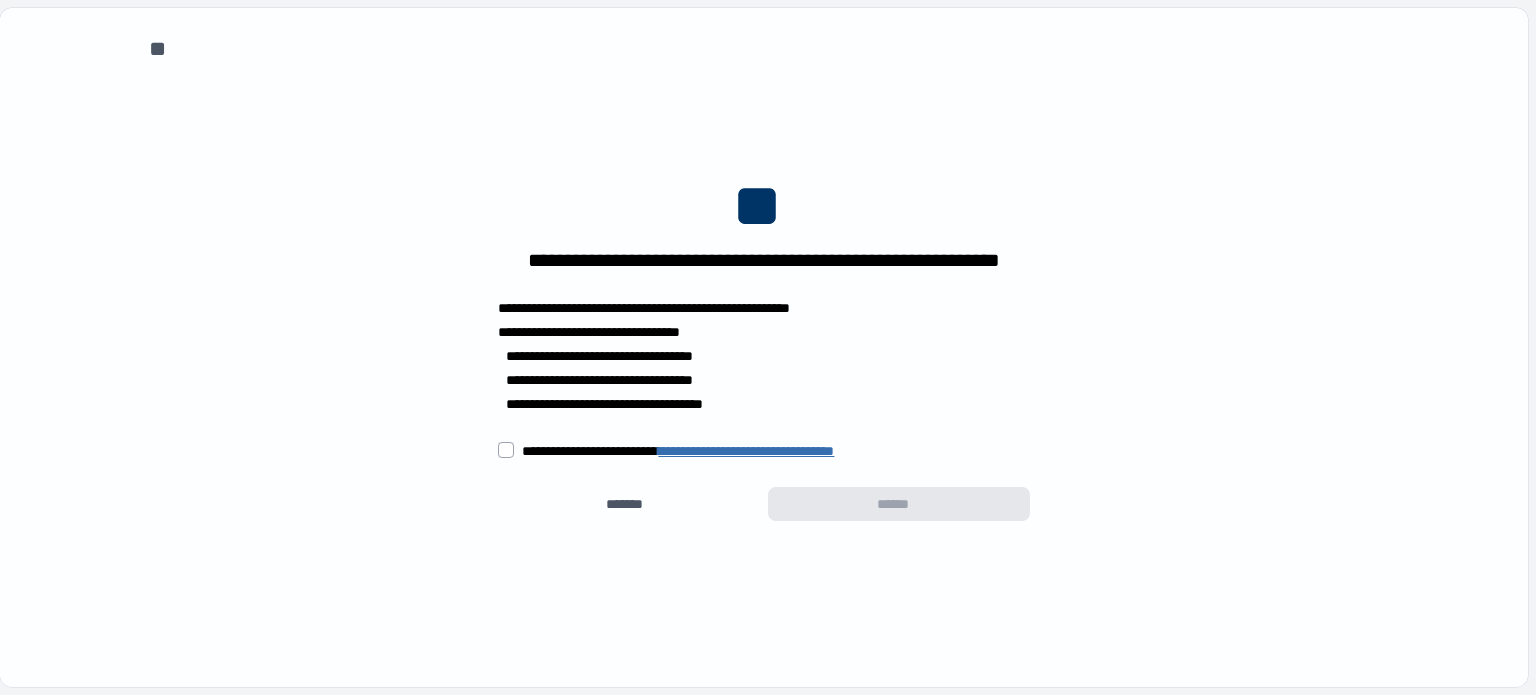 click on "**********" at bounding box center (678, 451) 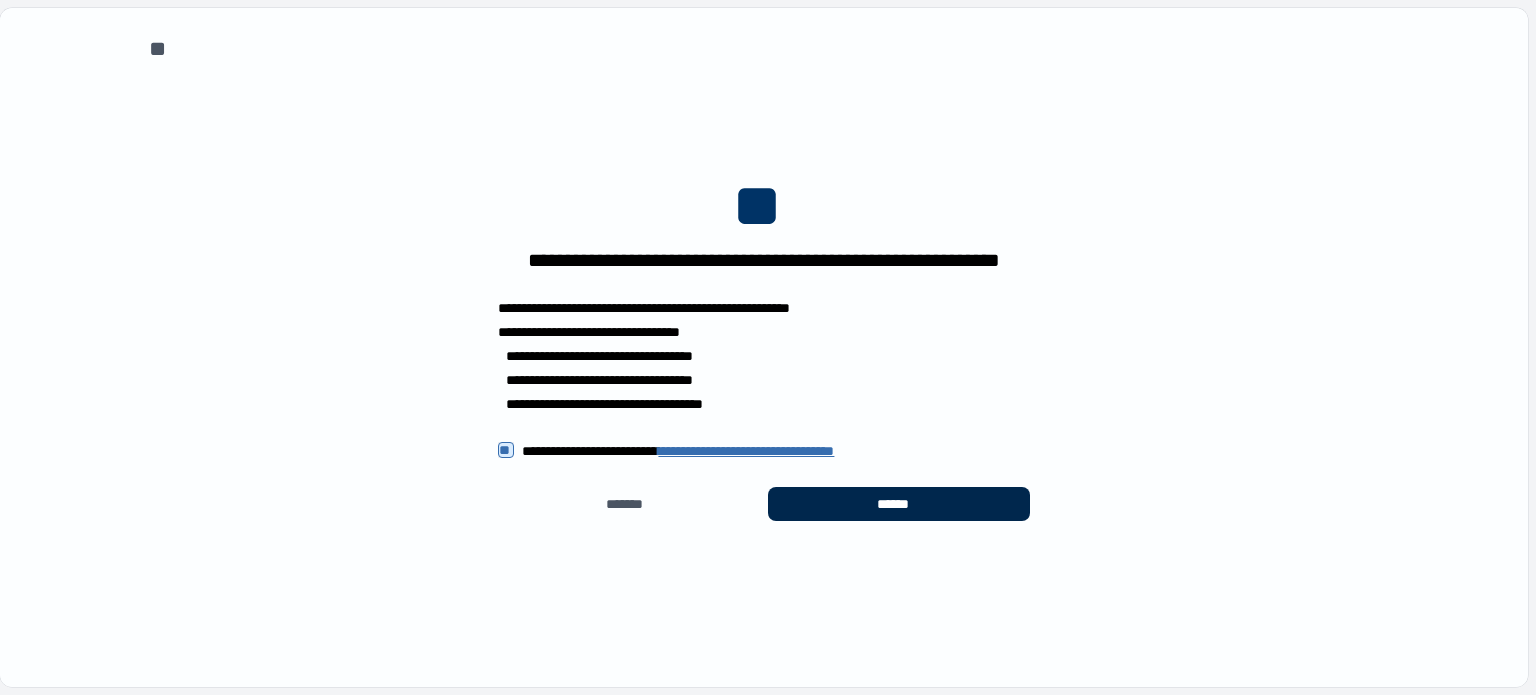 click on "******" at bounding box center [899, 504] 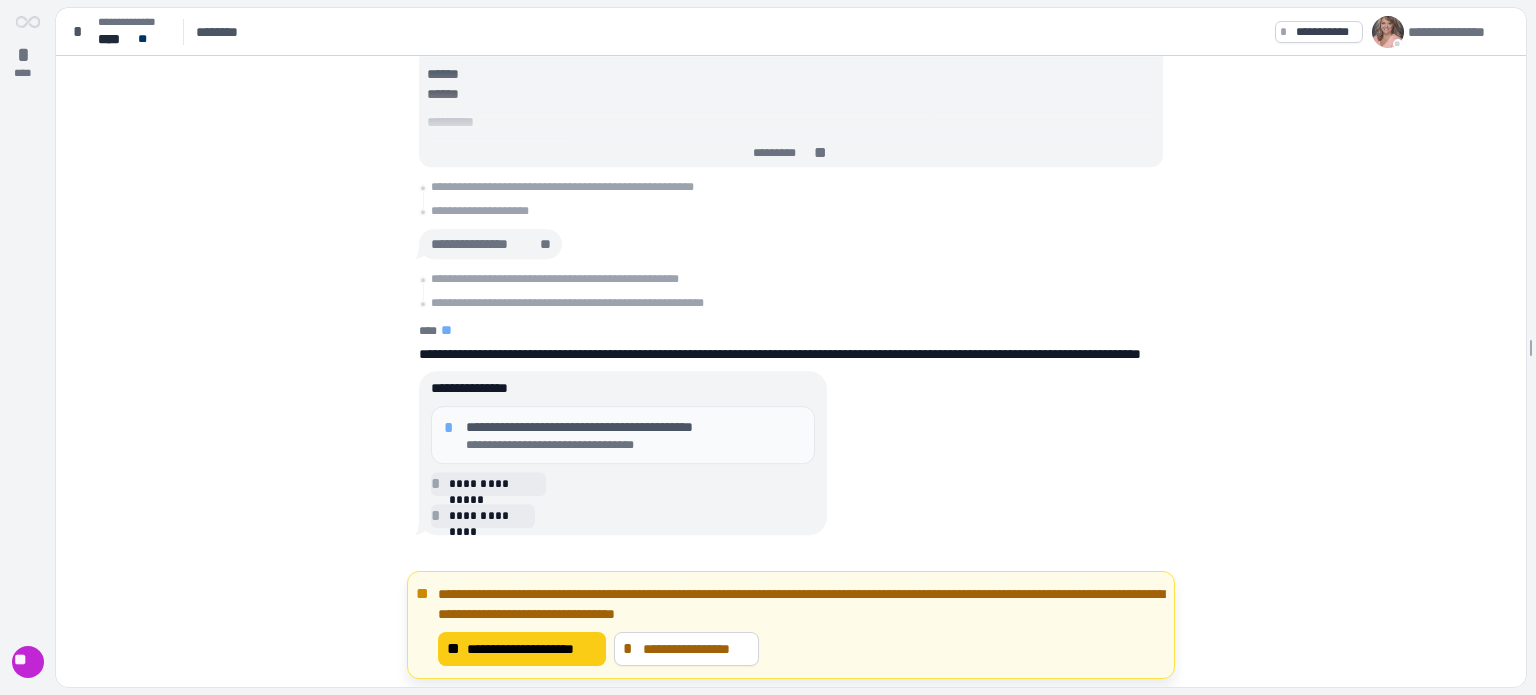 click on "**********" at bounding box center (634, 445) 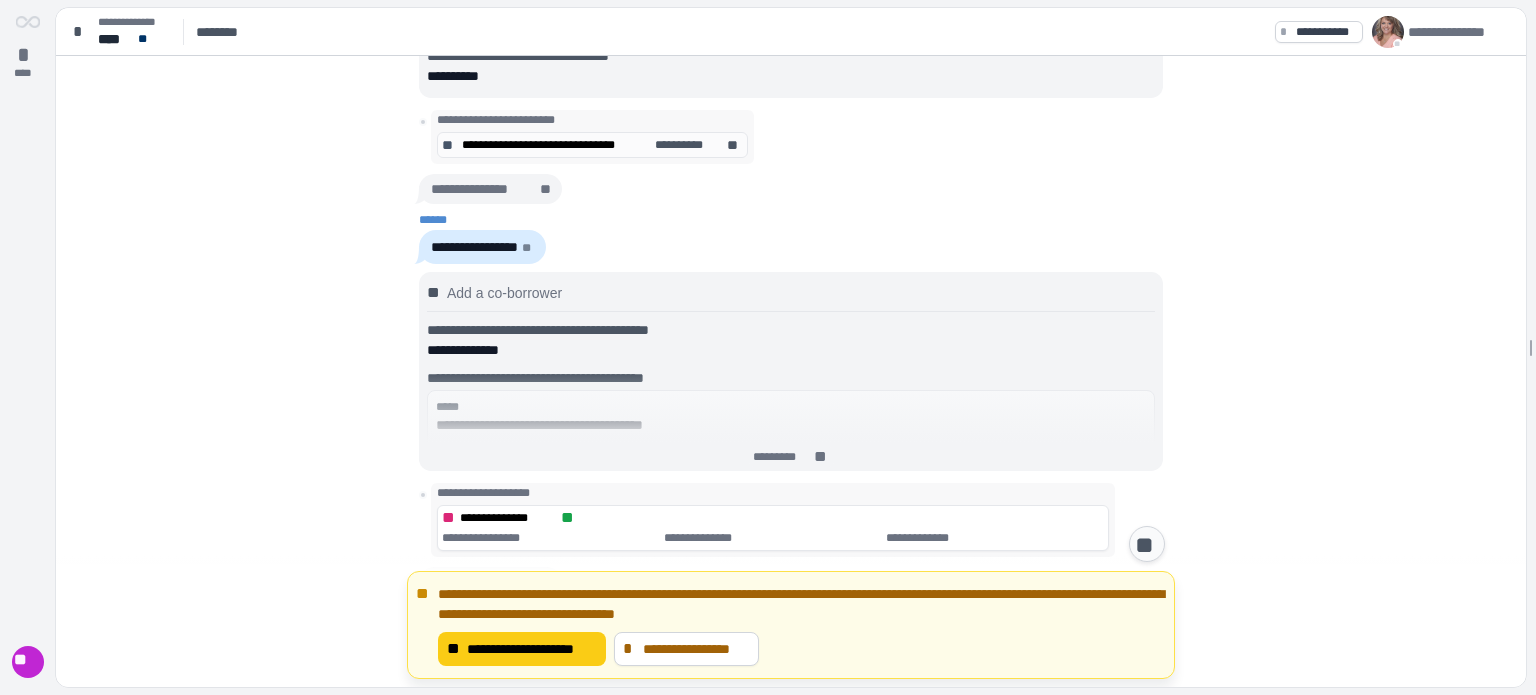scroll, scrollTop: 596, scrollLeft: 0, axis: vertical 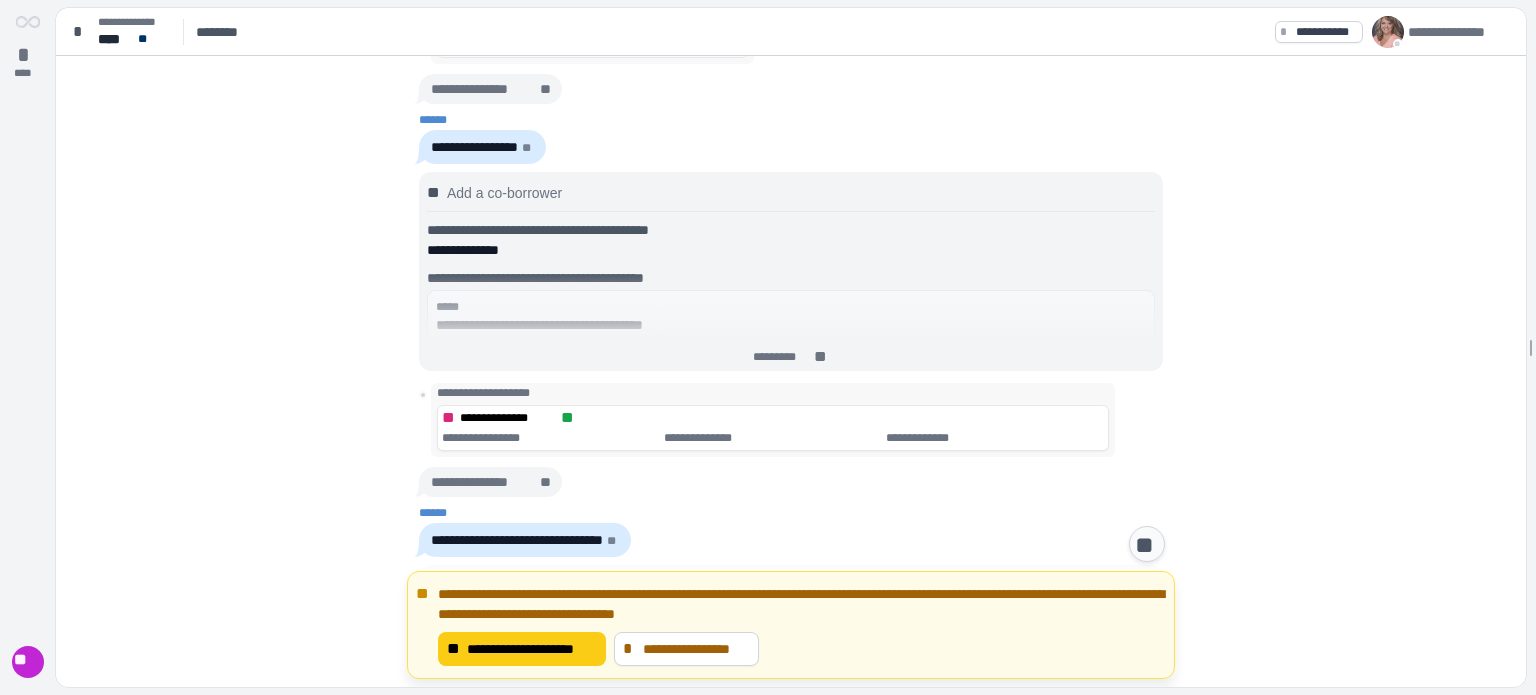 click on "**********" at bounding box center (517, 540) 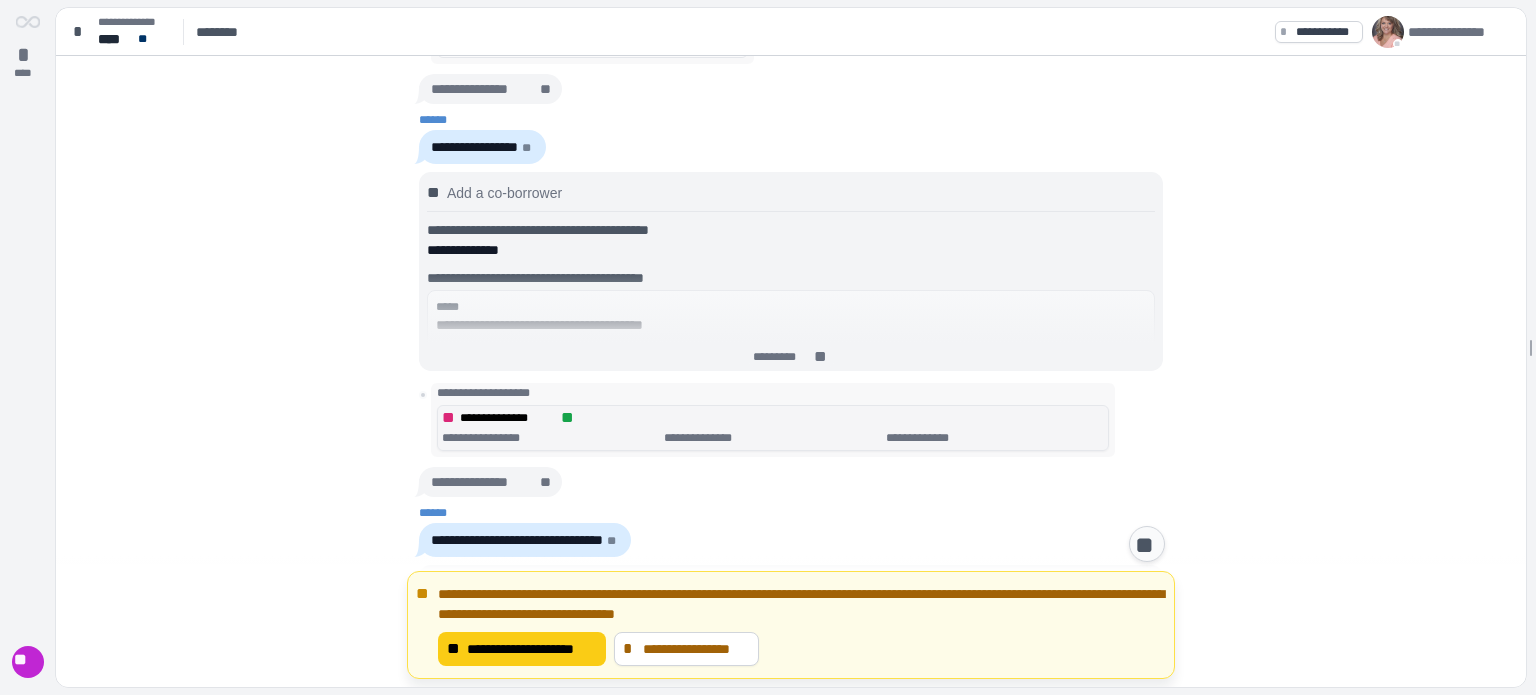 scroll, scrollTop: 396, scrollLeft: 0, axis: vertical 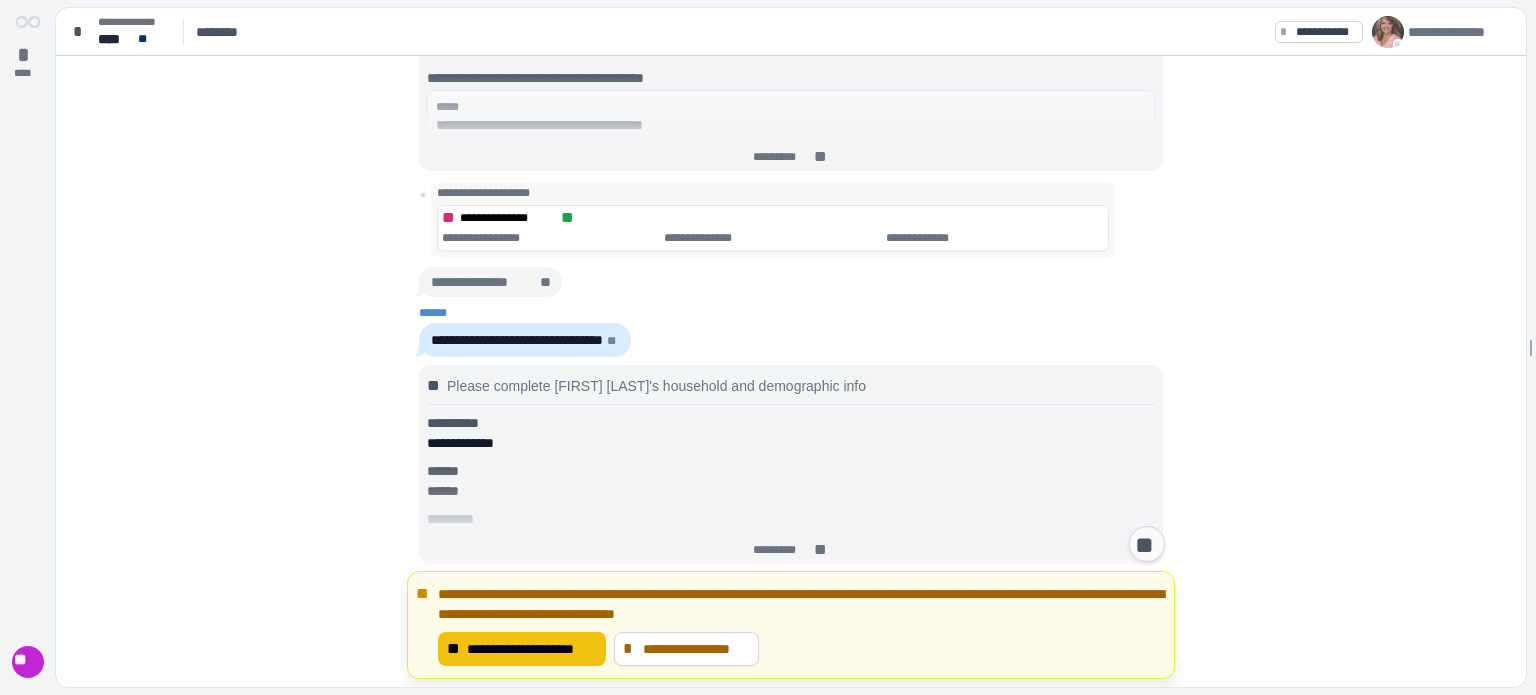 click on "**********" at bounding box center [532, 649] 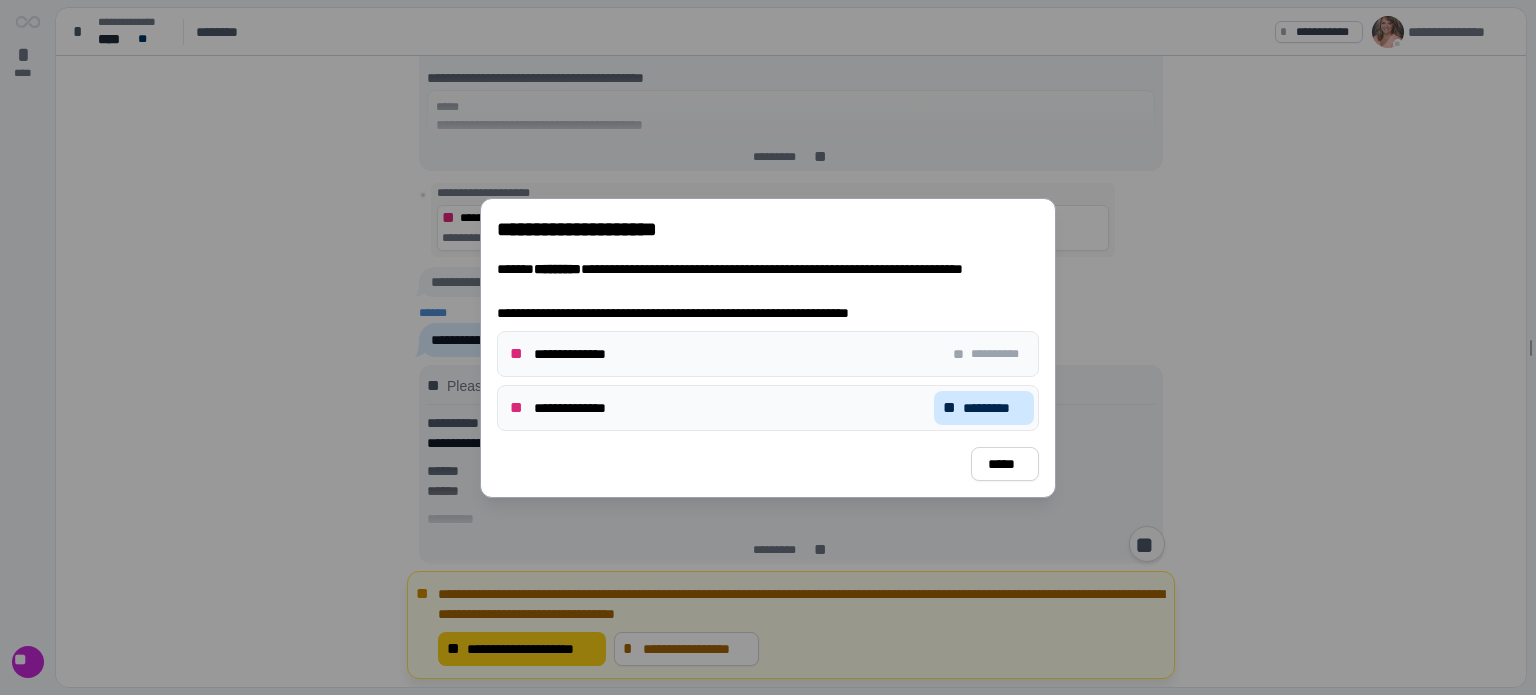 click on "*********" at bounding box center [994, 408] 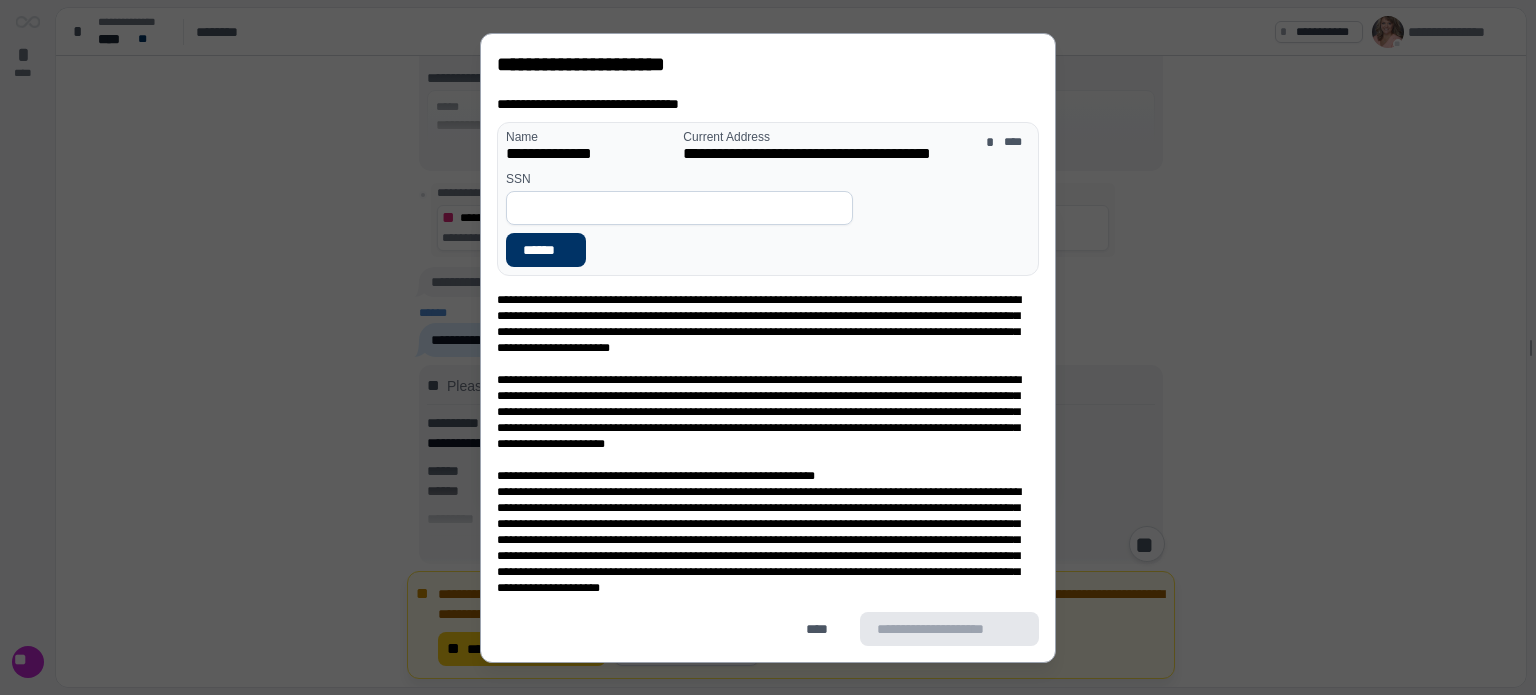 click at bounding box center [679, 208] 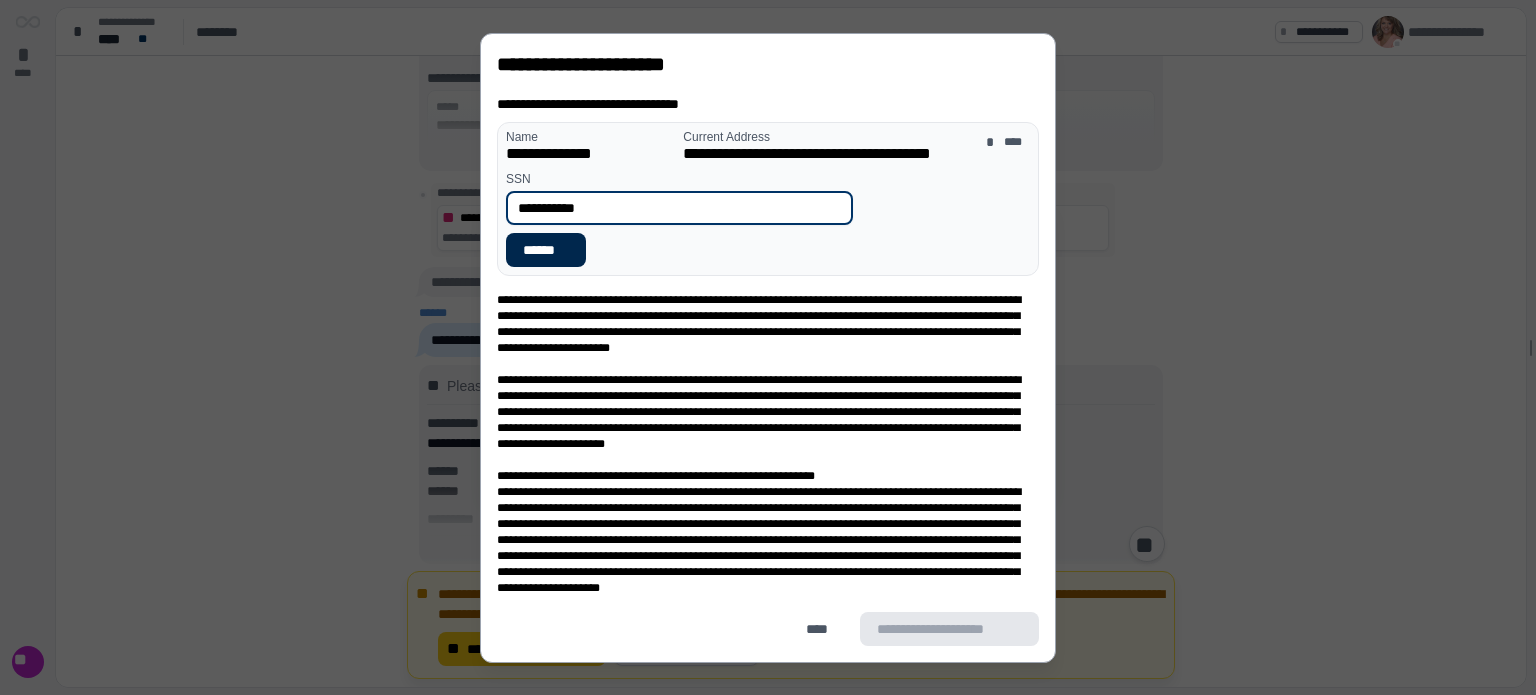 type on "**********" 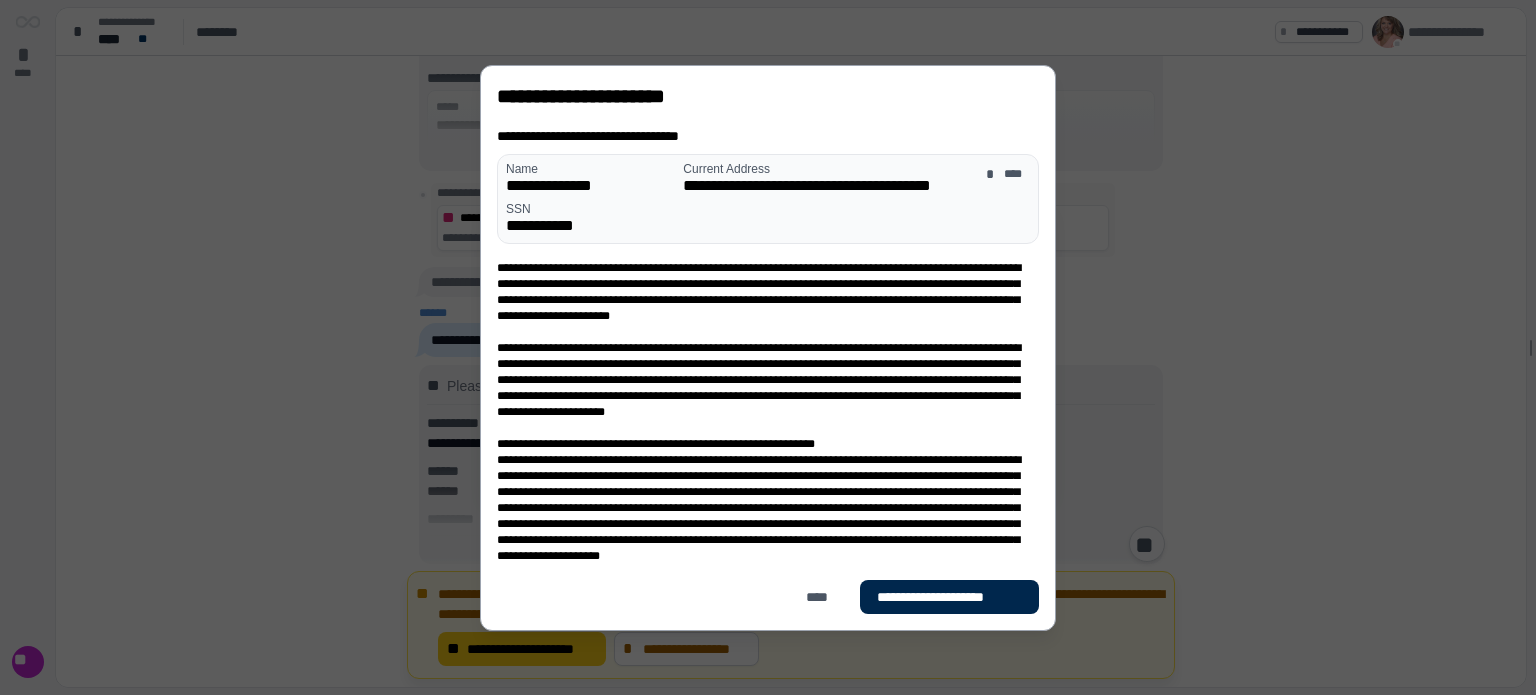 click on "**********" at bounding box center [949, 597] 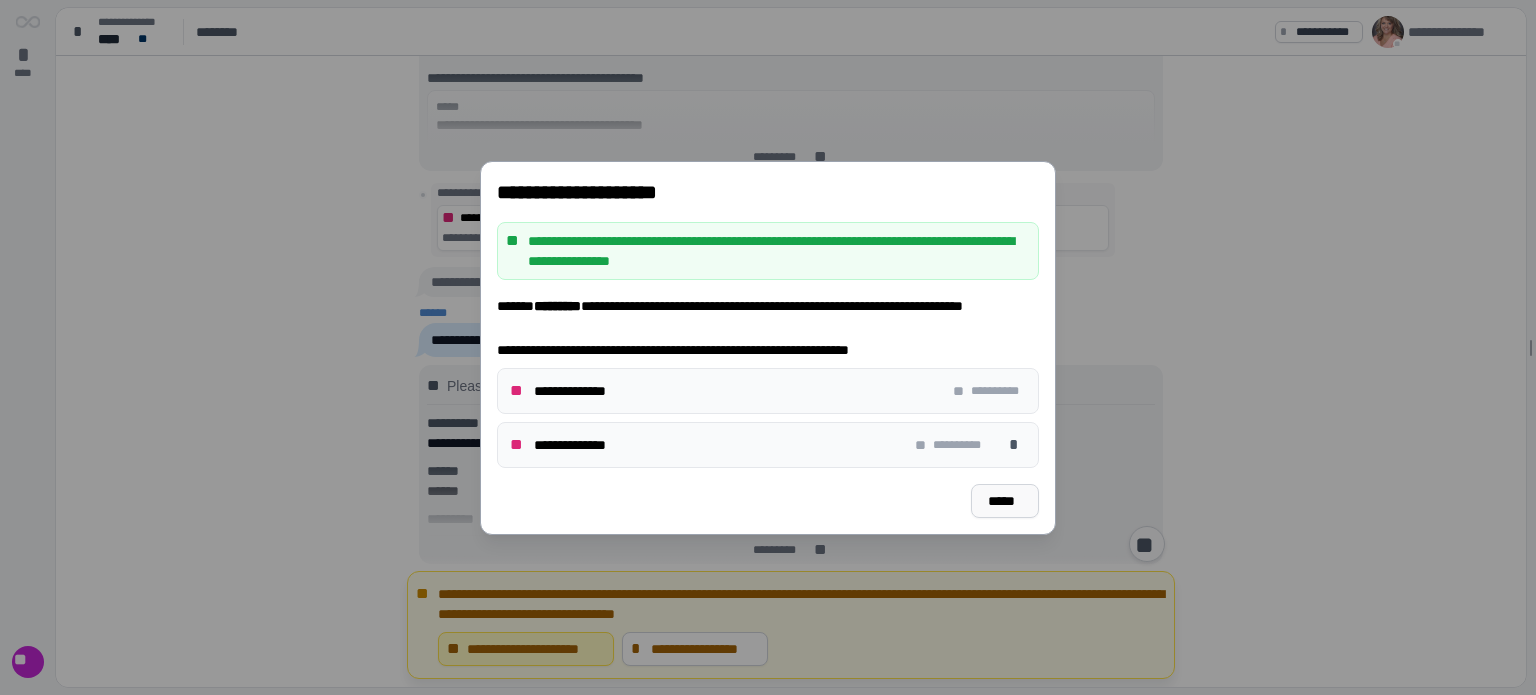 click on "*****" at bounding box center (1005, 501) 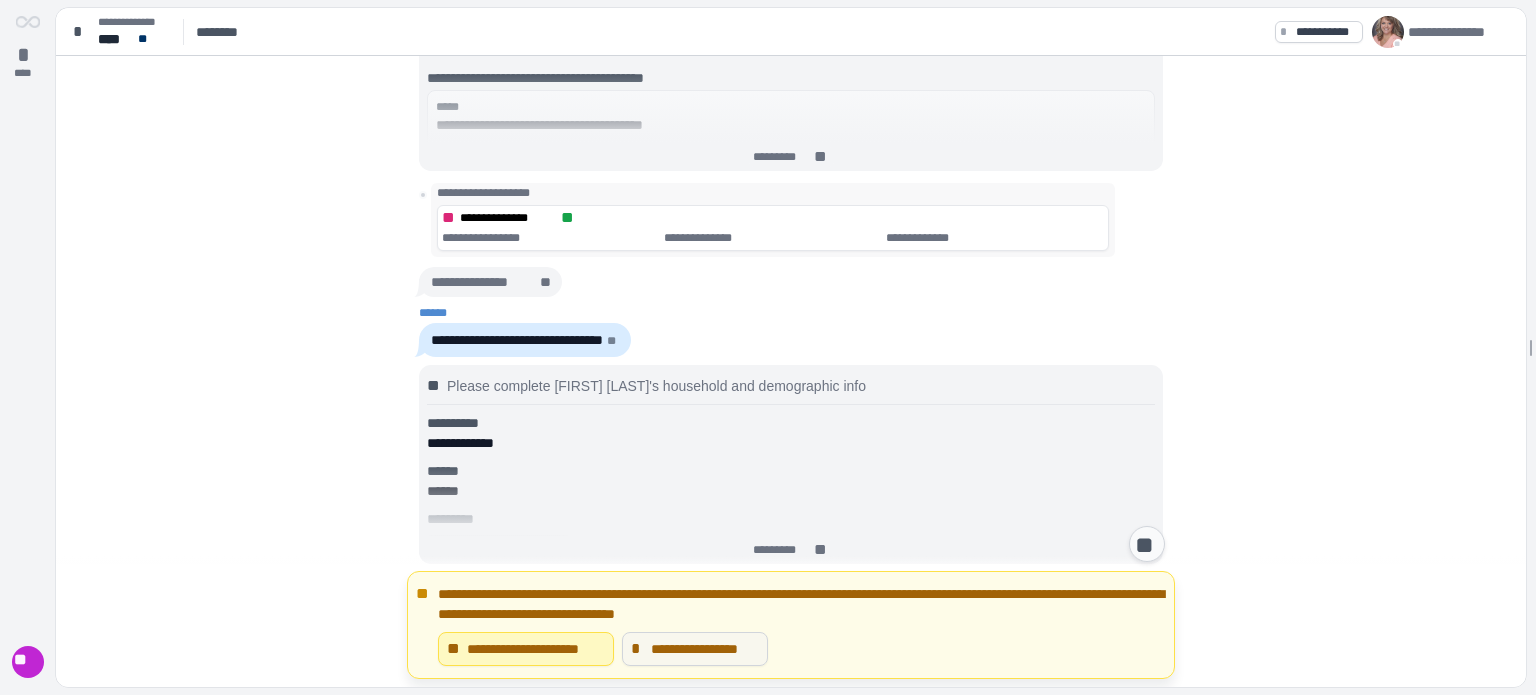 click on "**********" at bounding box center (704, 649) 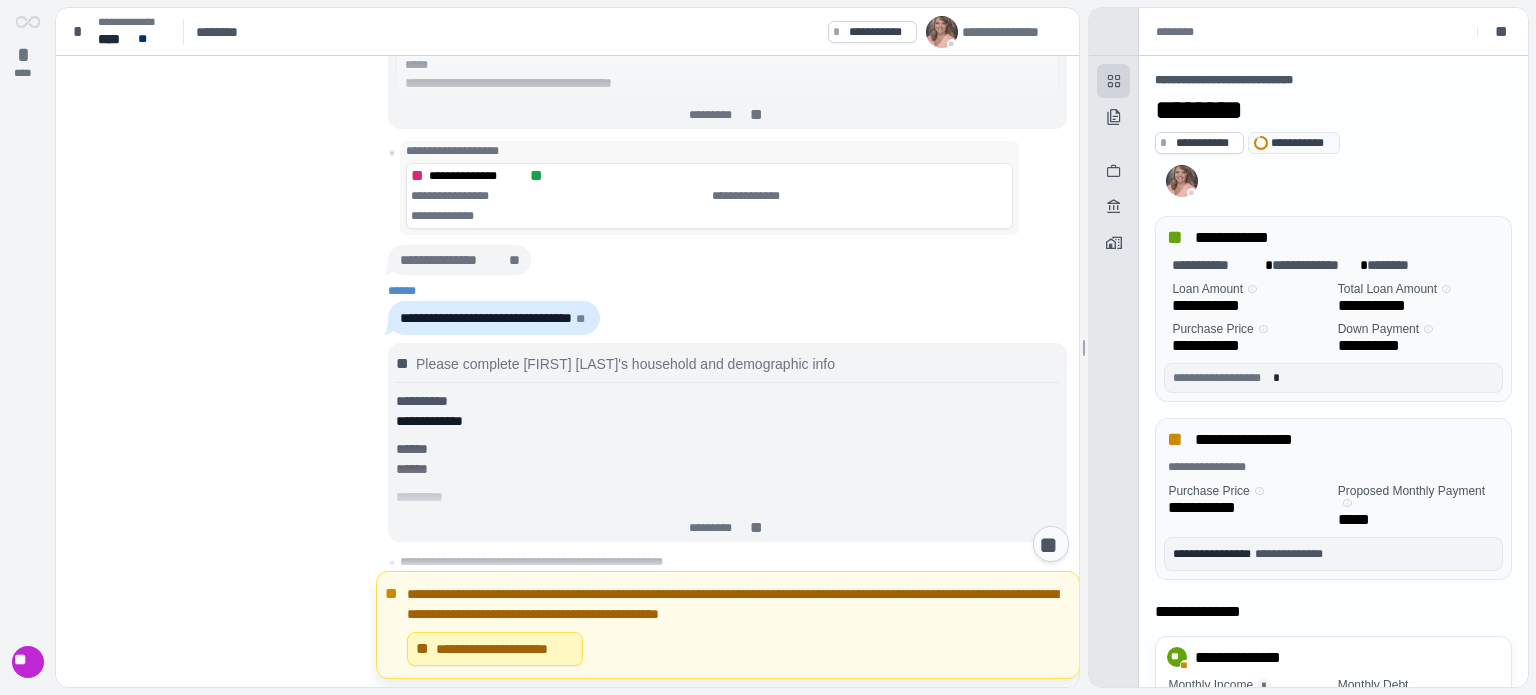 click on "**********" at bounding box center [486, 318] 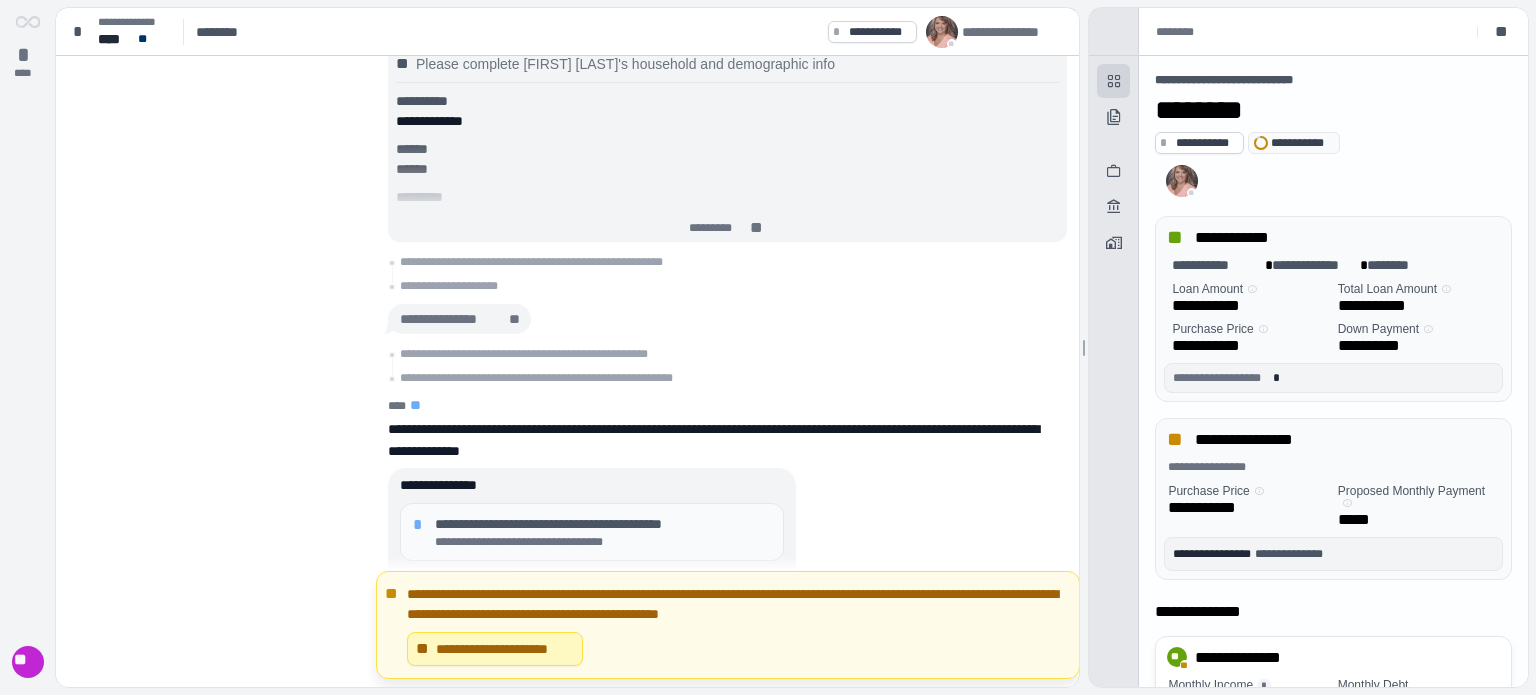 scroll, scrollTop: 0, scrollLeft: 0, axis: both 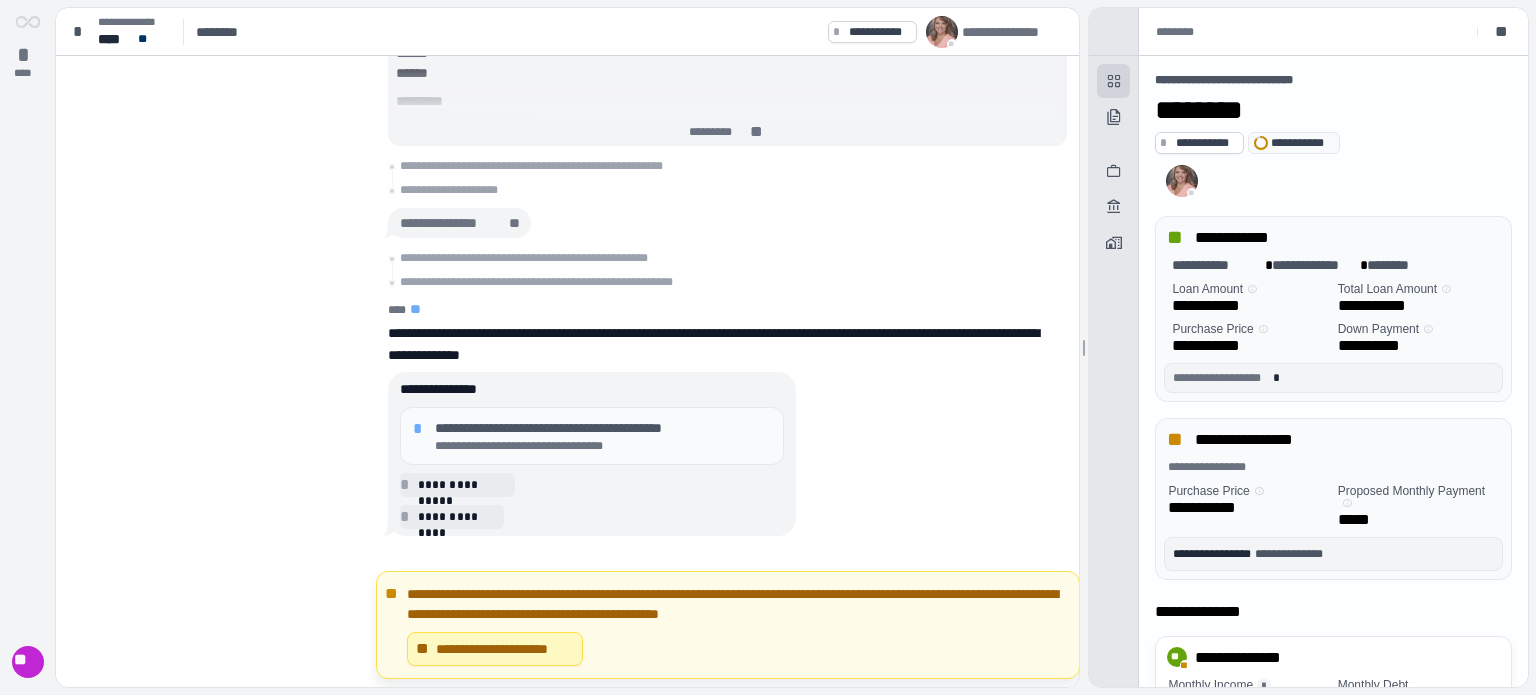 click on "**********" at bounding box center [603, 428] 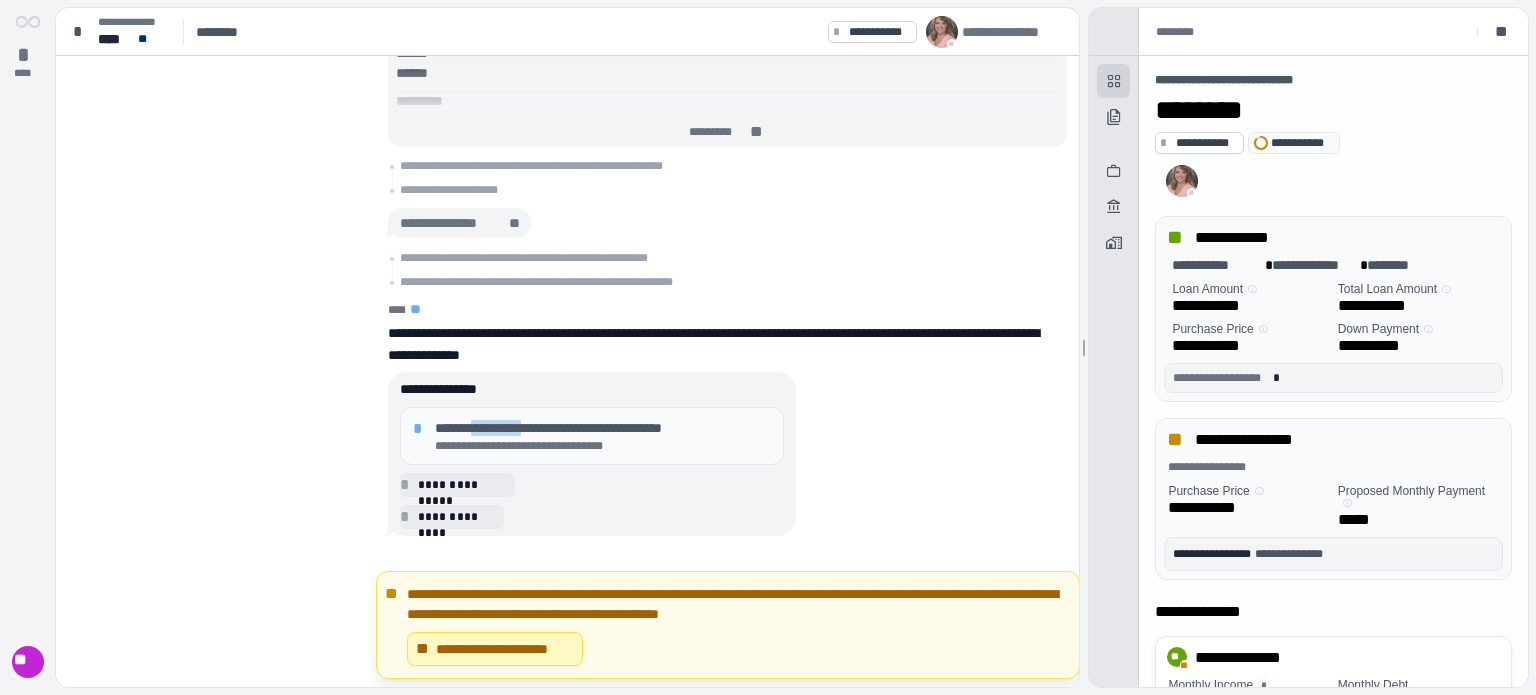 click on "**********" at bounding box center [603, 428] 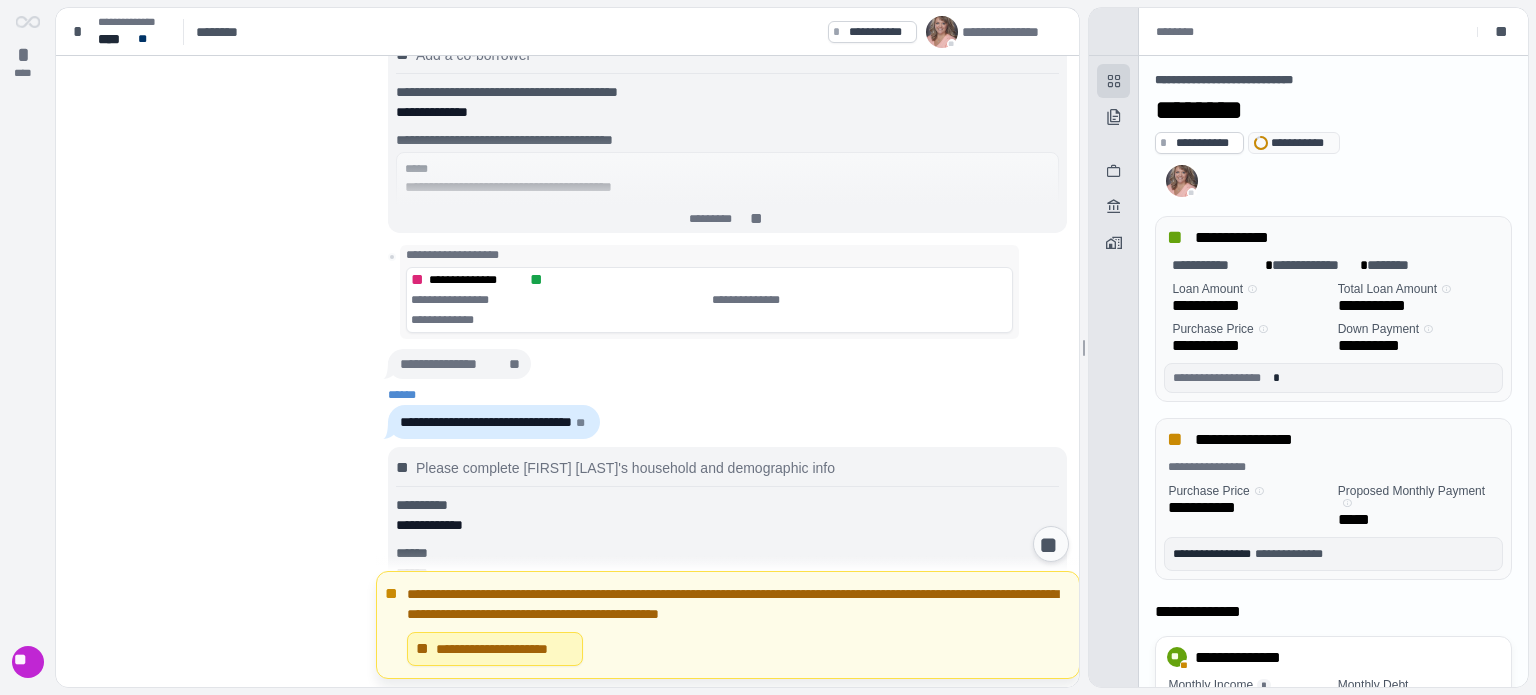 scroll, scrollTop: 1000, scrollLeft: 0, axis: vertical 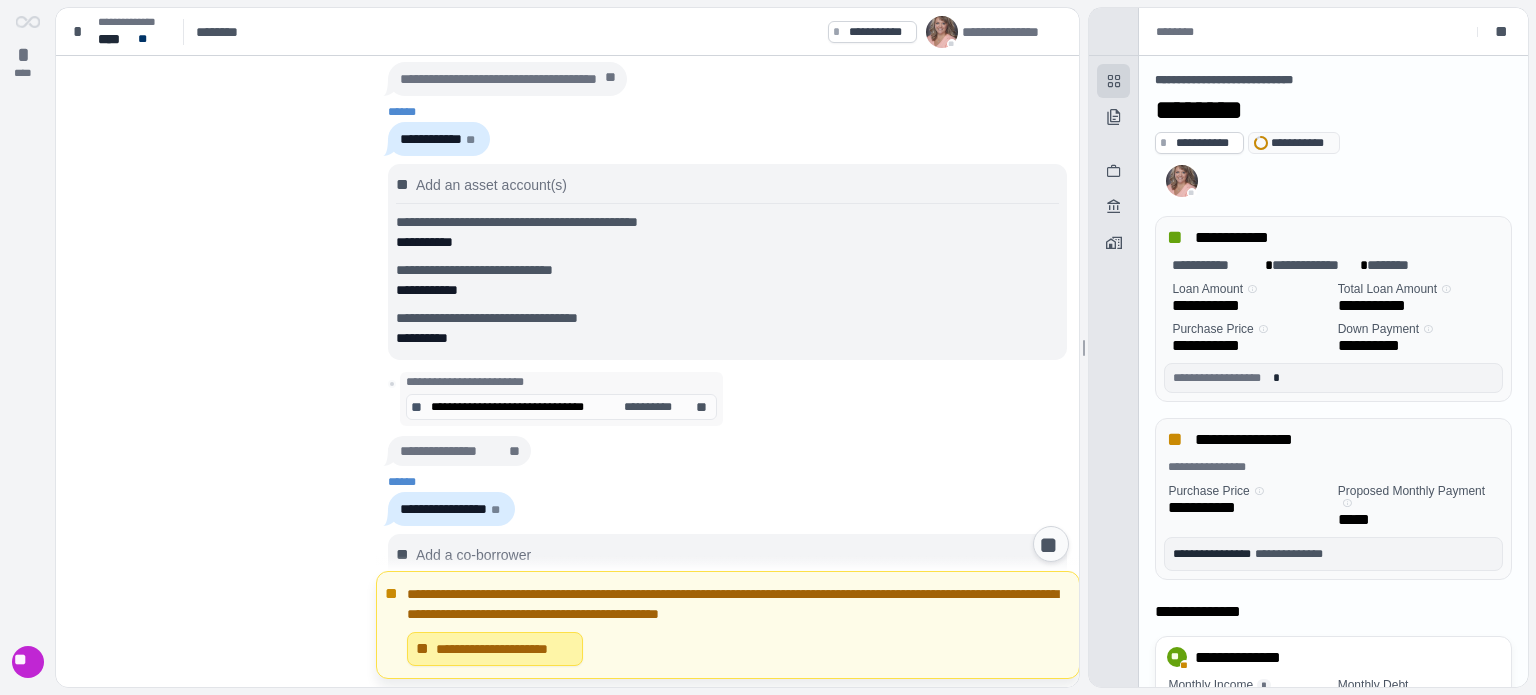 click on "**********" at bounding box center [505, 649] 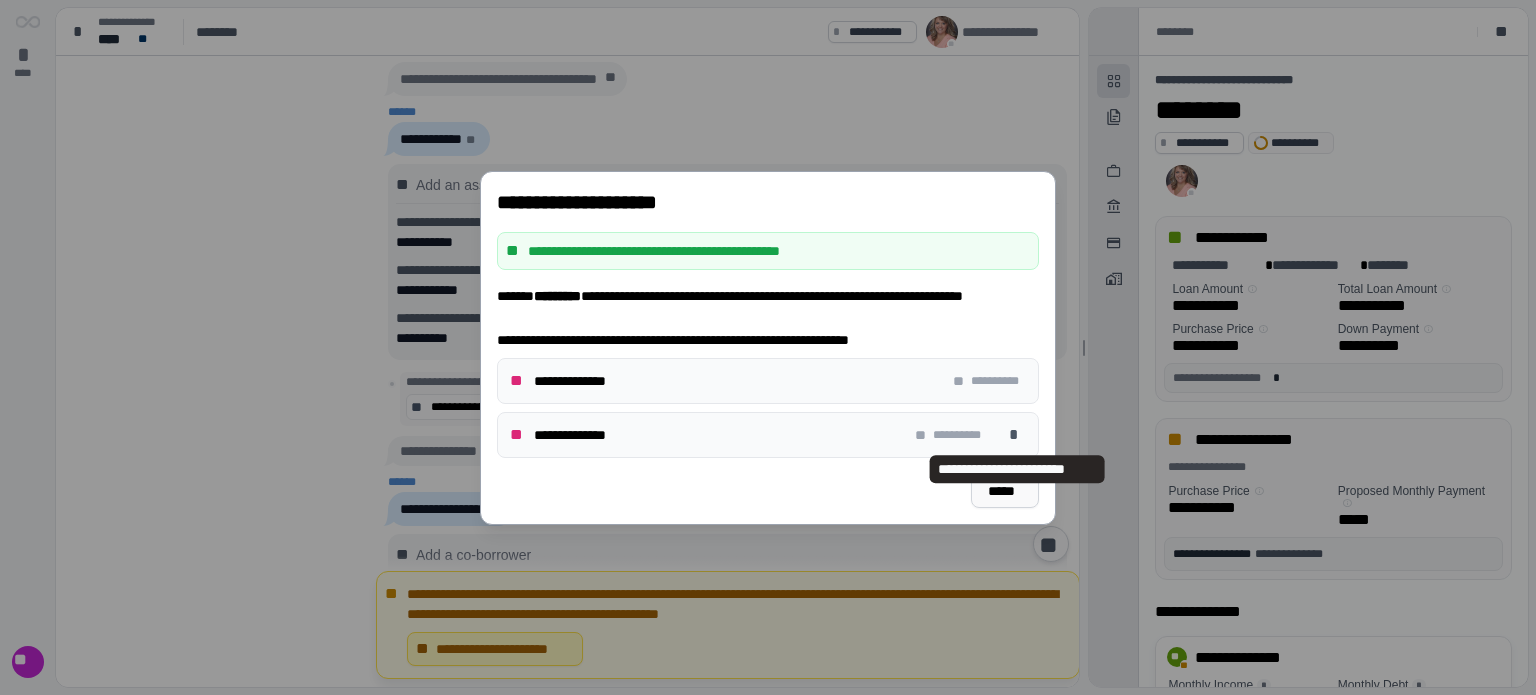 click on "*****" at bounding box center [1005, 491] 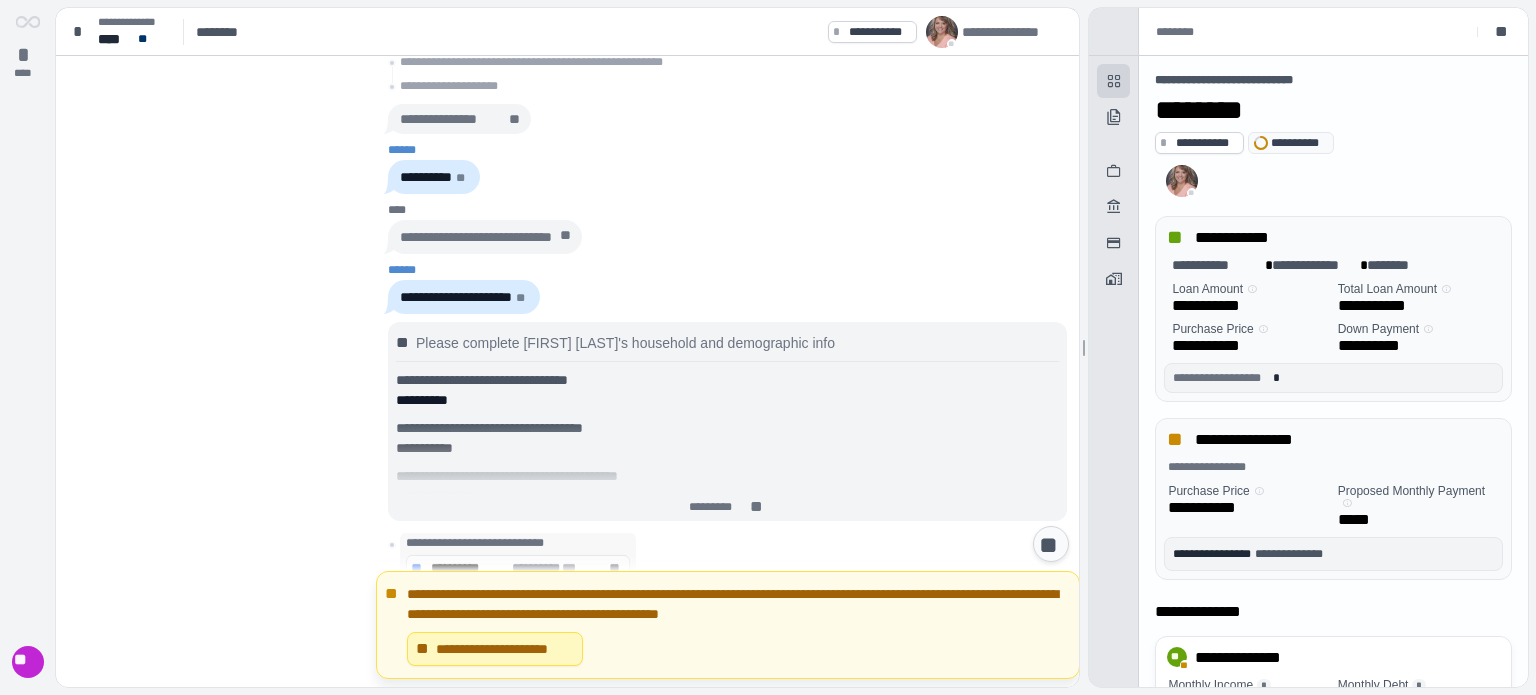 scroll, scrollTop: 1865, scrollLeft: 0, axis: vertical 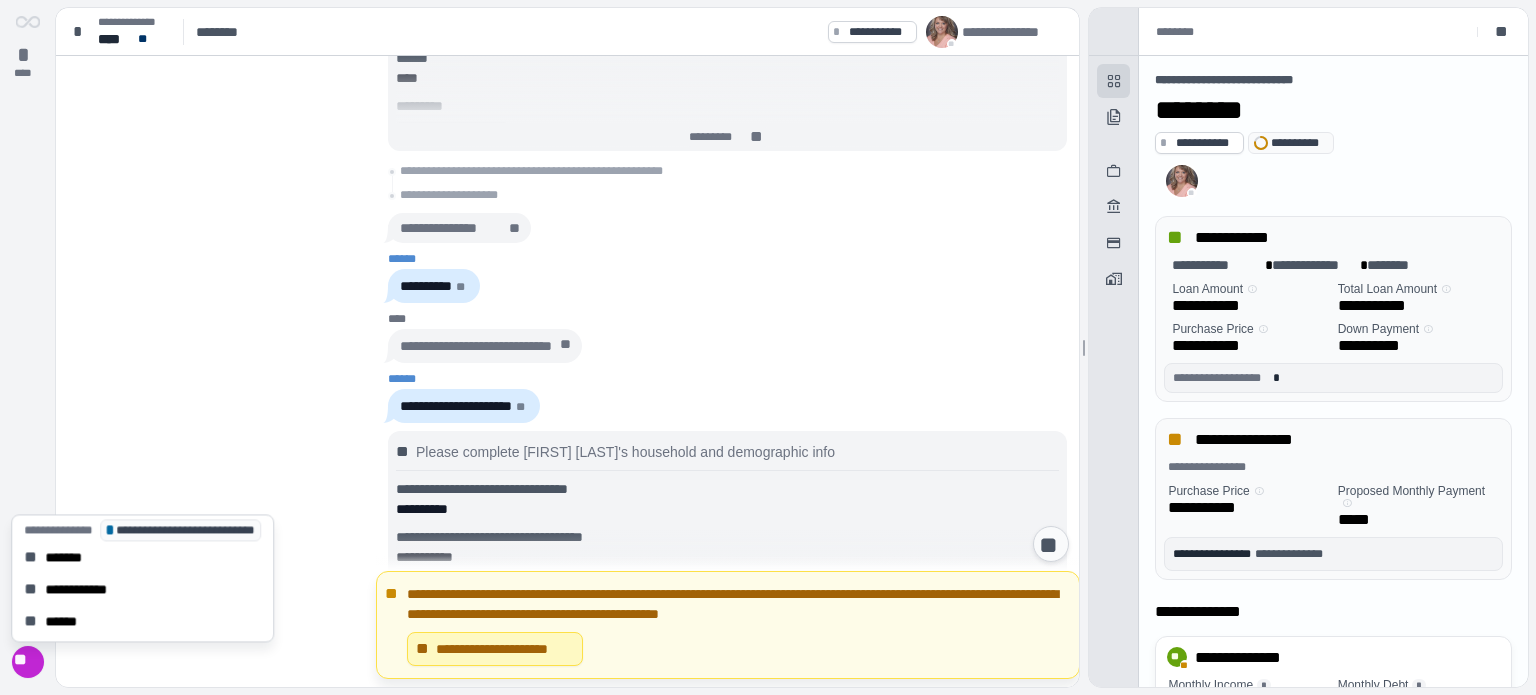 click on "**" at bounding box center [28, 662] 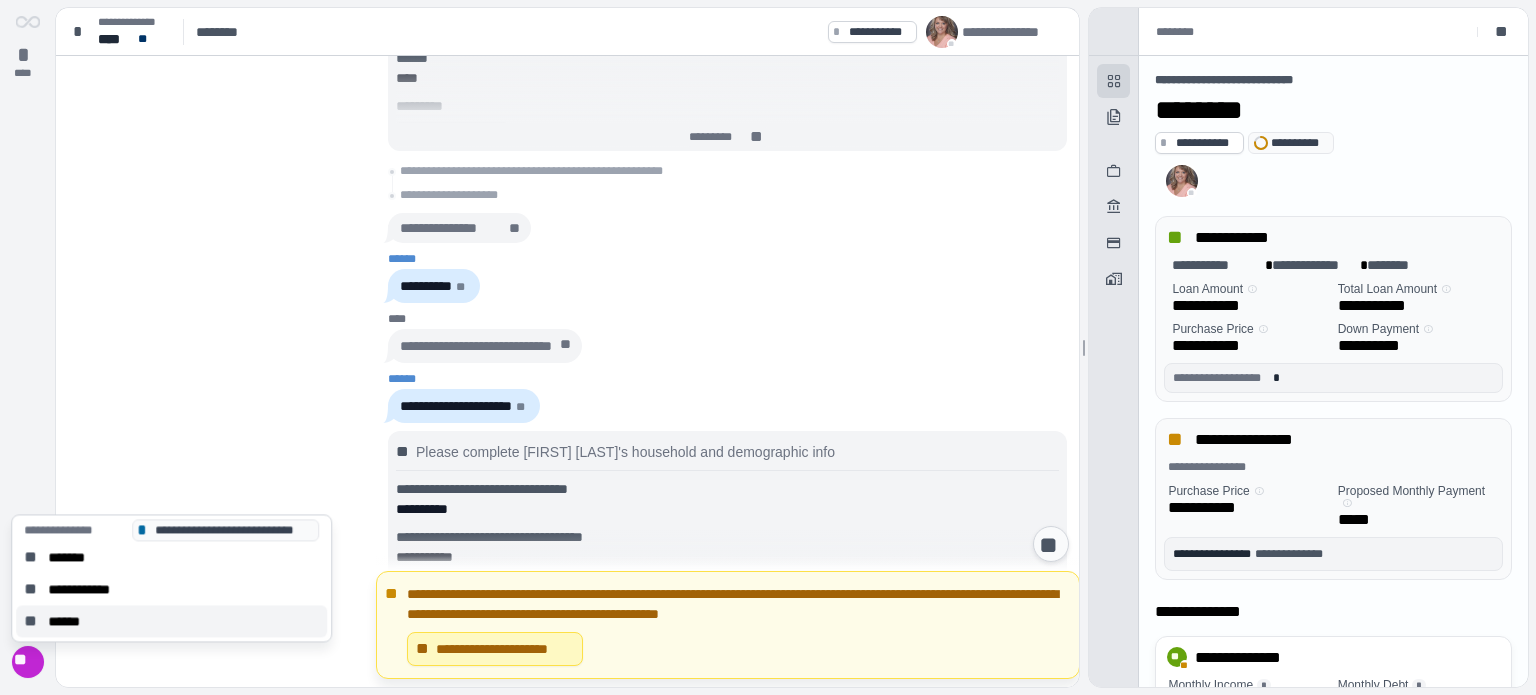 click on "******" at bounding box center [70, 621] 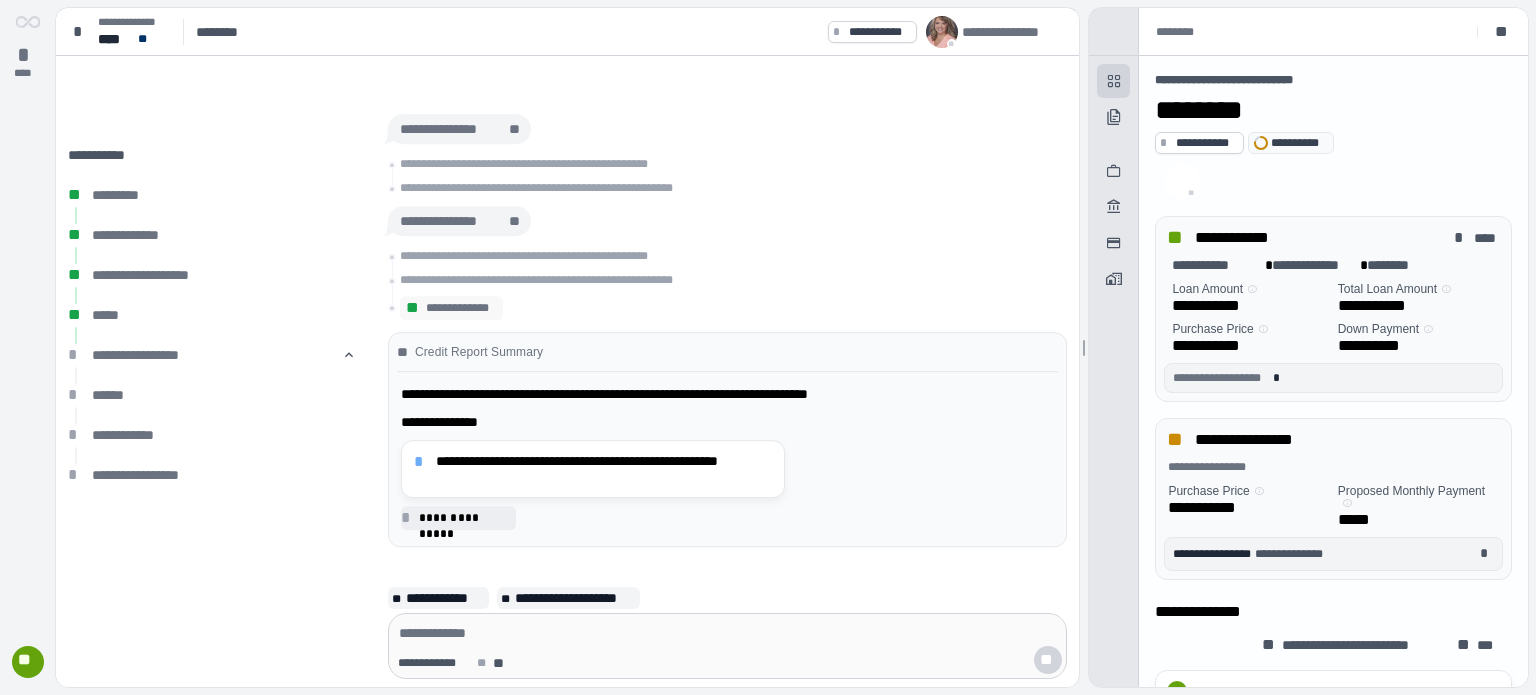 scroll, scrollTop: 0, scrollLeft: 0, axis: both 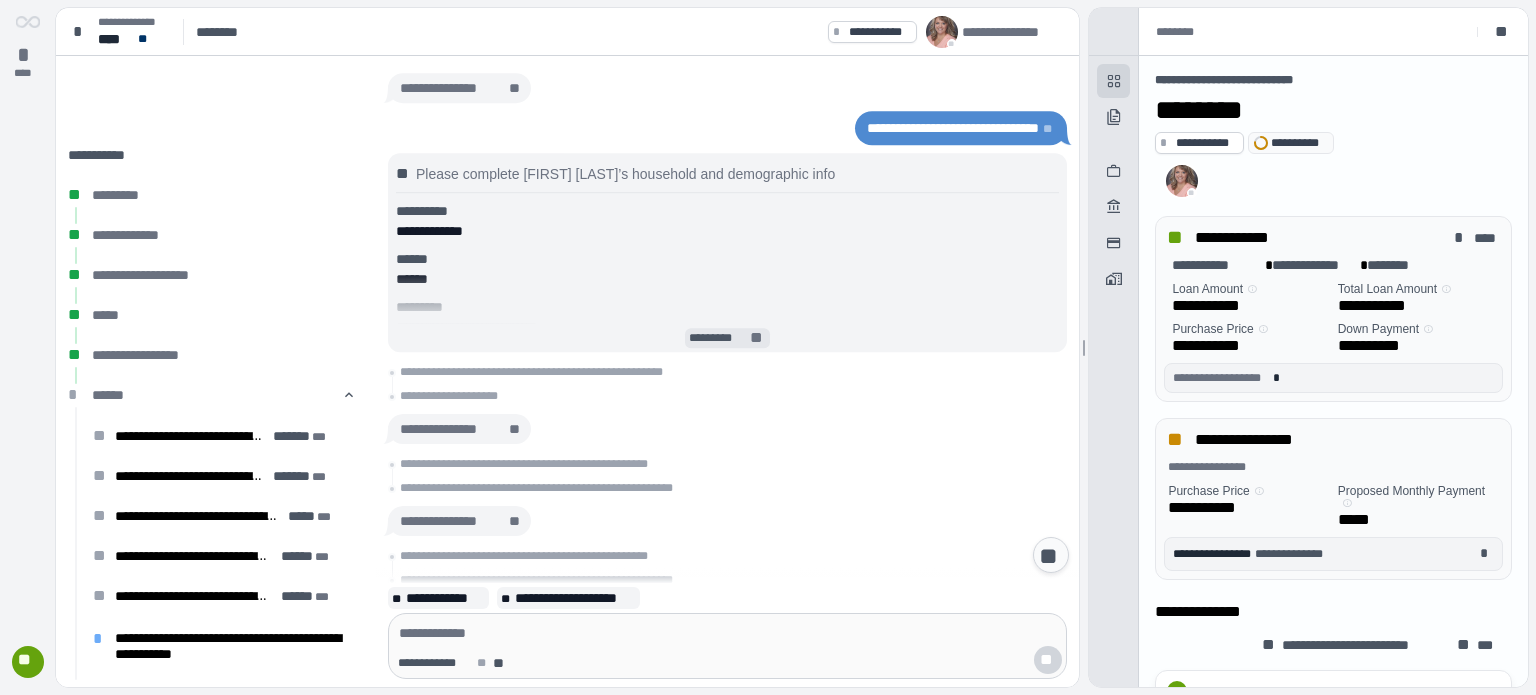 click on "*********" at bounding box center [718, 338] 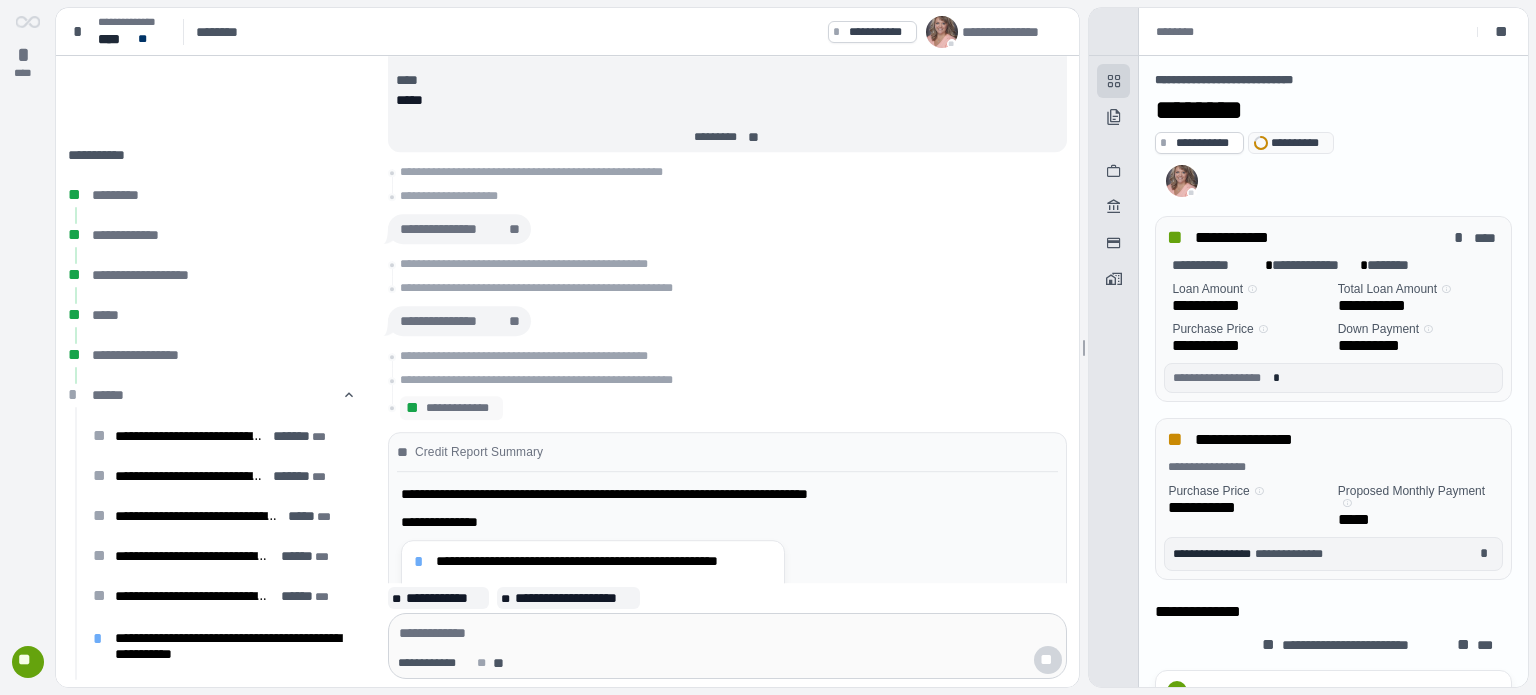 scroll, scrollTop: 0, scrollLeft: 0, axis: both 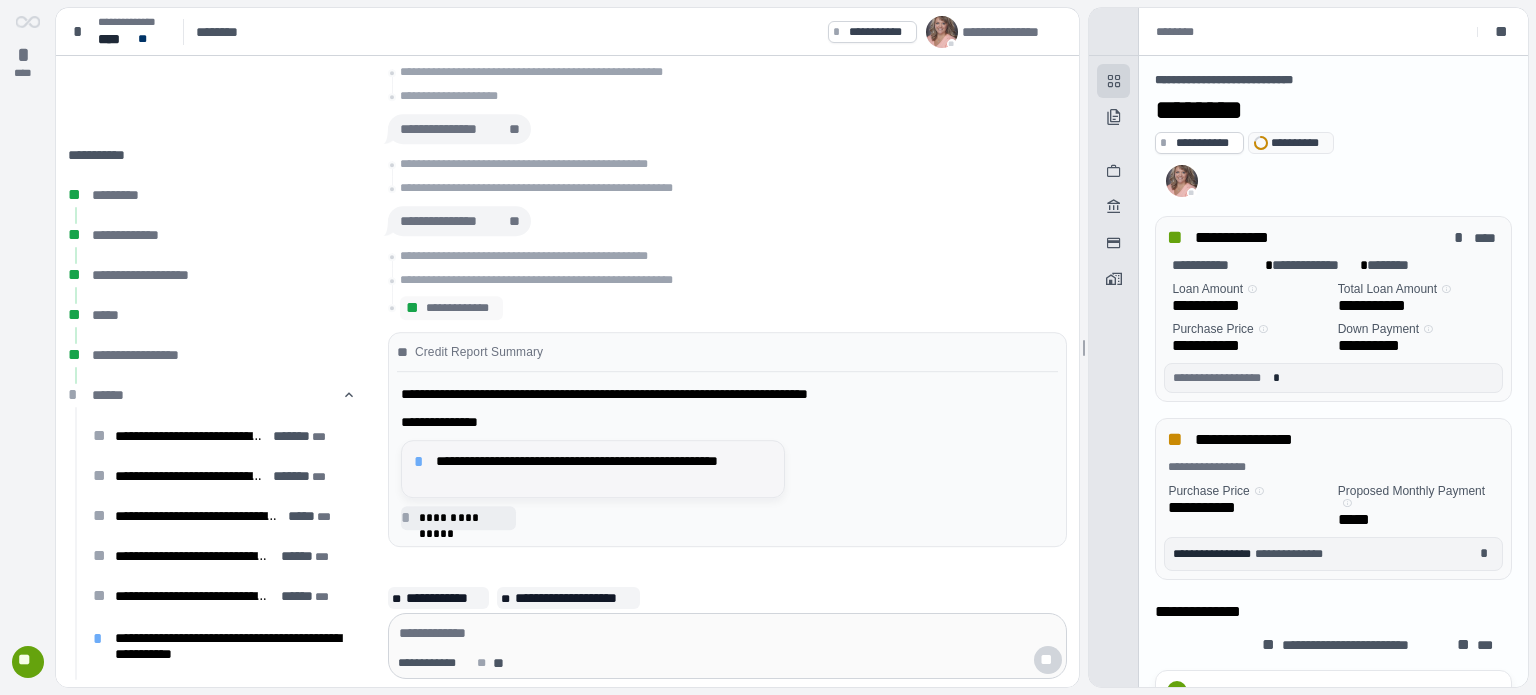 click on "**********" at bounding box center (604, 469) 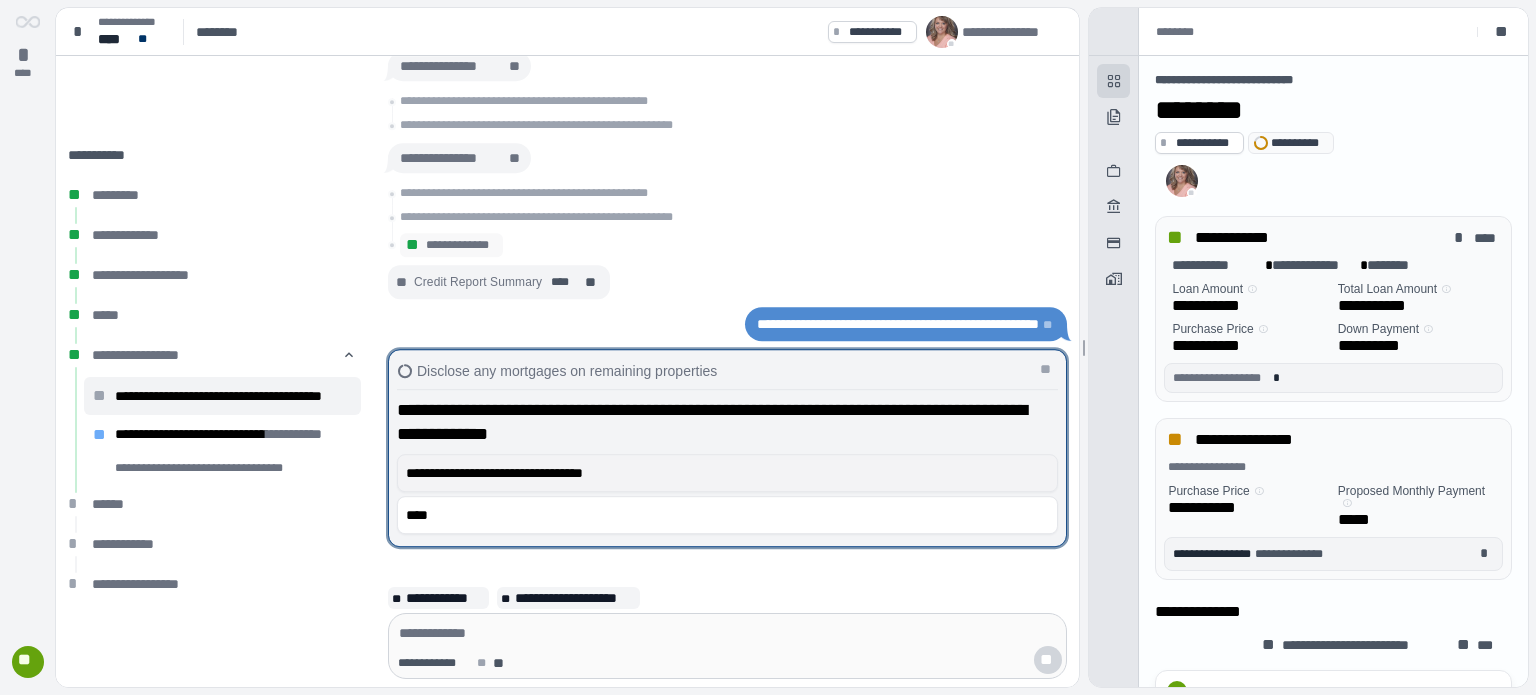 click on "**********" at bounding box center [723, 473] 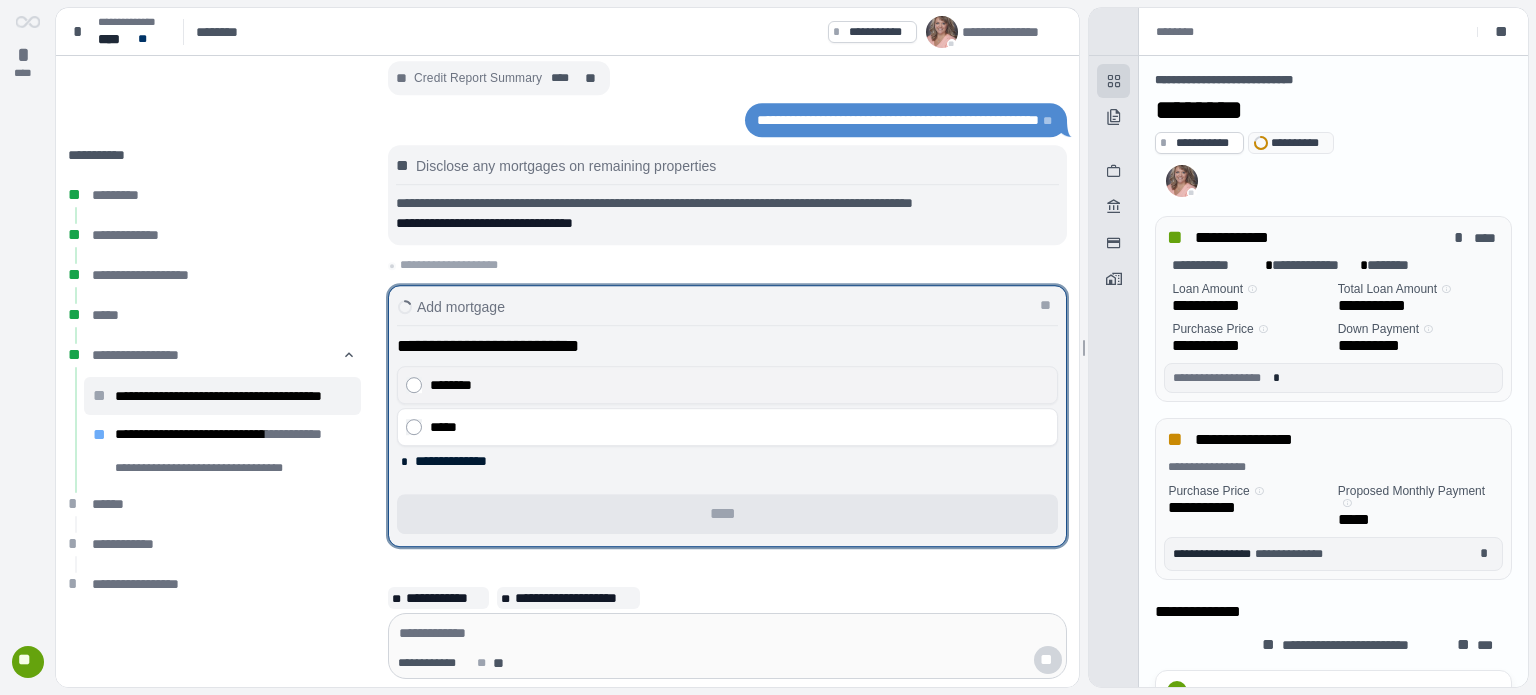 click on "********" at bounding box center [735, 385] 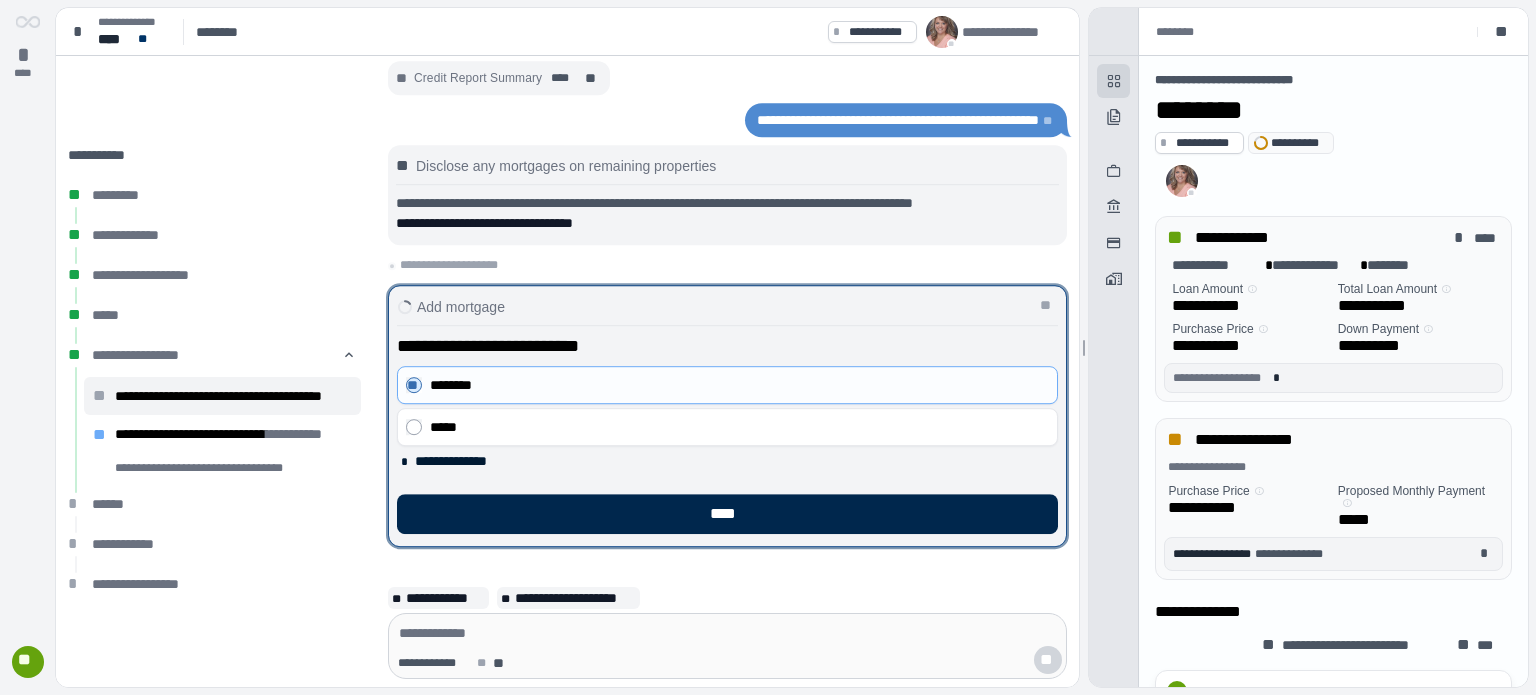 click on "****" at bounding box center [727, 514] 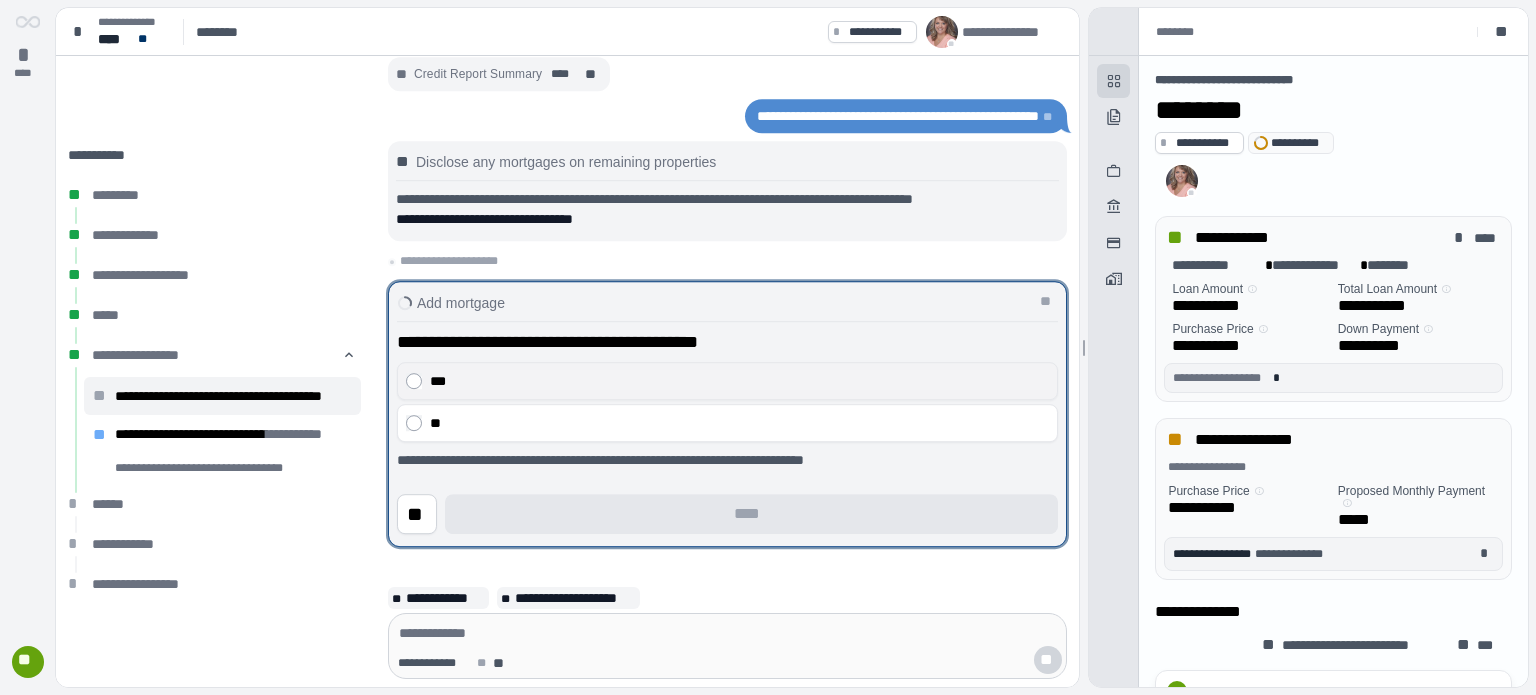 click on "***" at bounding box center [735, 381] 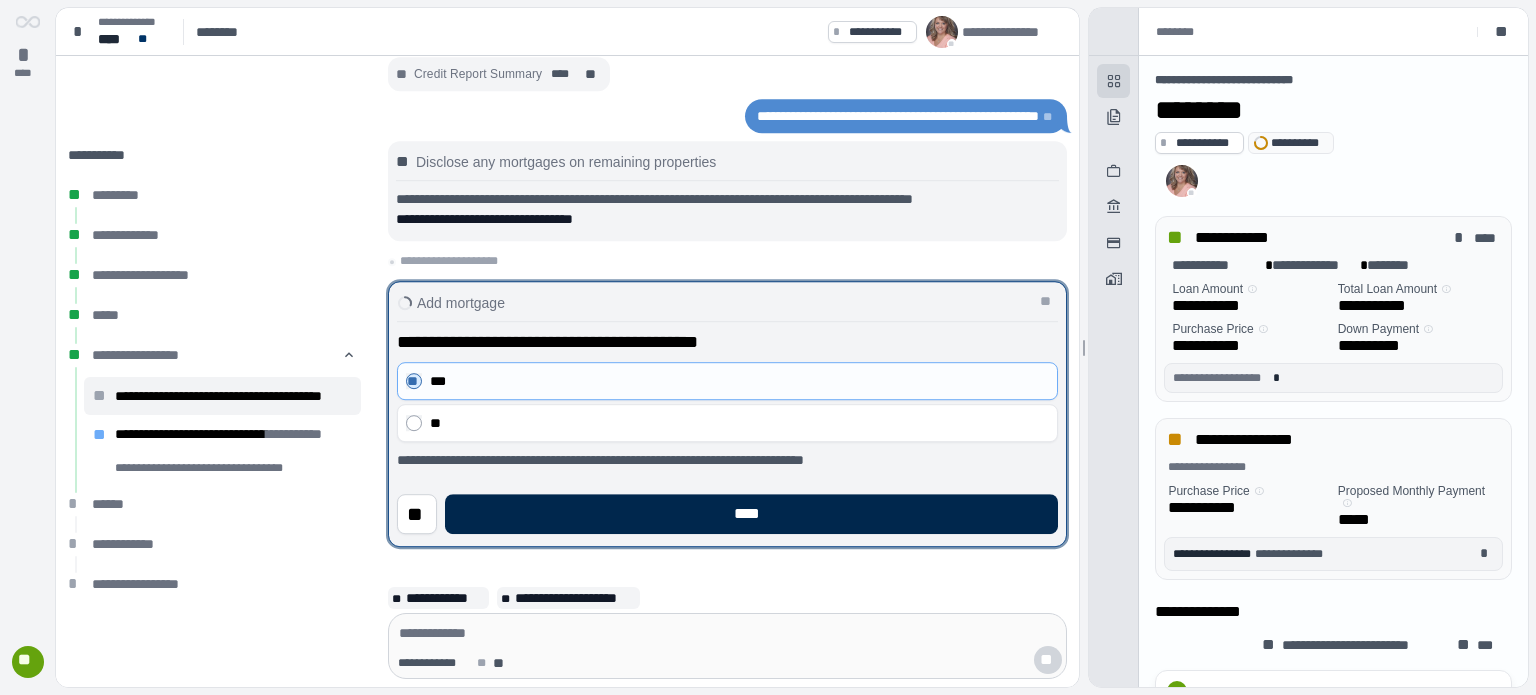 click on "****" at bounding box center [751, 514] 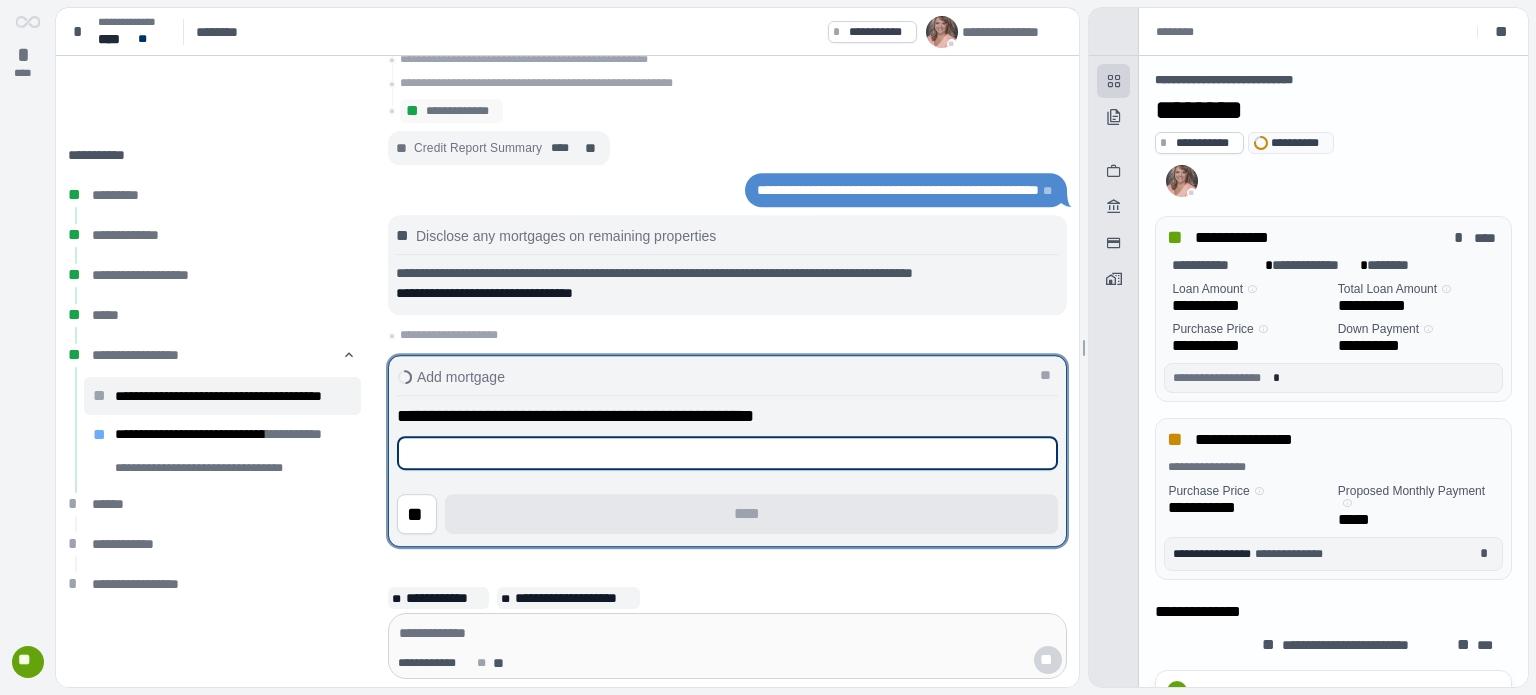 type on "*" 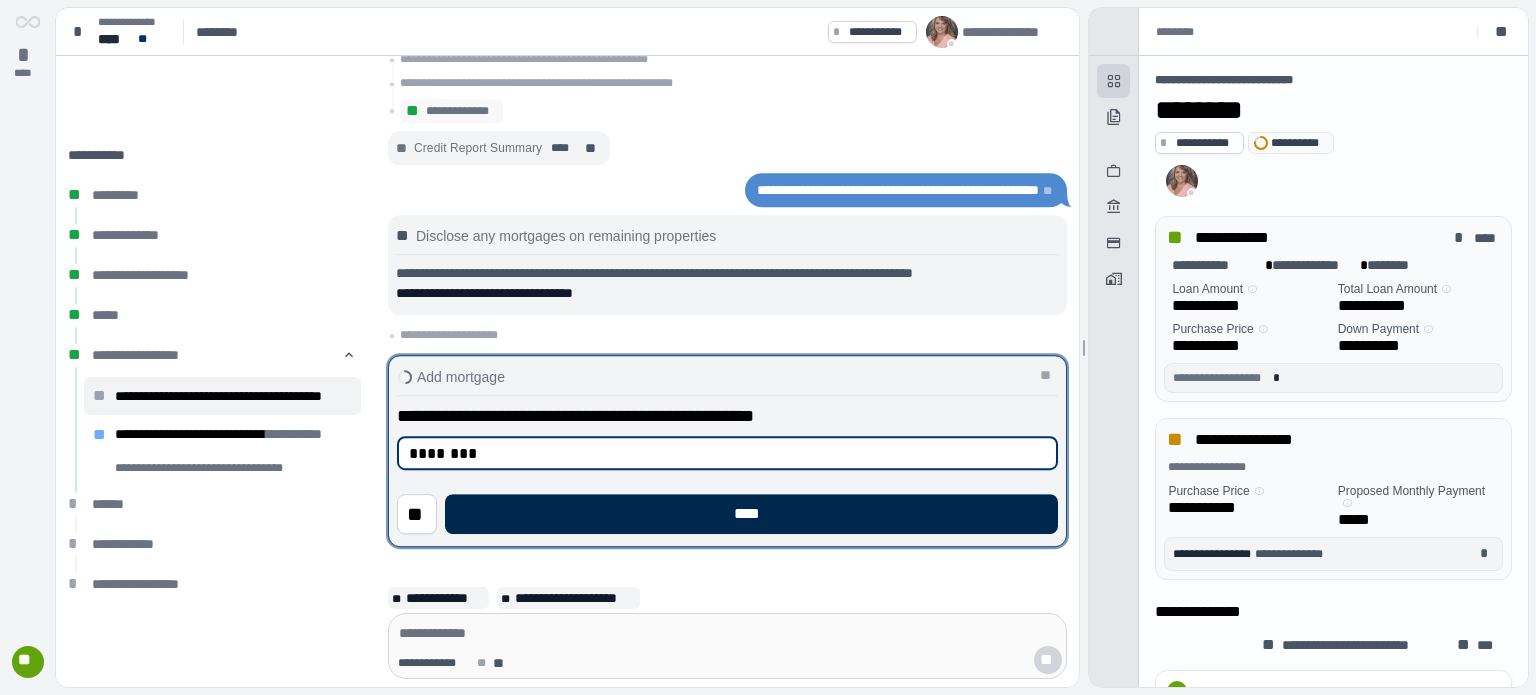 type on "********" 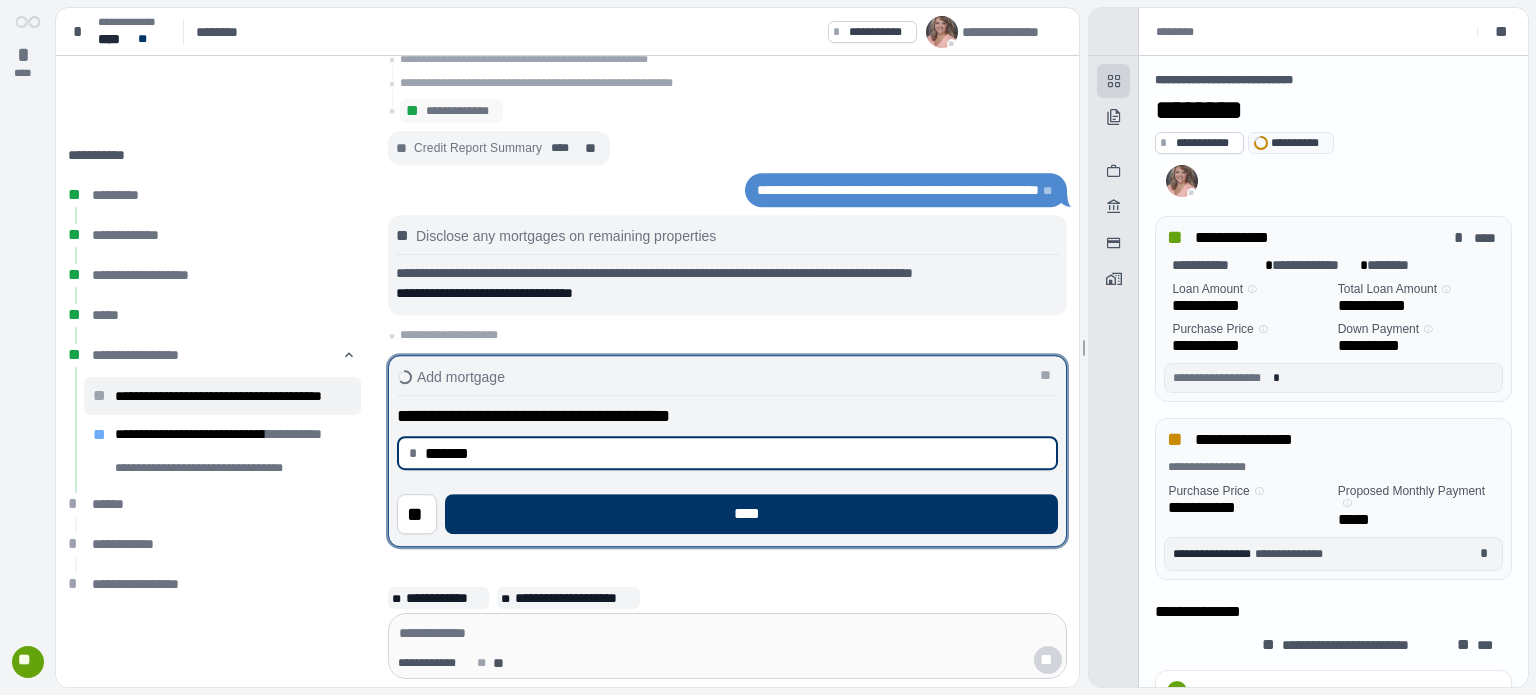 type on "**********" 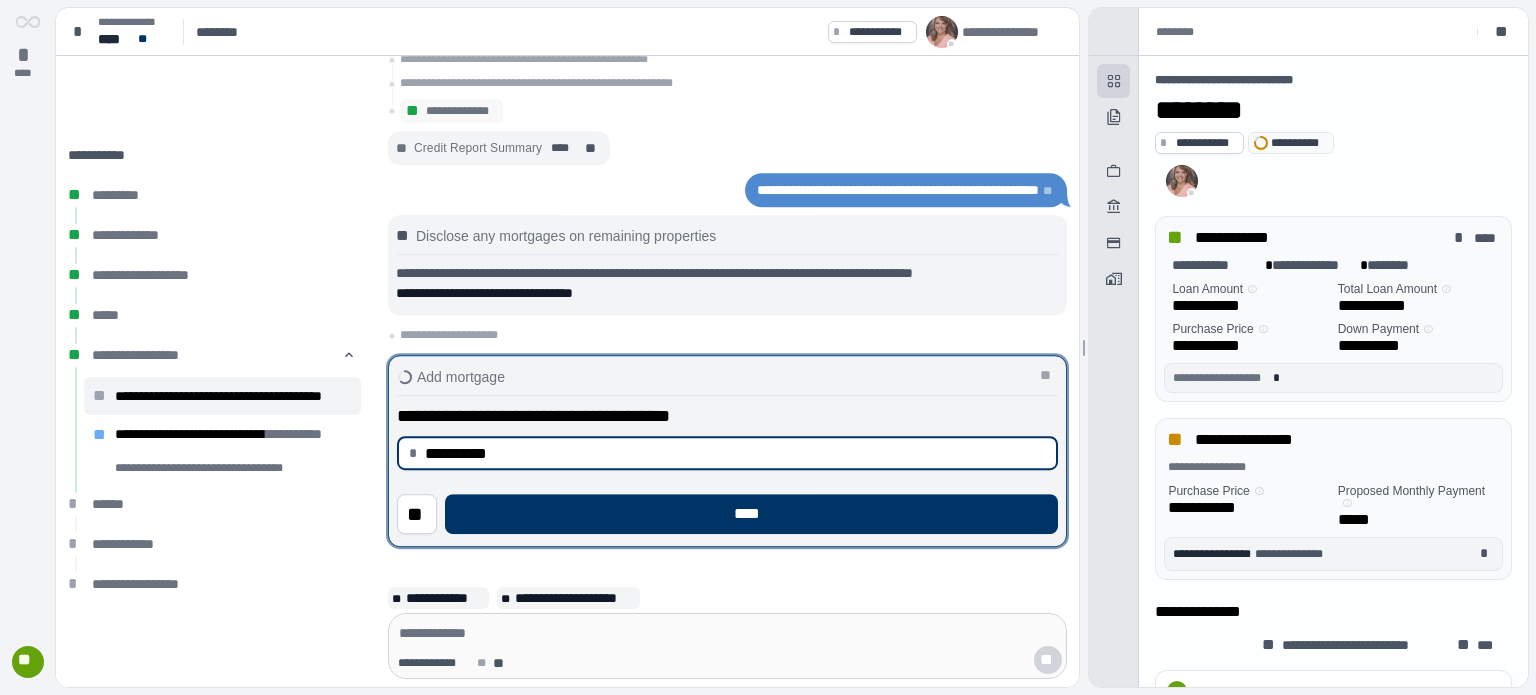 click on "****" at bounding box center (751, 514) 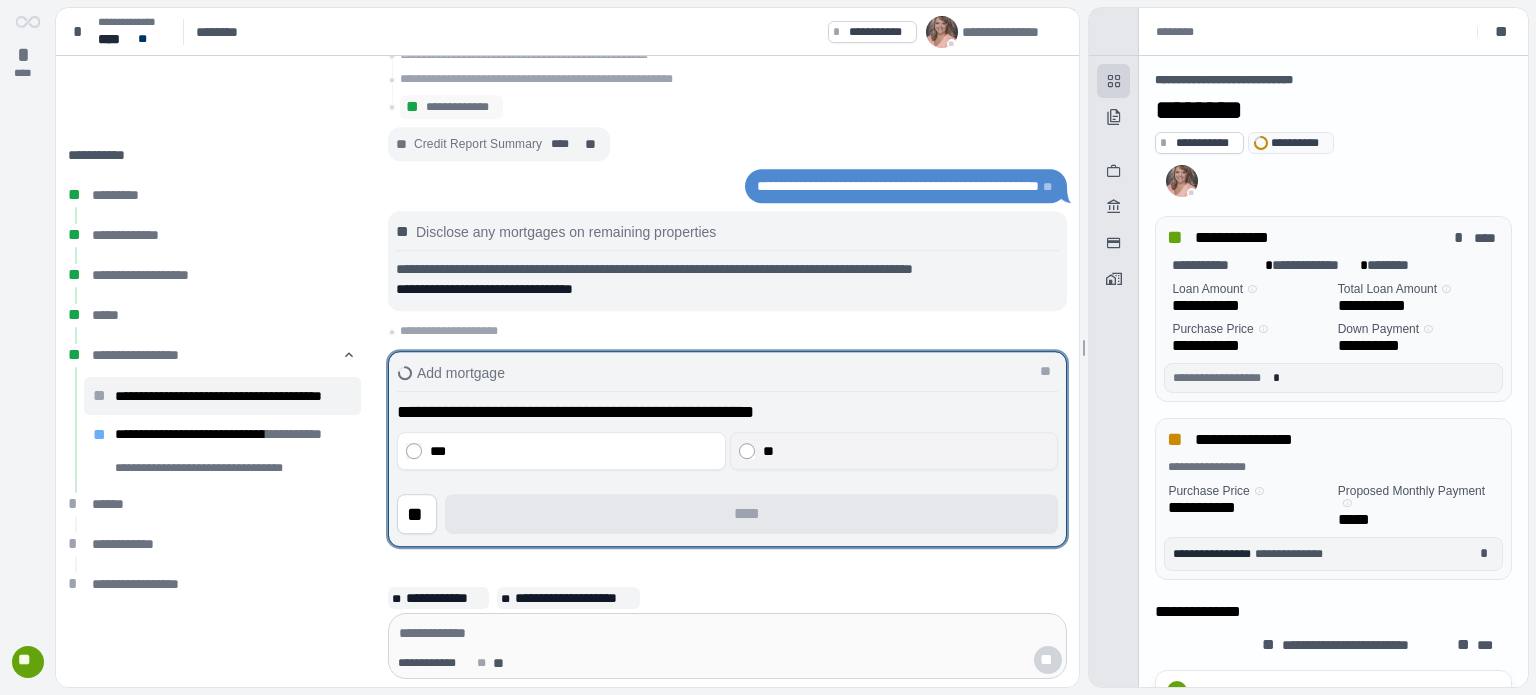 click on "**" at bounding box center (894, 451) 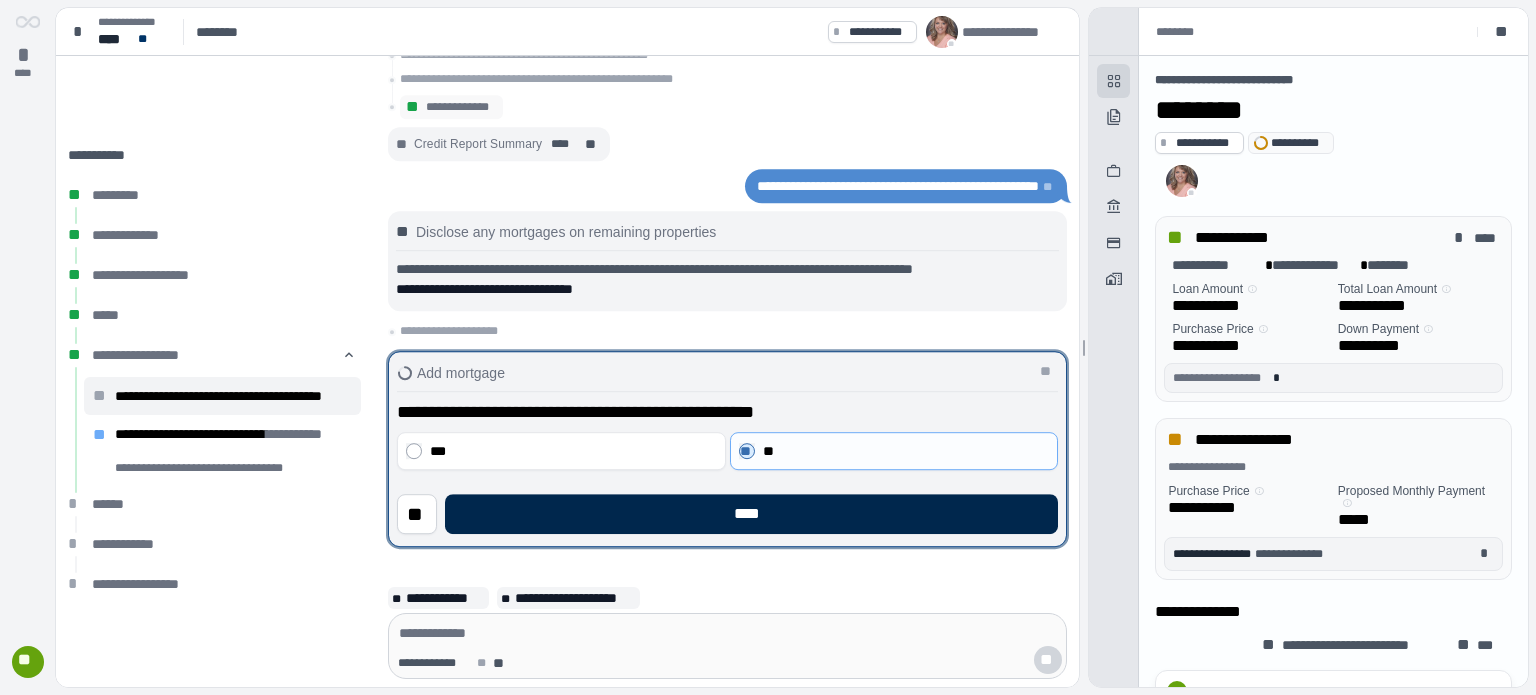 click on "****" at bounding box center (751, 514) 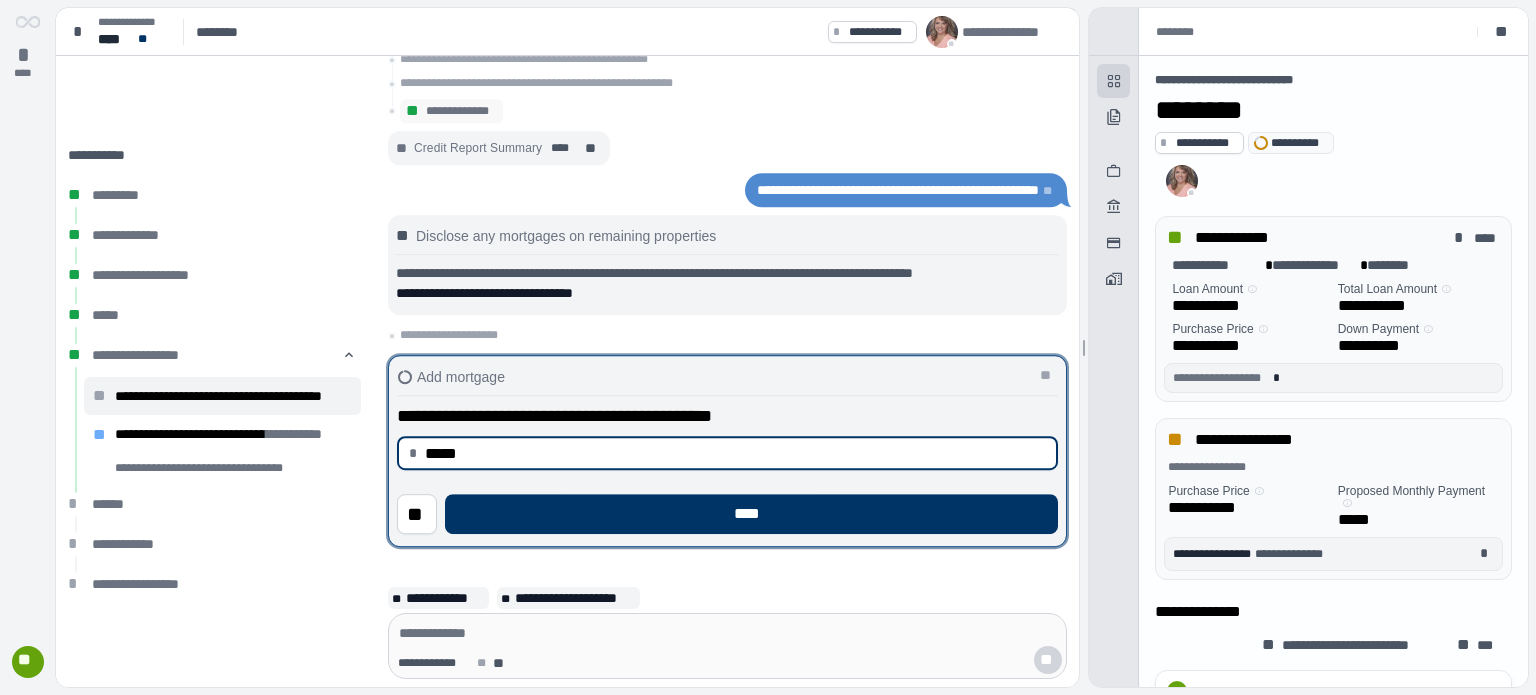 type on "********" 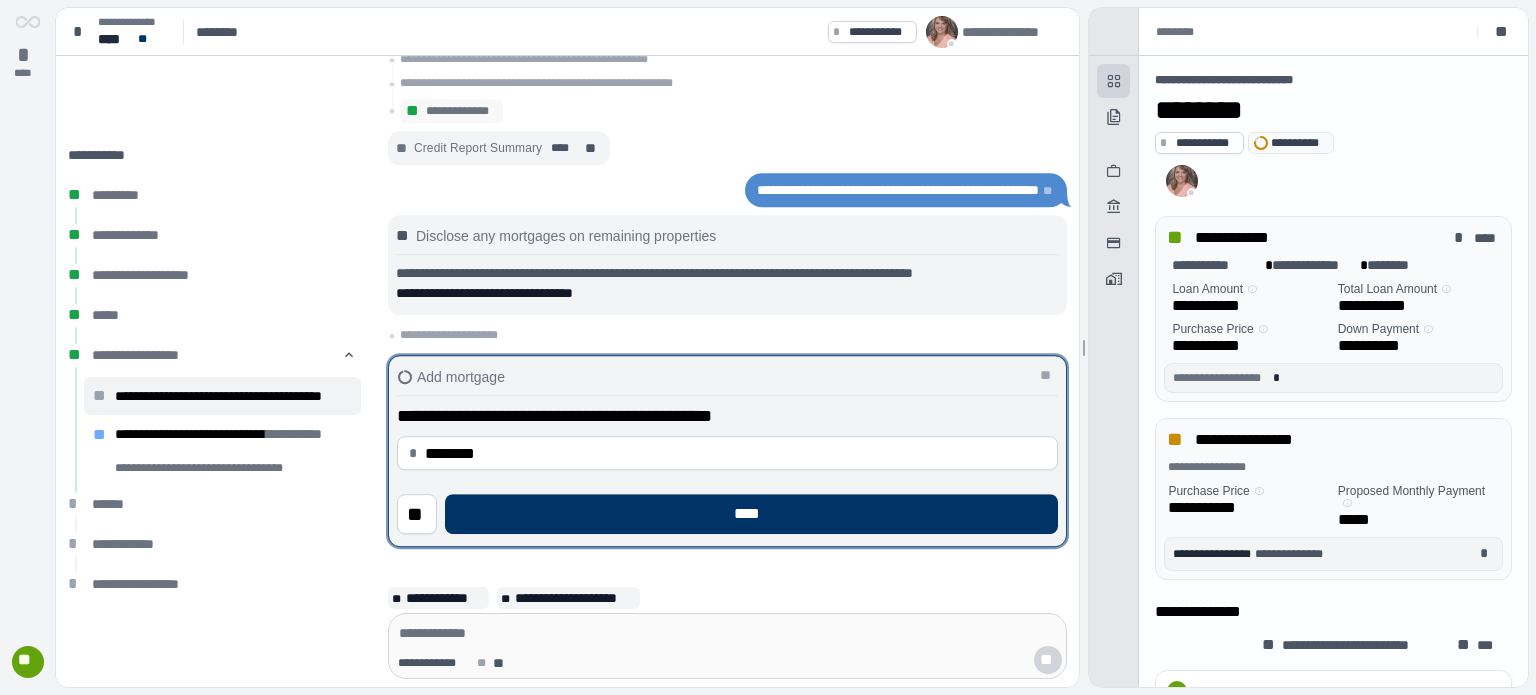 click on "****" at bounding box center (751, 514) 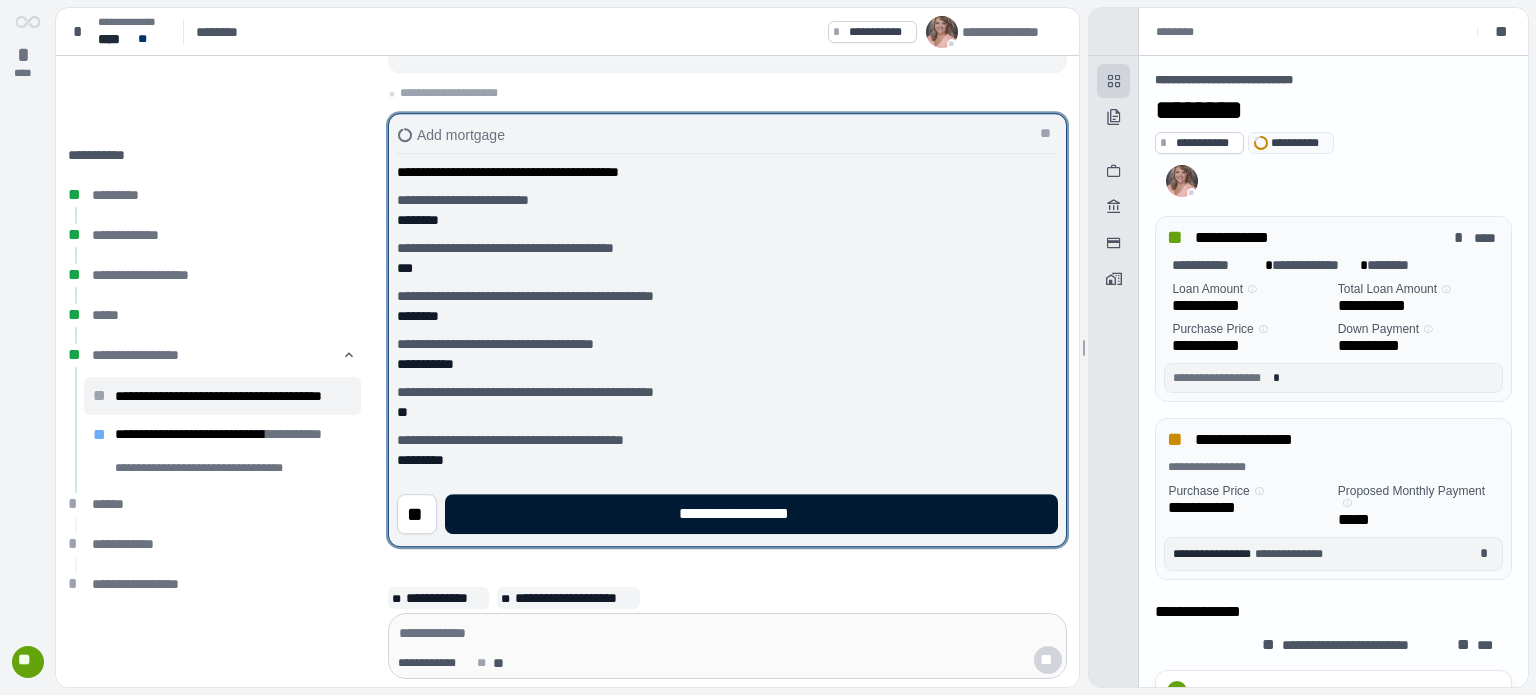 click on "**********" at bounding box center [751, 514] 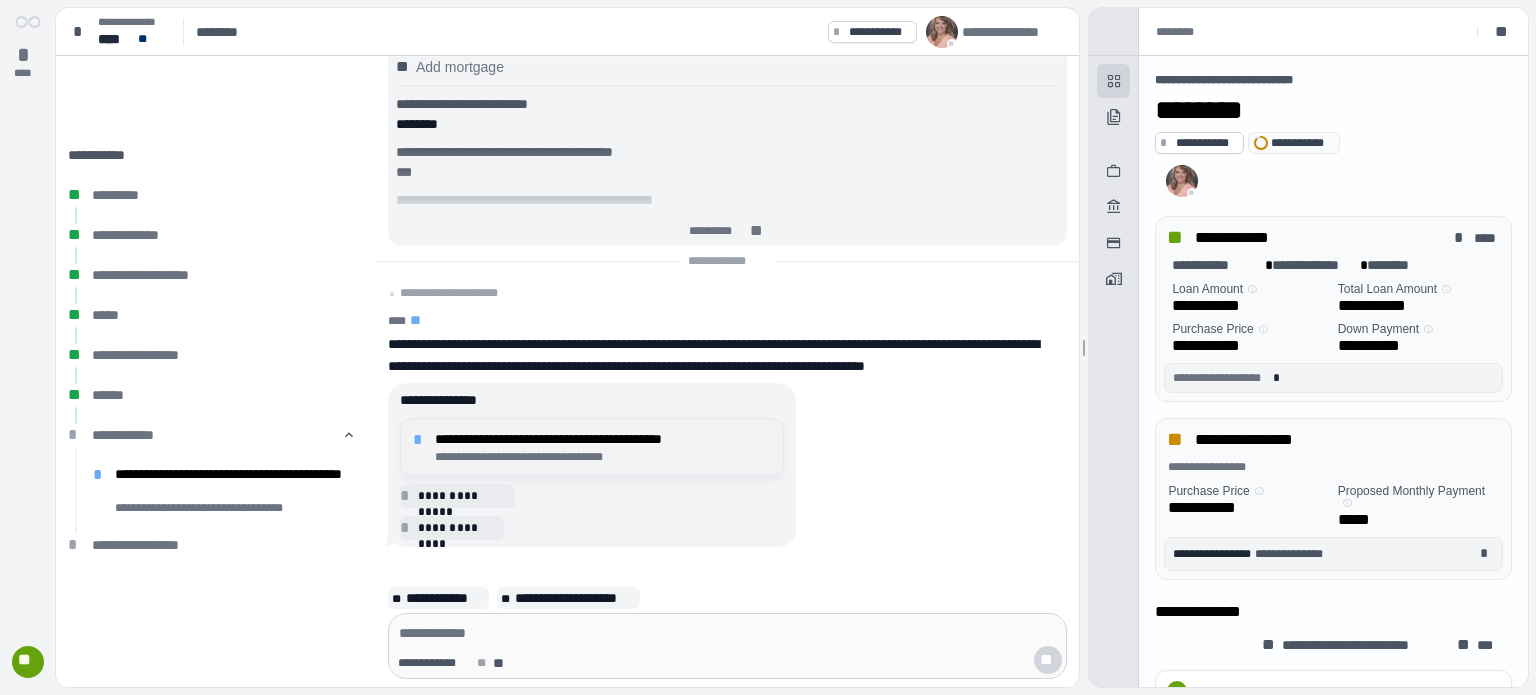 click on "**********" at bounding box center [603, 457] 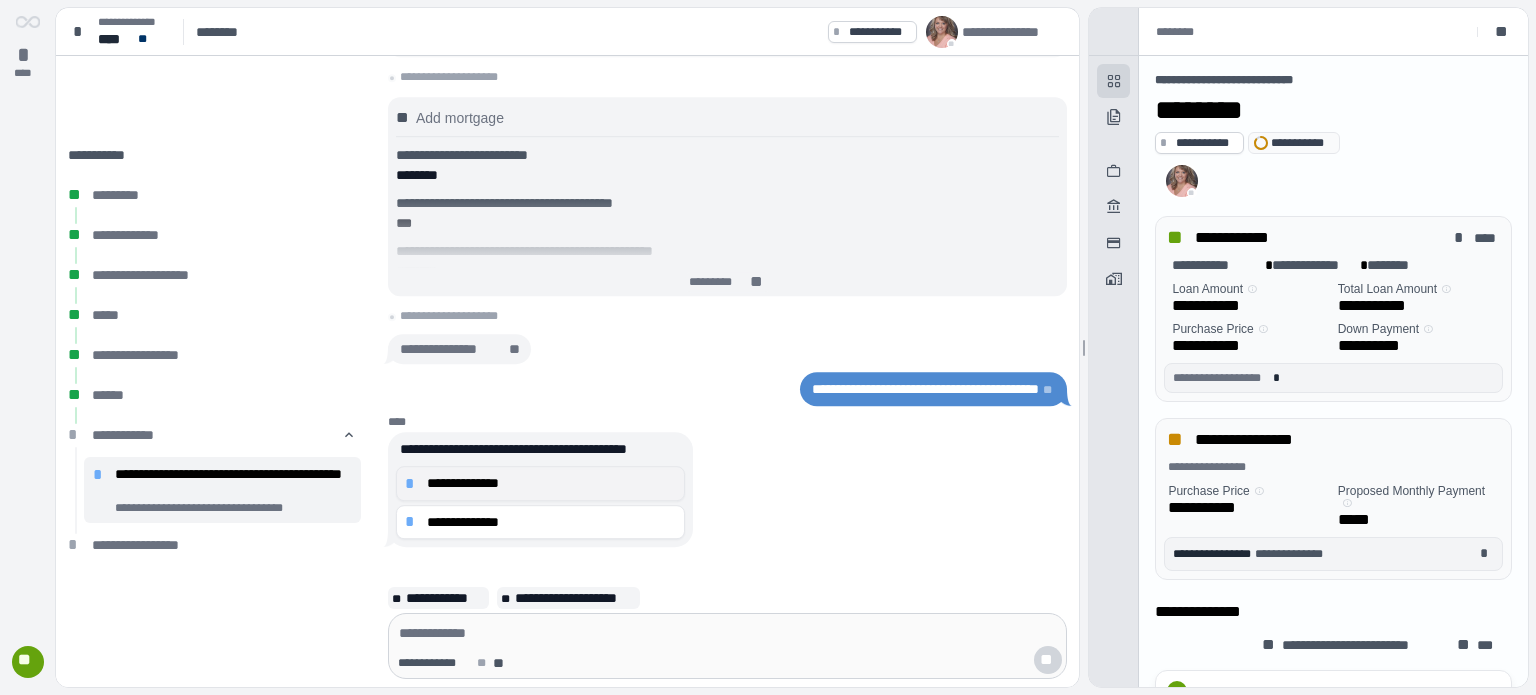 click on "**********" at bounding box center [540, 483] 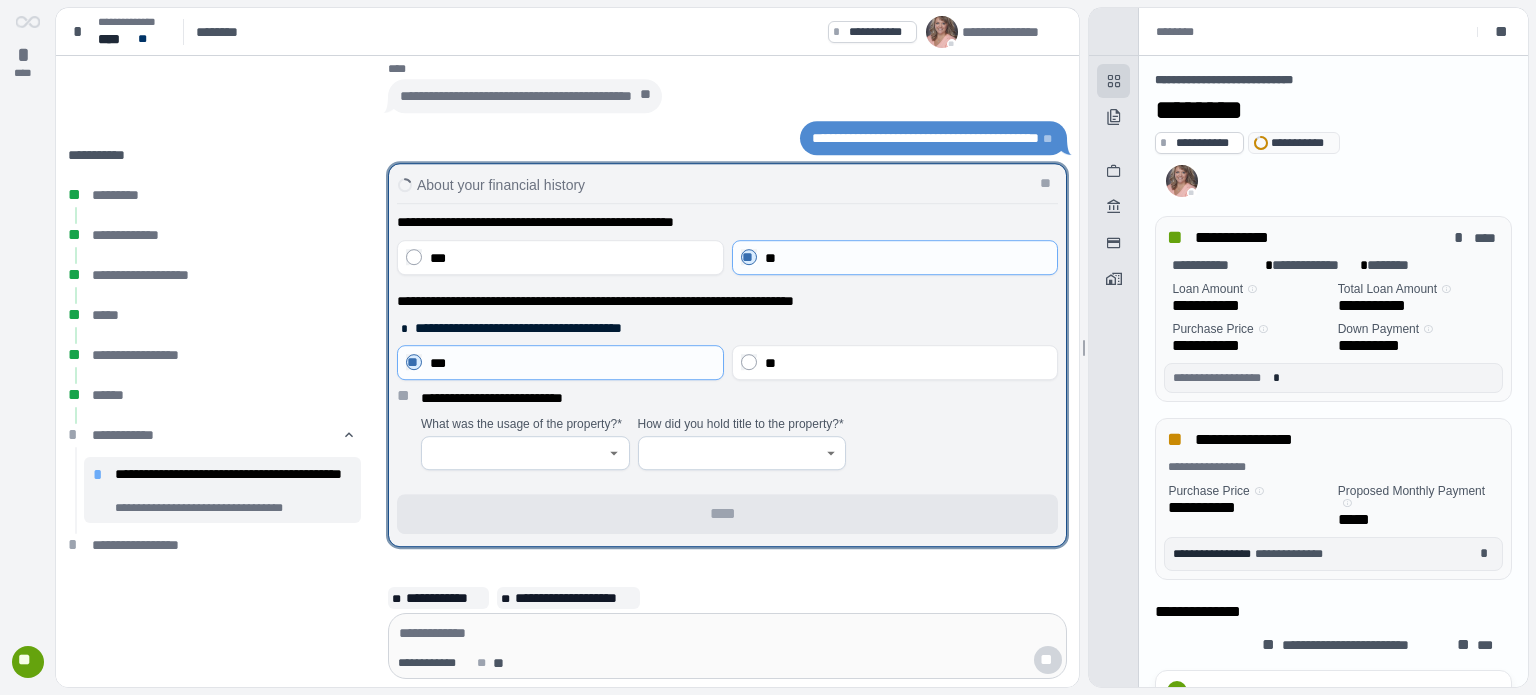 click at bounding box center [525, 453] 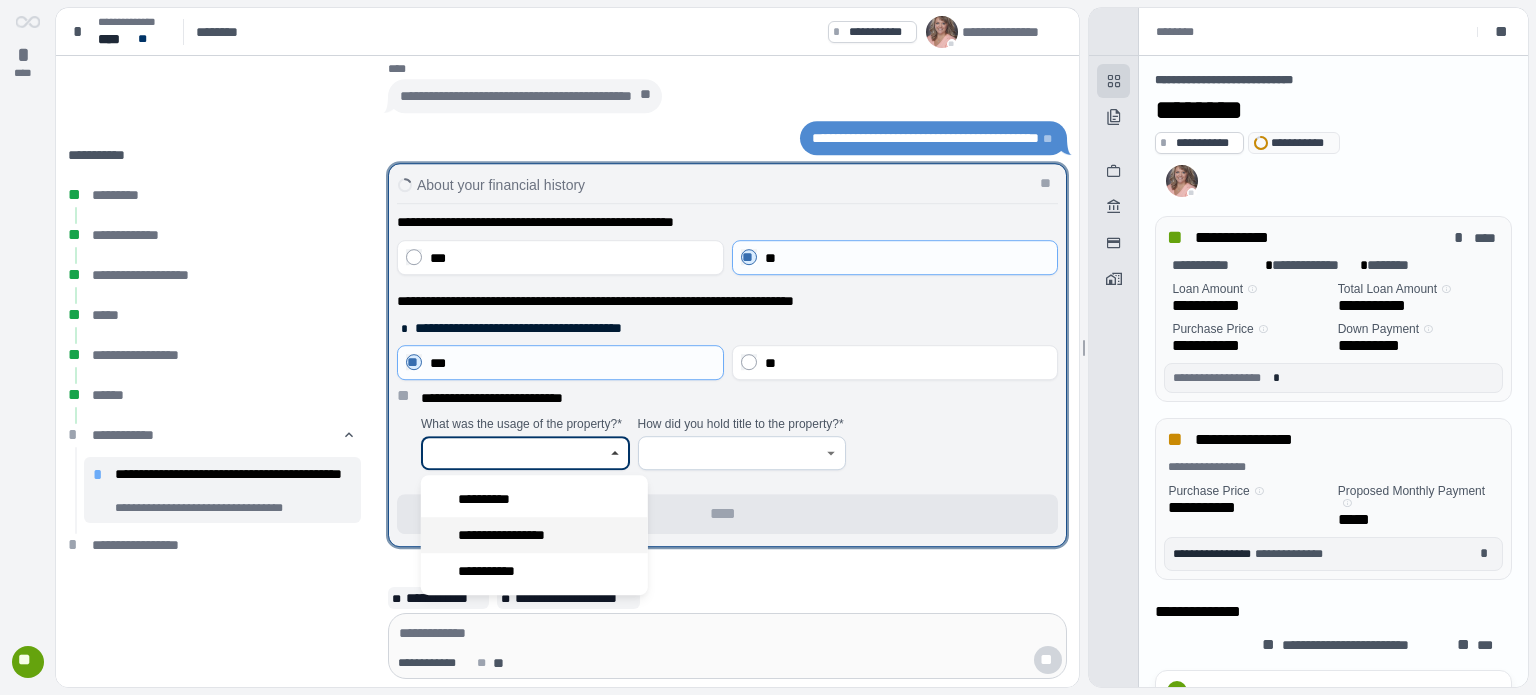click on "**********" at bounding box center [534, 535] 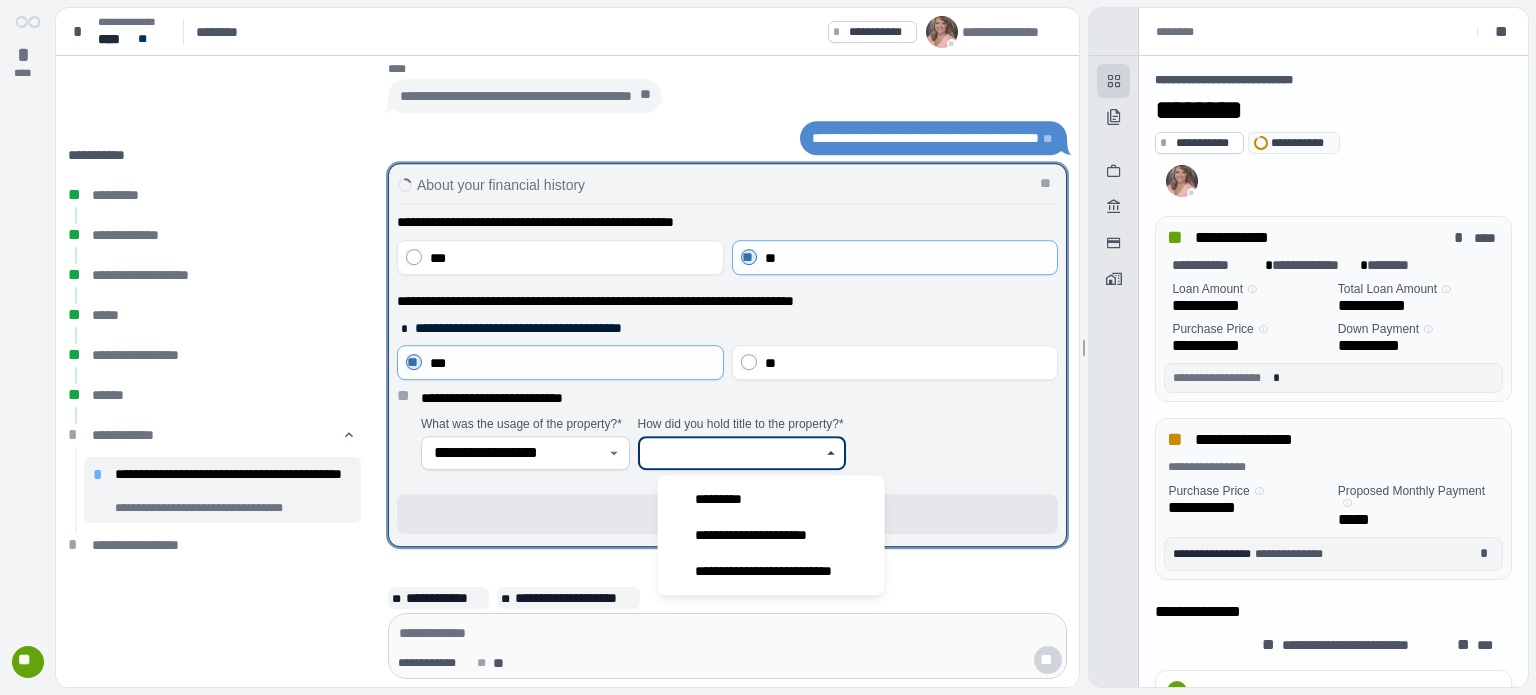 click at bounding box center [731, 453] 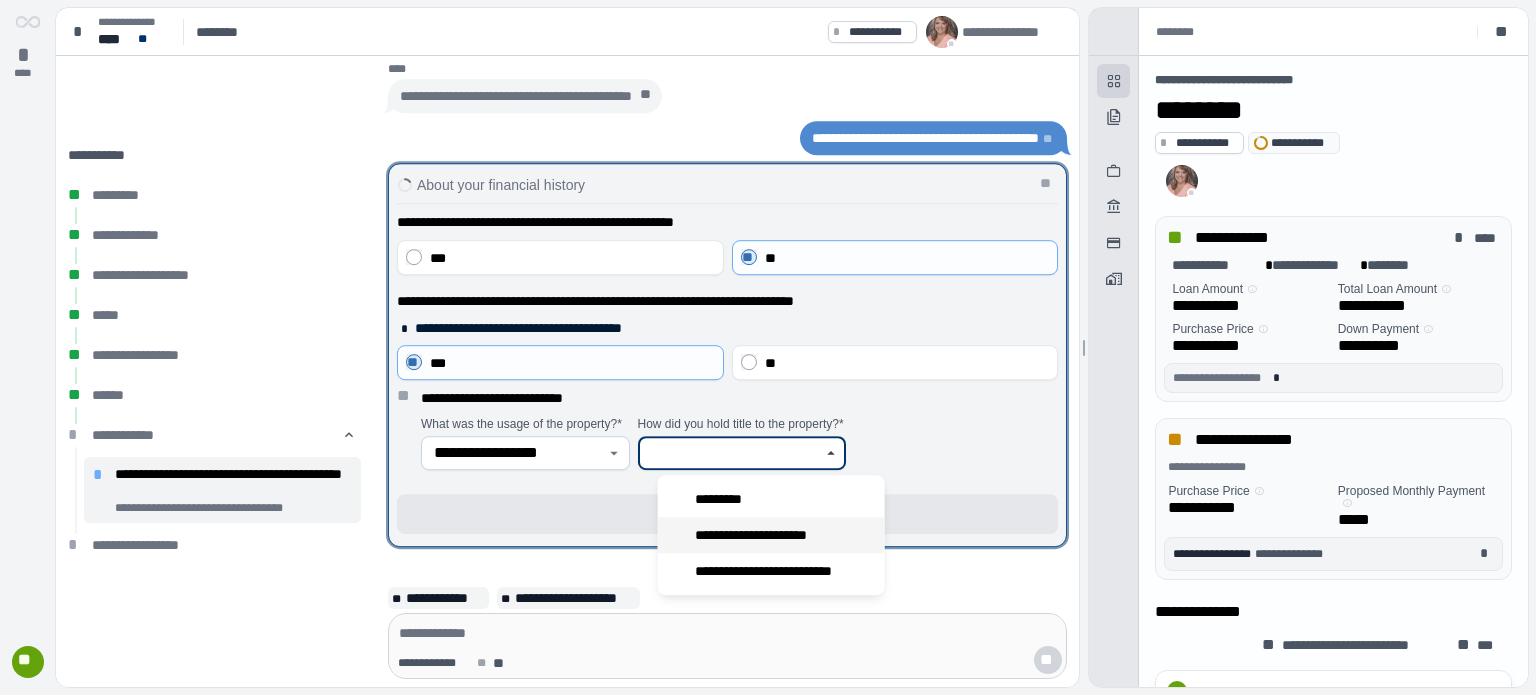 click on "**********" at bounding box center [765, 535] 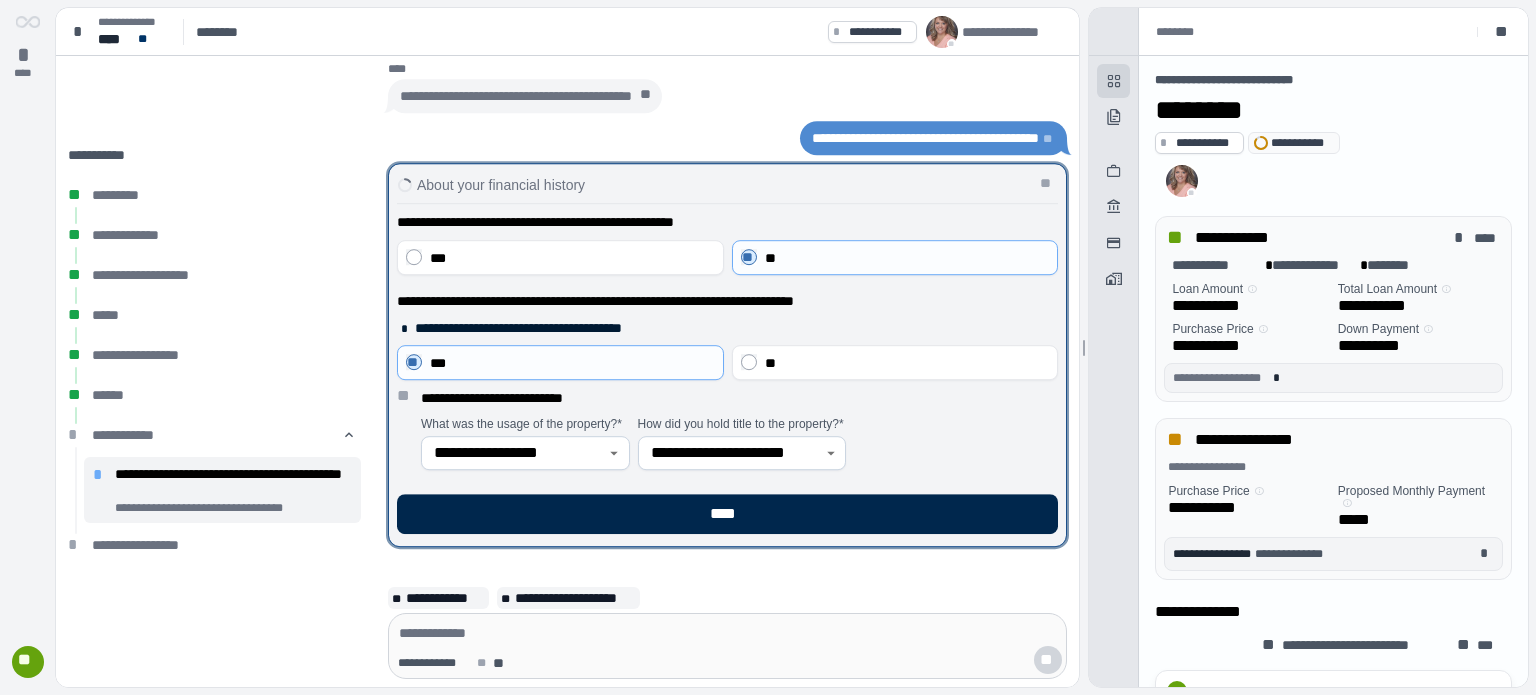click on "****" at bounding box center (727, 514) 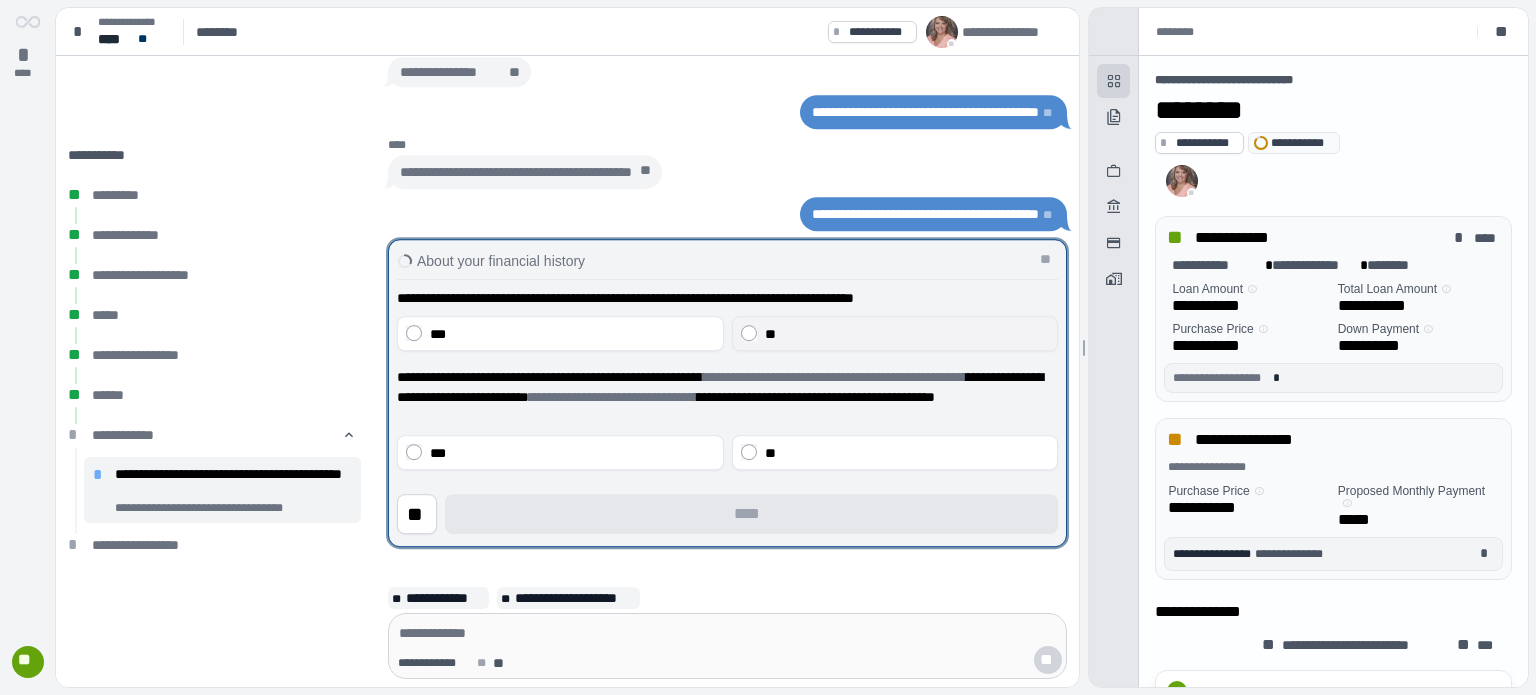 click on "**" at bounding box center [907, 334] 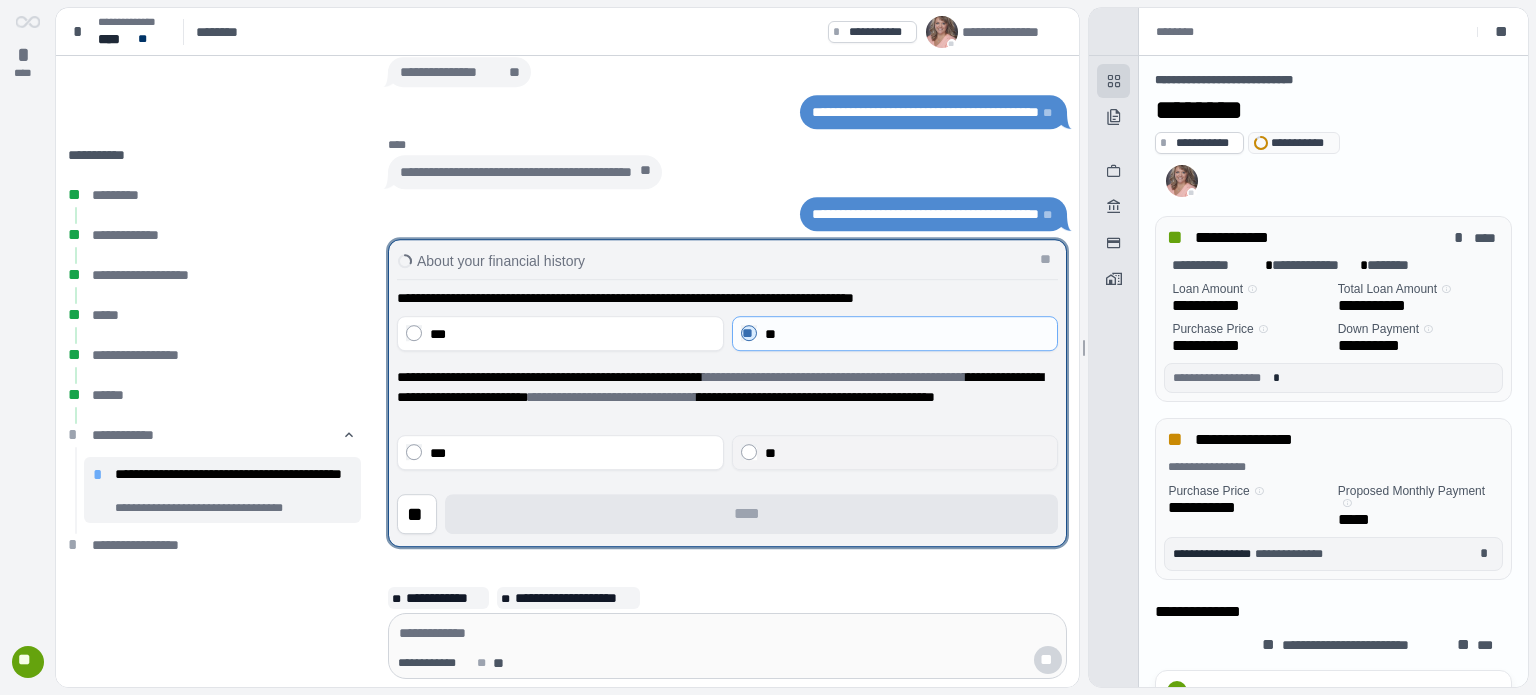 click on "**" at bounding box center [770, 453] 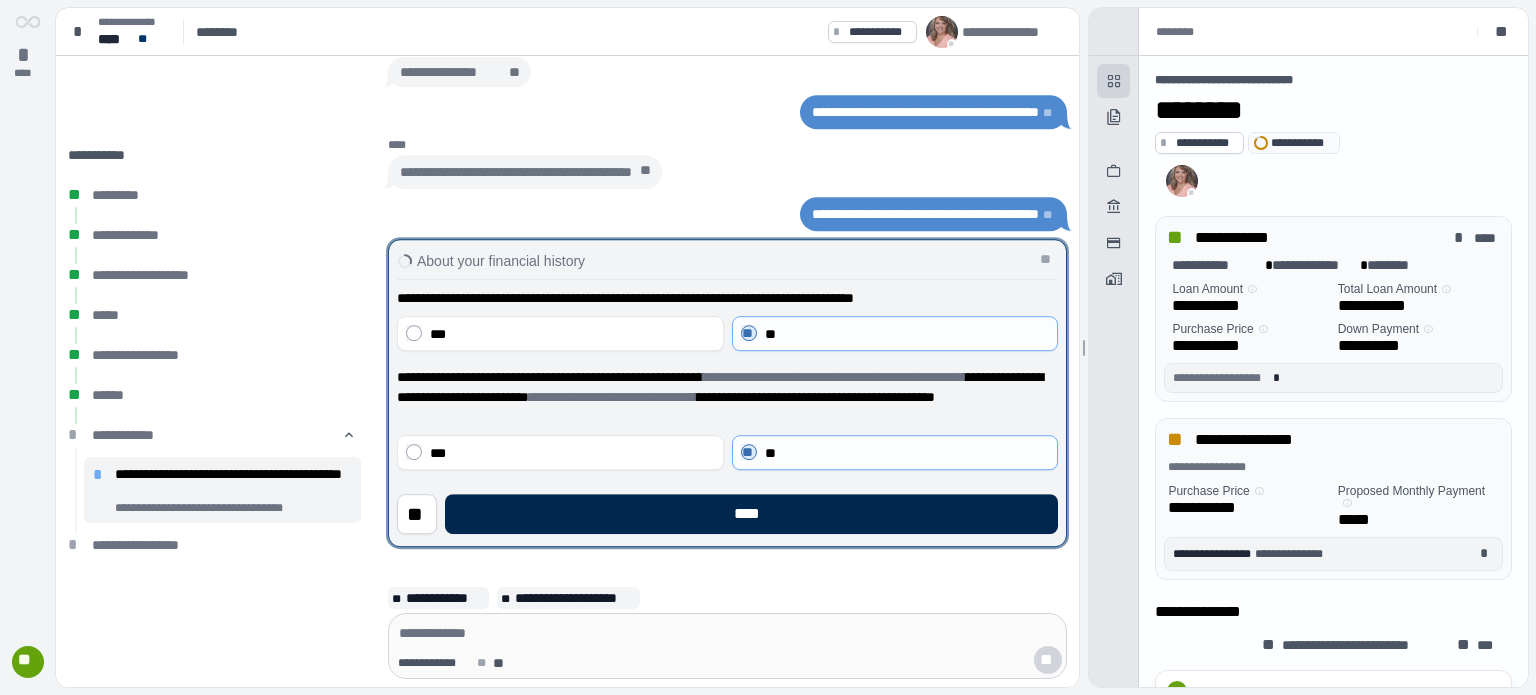click on "****" at bounding box center (751, 514) 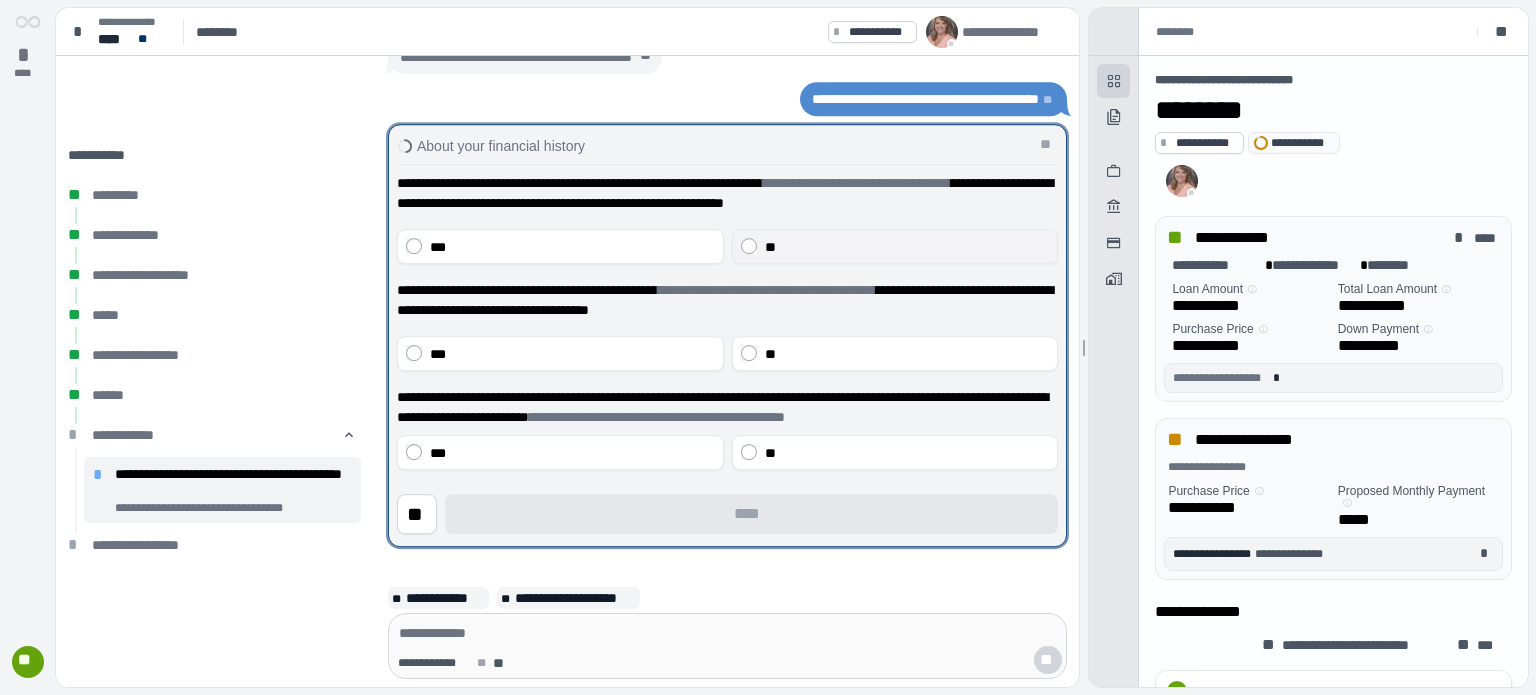 click on "**" at bounding box center [907, 247] 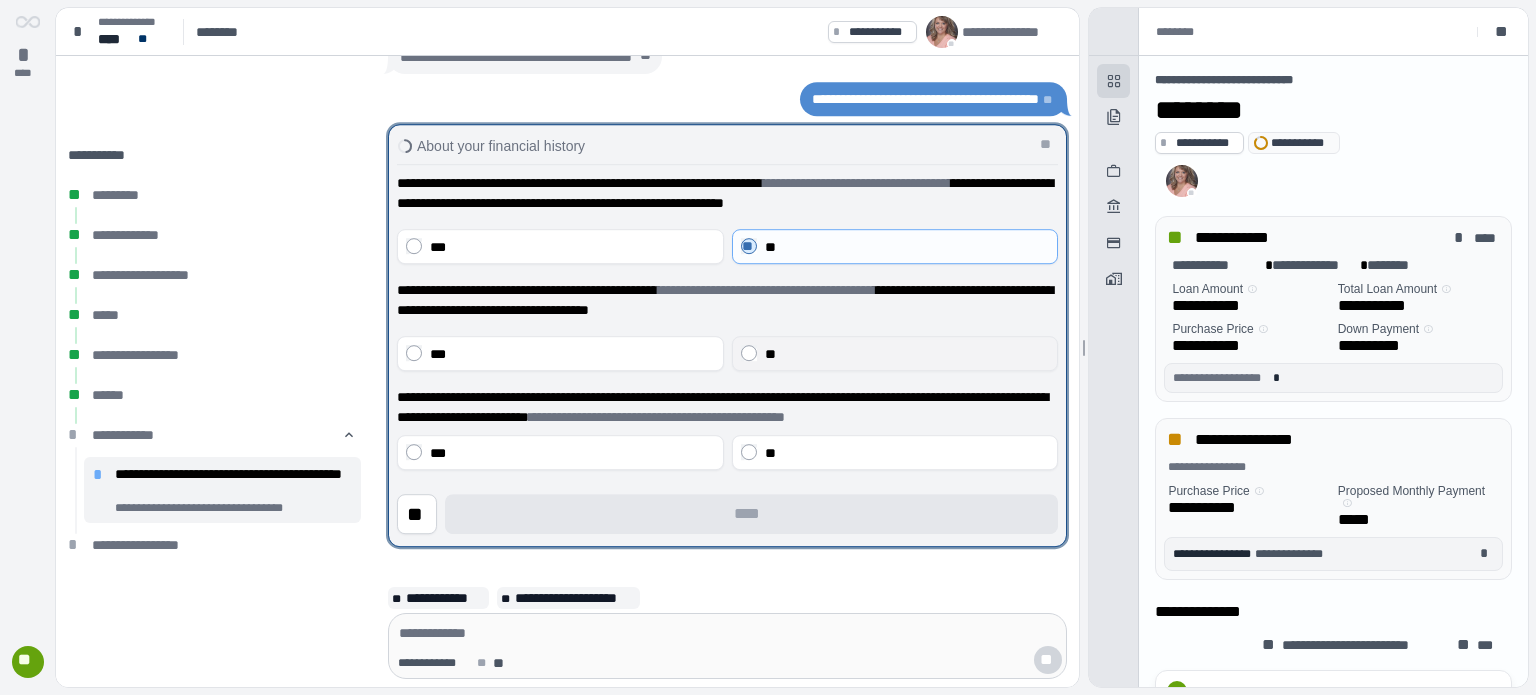 click on "**" at bounding box center (907, 354) 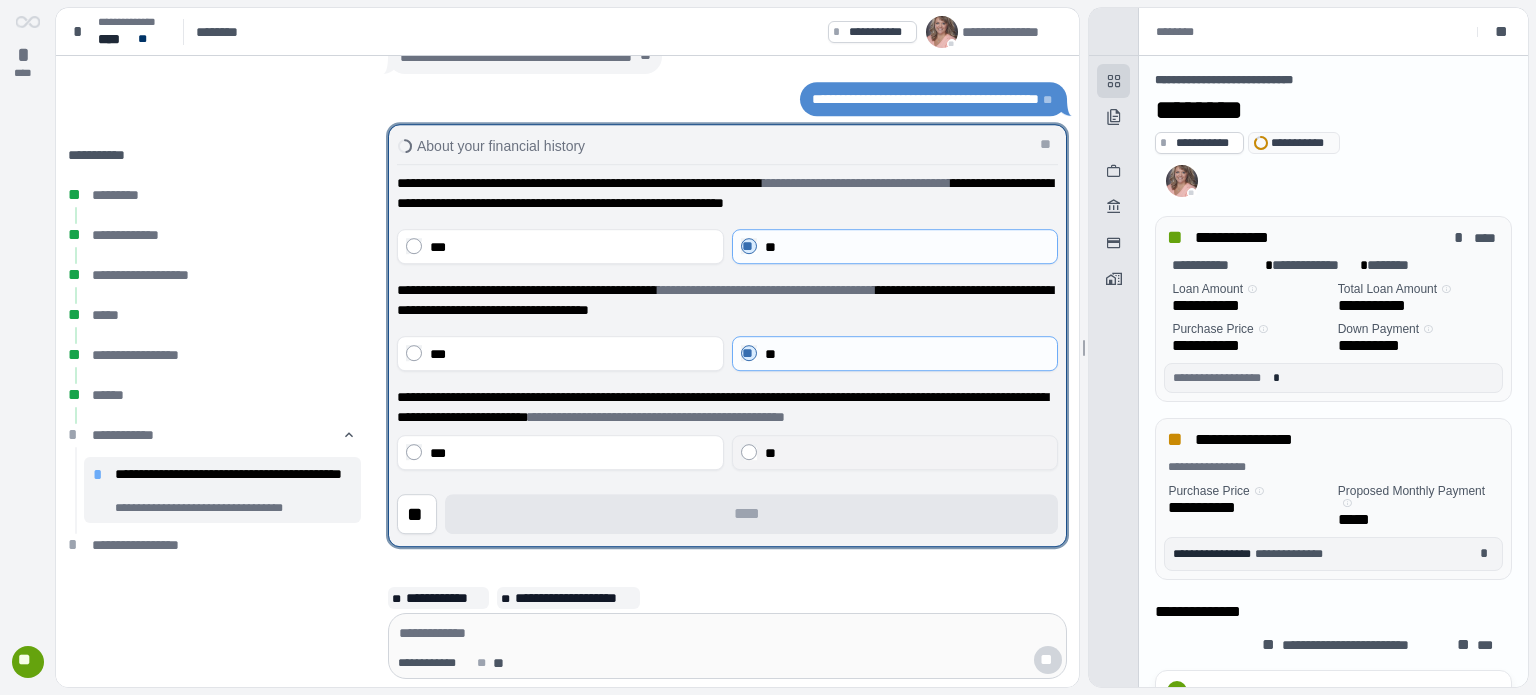 click on "**" at bounding box center [770, 453] 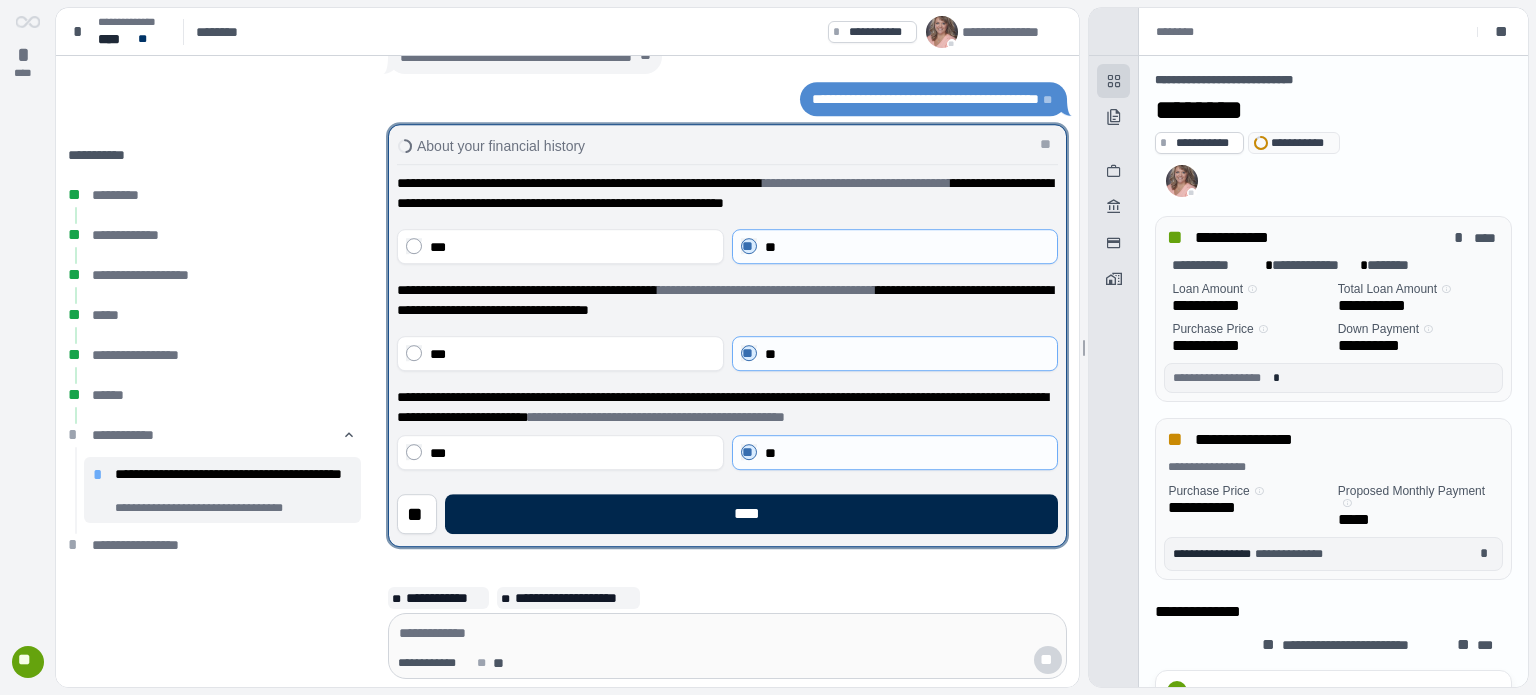 click on "****" at bounding box center [751, 514] 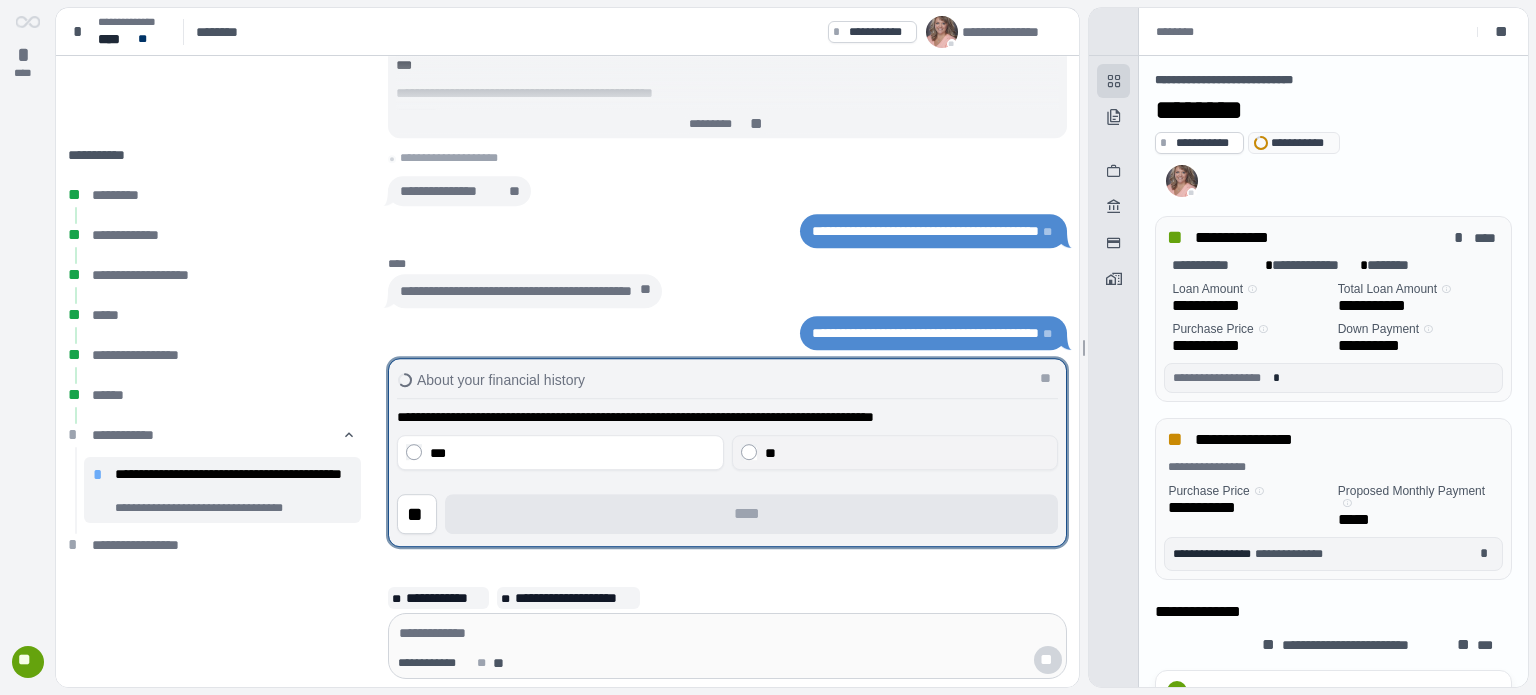 click on "**" at bounding box center [770, 453] 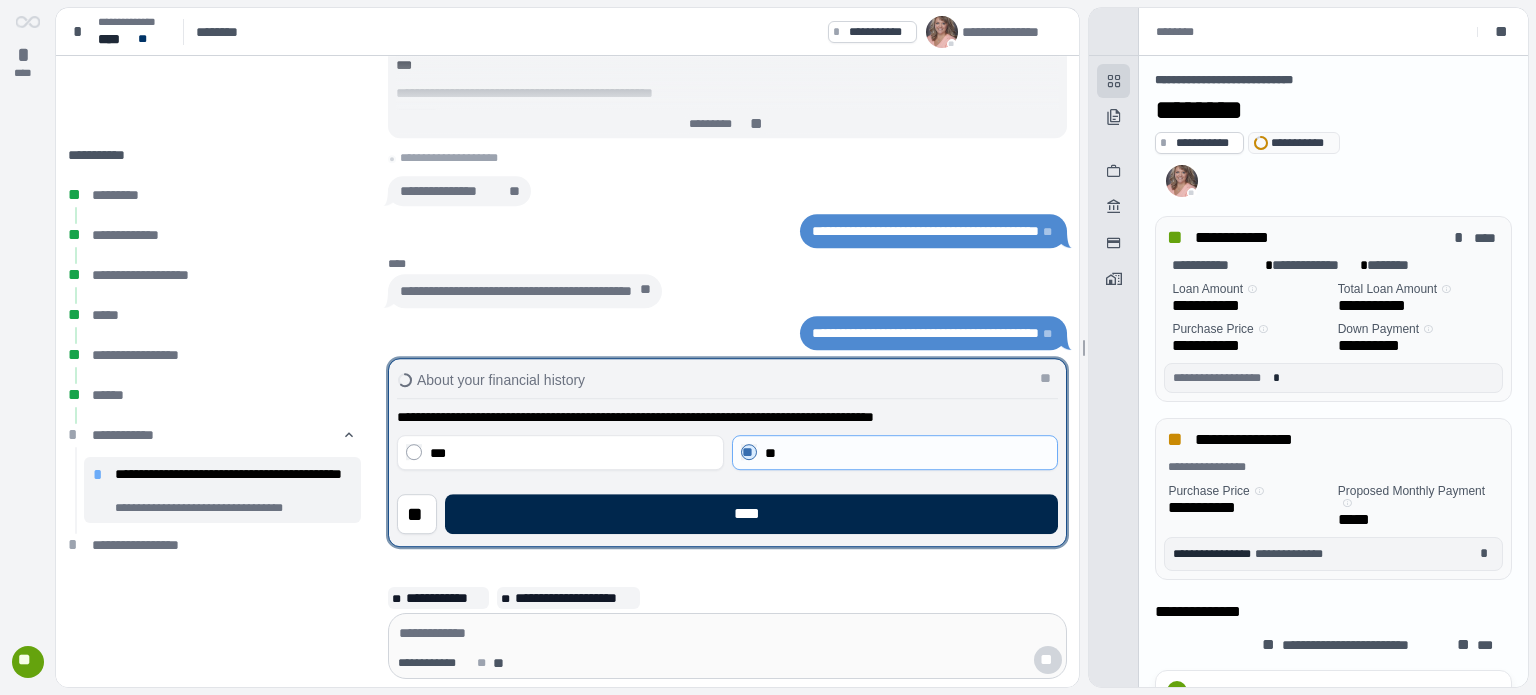 click on "****" at bounding box center (751, 514) 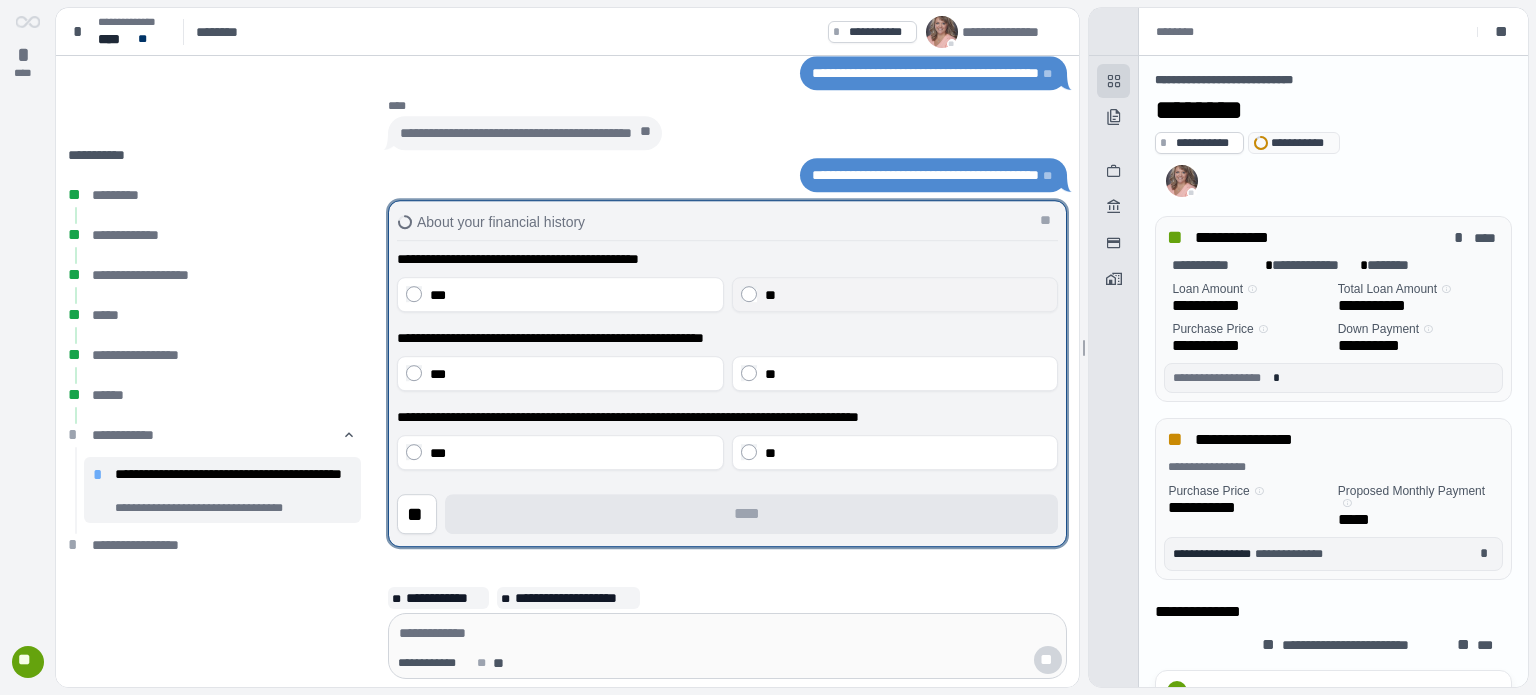 click on "**" at bounding box center (907, 295) 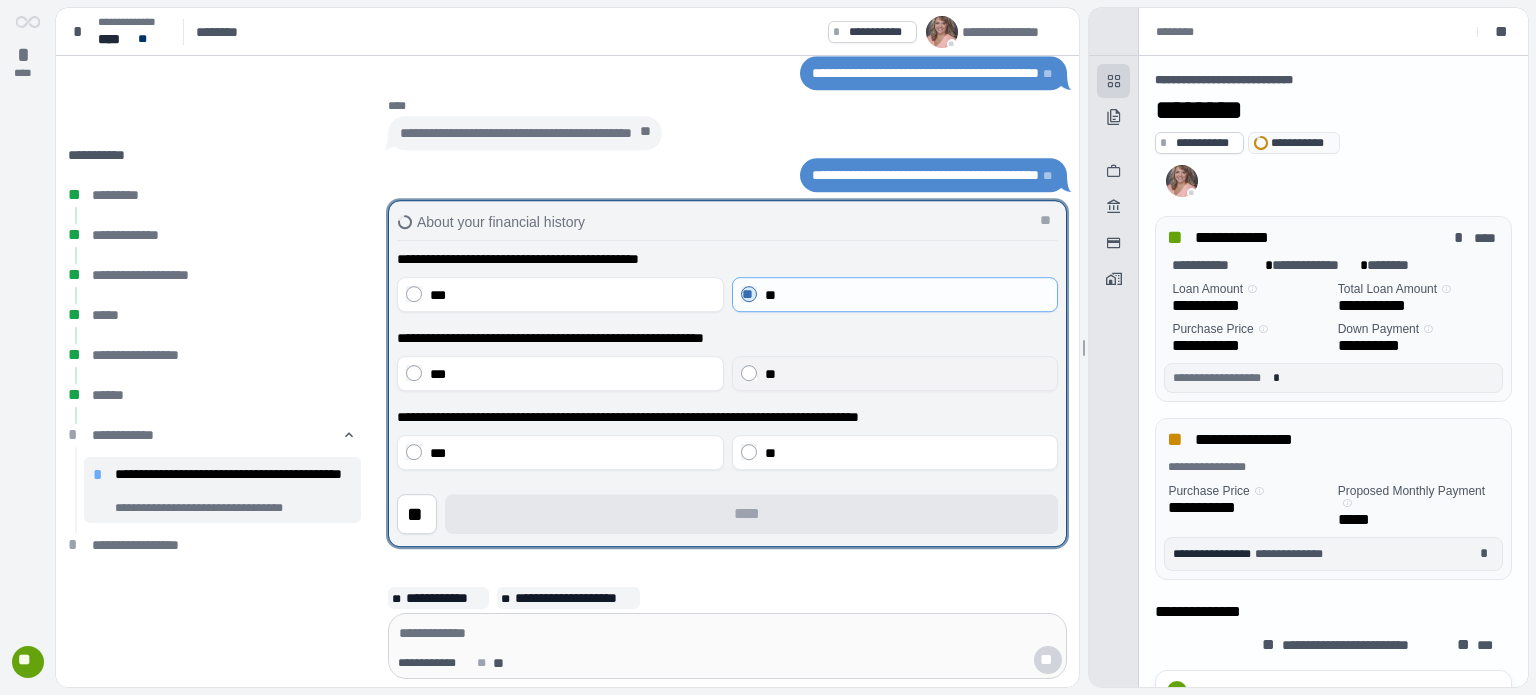 click on "**" at bounding box center (770, 374) 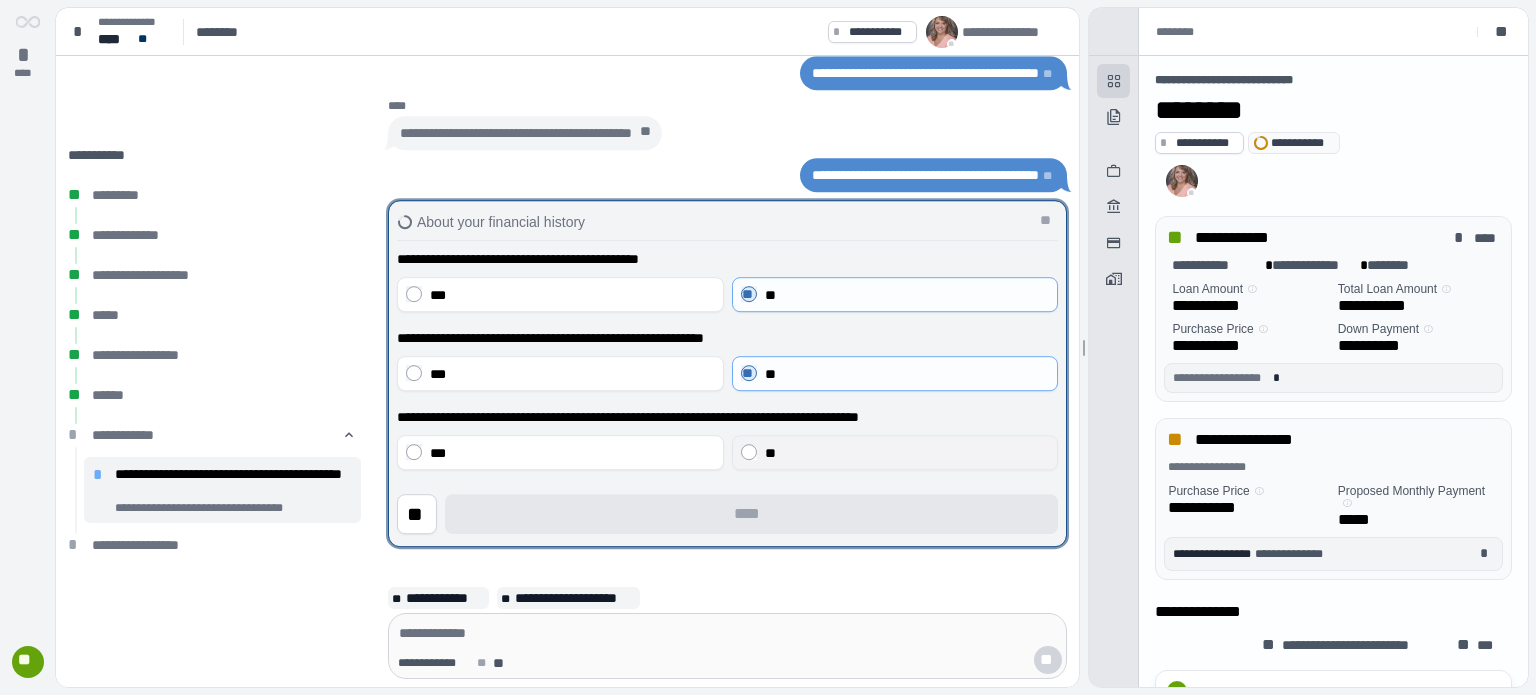 click on "**" at bounding box center (770, 453) 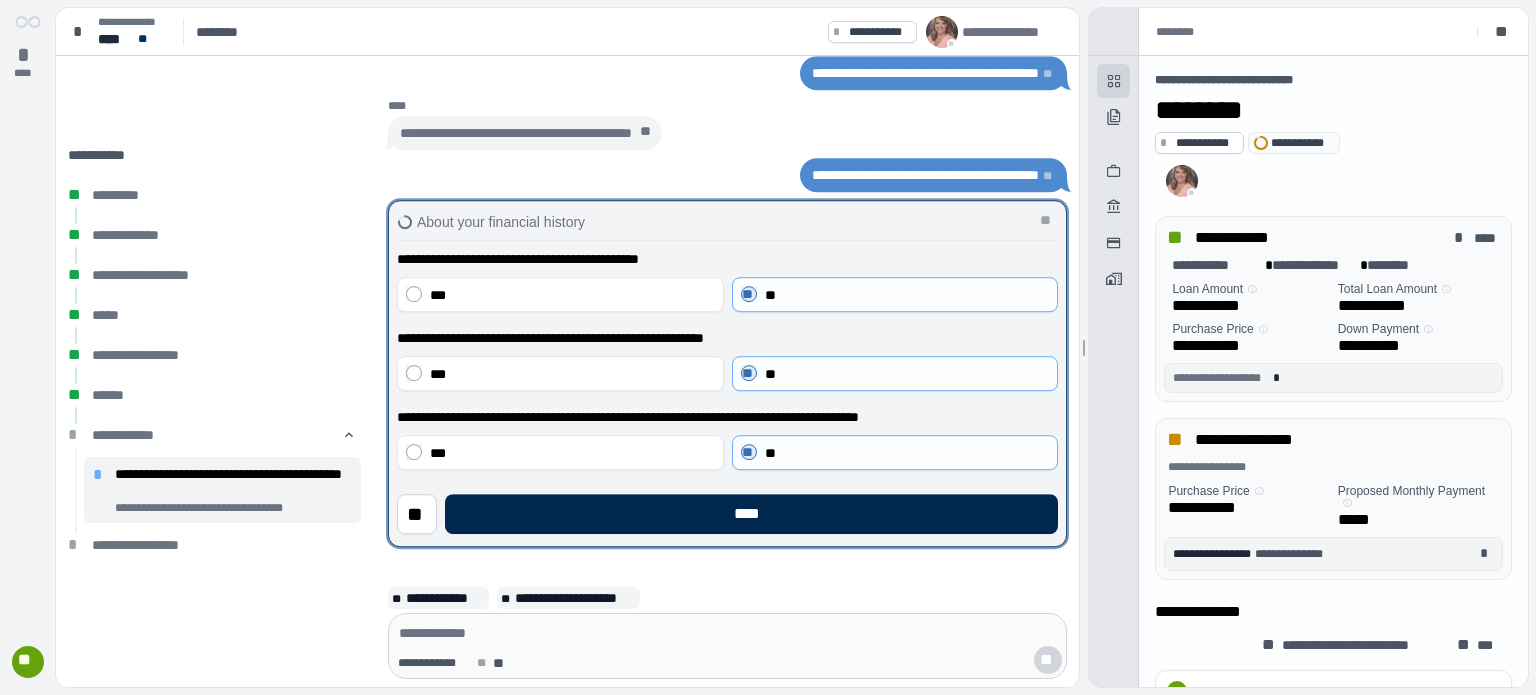 click on "****" at bounding box center [751, 514] 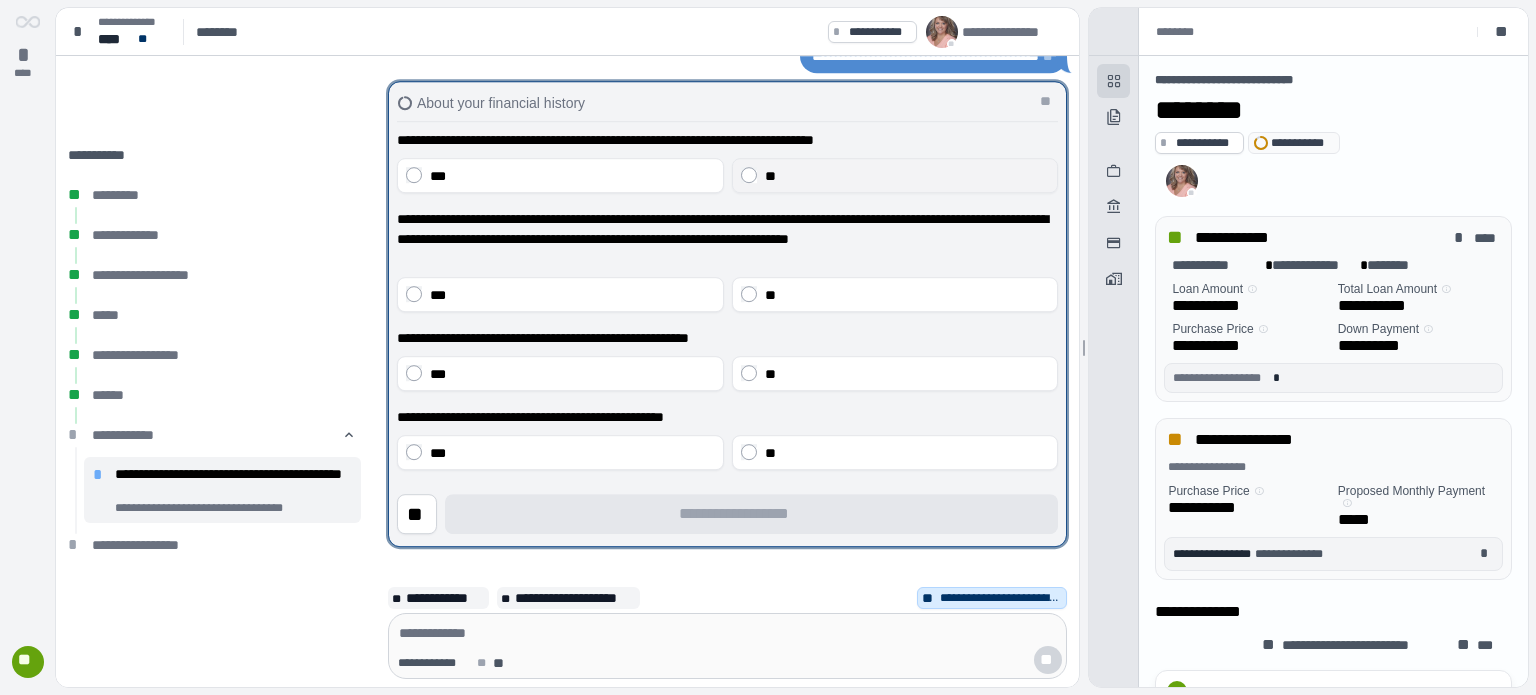 click on "**" at bounding box center (907, 176) 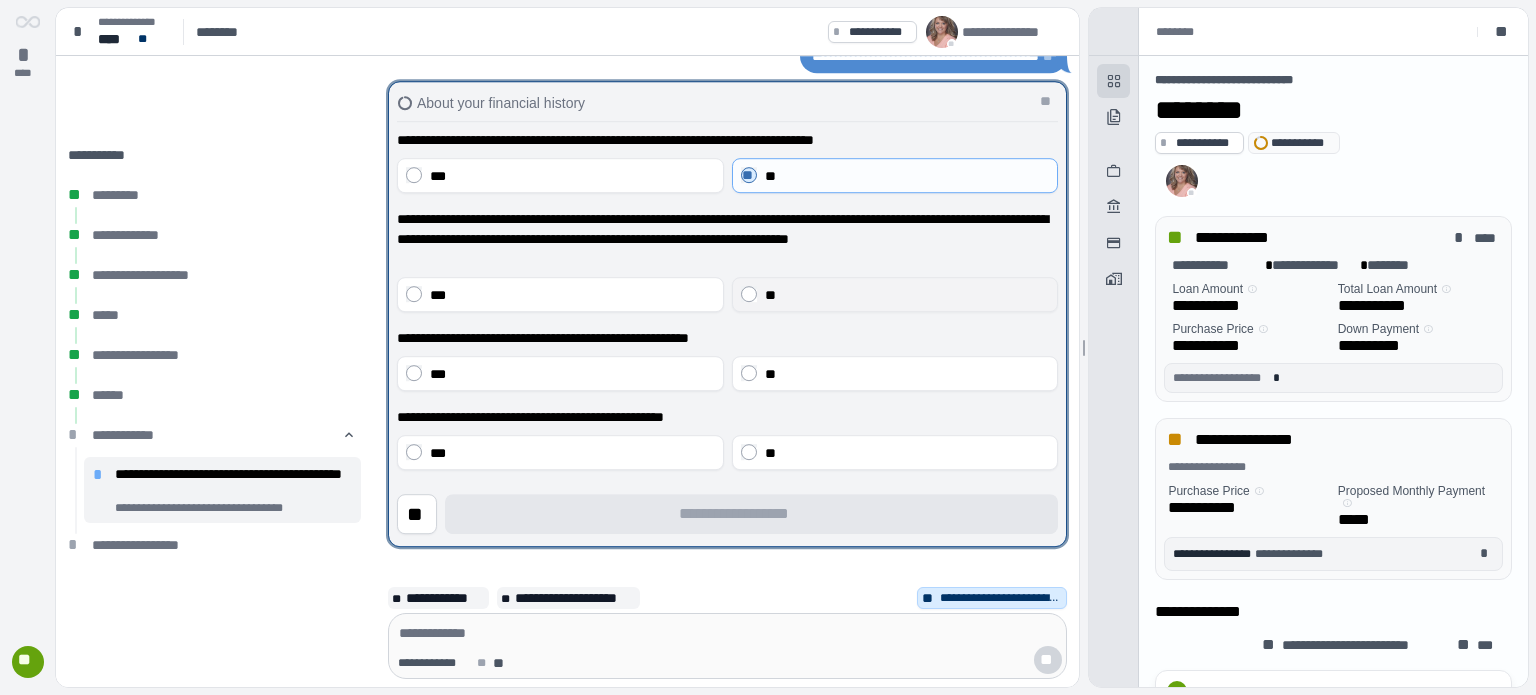 click on "**" at bounding box center (907, 295) 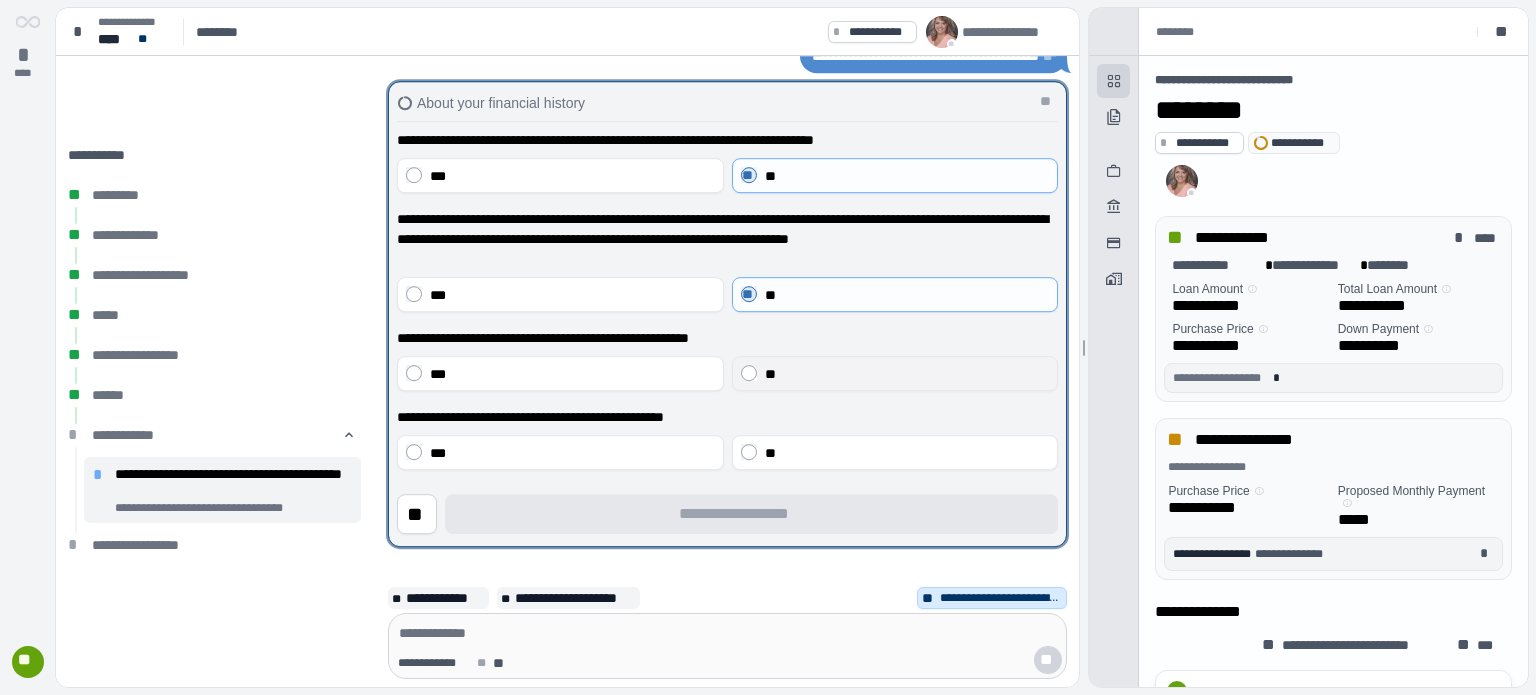 click on "**" at bounding box center [907, 374] 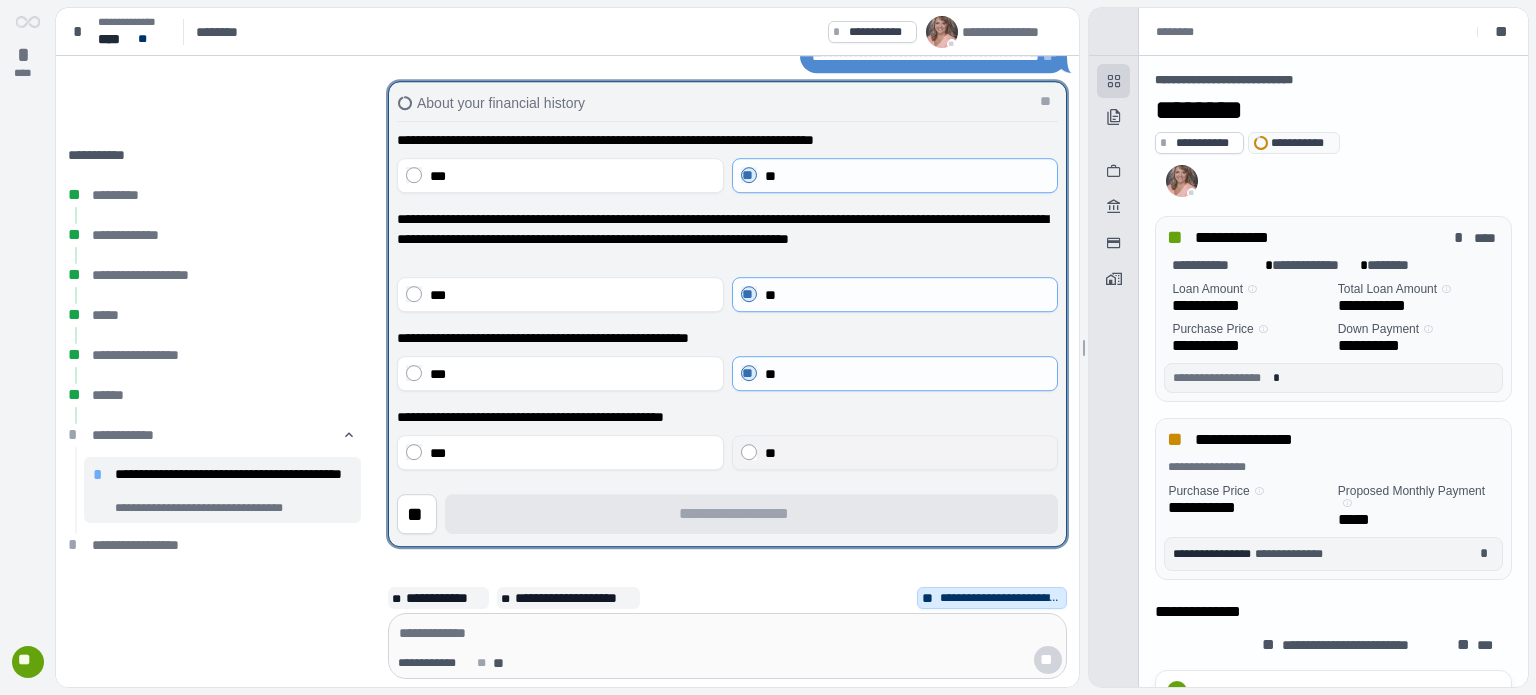click on "**" at bounding box center [770, 453] 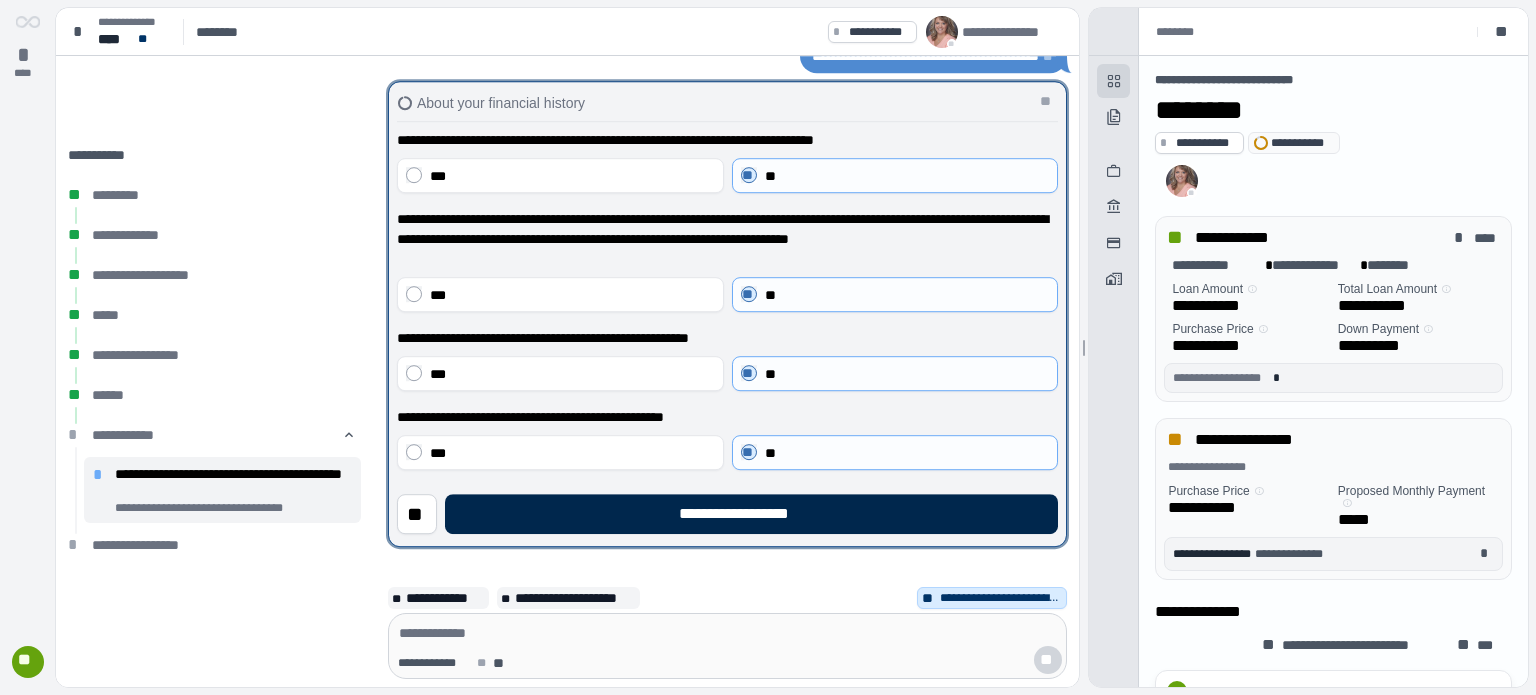 click on "**********" at bounding box center [751, 514] 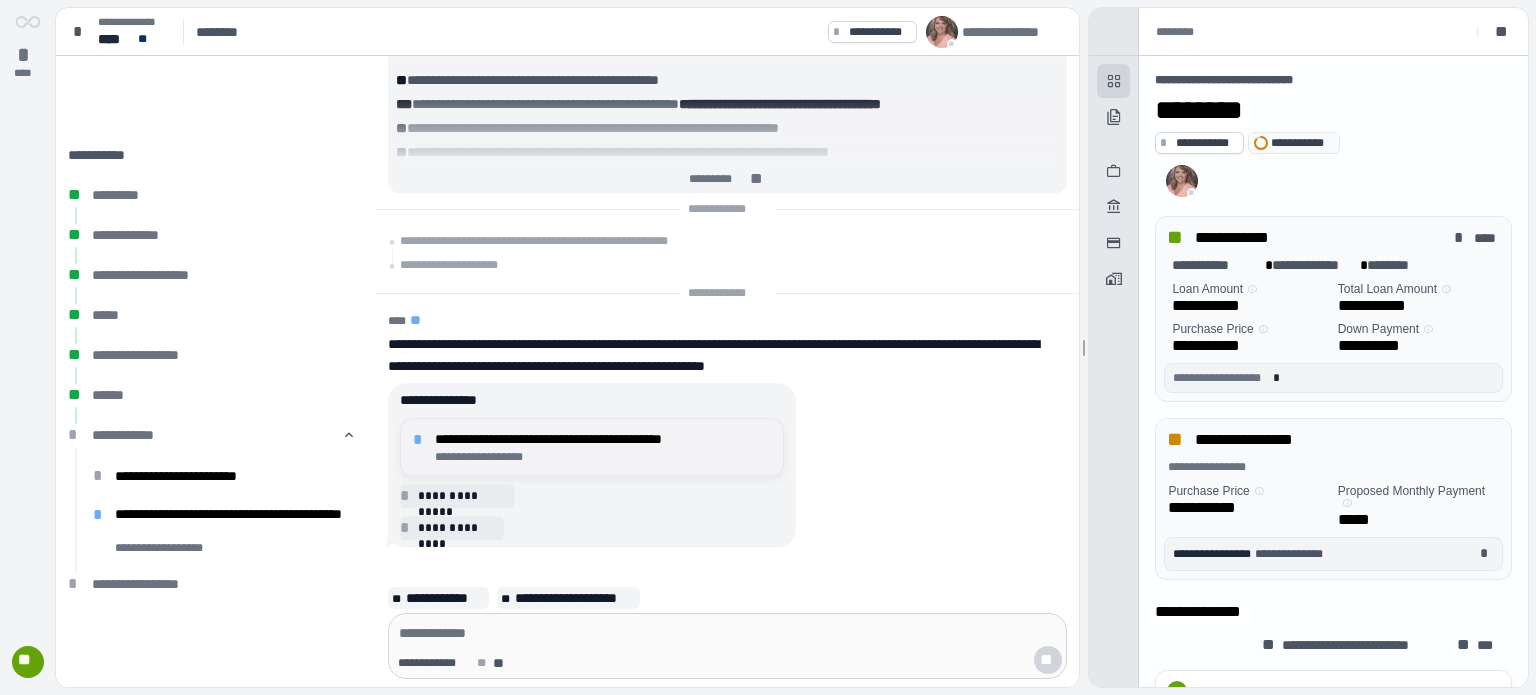 click on "**********" at bounding box center (603, 439) 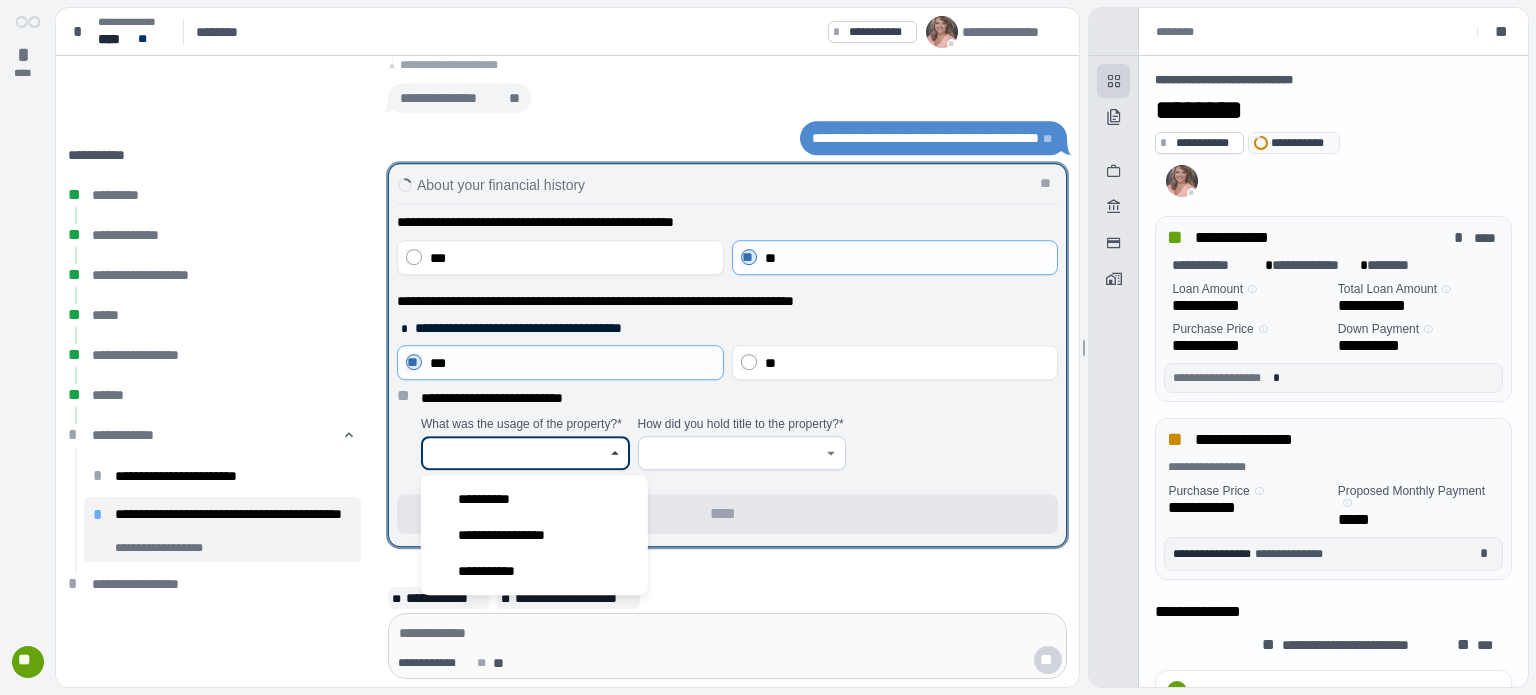 click at bounding box center (514, 453) 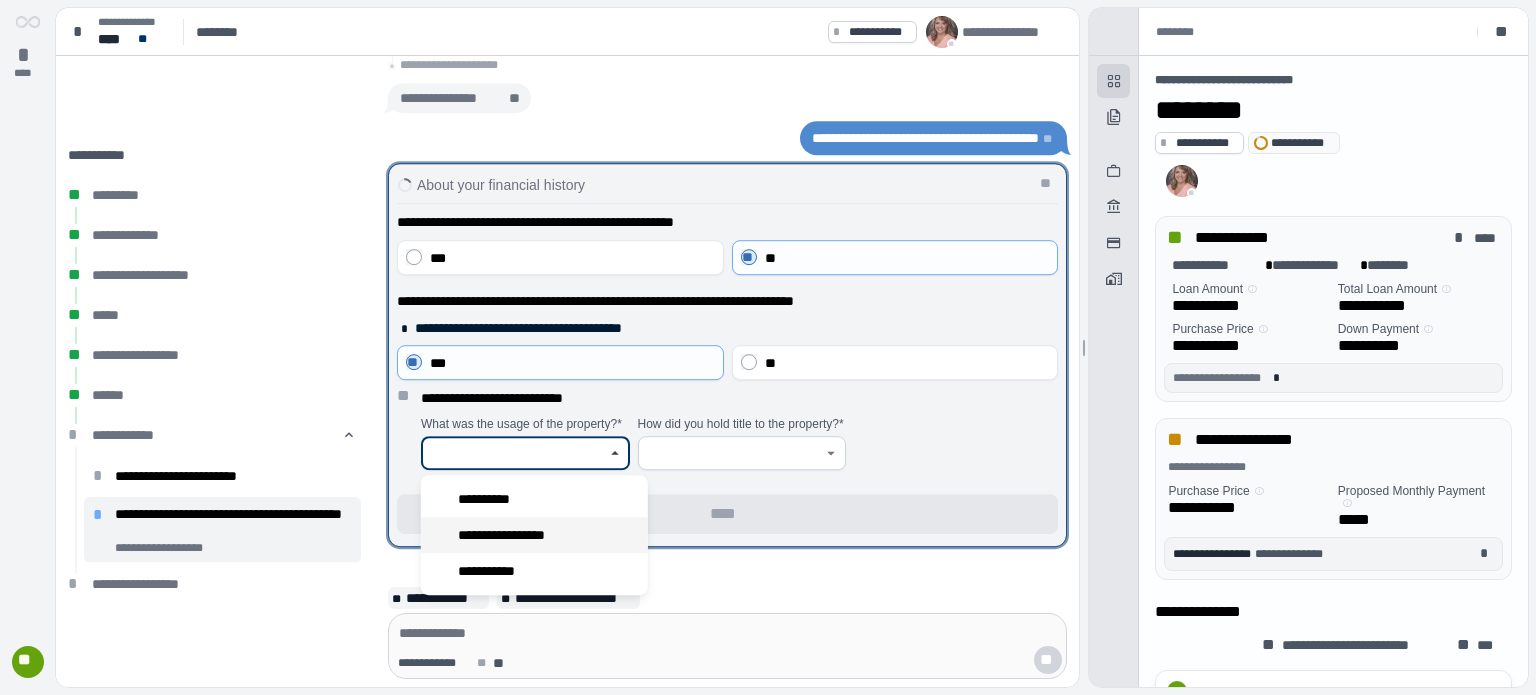 click on "**********" at bounding box center (514, 535) 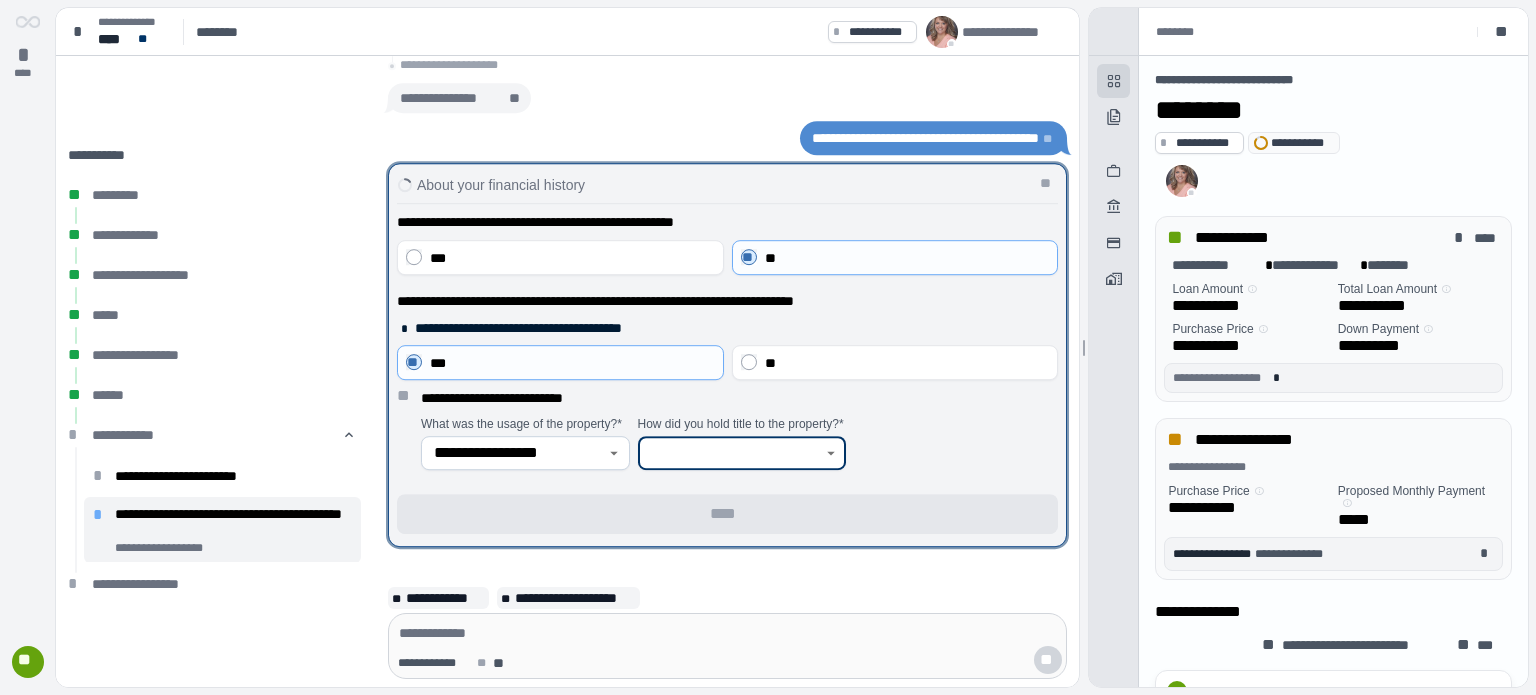 click at bounding box center [731, 453] 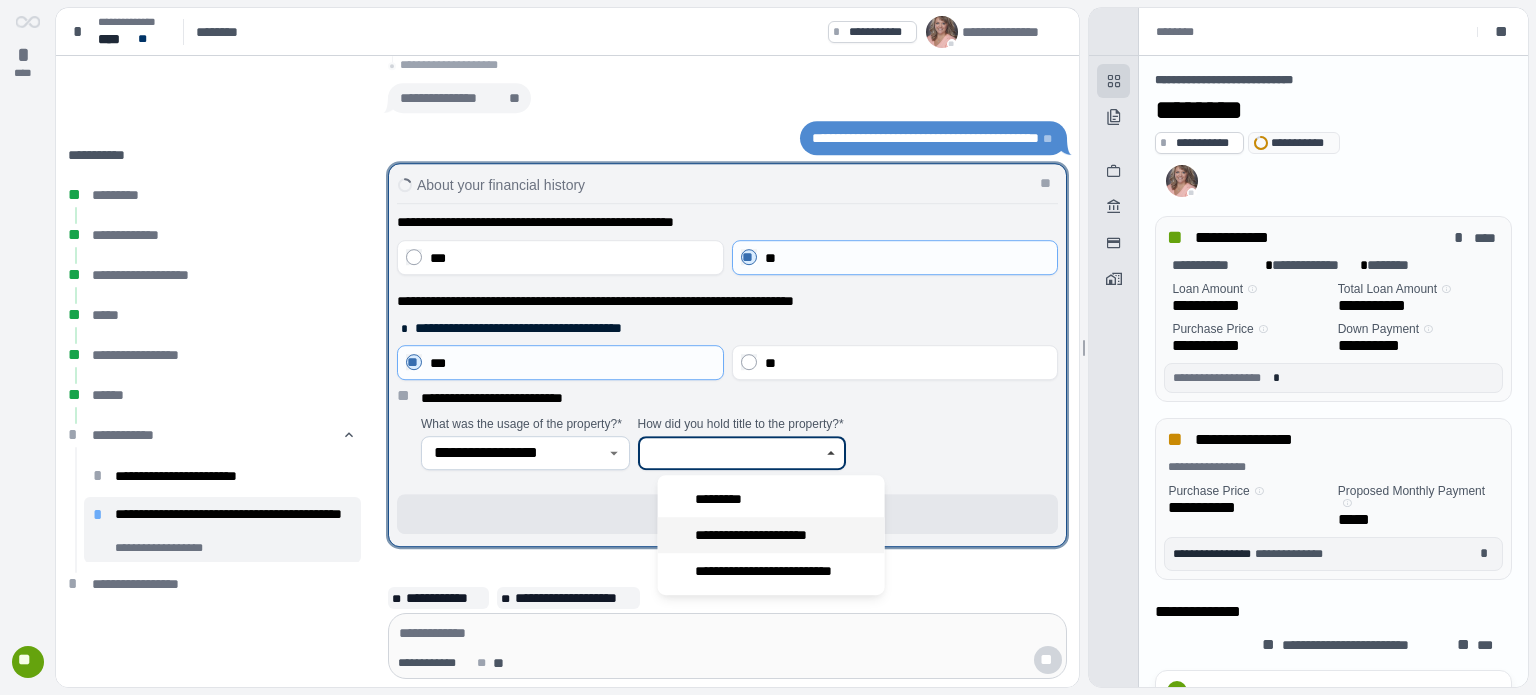 click on "**********" at bounding box center [765, 535] 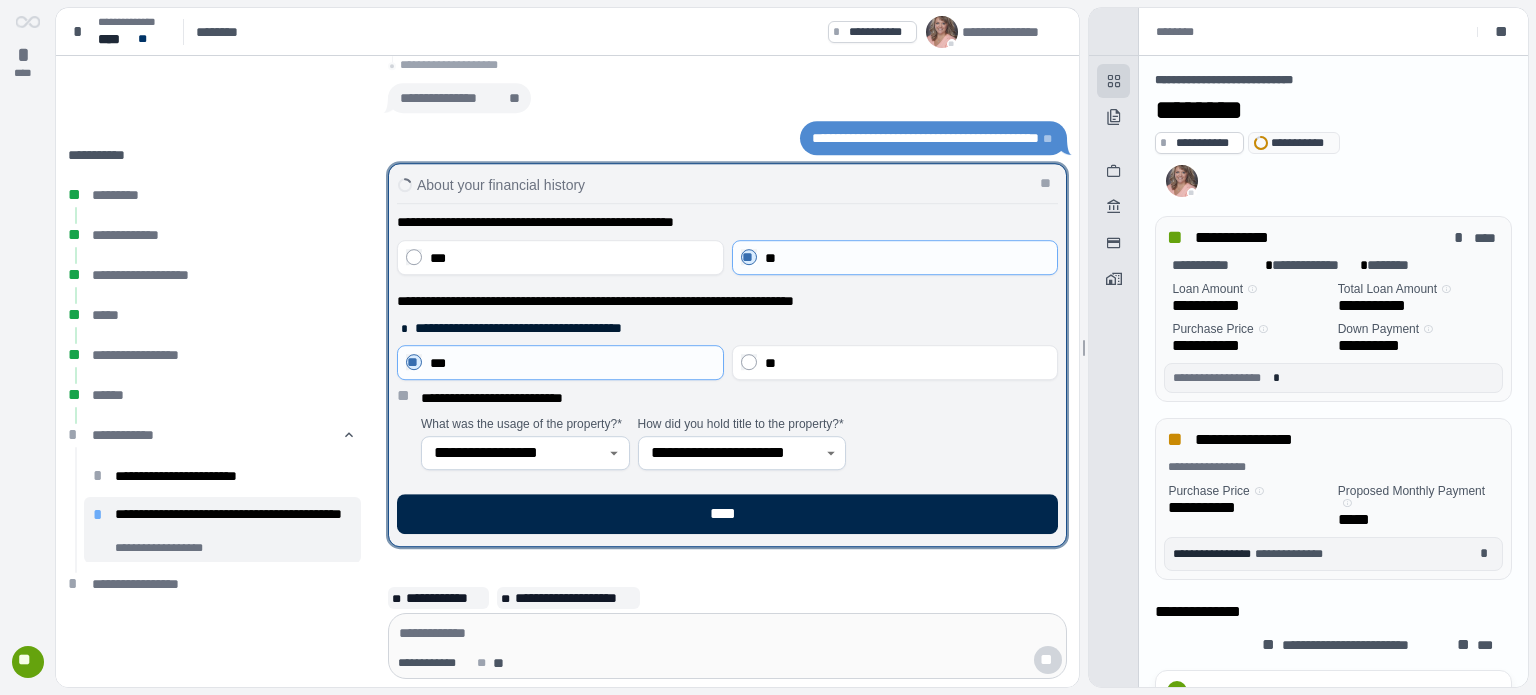 click on "****" at bounding box center (727, 514) 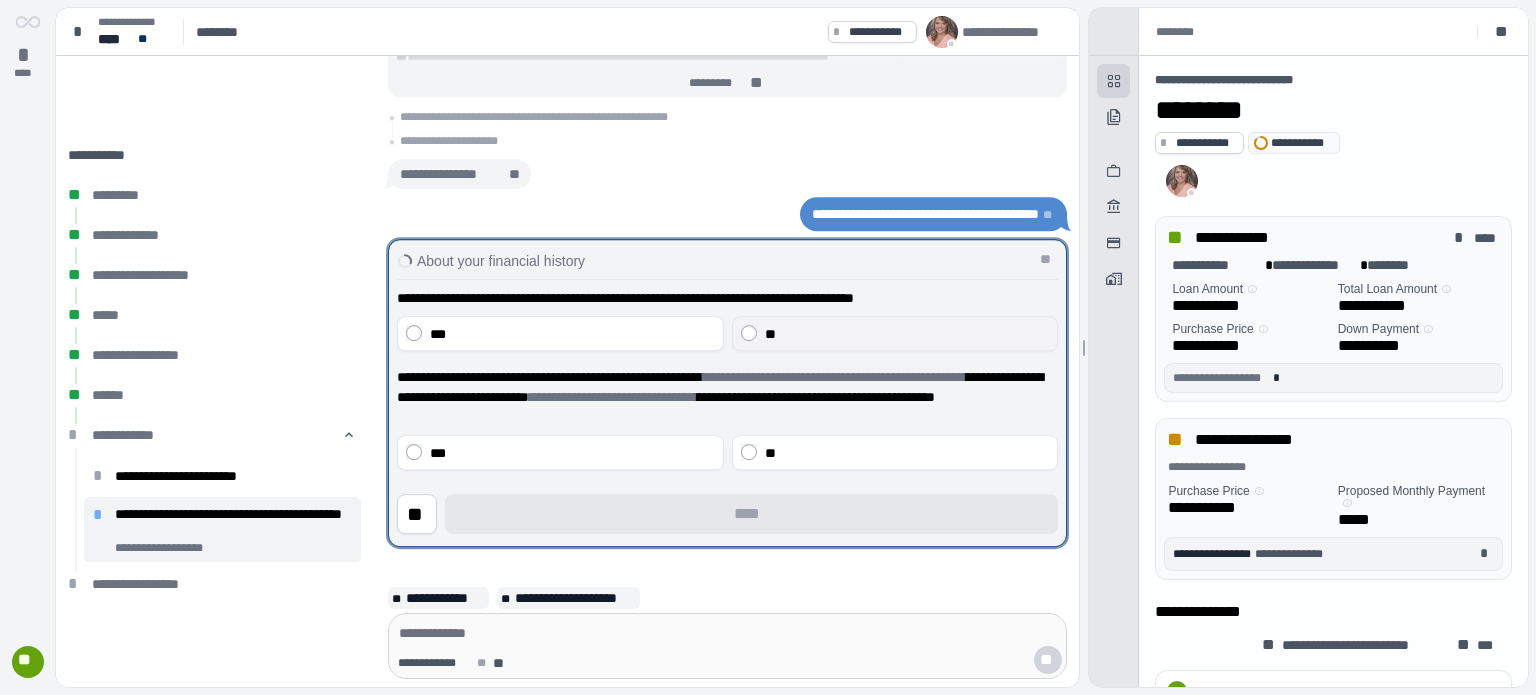 click on "**" at bounding box center (907, 334) 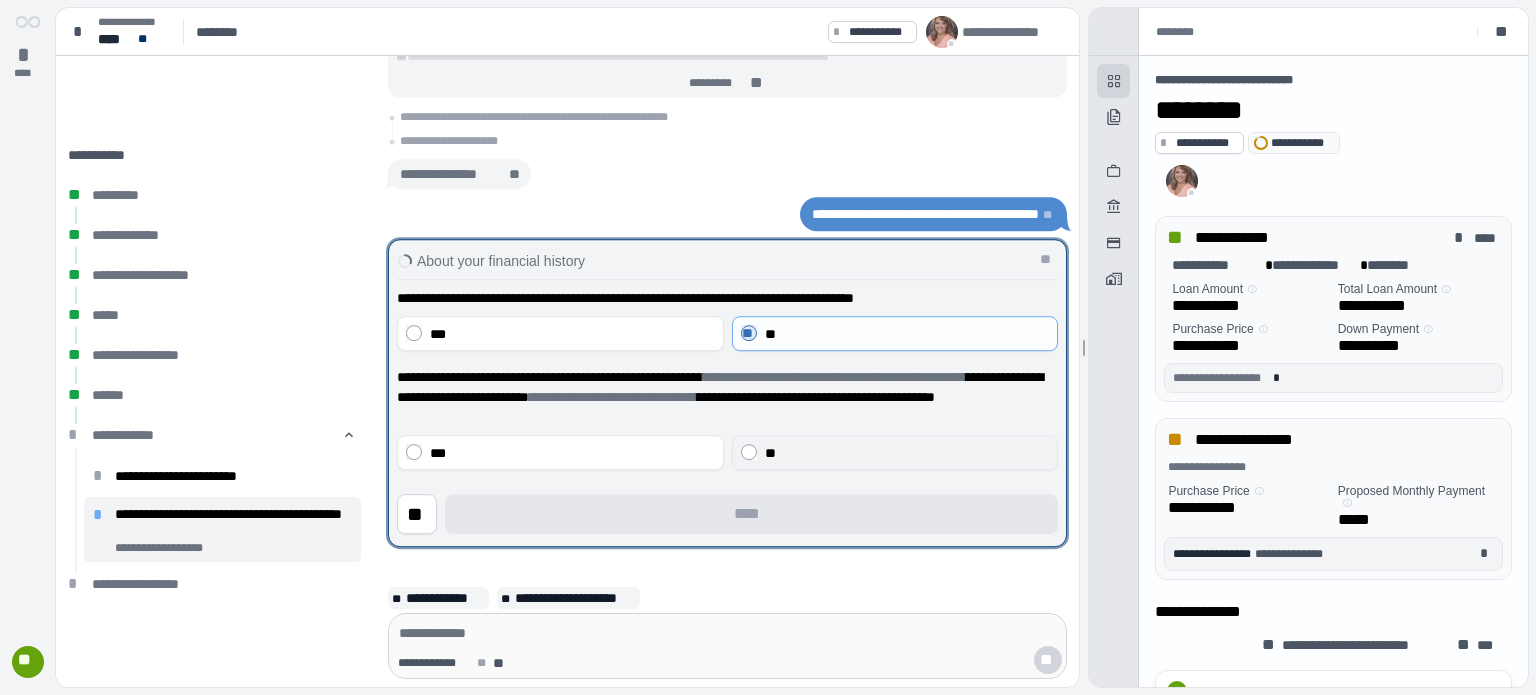 click on "**" at bounding box center (907, 453) 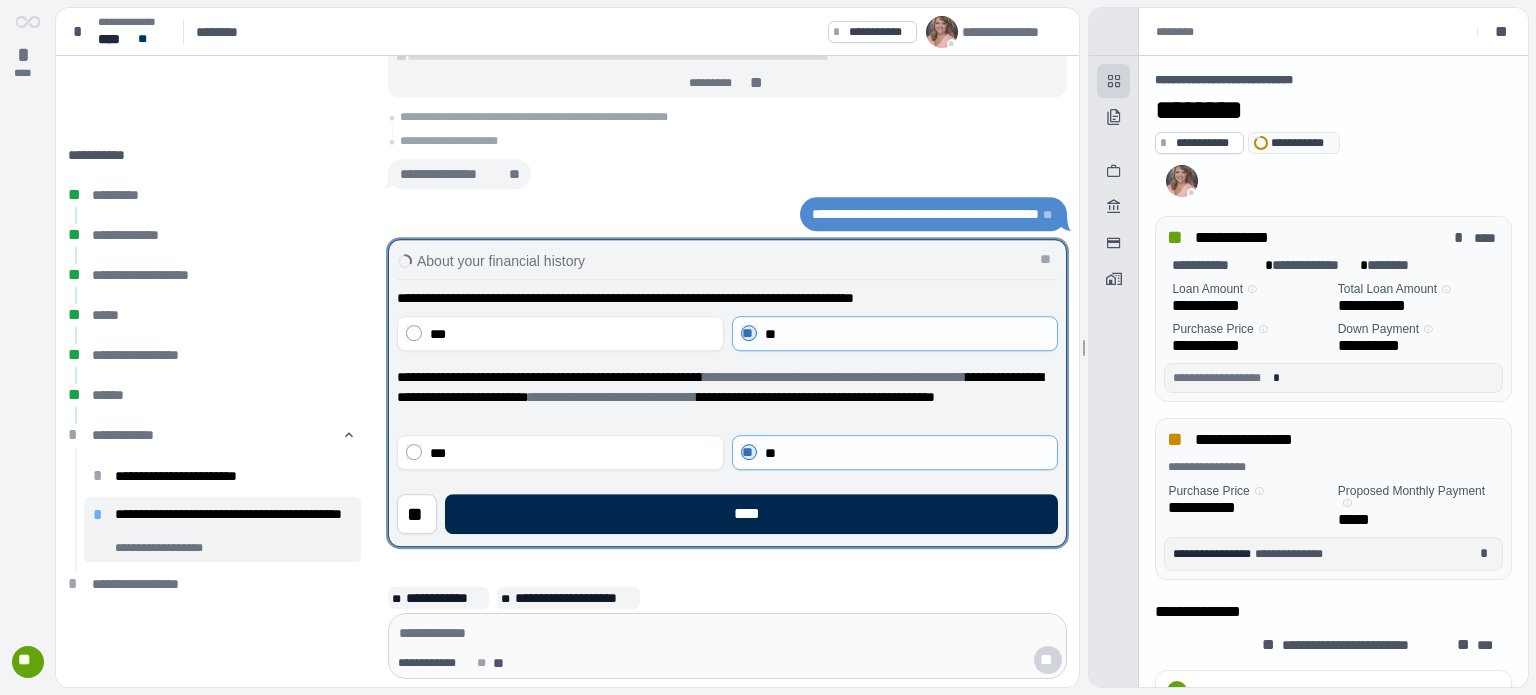 click on "****" at bounding box center (751, 514) 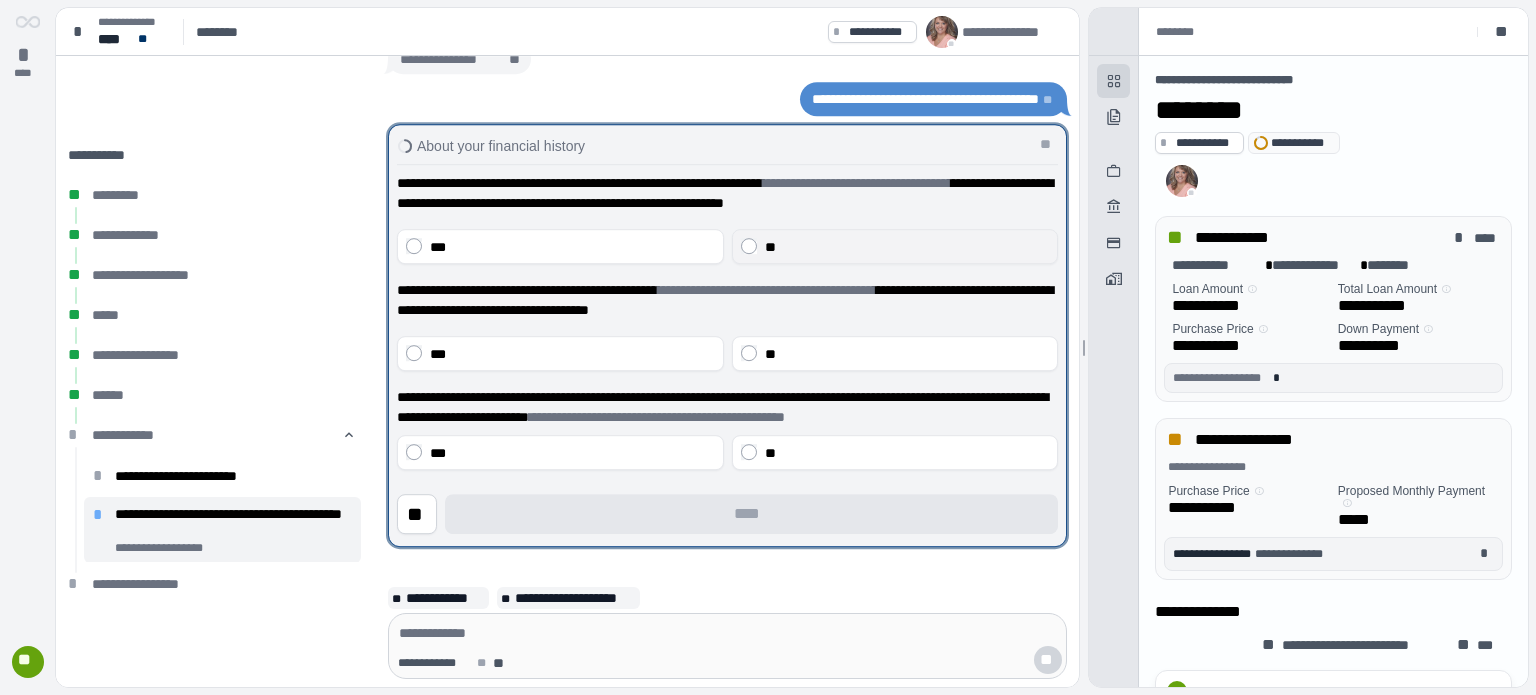click on "**" at bounding box center [907, 247] 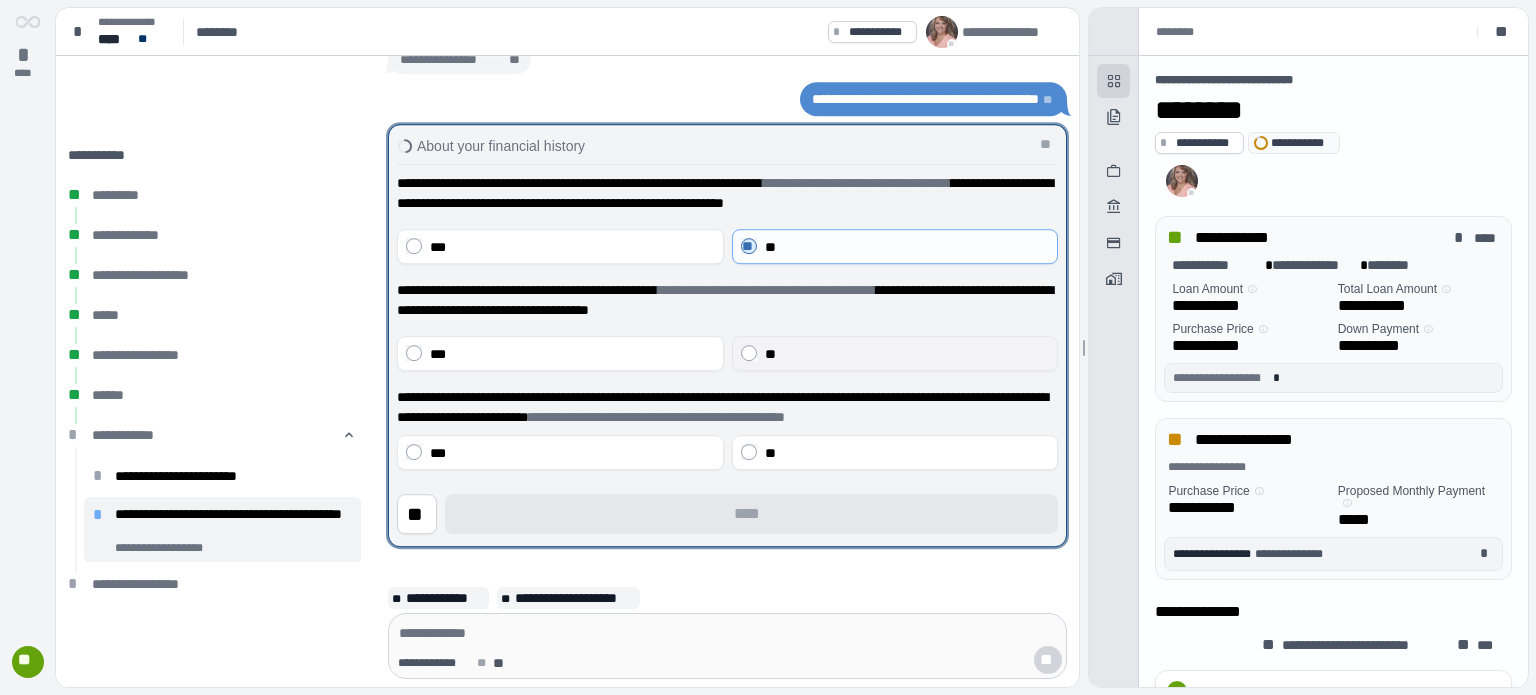 click on "**" at bounding box center [907, 354] 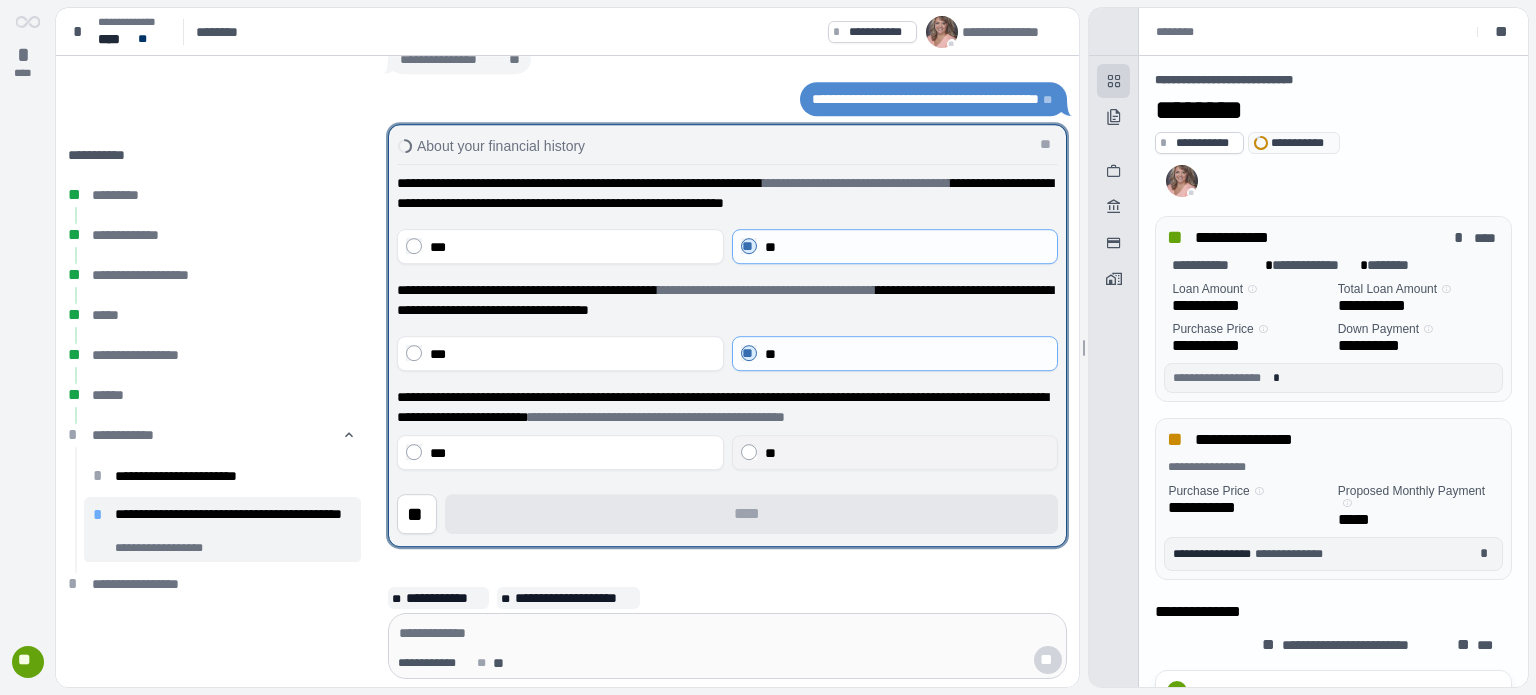click on "**" at bounding box center (770, 453) 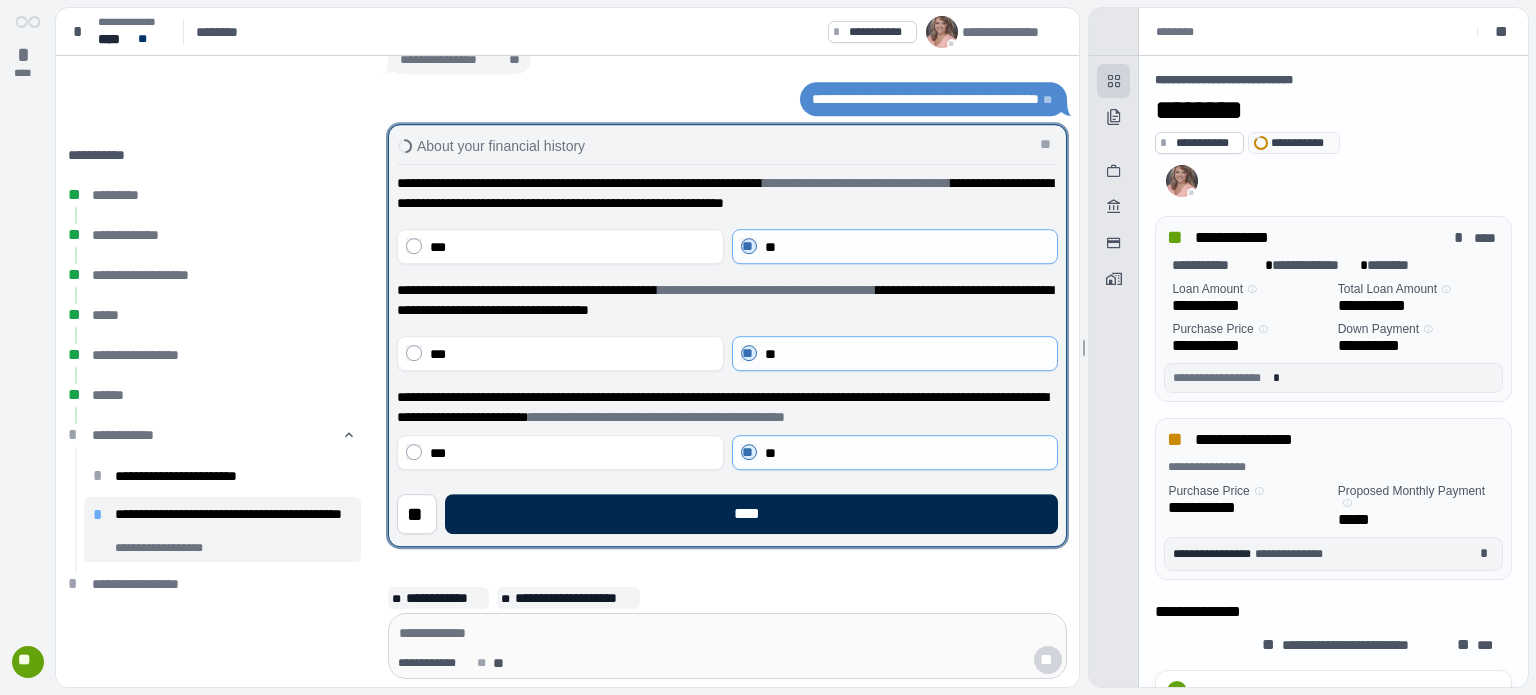 click on "****" at bounding box center [751, 514] 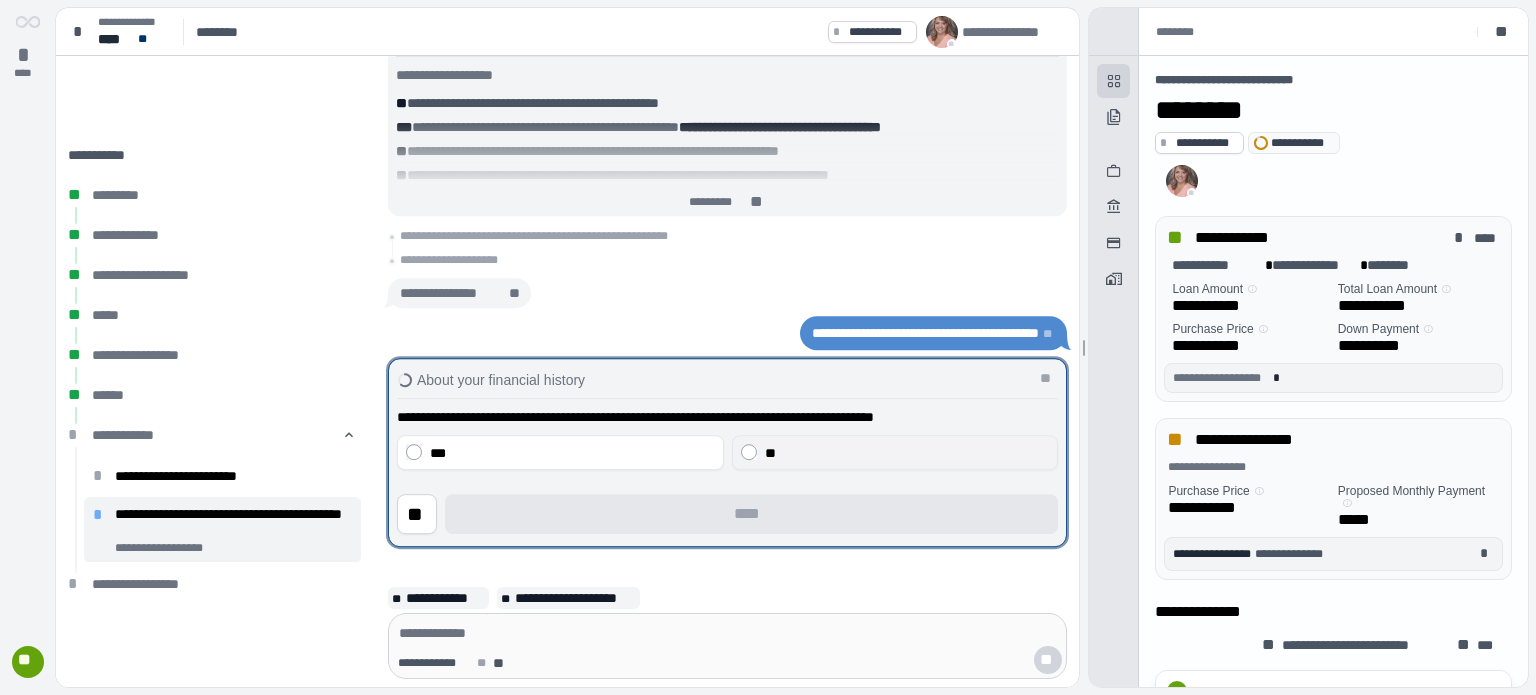 click on "**" at bounding box center (907, 453) 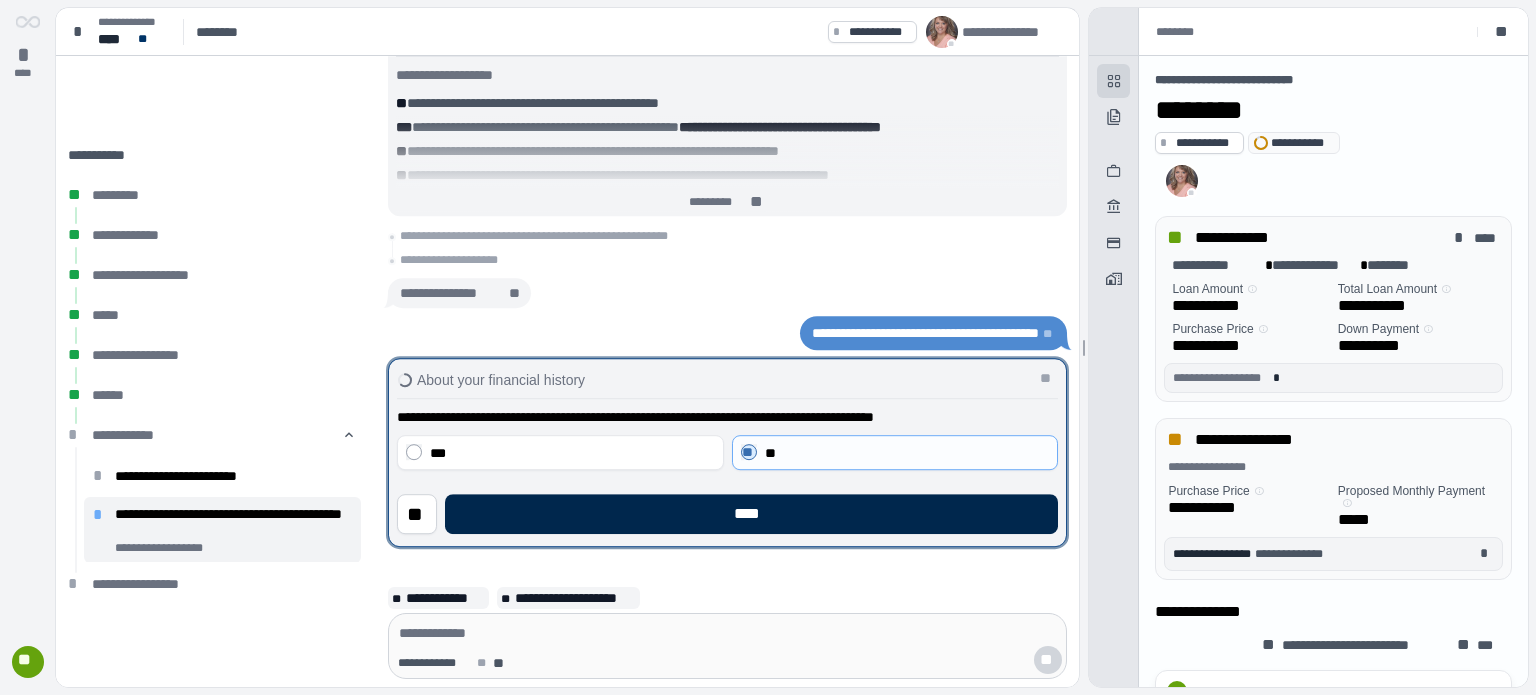 click on "****" at bounding box center (751, 514) 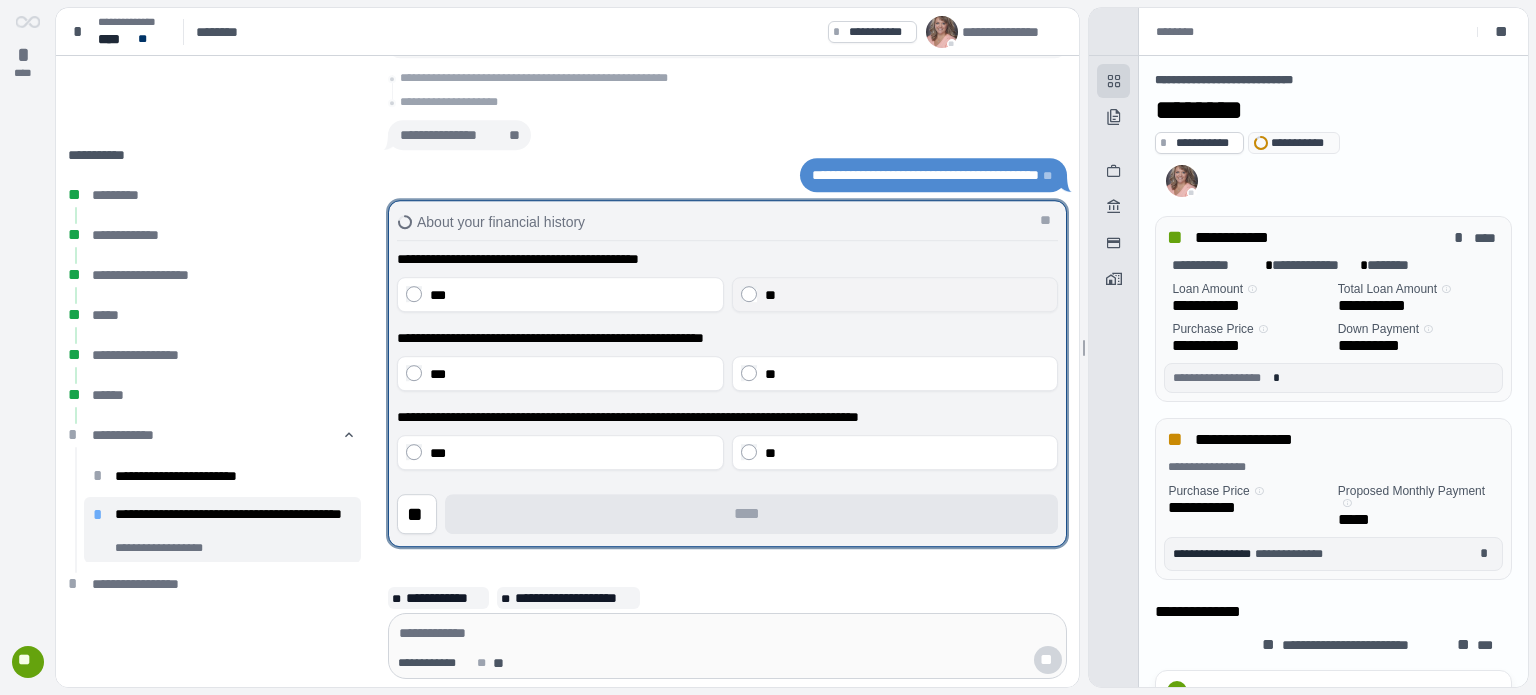 click on "**" at bounding box center [907, 295] 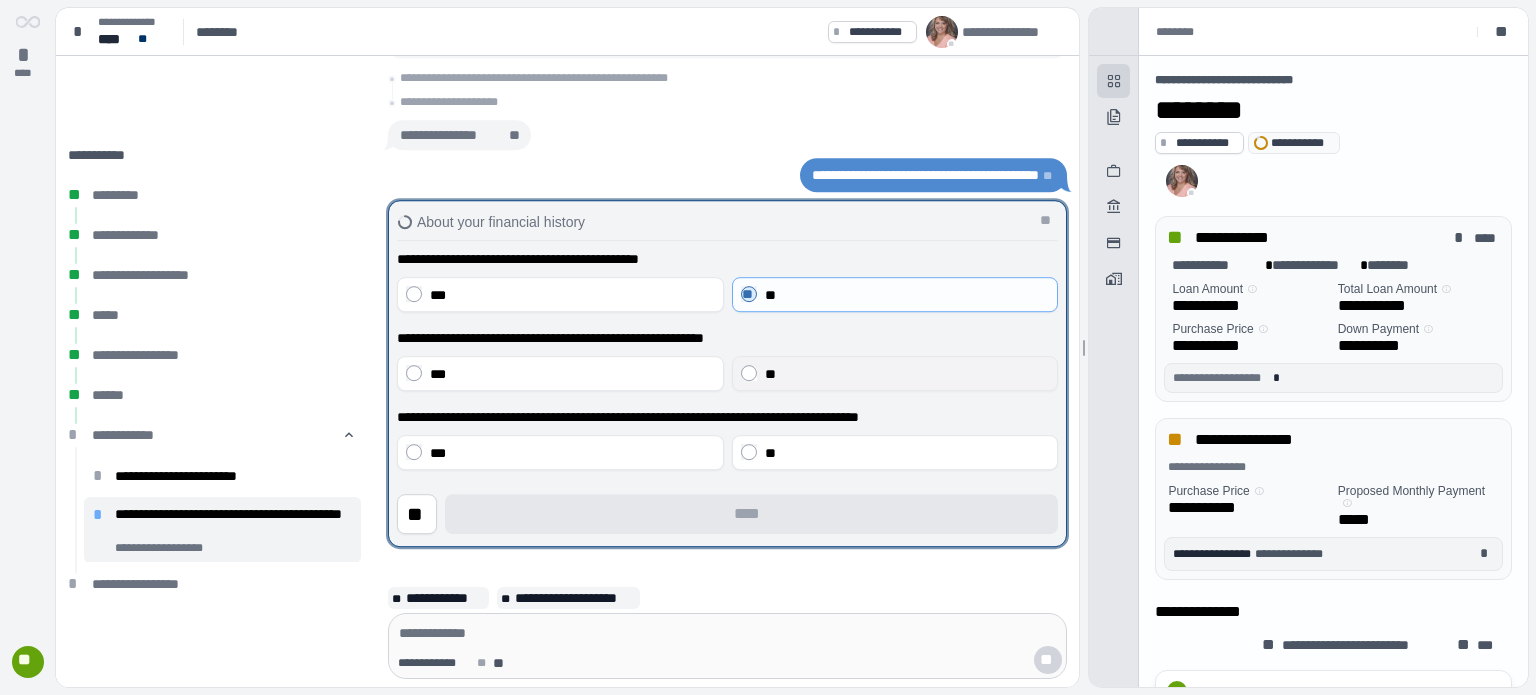 click on "**" at bounding box center (895, 373) 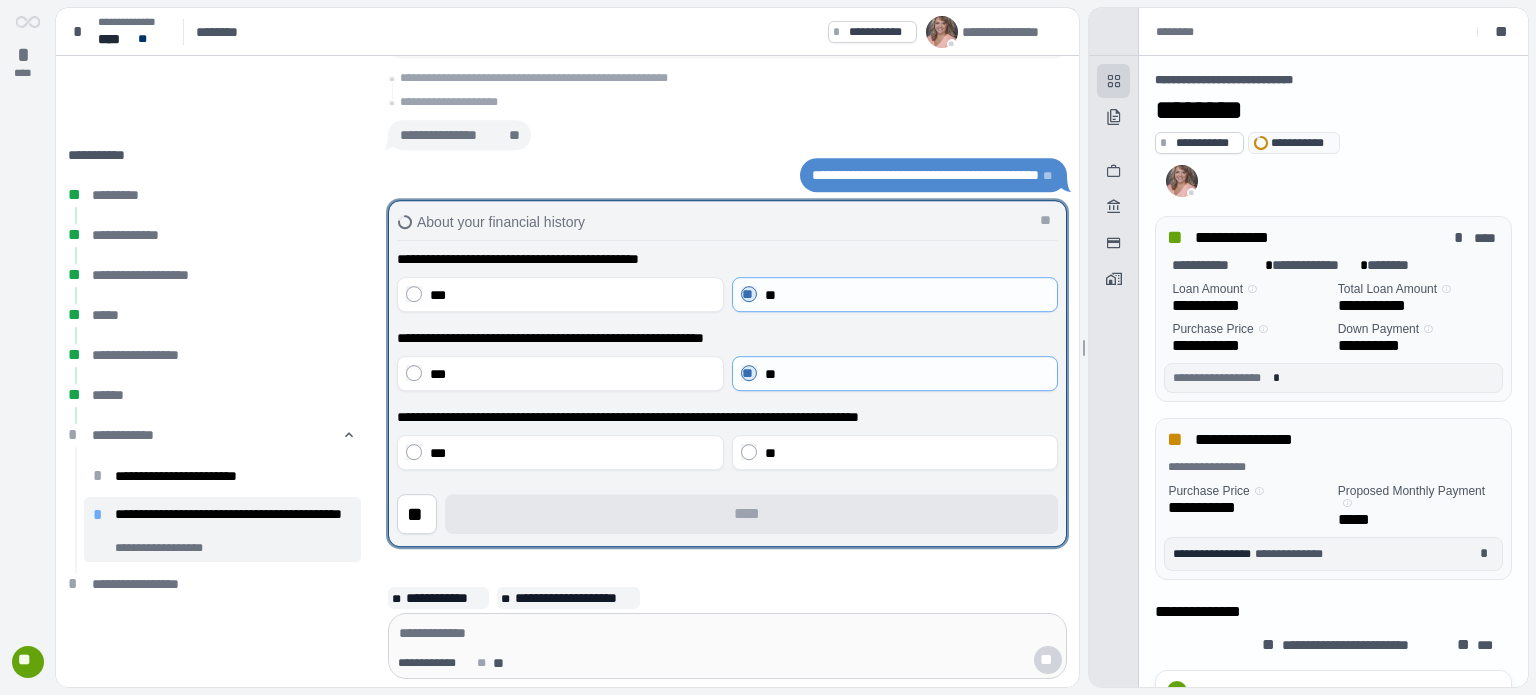 click on "**" at bounding box center (895, 452) 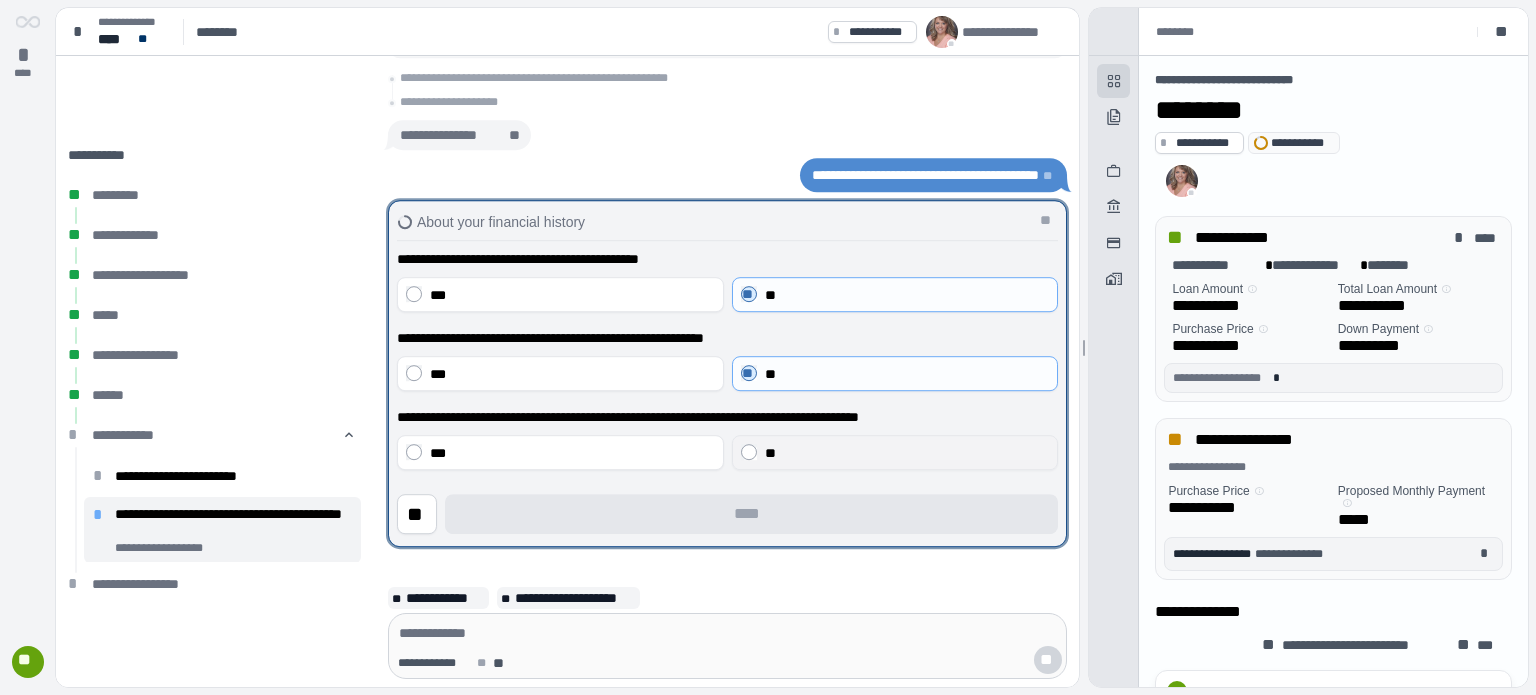 click on "**" at bounding box center [907, 453] 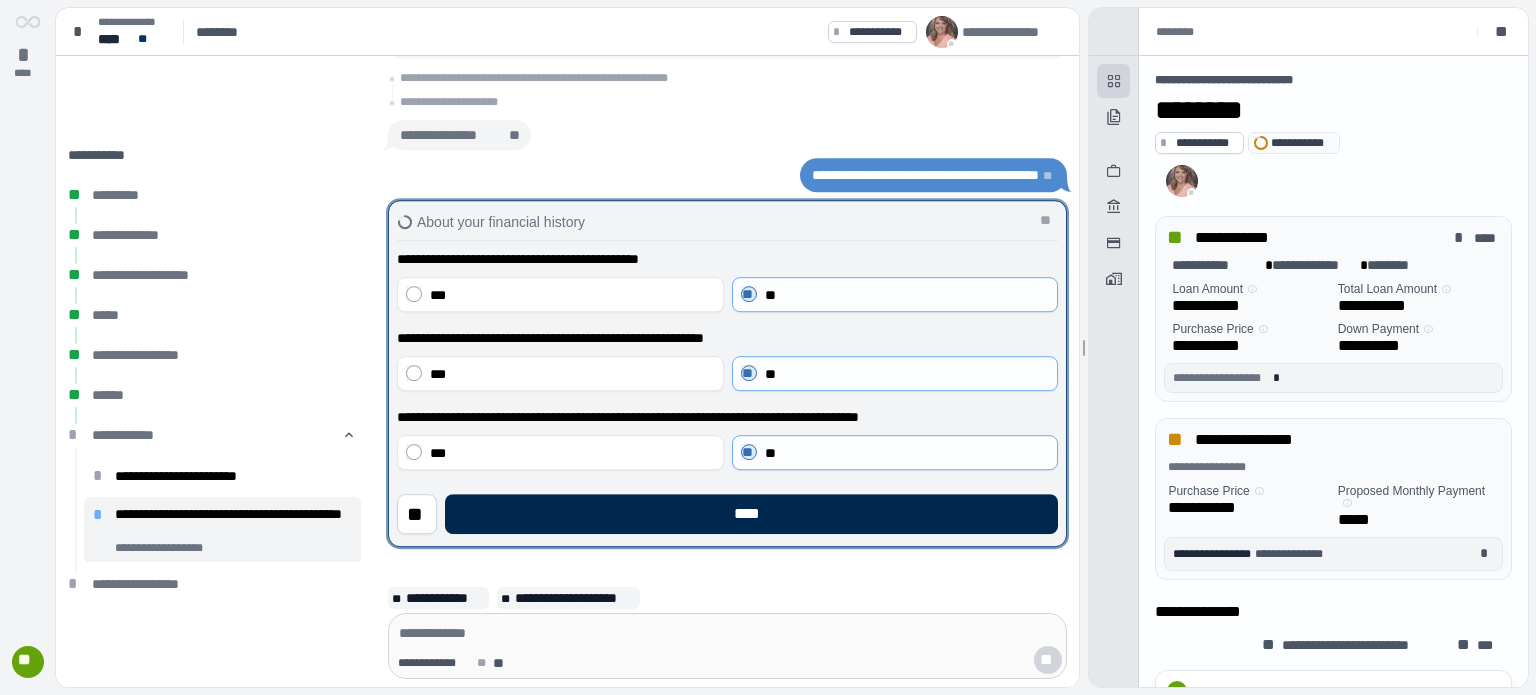 click on "****" at bounding box center (751, 514) 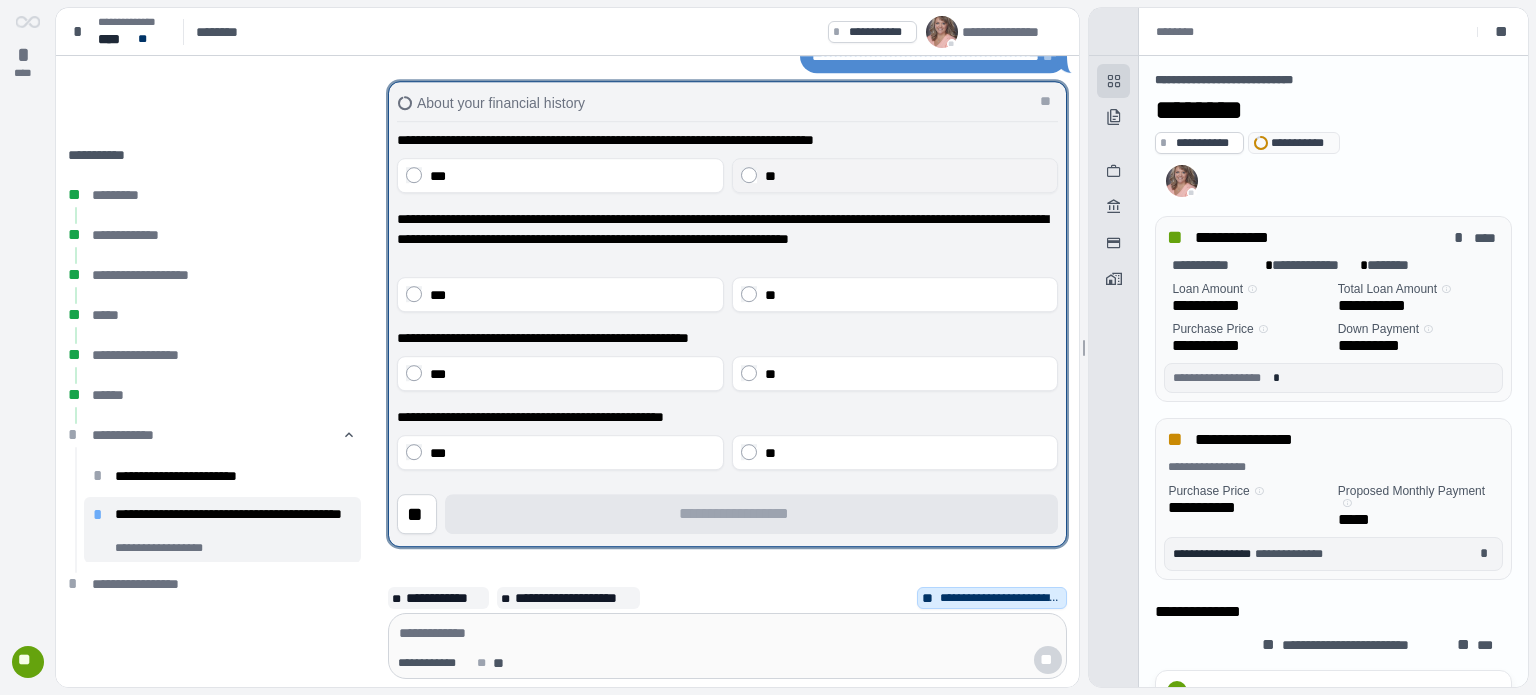 click on "**" at bounding box center [895, 175] 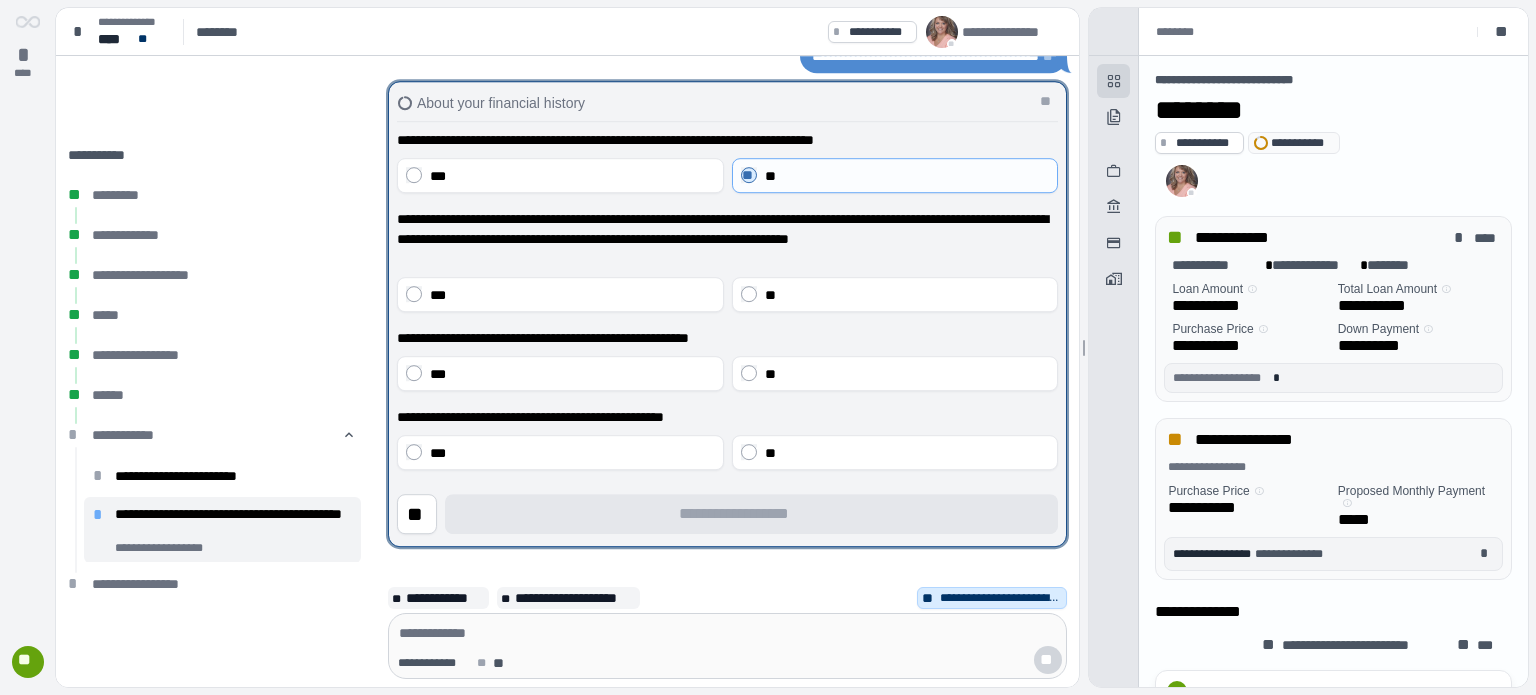 click on "**" at bounding box center (895, 294) 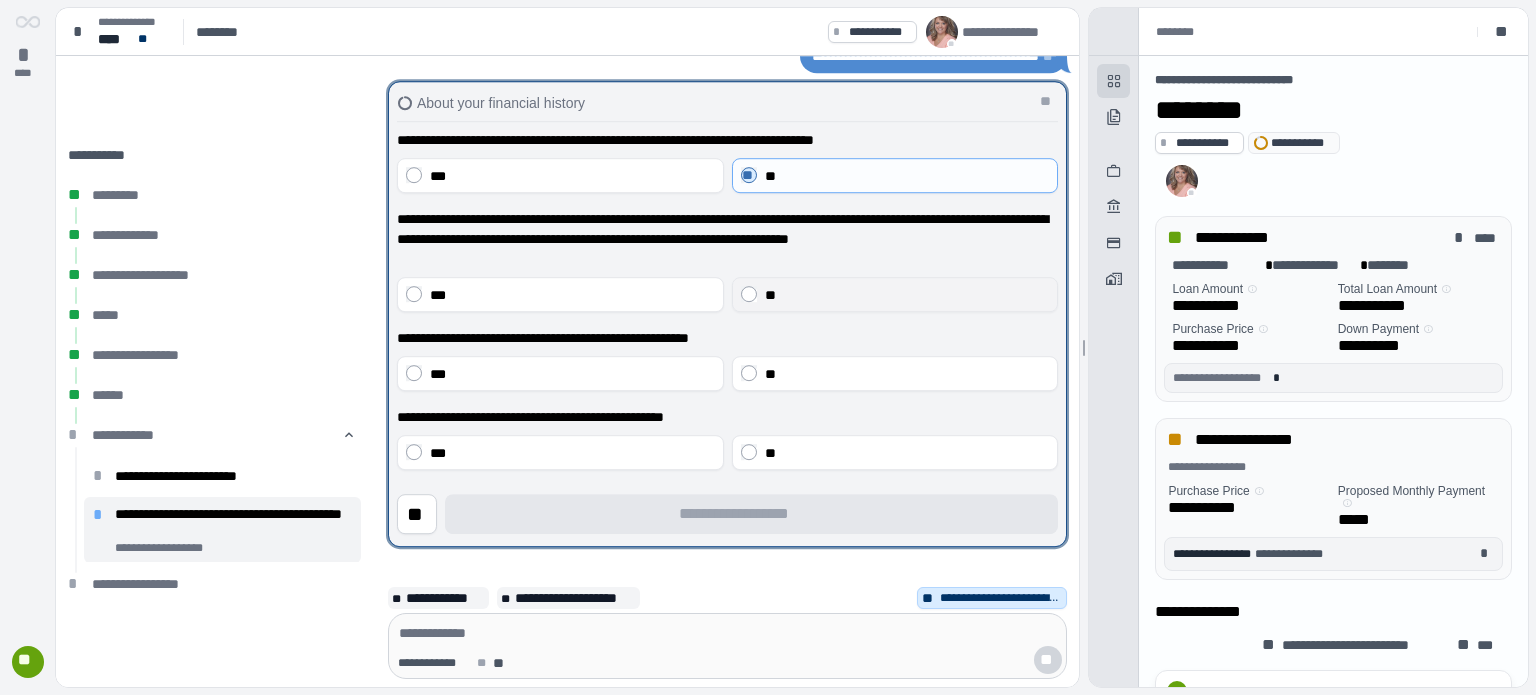 click on "**" at bounding box center (907, 295) 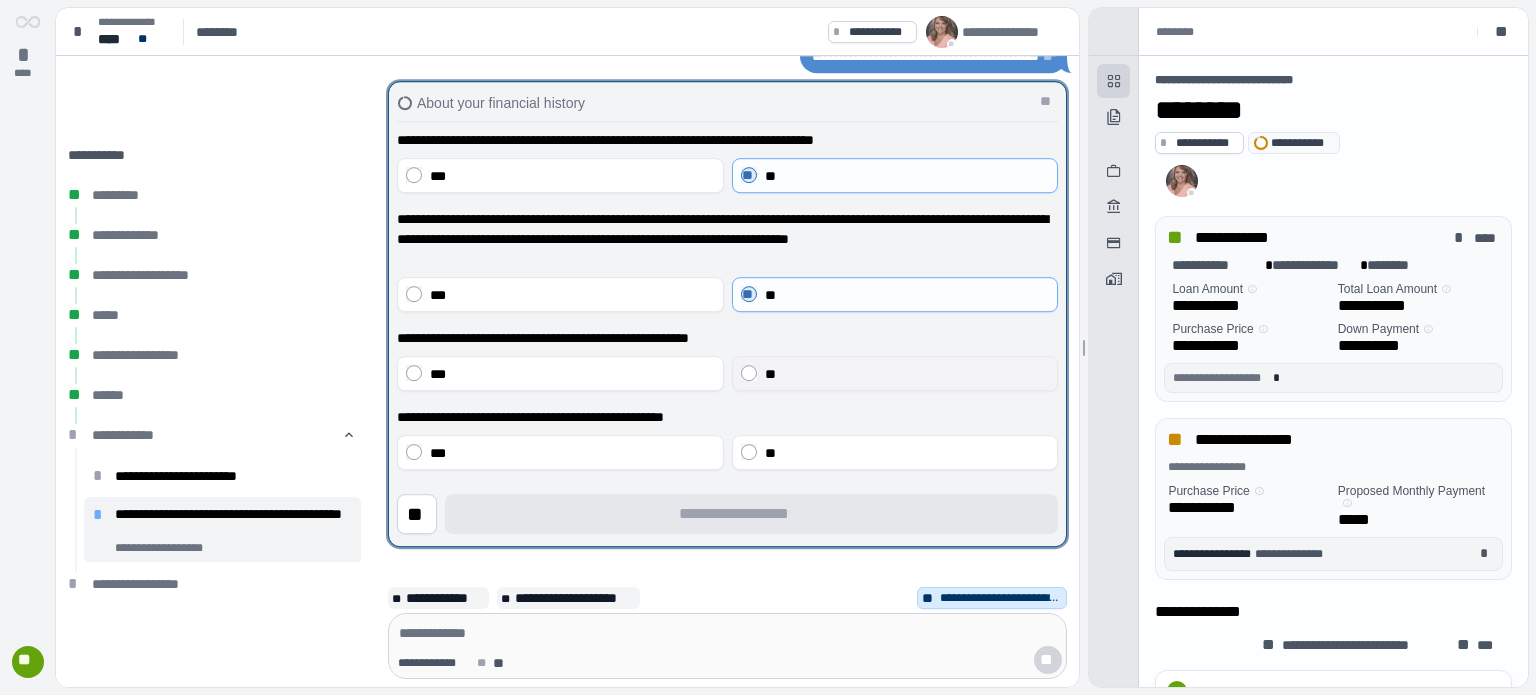 click on "**" at bounding box center (907, 374) 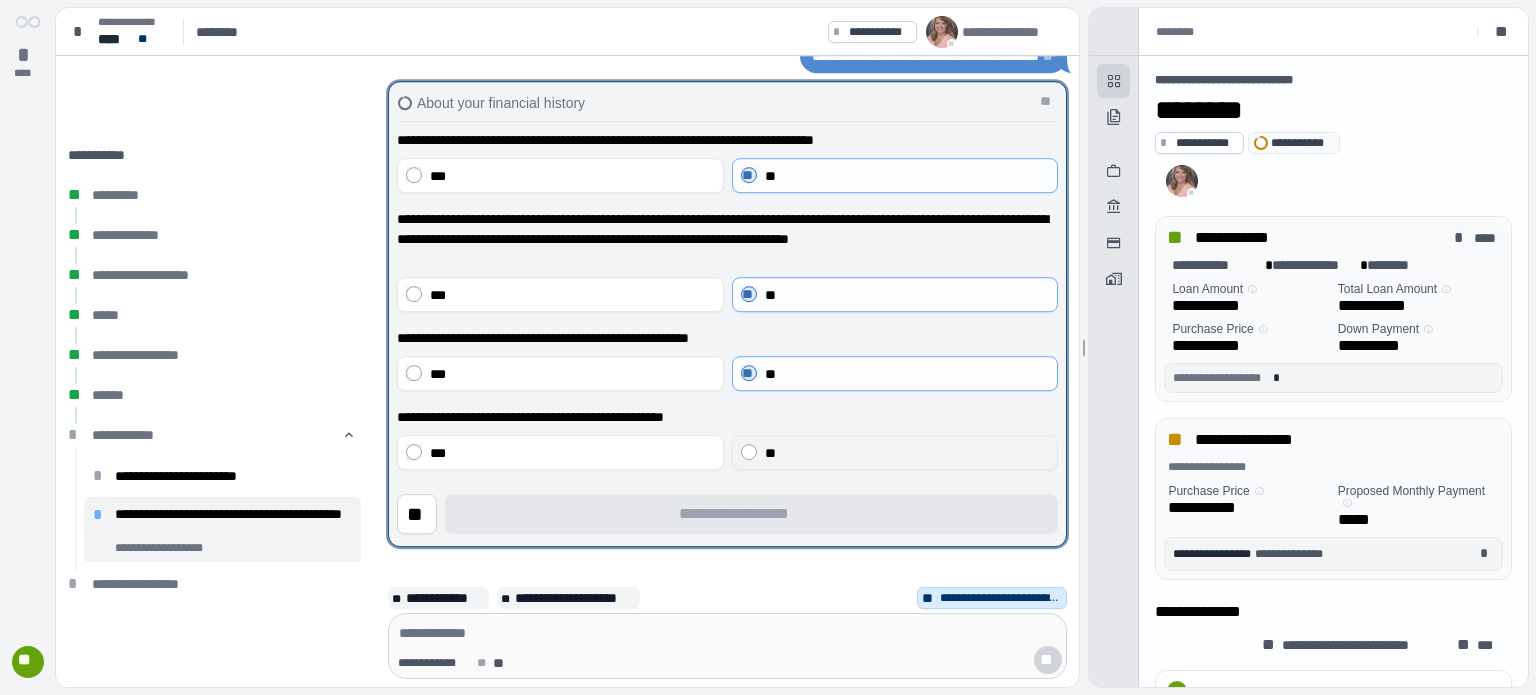 click on "**" at bounding box center [907, 453] 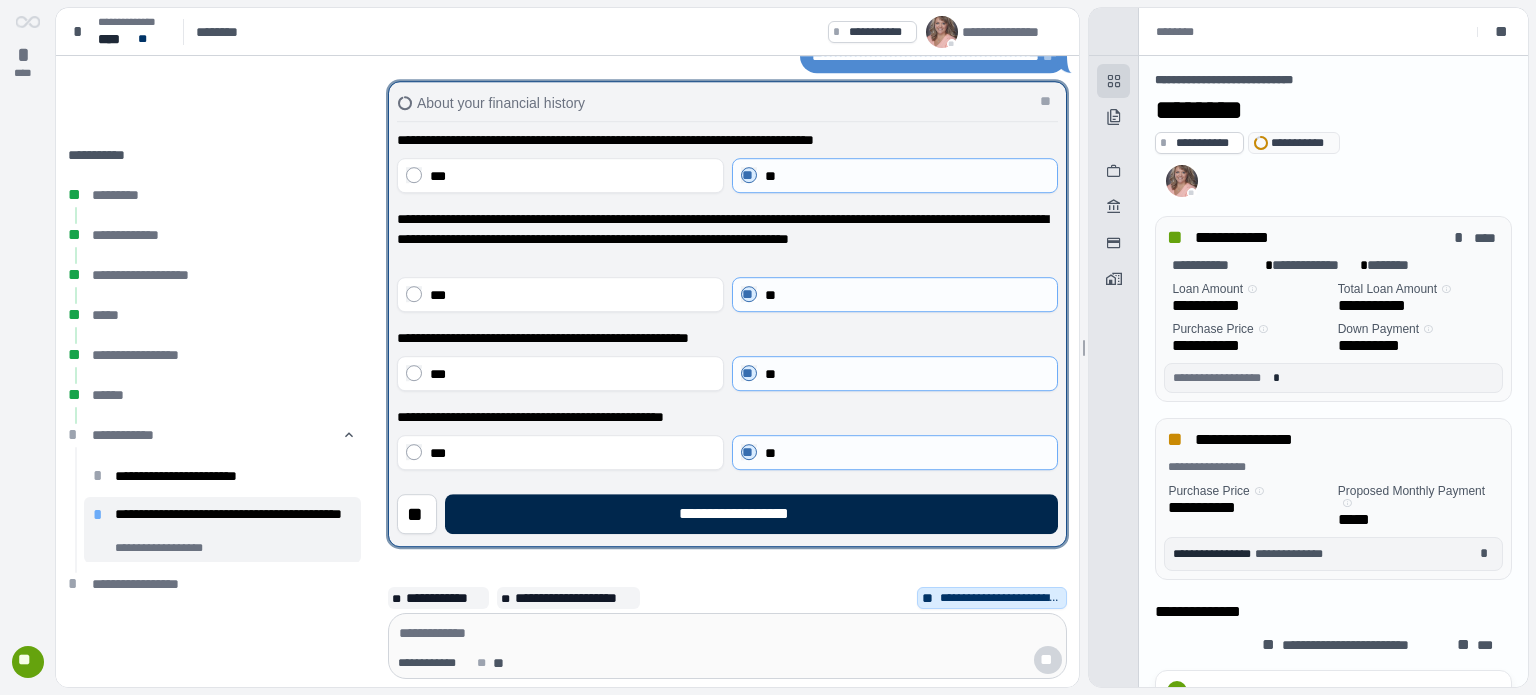 click on "**********" at bounding box center (751, 514) 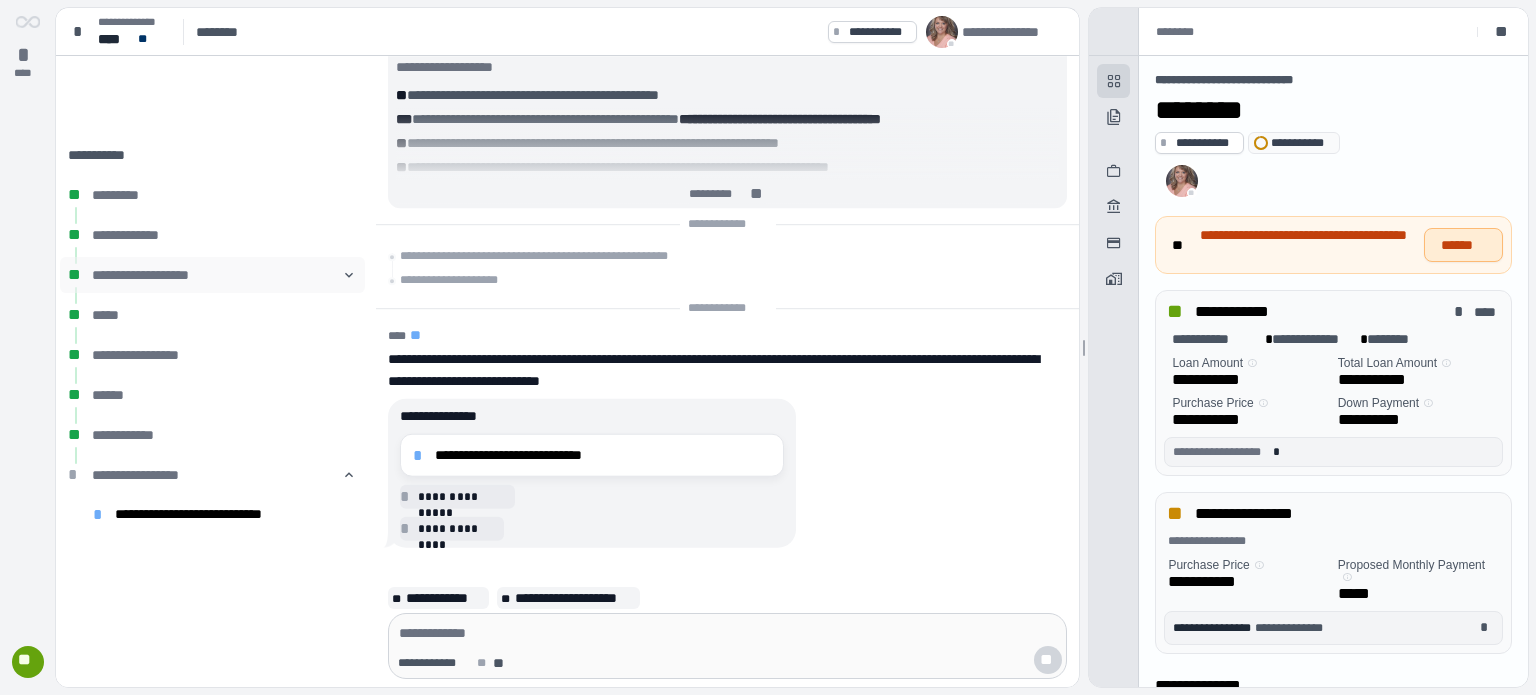 click on "**********" at bounding box center [212, 275] 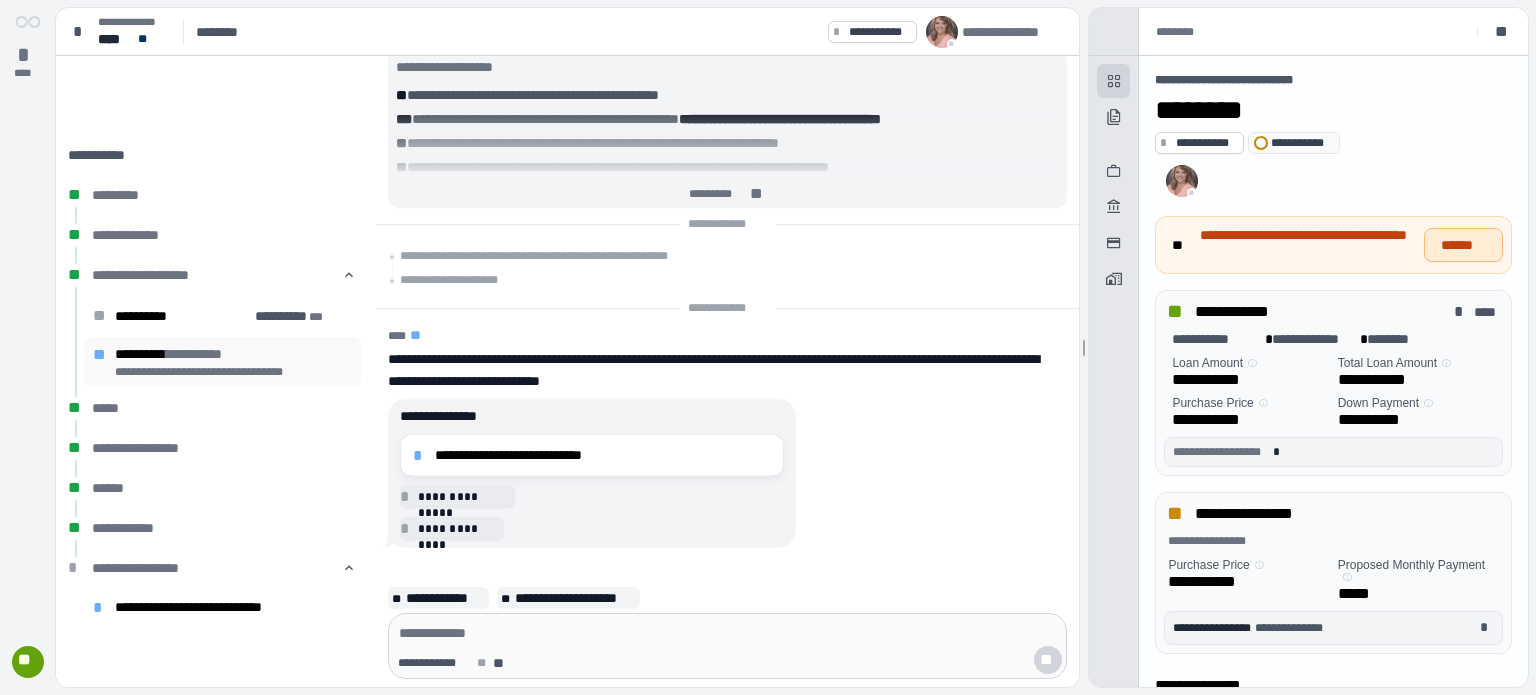 click on "**********" at bounding box center (233, 354) 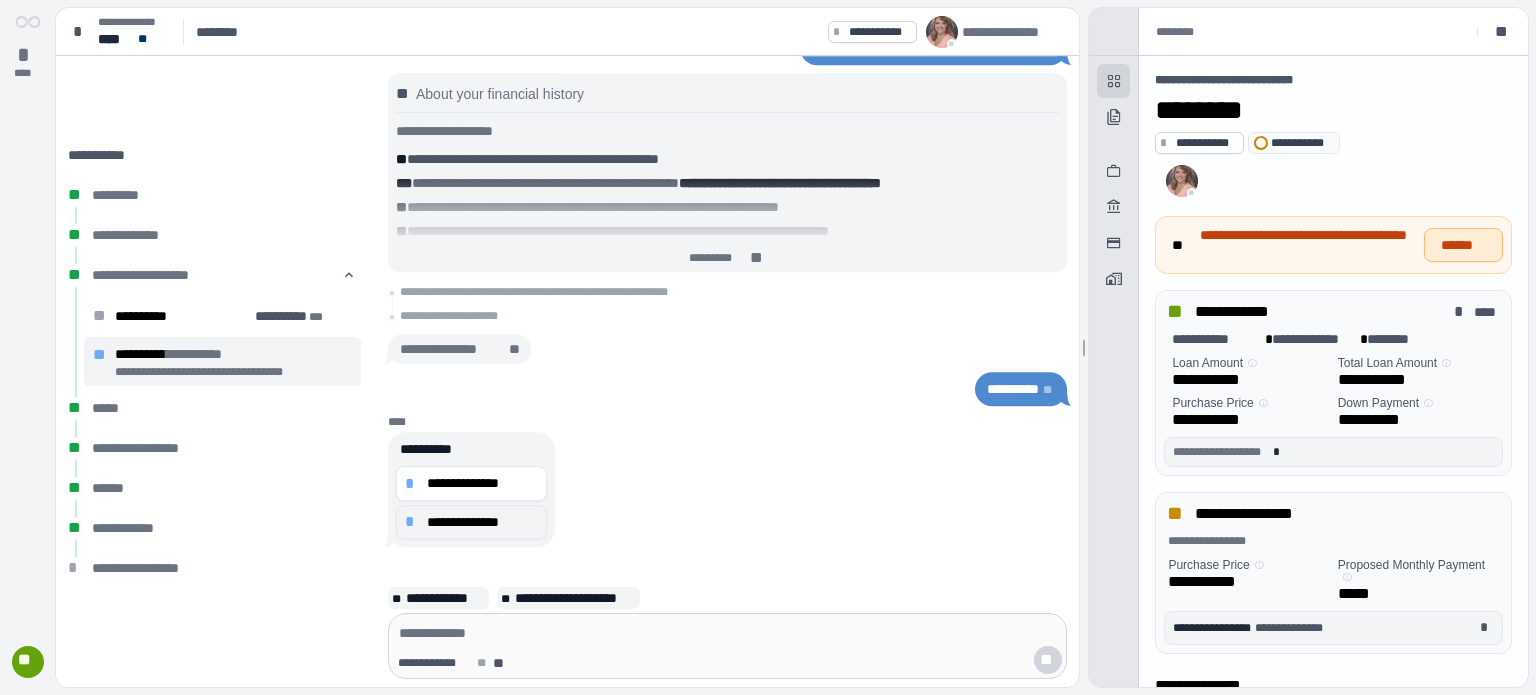 click on "**********" at bounding box center (482, 522) 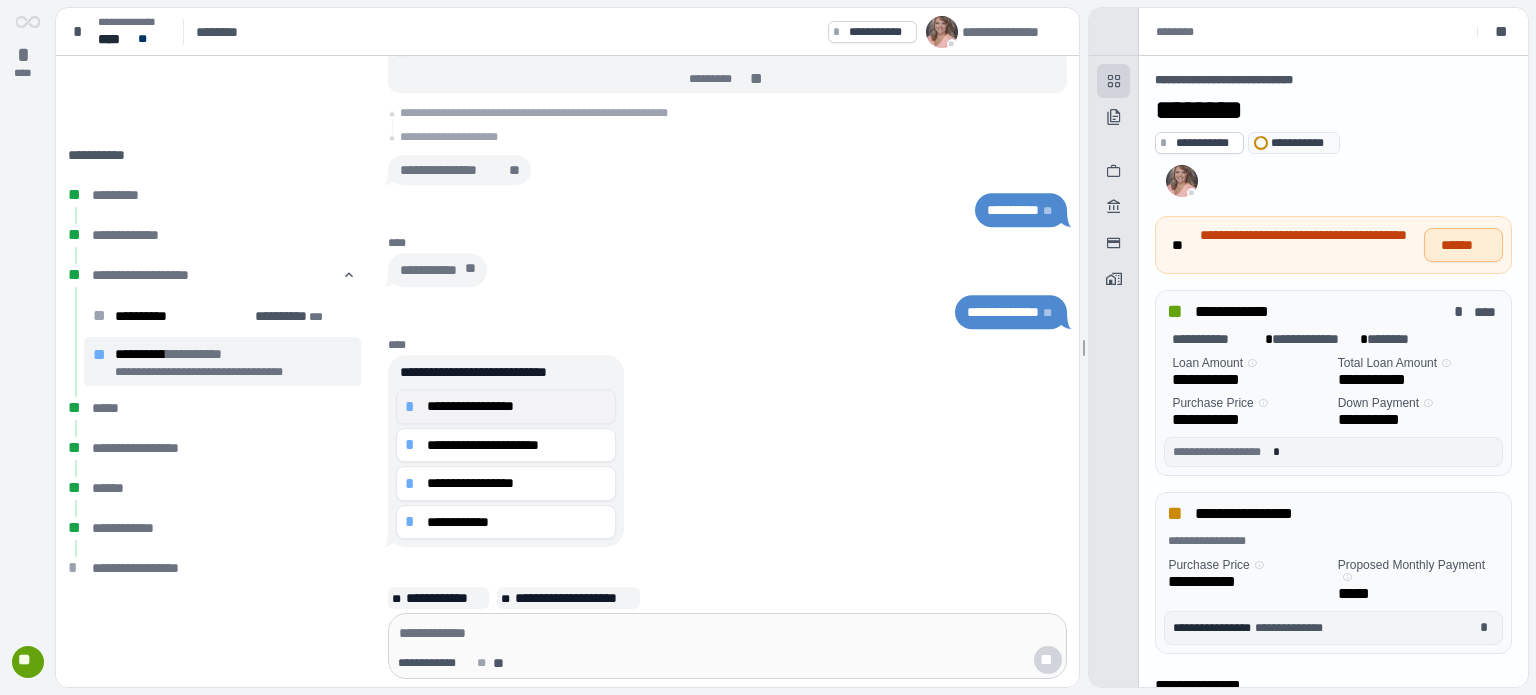 click on "**********" at bounding box center [517, 406] 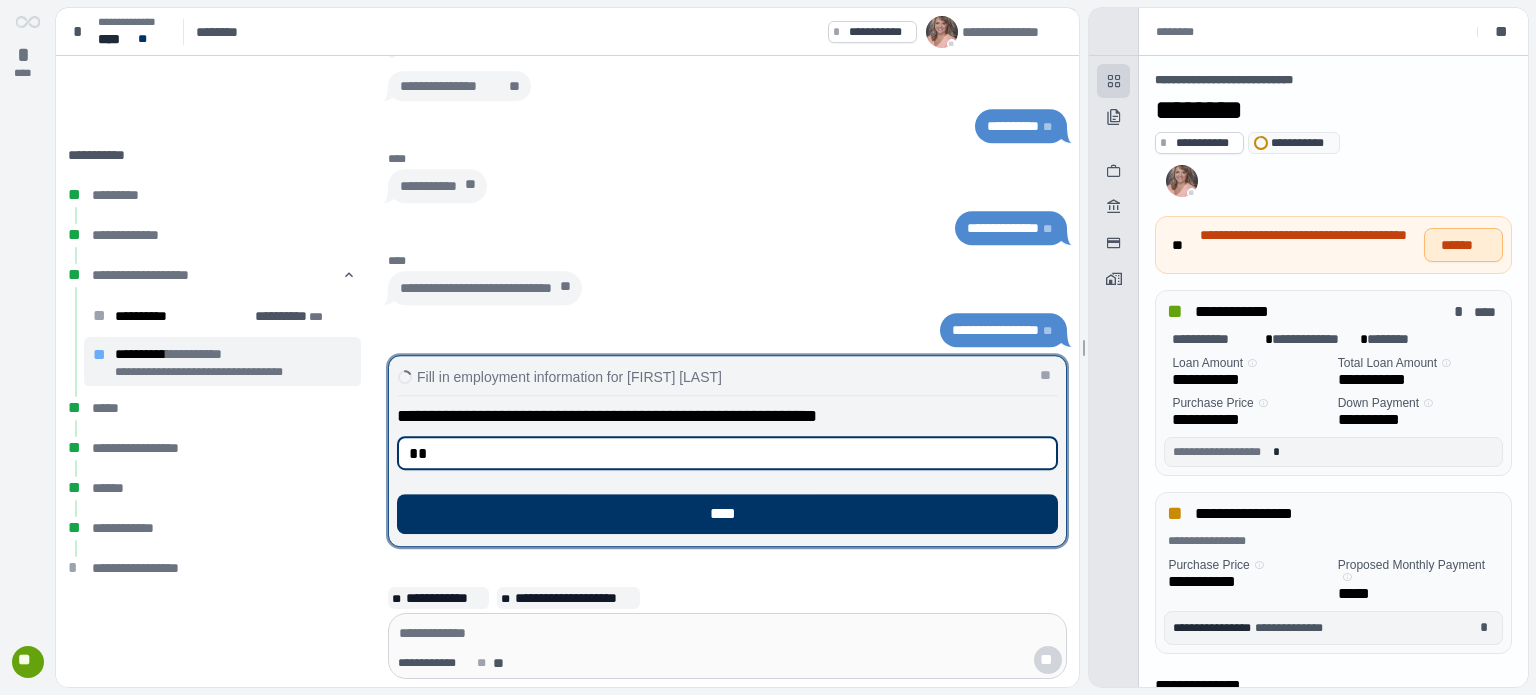 type on "*" 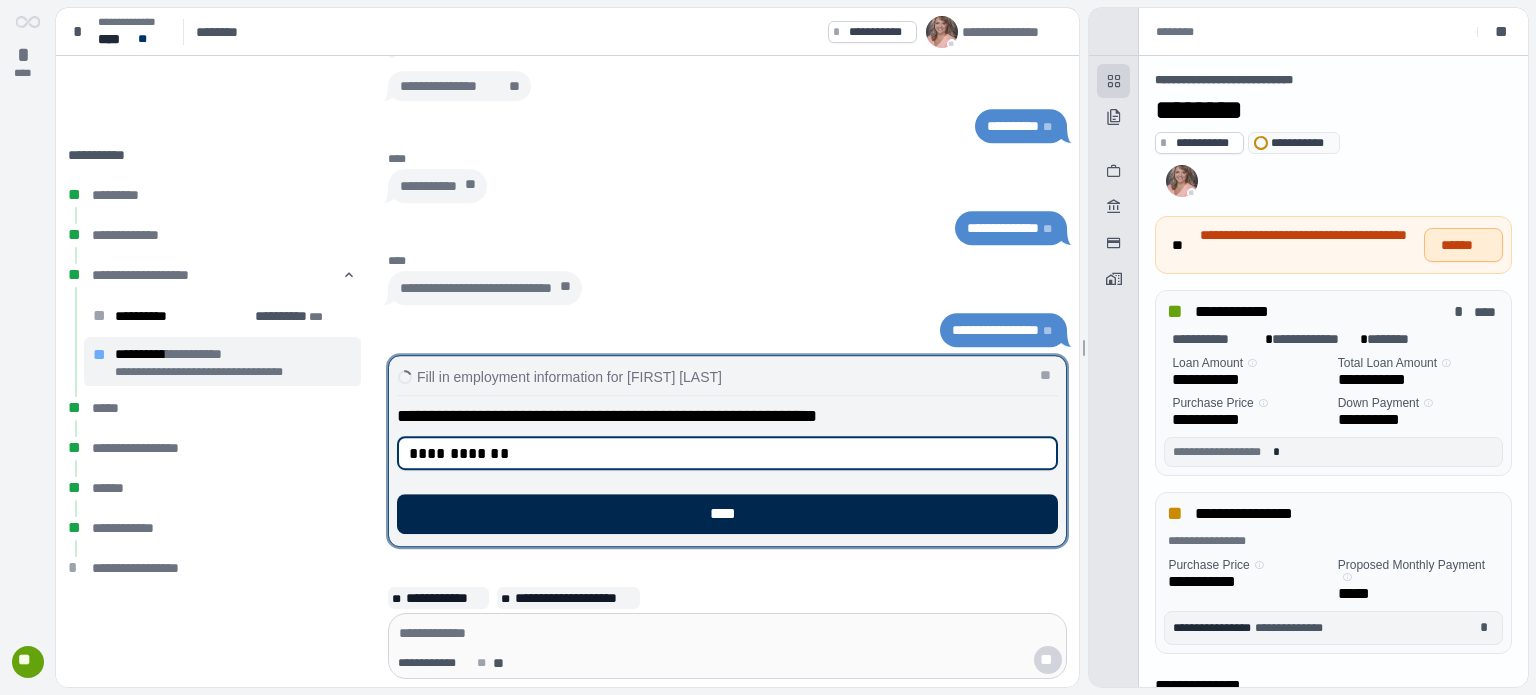 type on "**********" 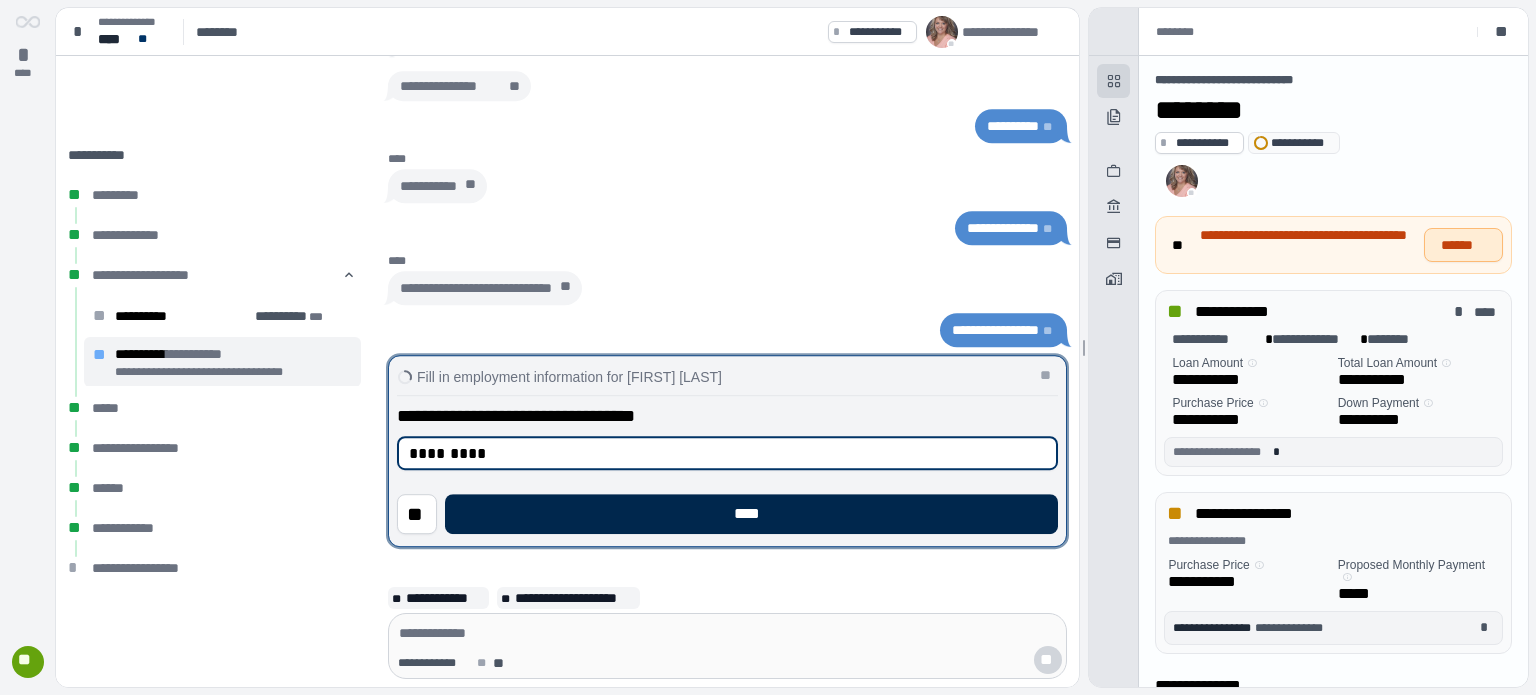 type on "*********" 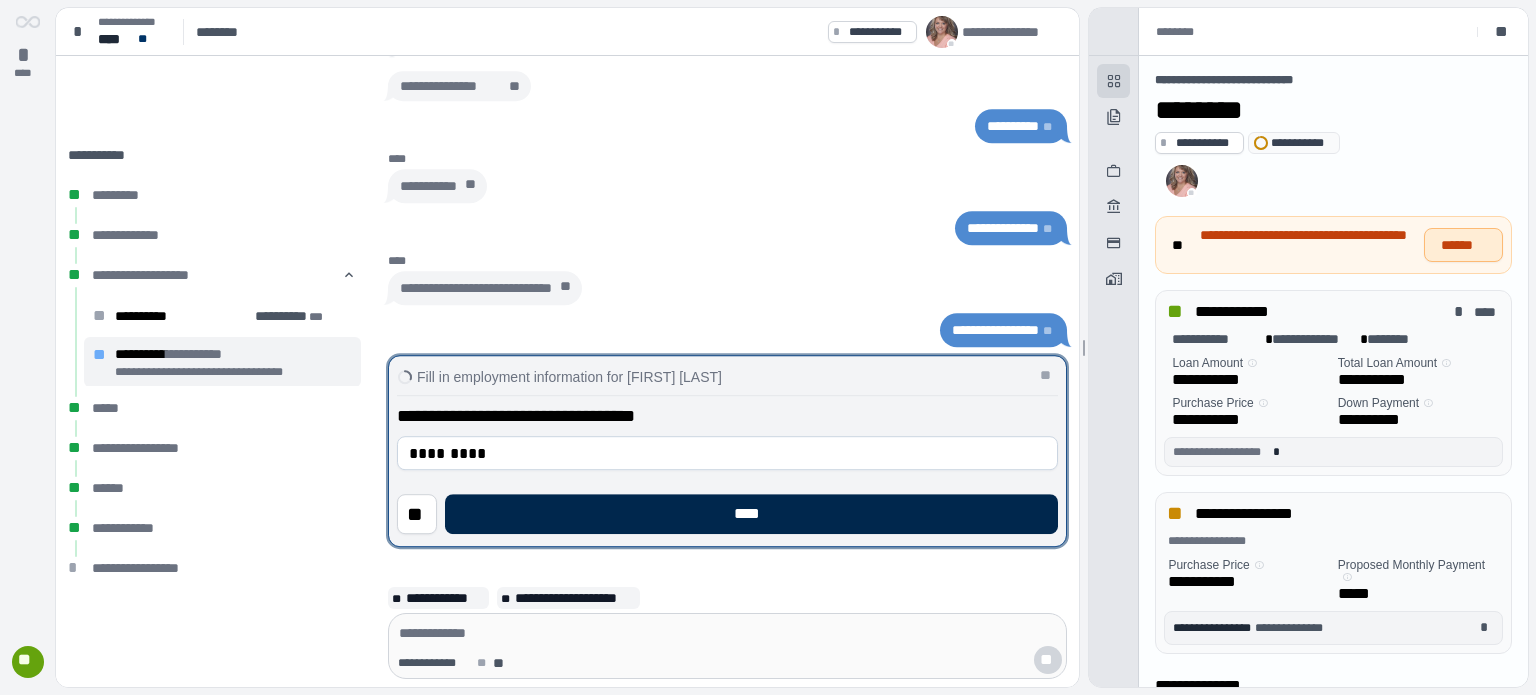 click on "****" at bounding box center (751, 514) 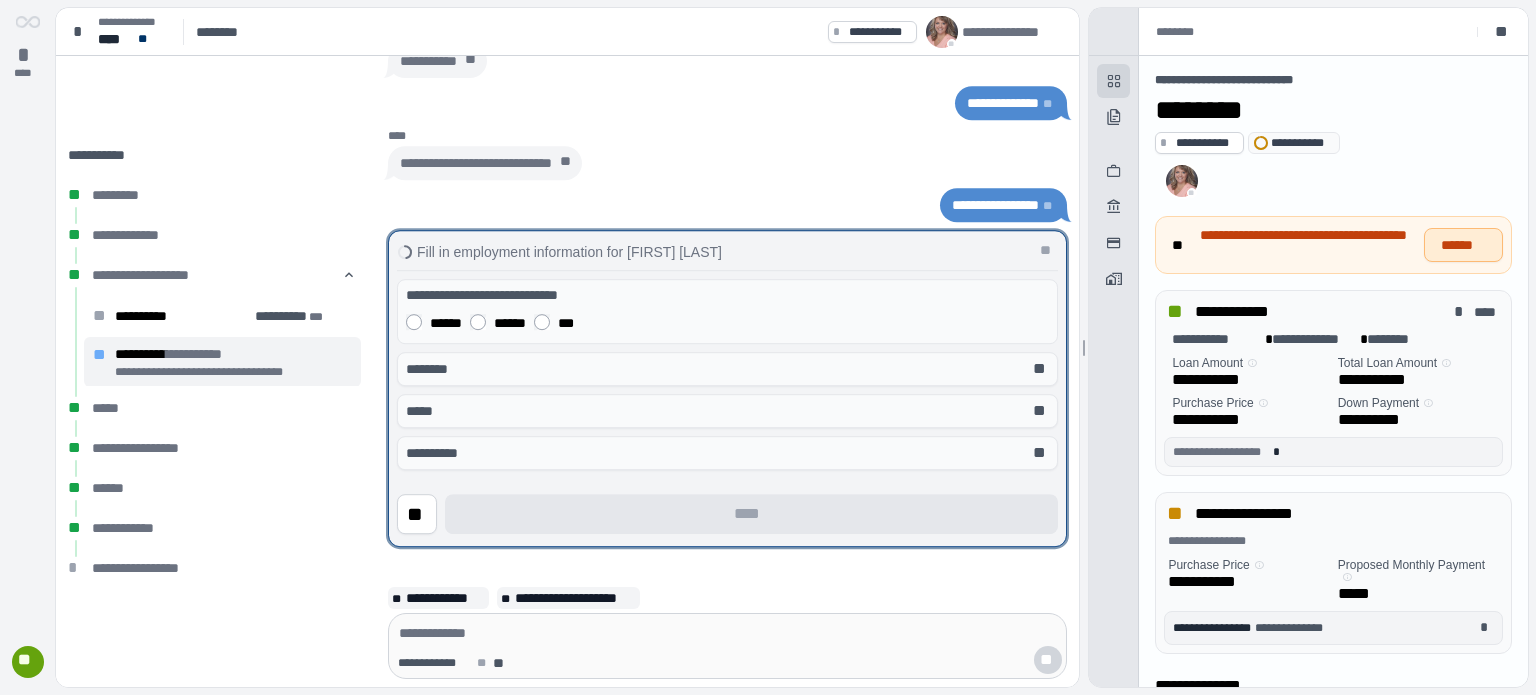 click on "******" at bounding box center (510, 323) 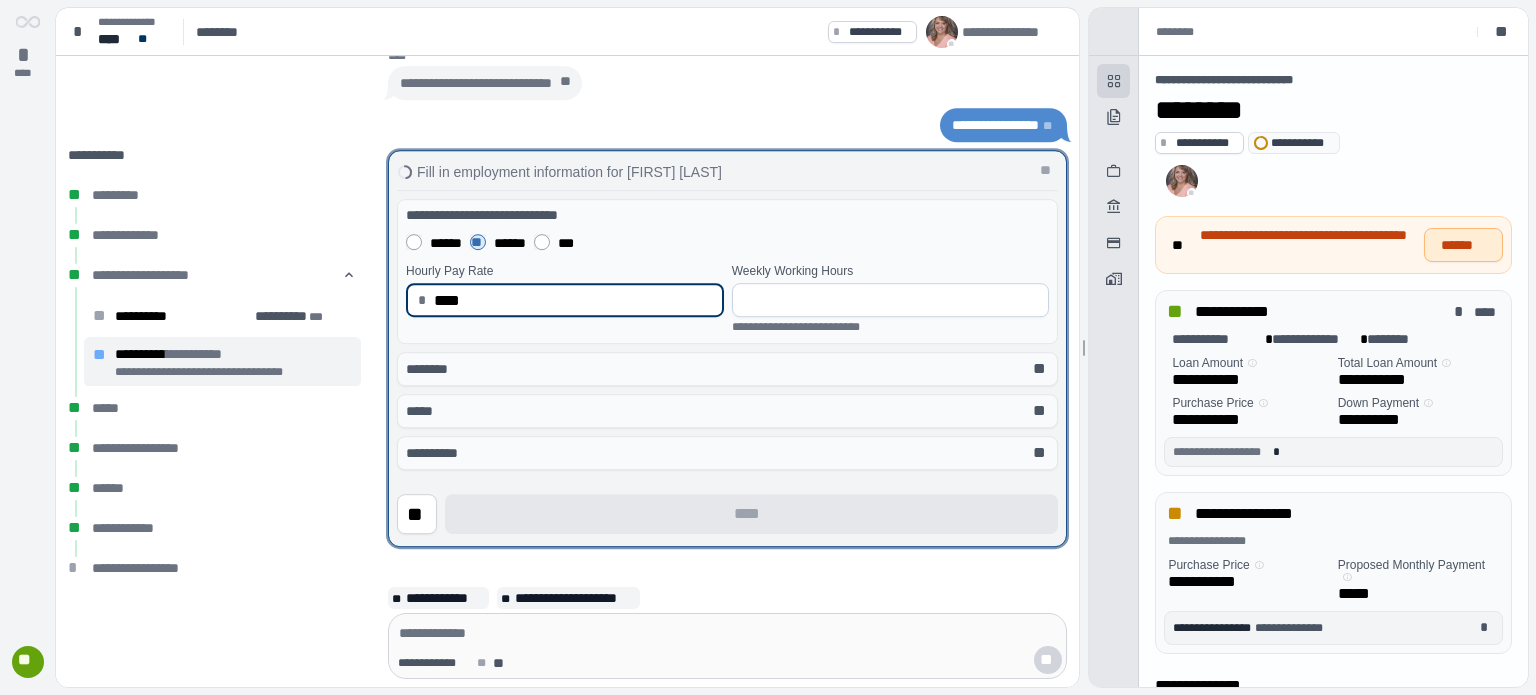 type on "*****" 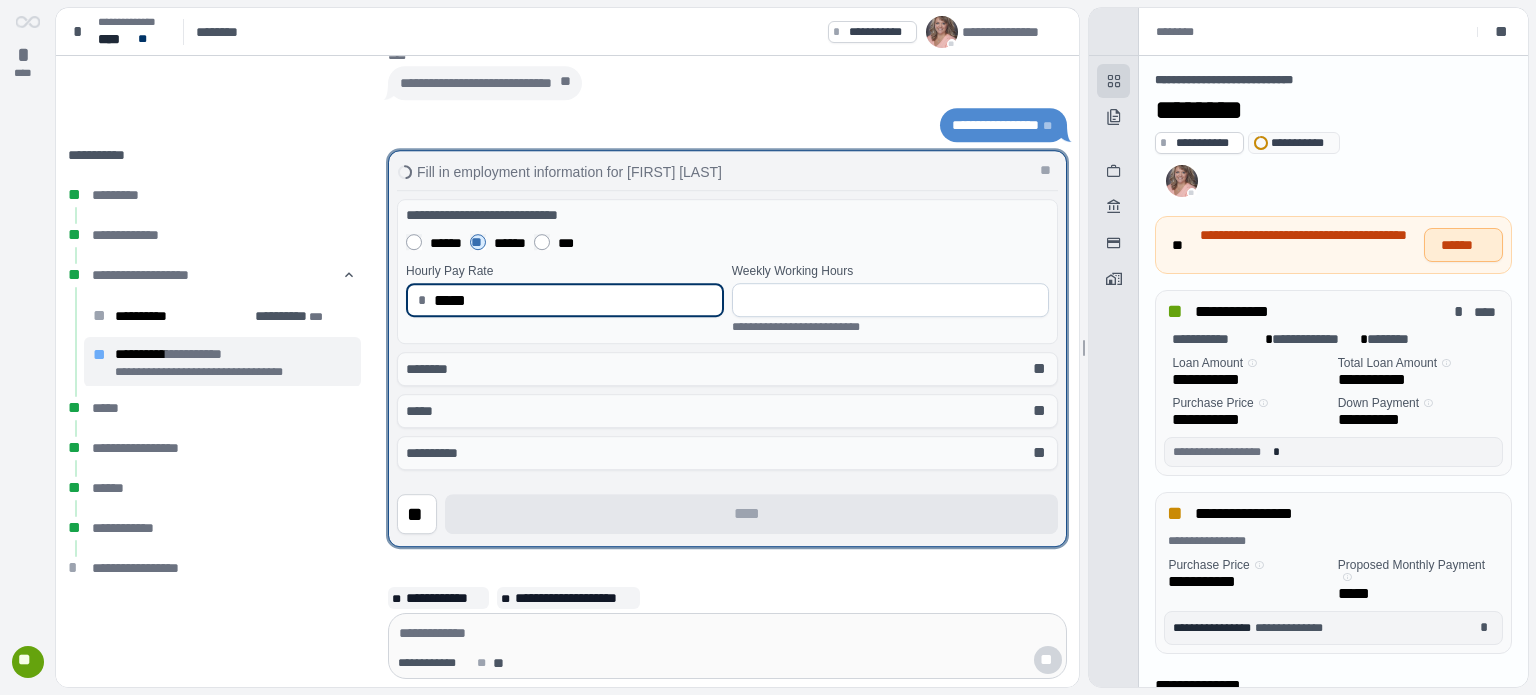 click at bounding box center (891, 300) 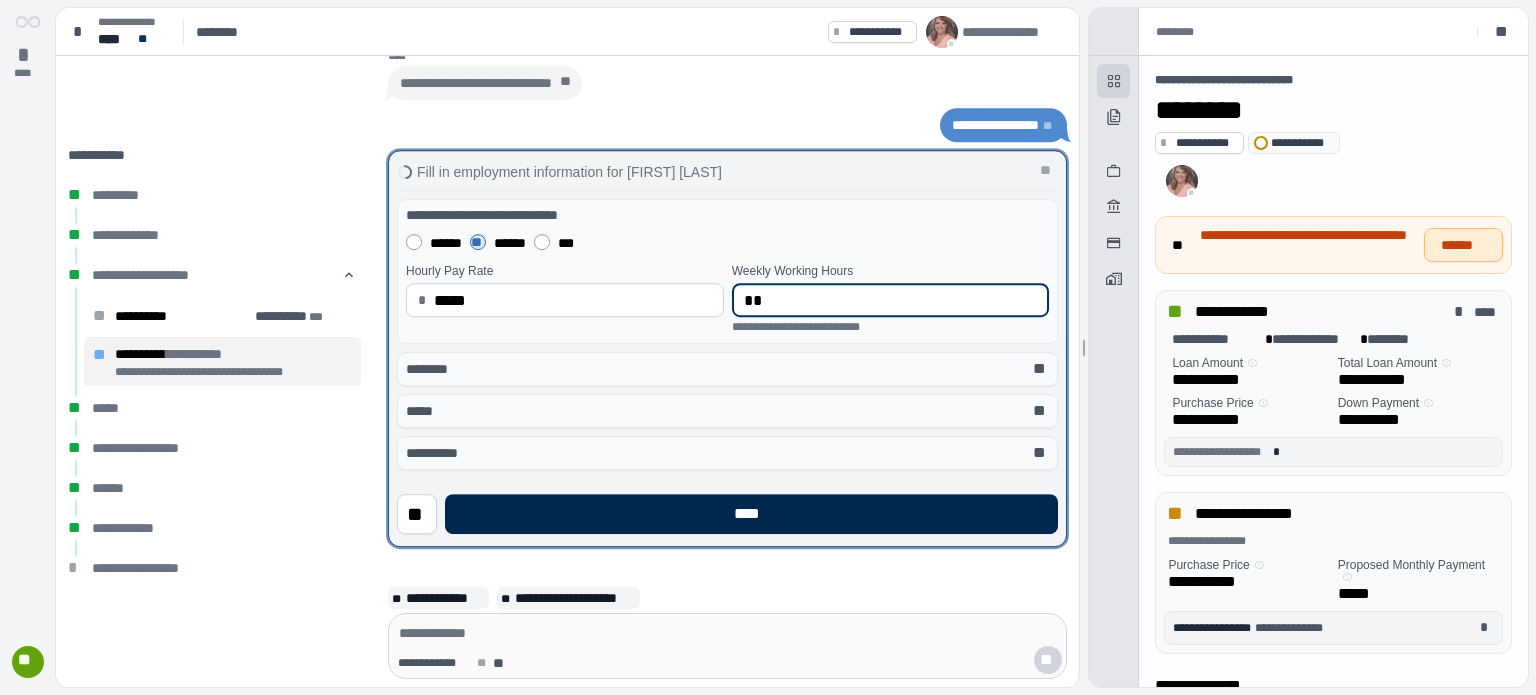type on "**" 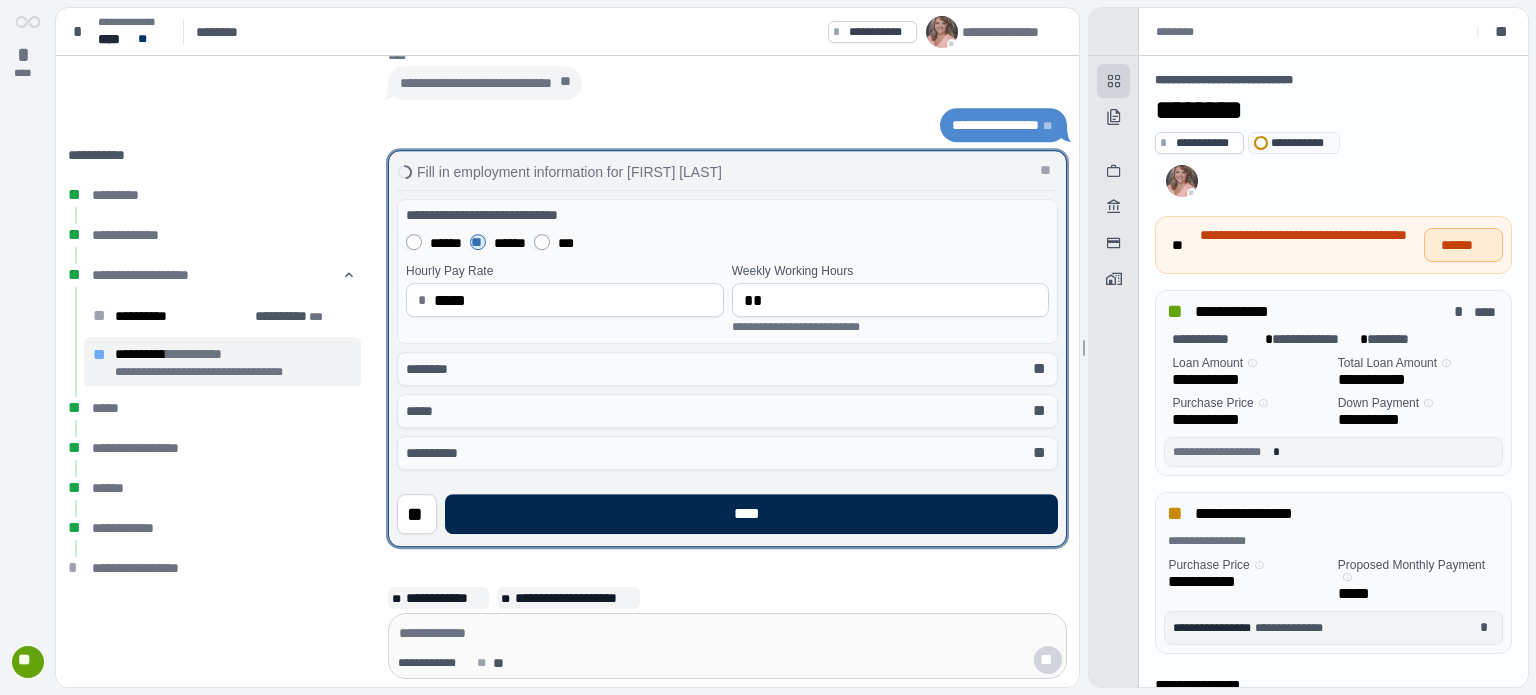 click on "****" at bounding box center [751, 514] 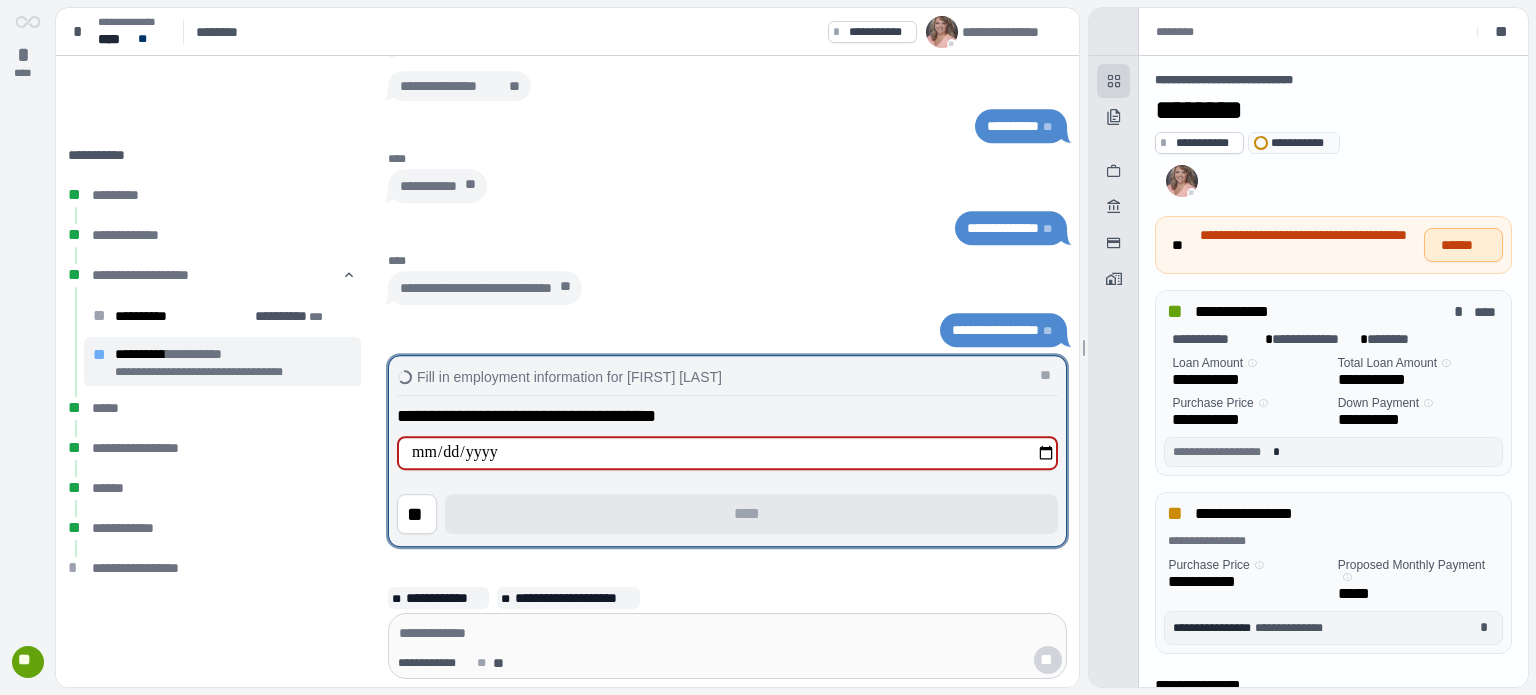 type on "**********" 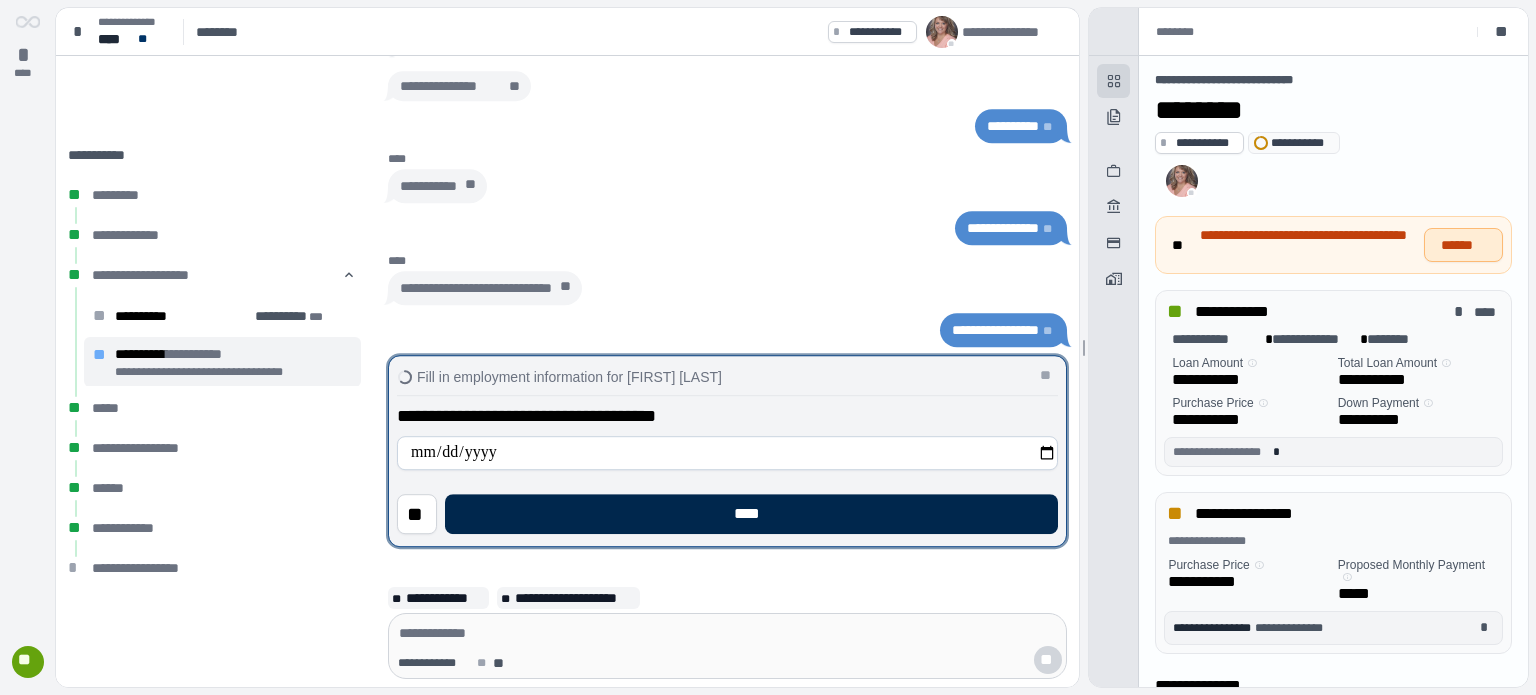 click on "****" at bounding box center (751, 514) 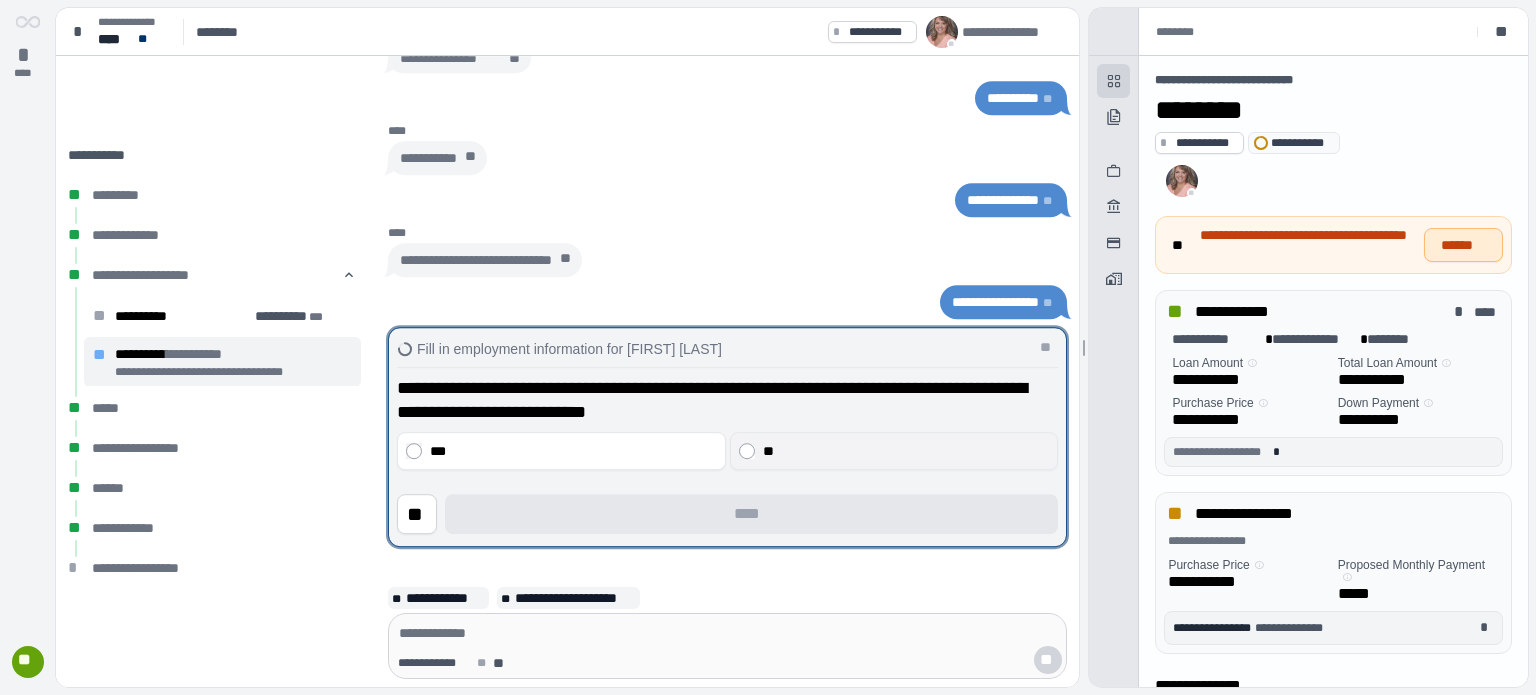 click on "**" at bounding box center [904, 451] 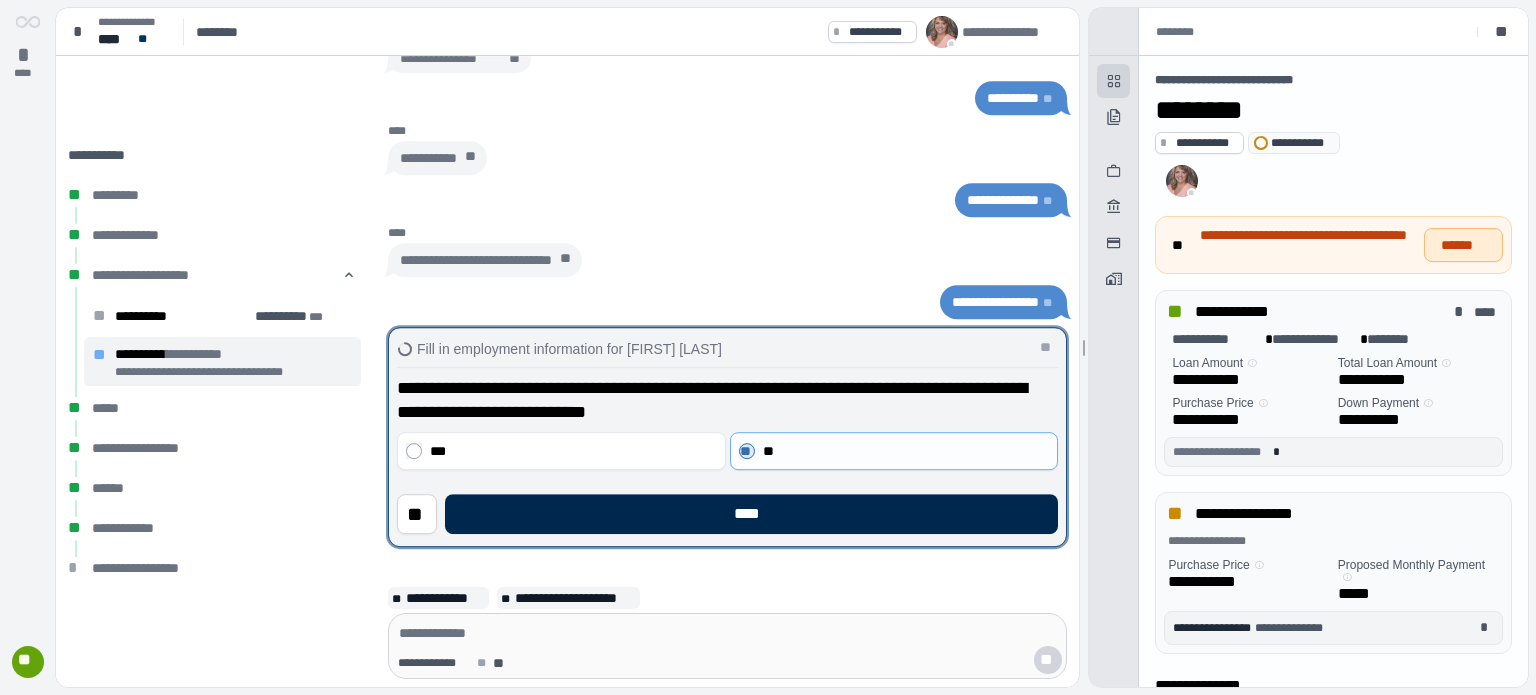 click on "****" at bounding box center [751, 514] 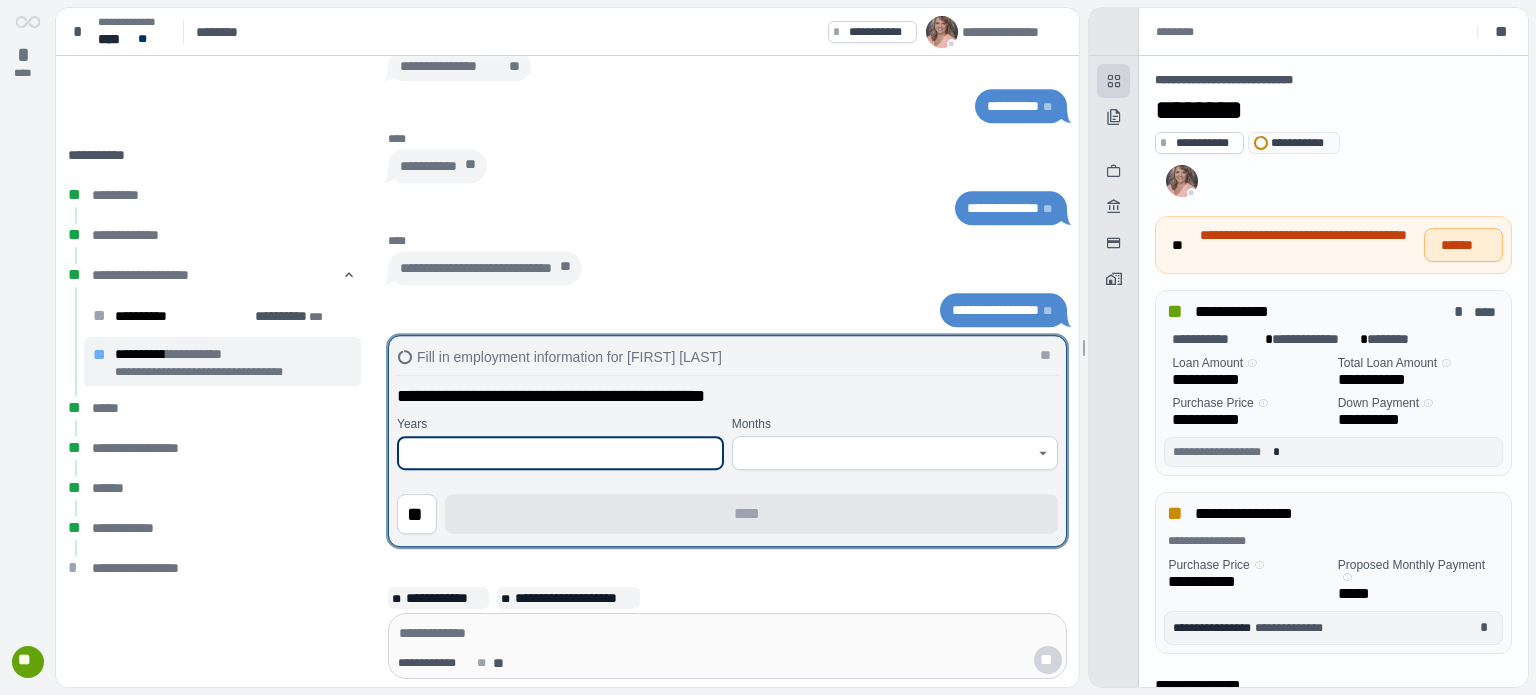 type on "*" 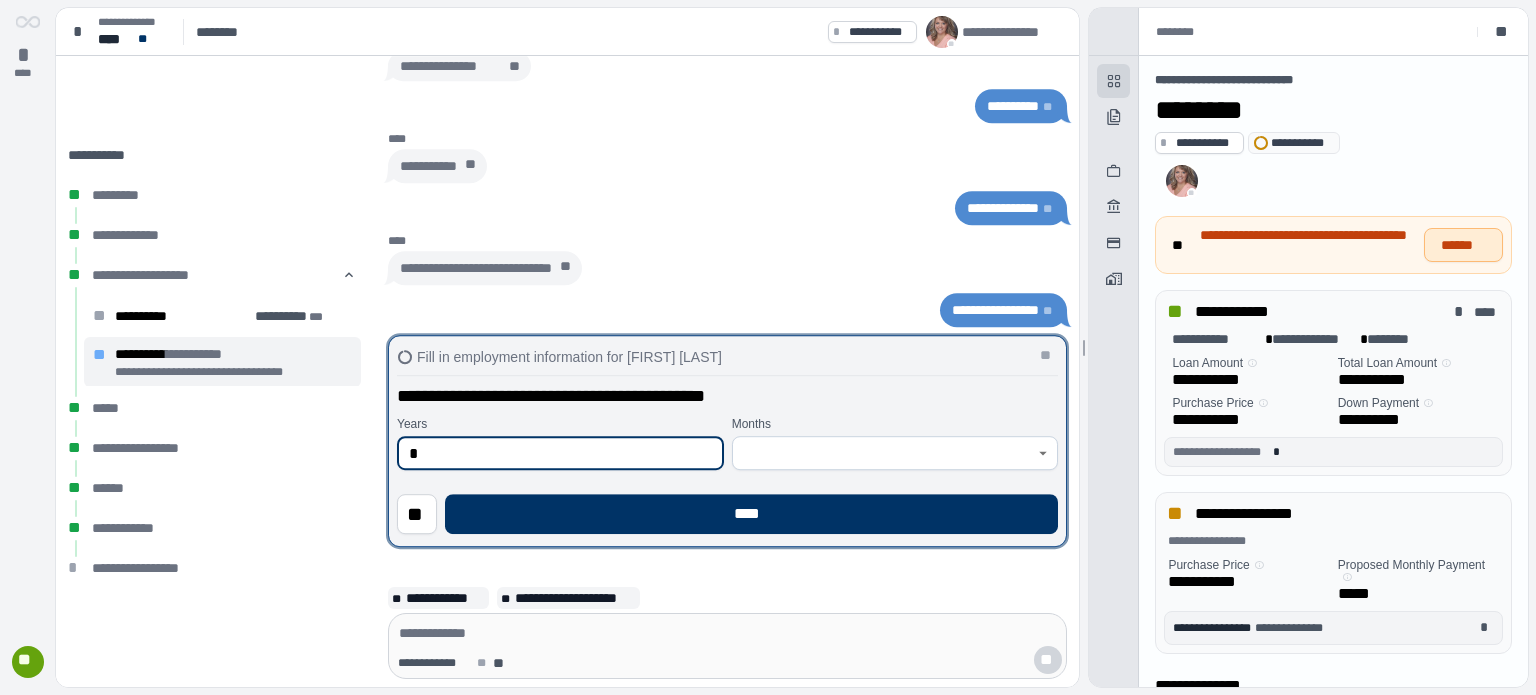 type on "*" 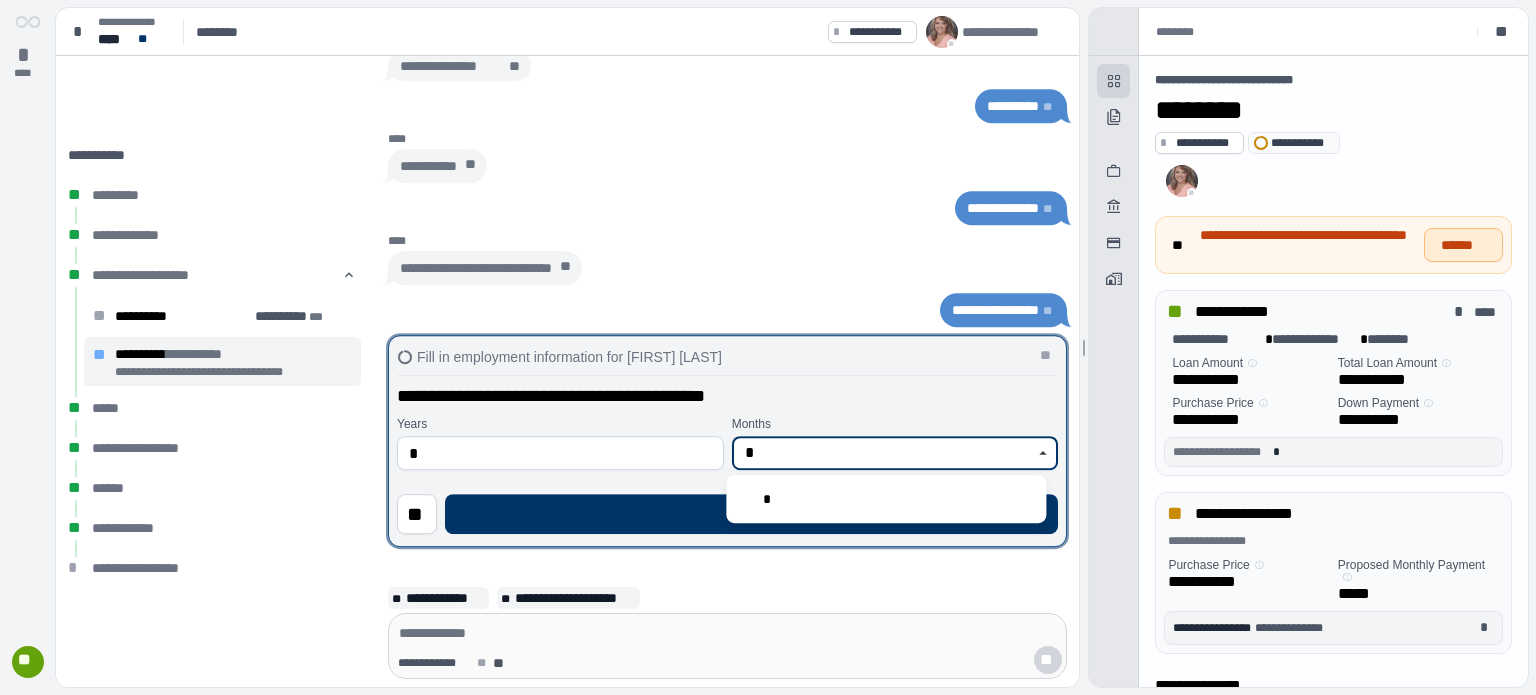 type on "*" 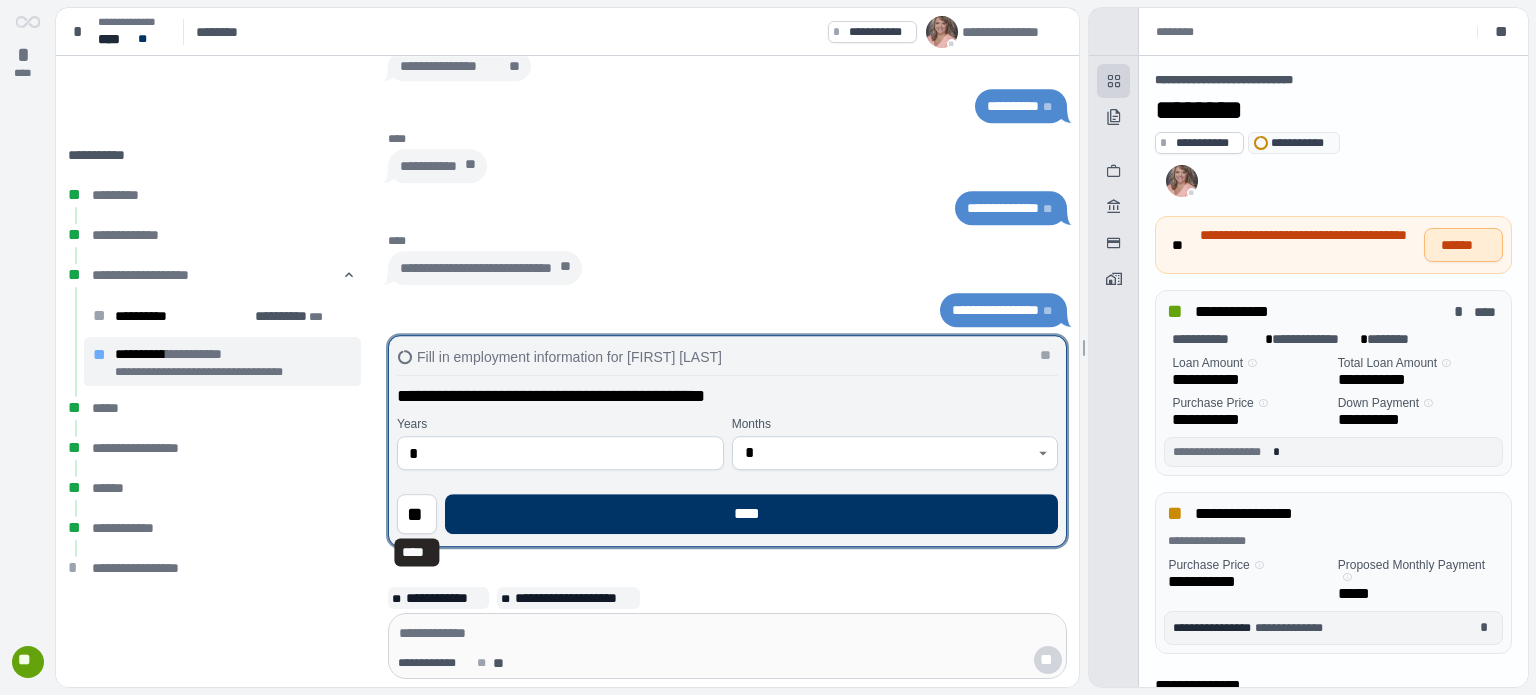 type 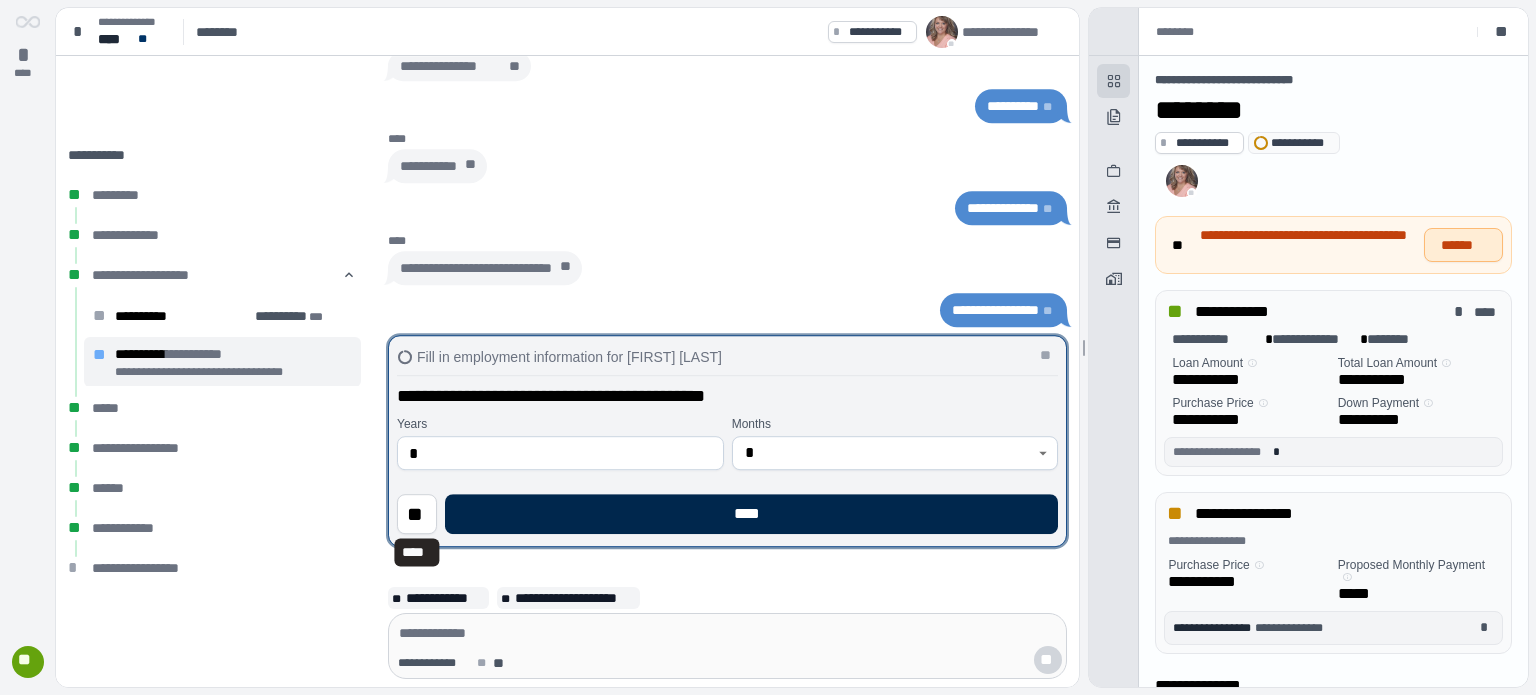 click on "****" at bounding box center [751, 514] 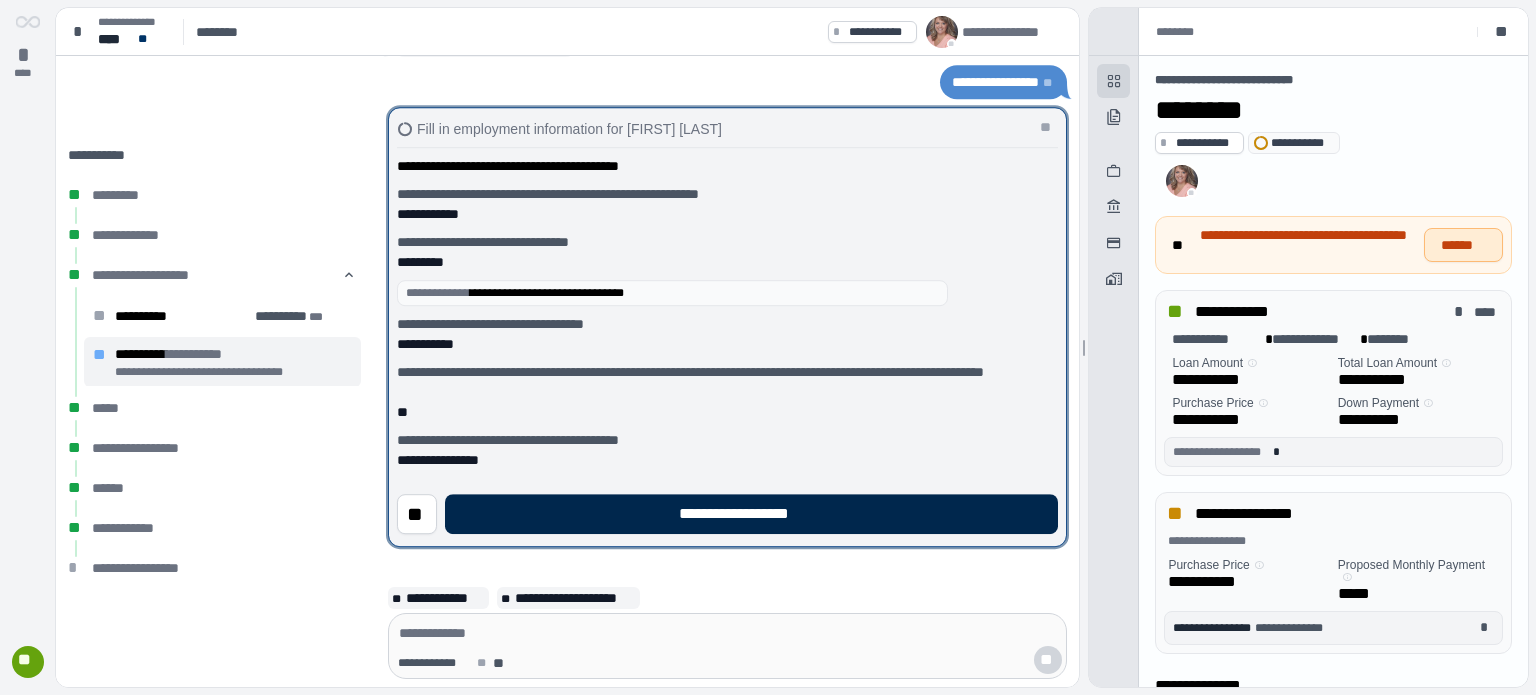 click on "**********" at bounding box center [751, 514] 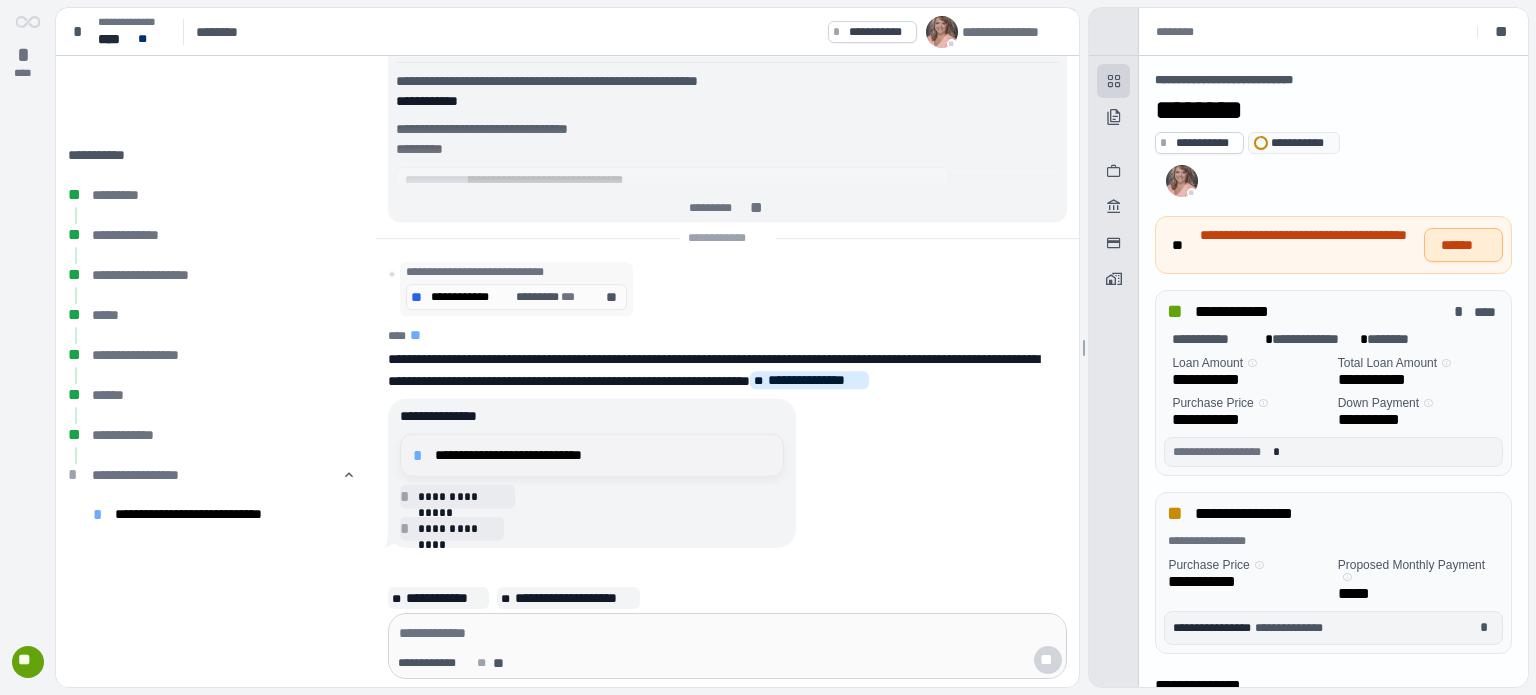 click on "**********" at bounding box center [603, 455] 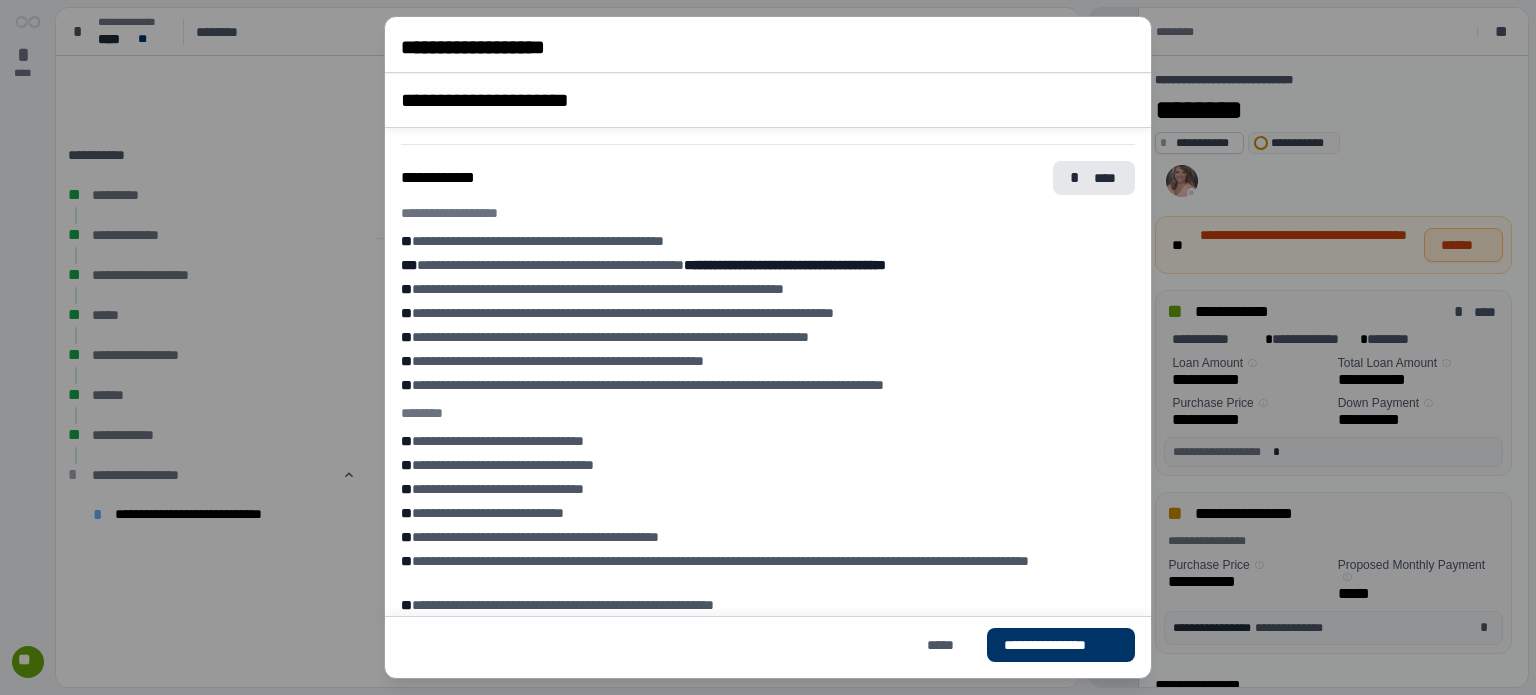 scroll, scrollTop: 1888, scrollLeft: 0, axis: vertical 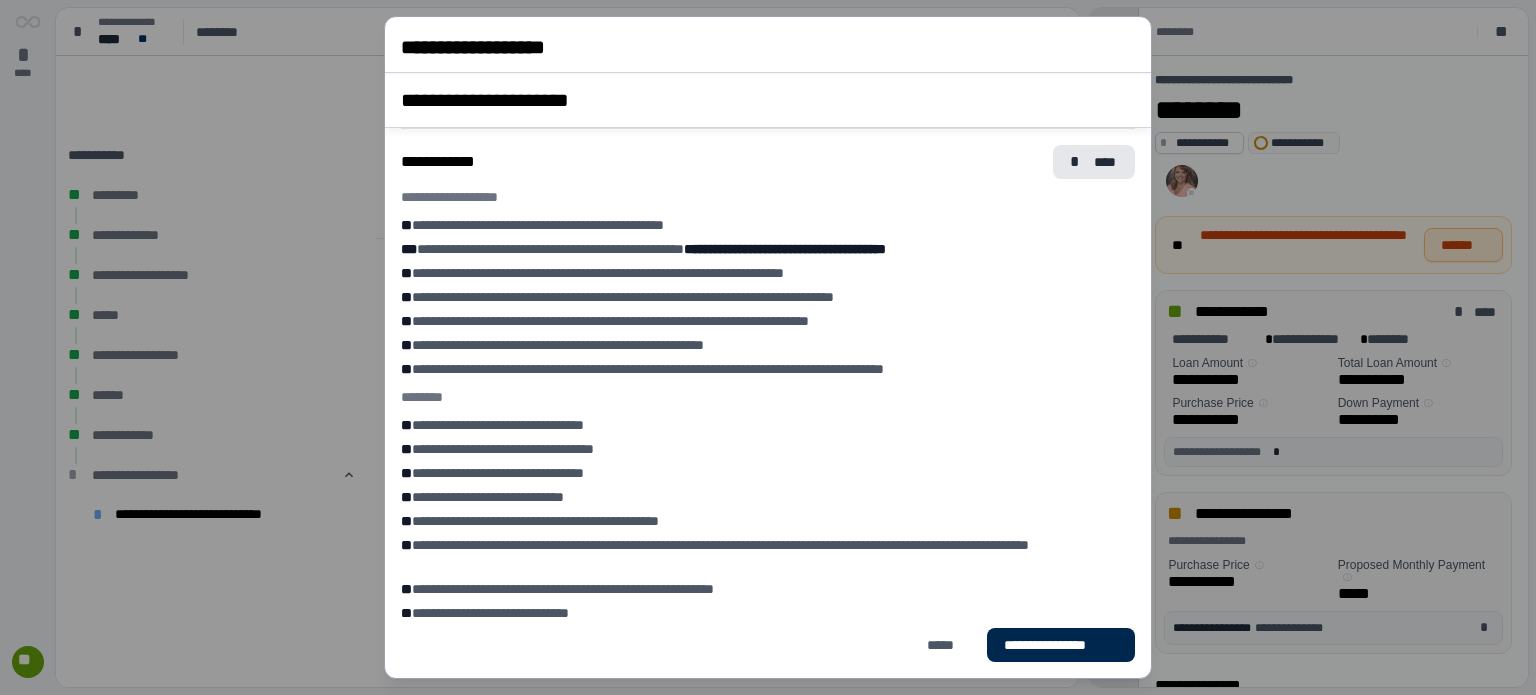 click on "**********" at bounding box center (1061, 645) 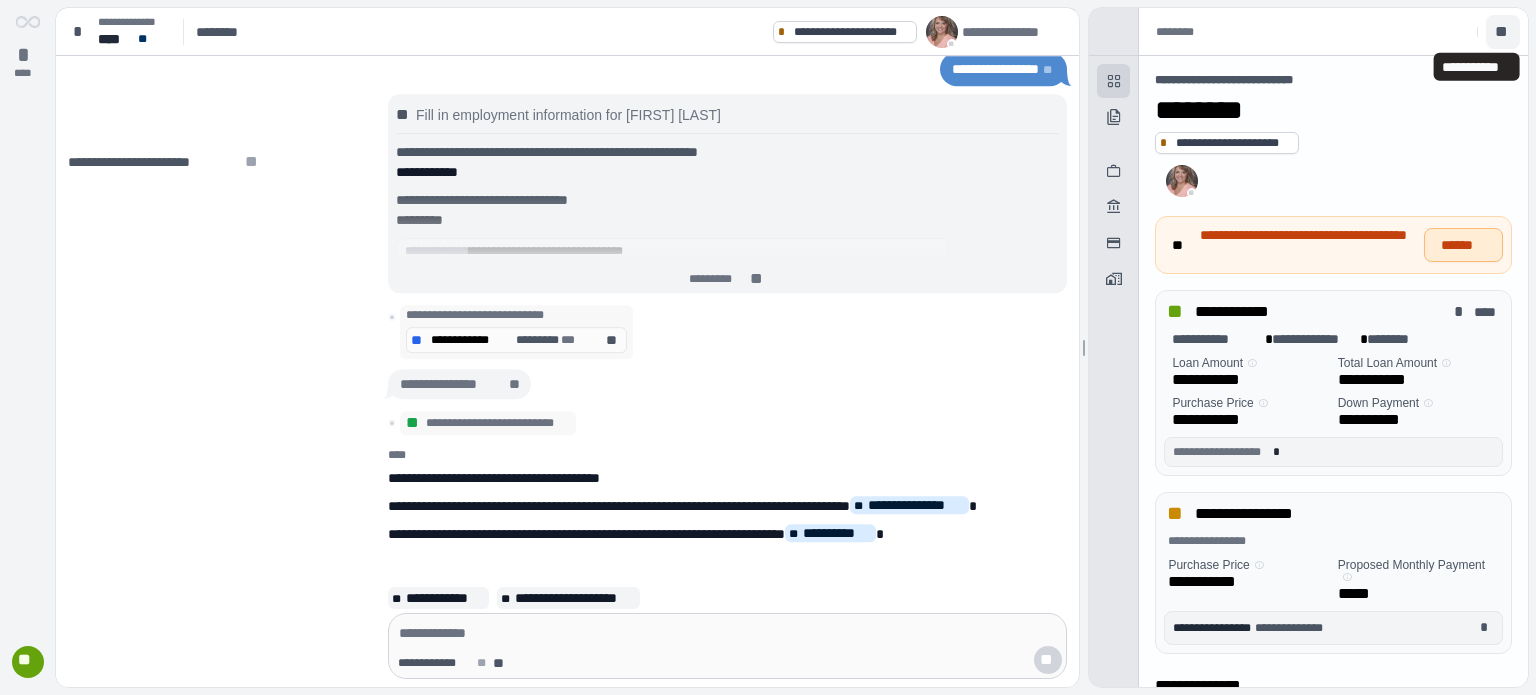 click on "**" at bounding box center [1503, 32] 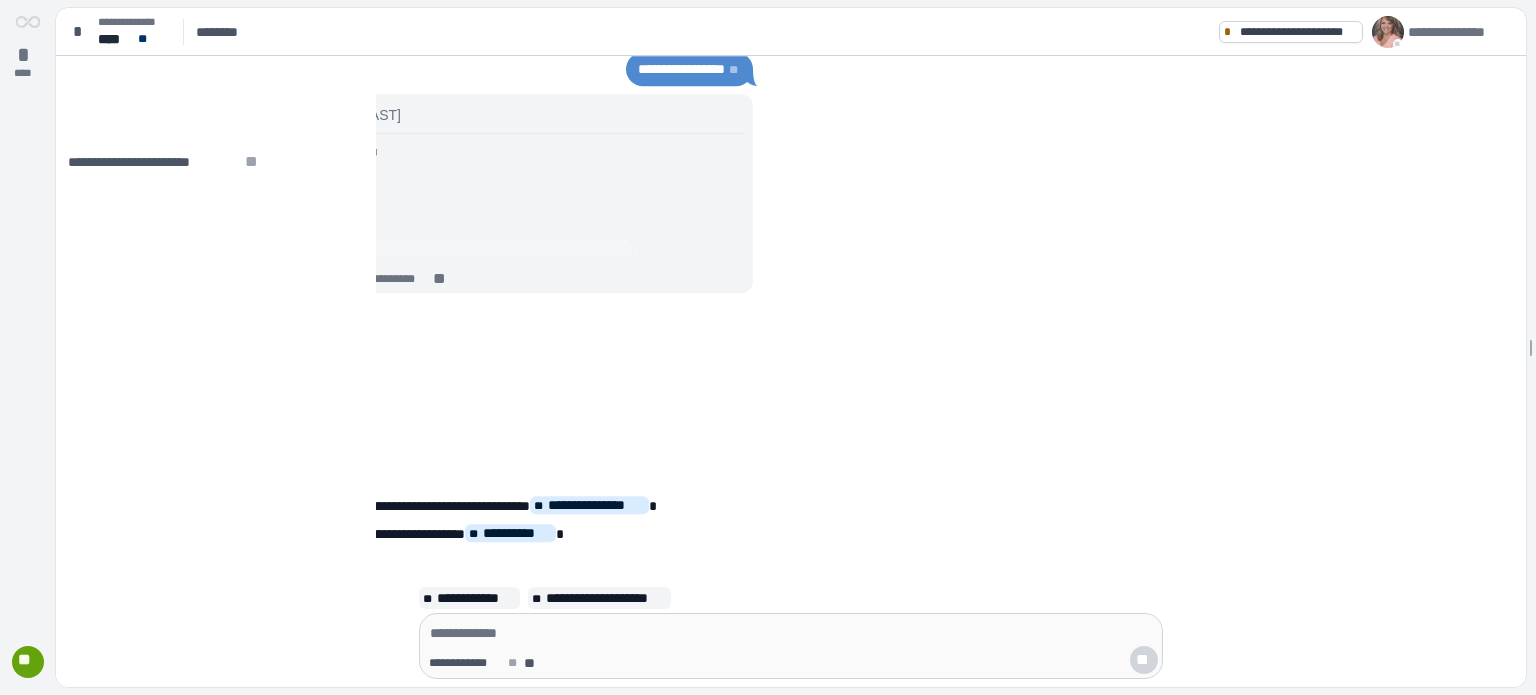 click on "**********" at bounding box center [1458, 32] 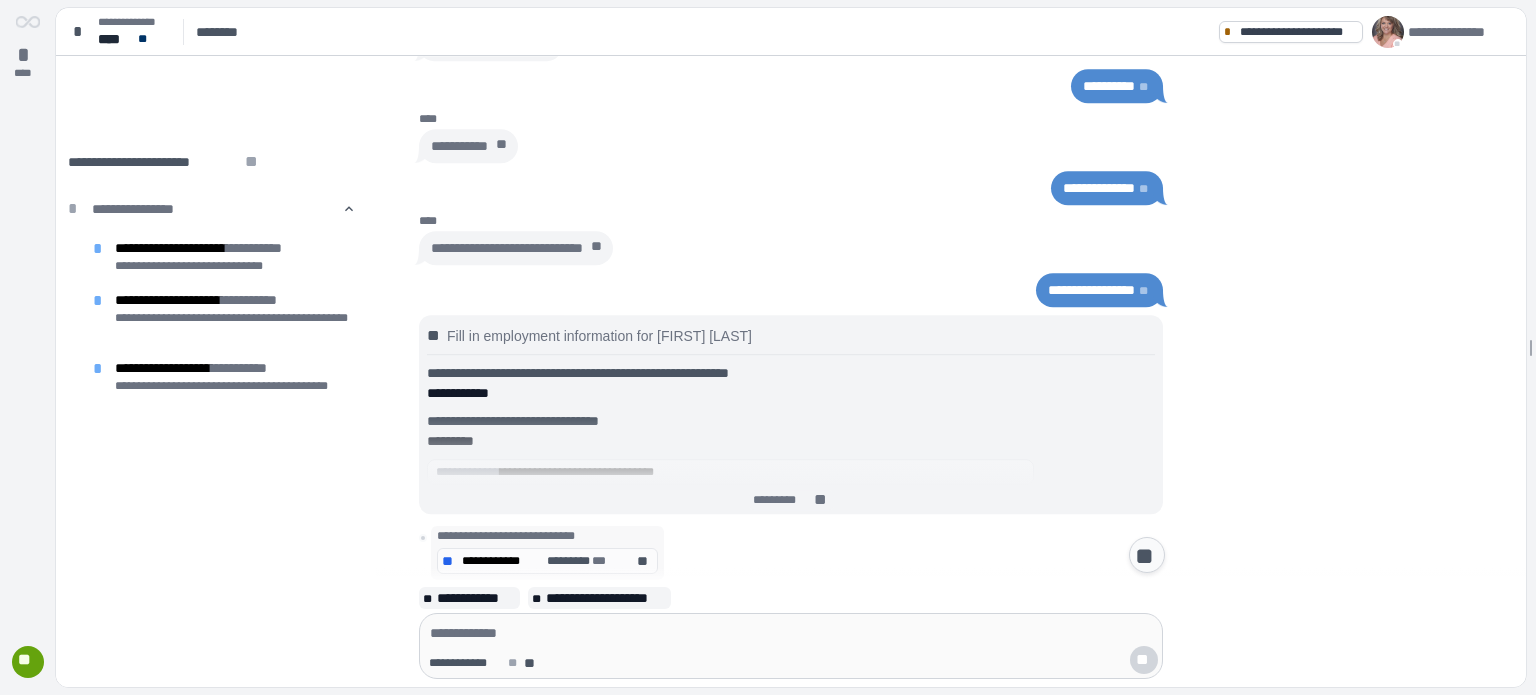 scroll, scrollTop: 0, scrollLeft: 0, axis: both 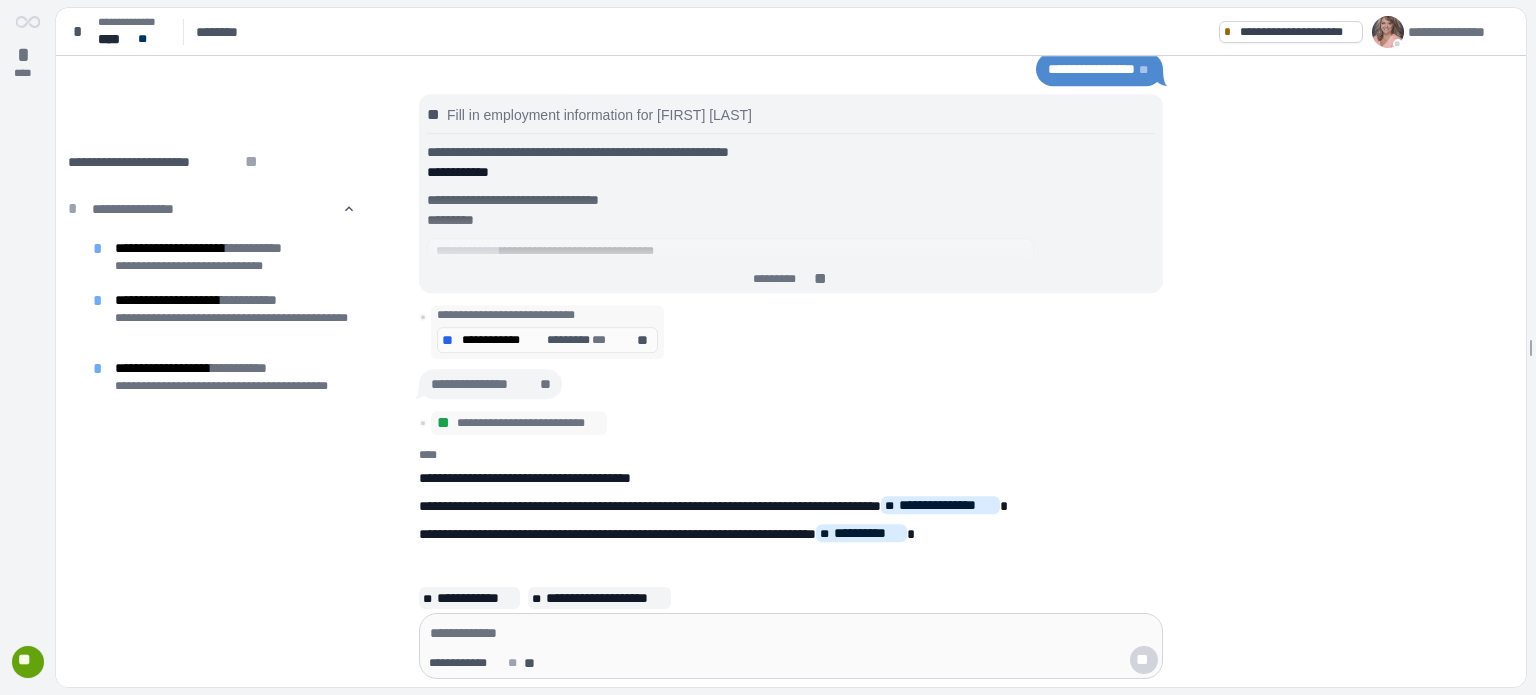click on "**" at bounding box center [27, 662] 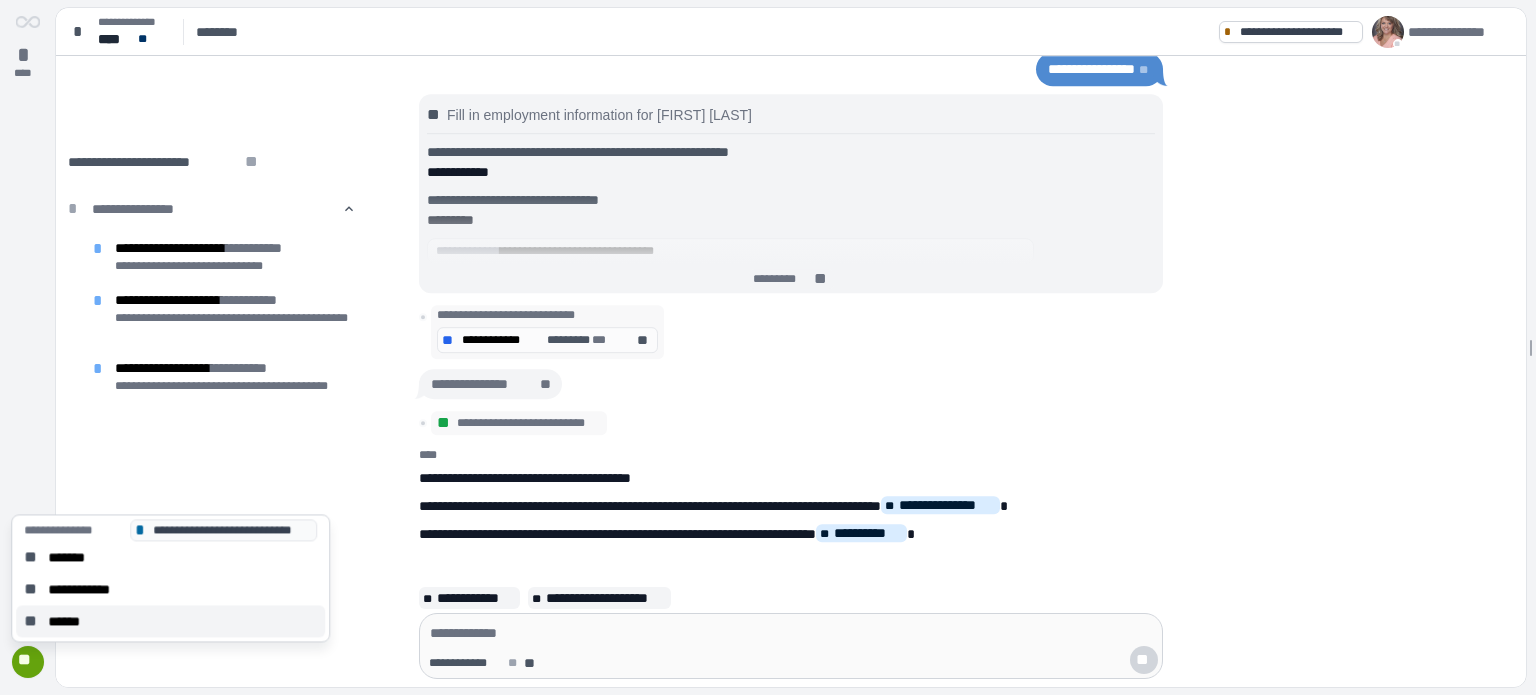 click on "******" at bounding box center (70, 621) 